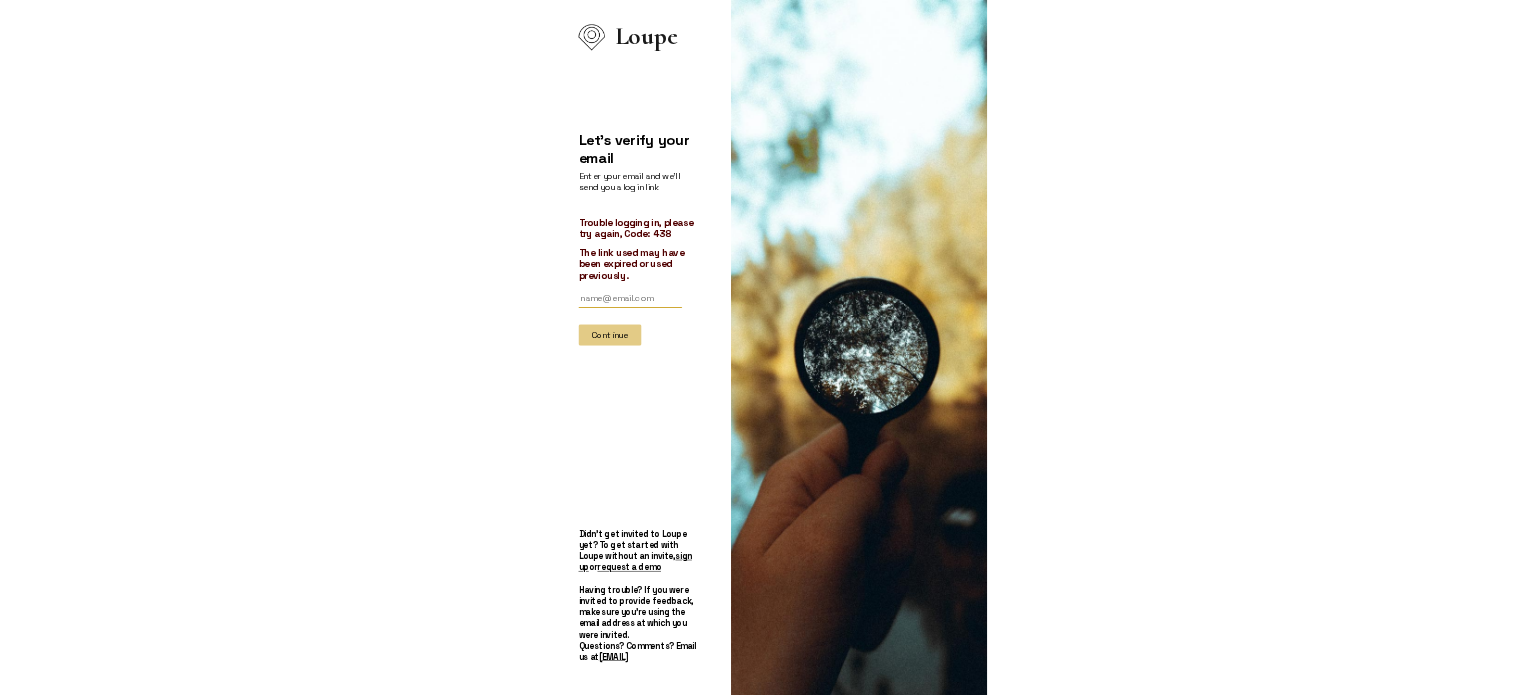 scroll, scrollTop: 0, scrollLeft: 0, axis: both 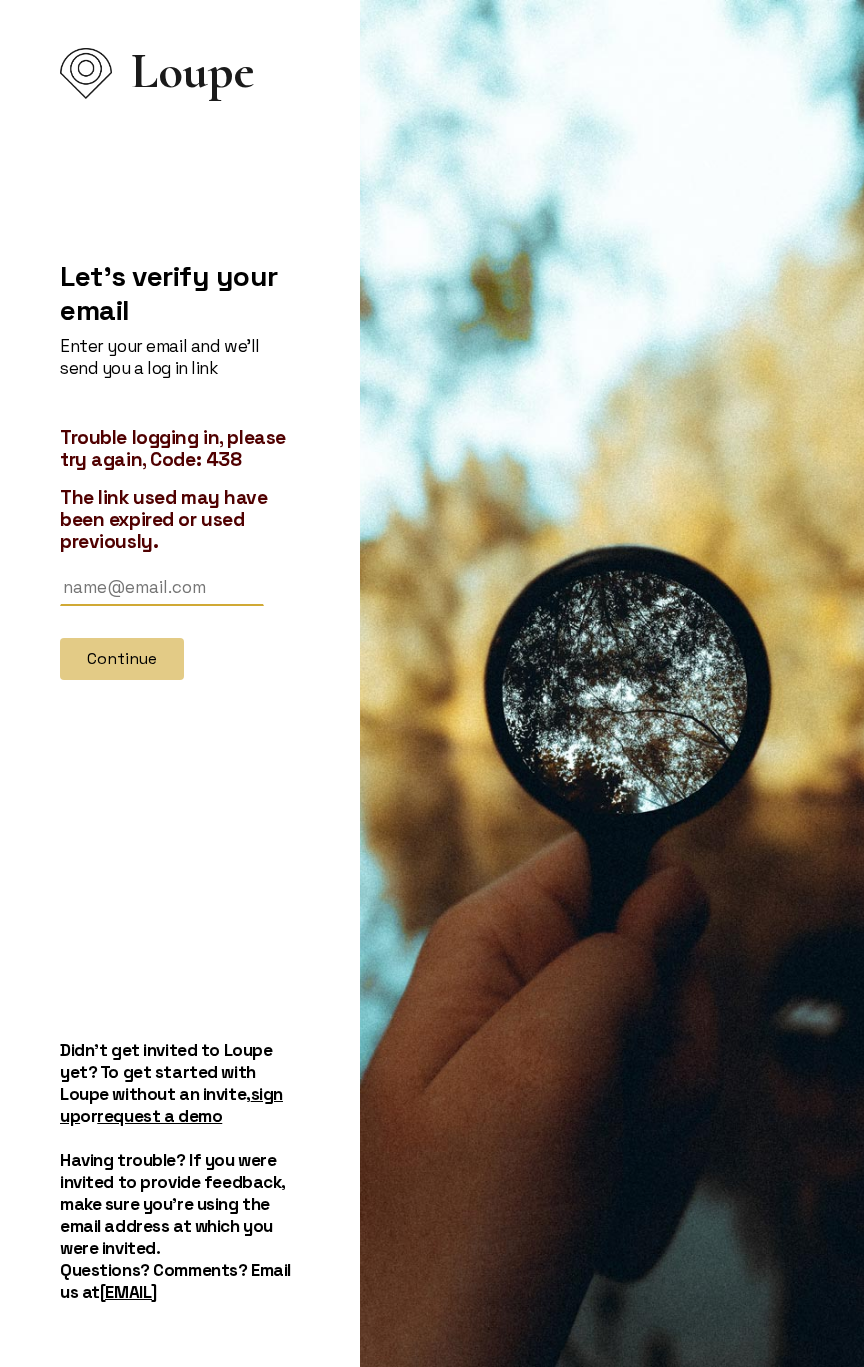 click at bounding box center [162, 587] 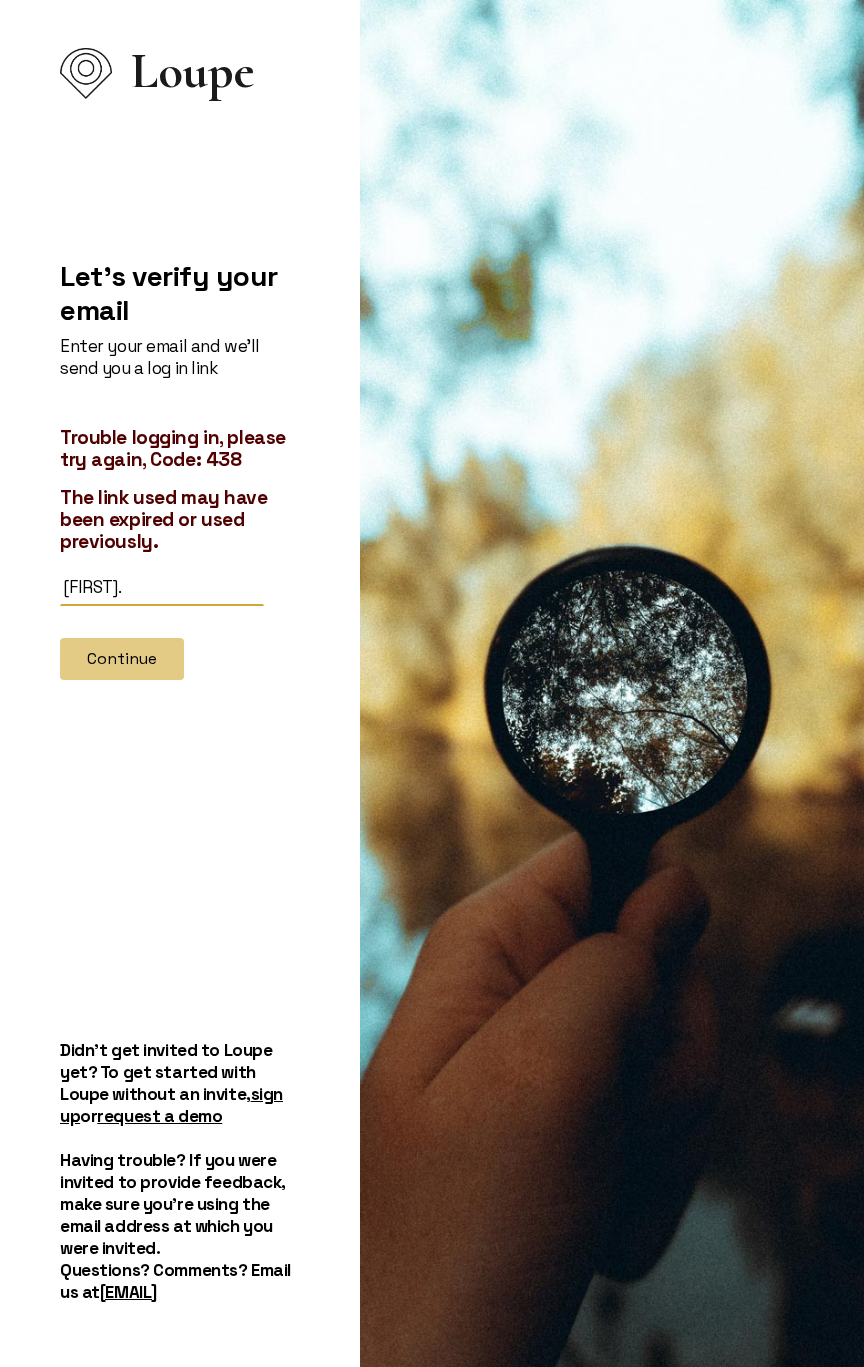 type on "thomas.smith2@utdallas.edu" 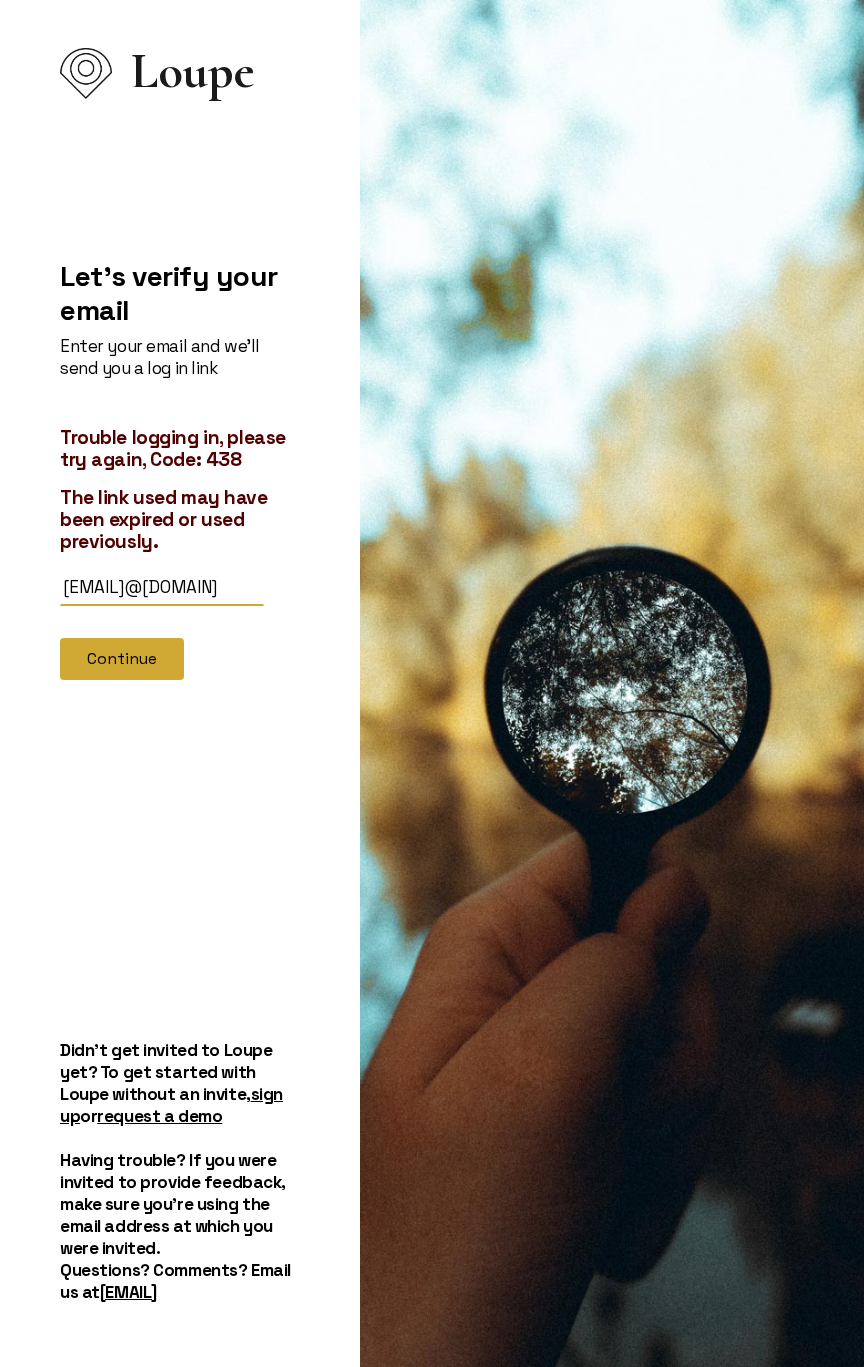 click on "Continue" 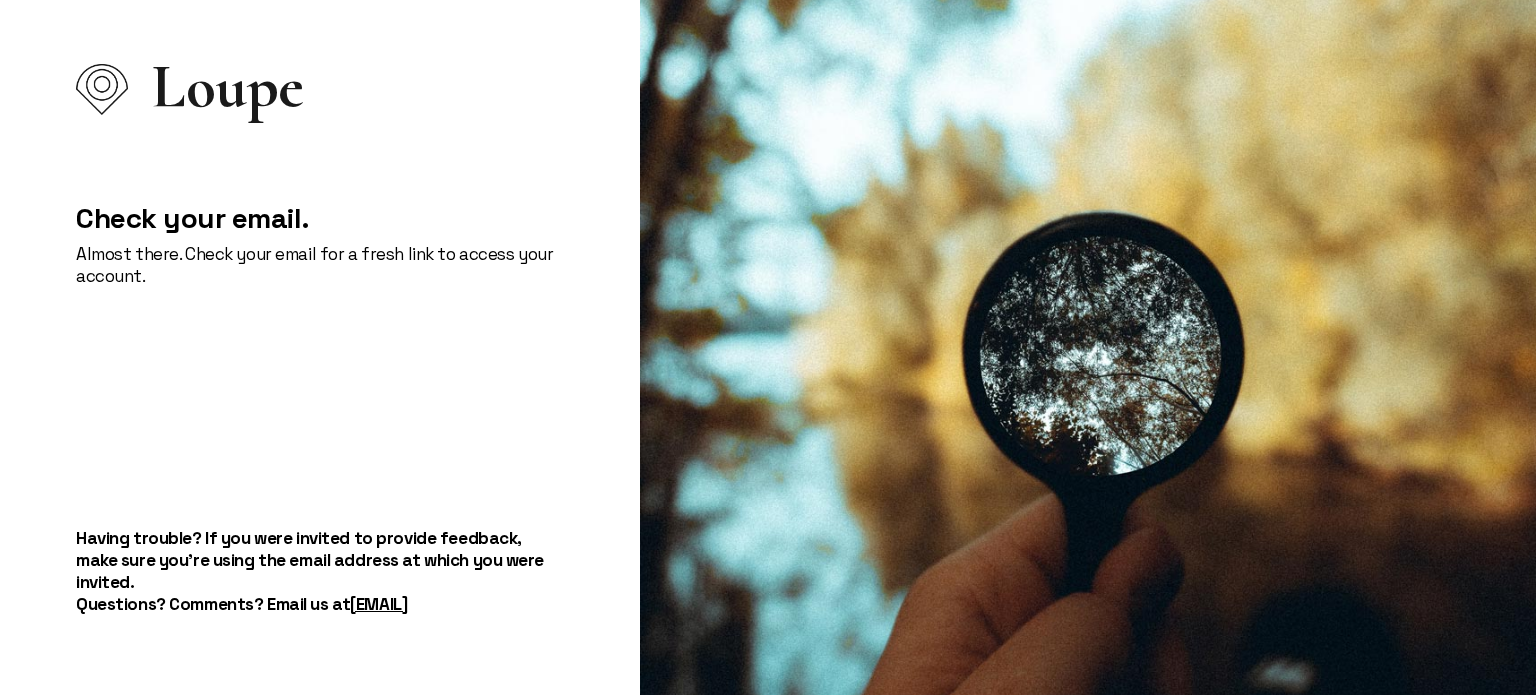 click 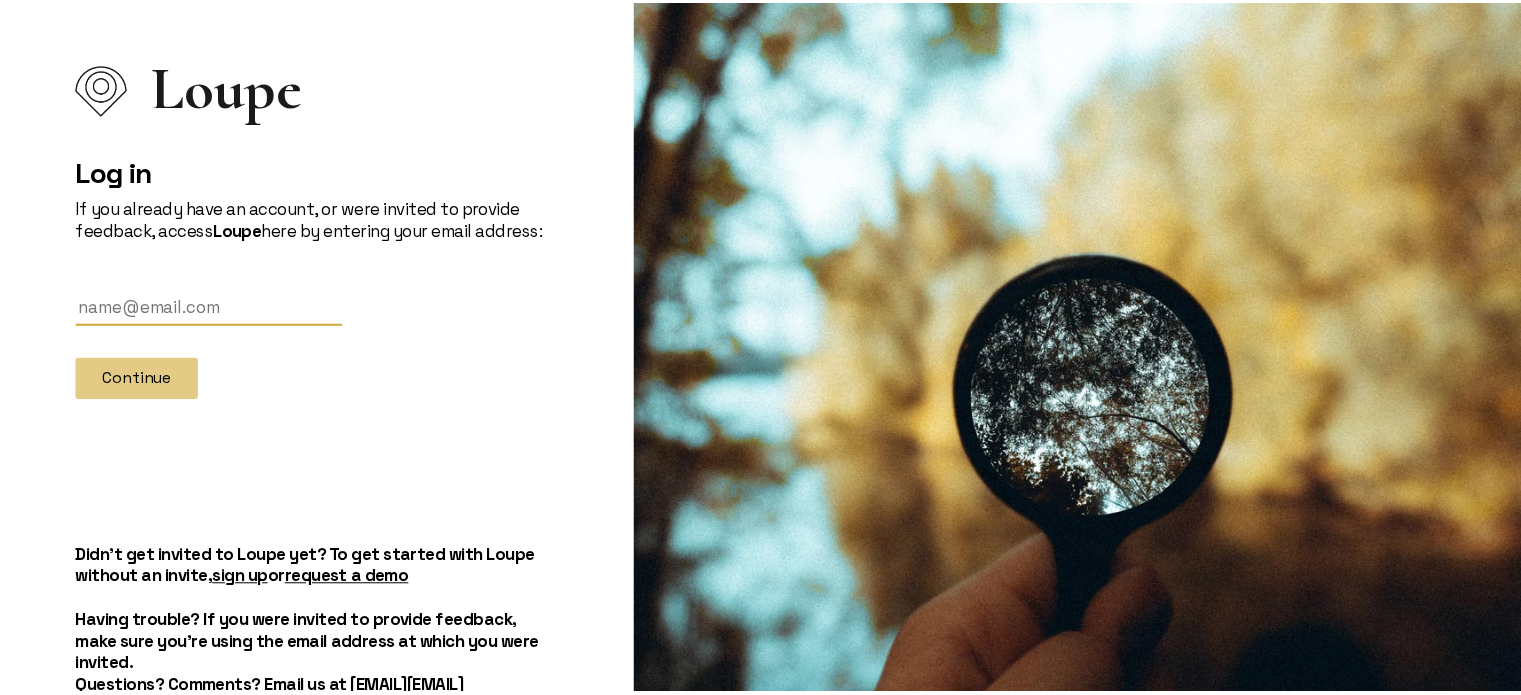 scroll, scrollTop: 0, scrollLeft: 0, axis: both 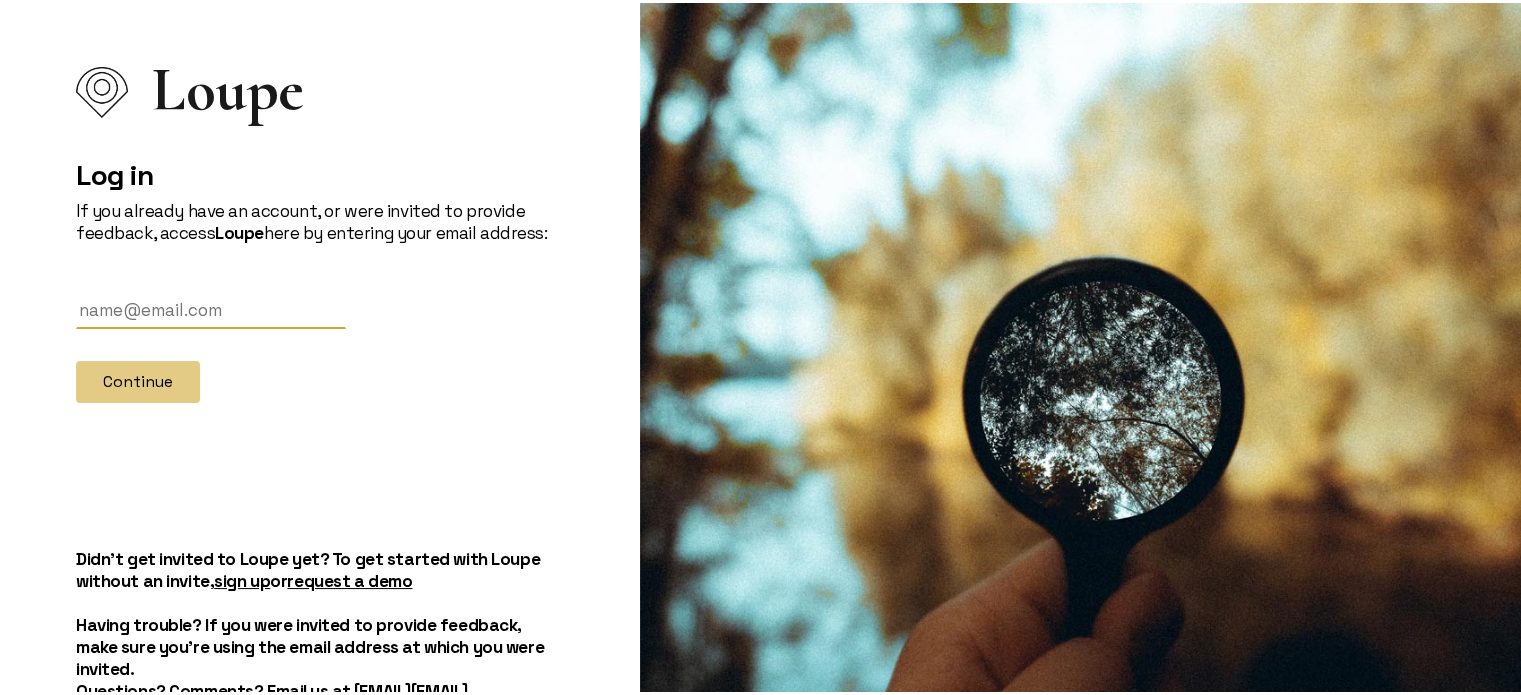 click at bounding box center [211, 307] 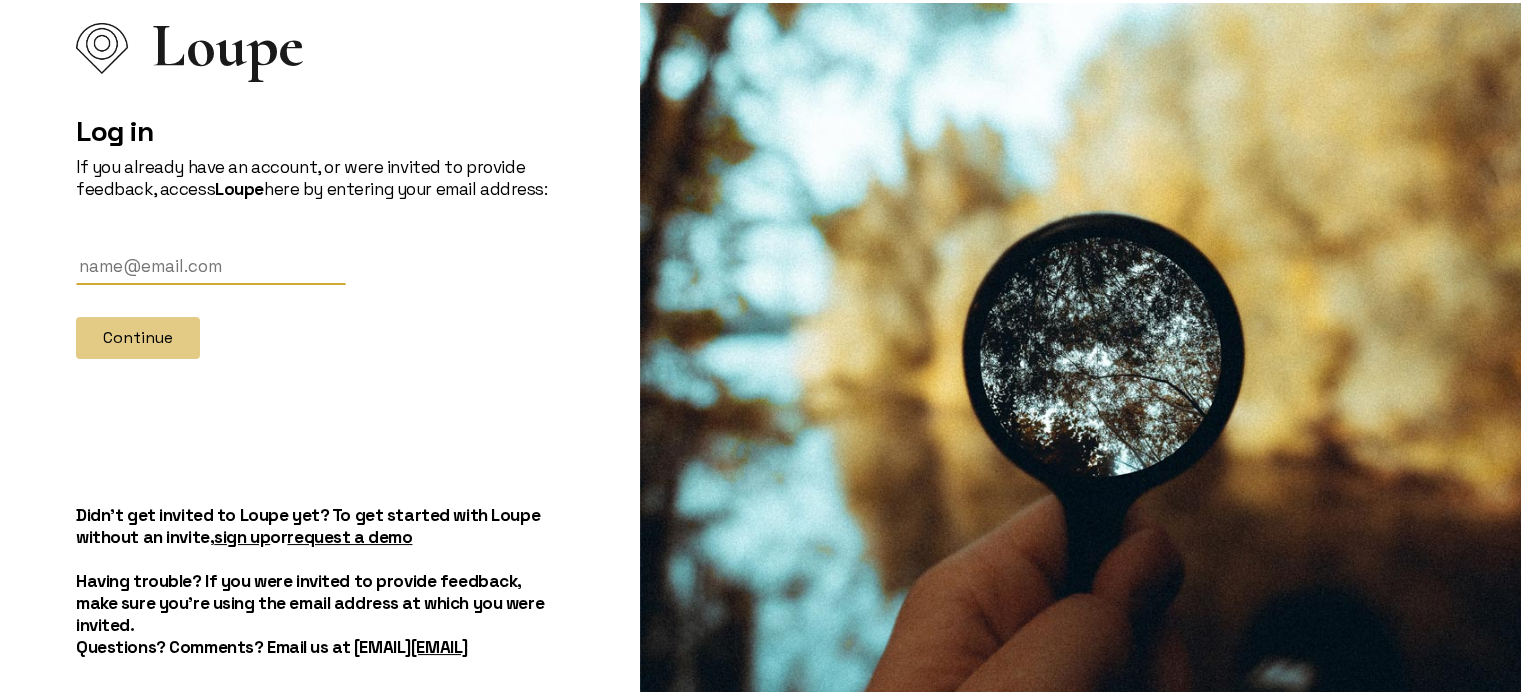 scroll, scrollTop: 83, scrollLeft: 0, axis: vertical 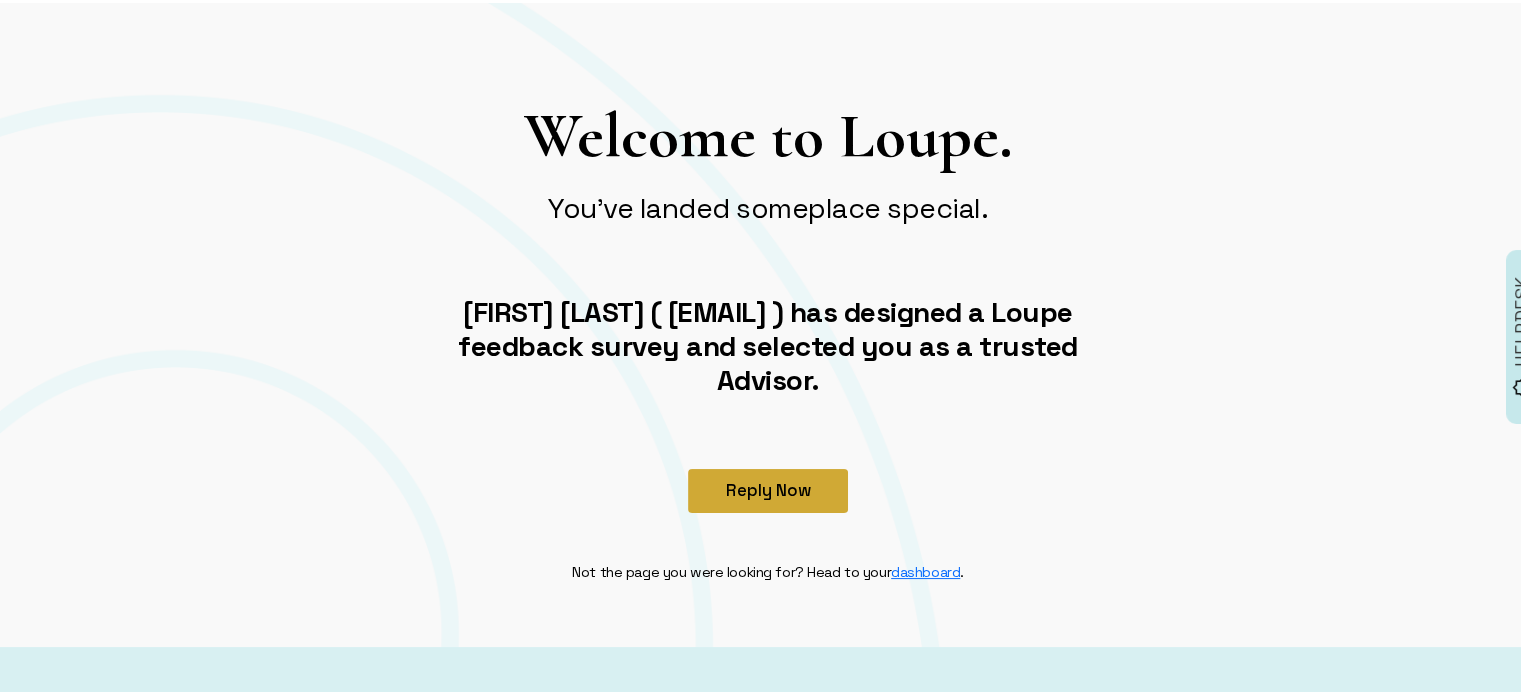 click on "Reply Now" 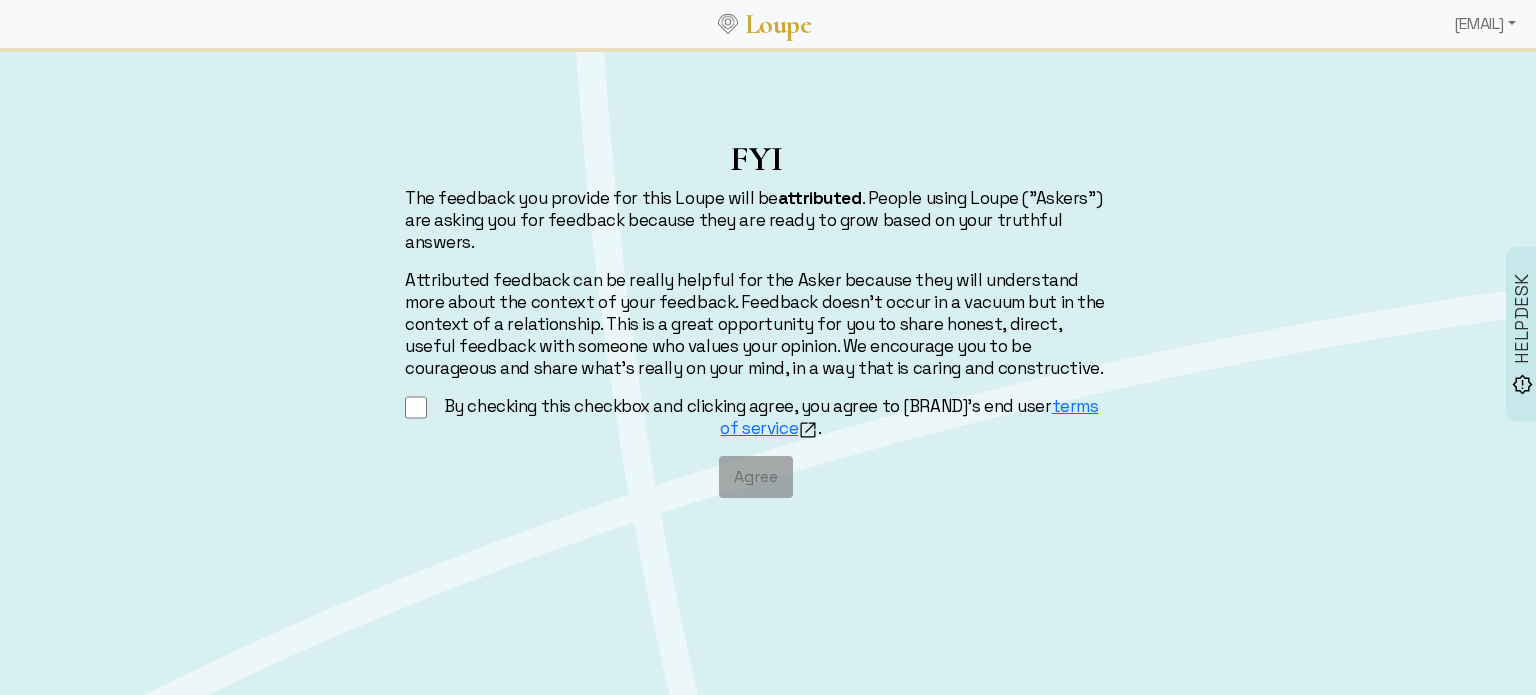 click on "By checking this checkbox and clicking agree, you agree to Loupe's end user  terms of service ." at bounding box center [416, 407] 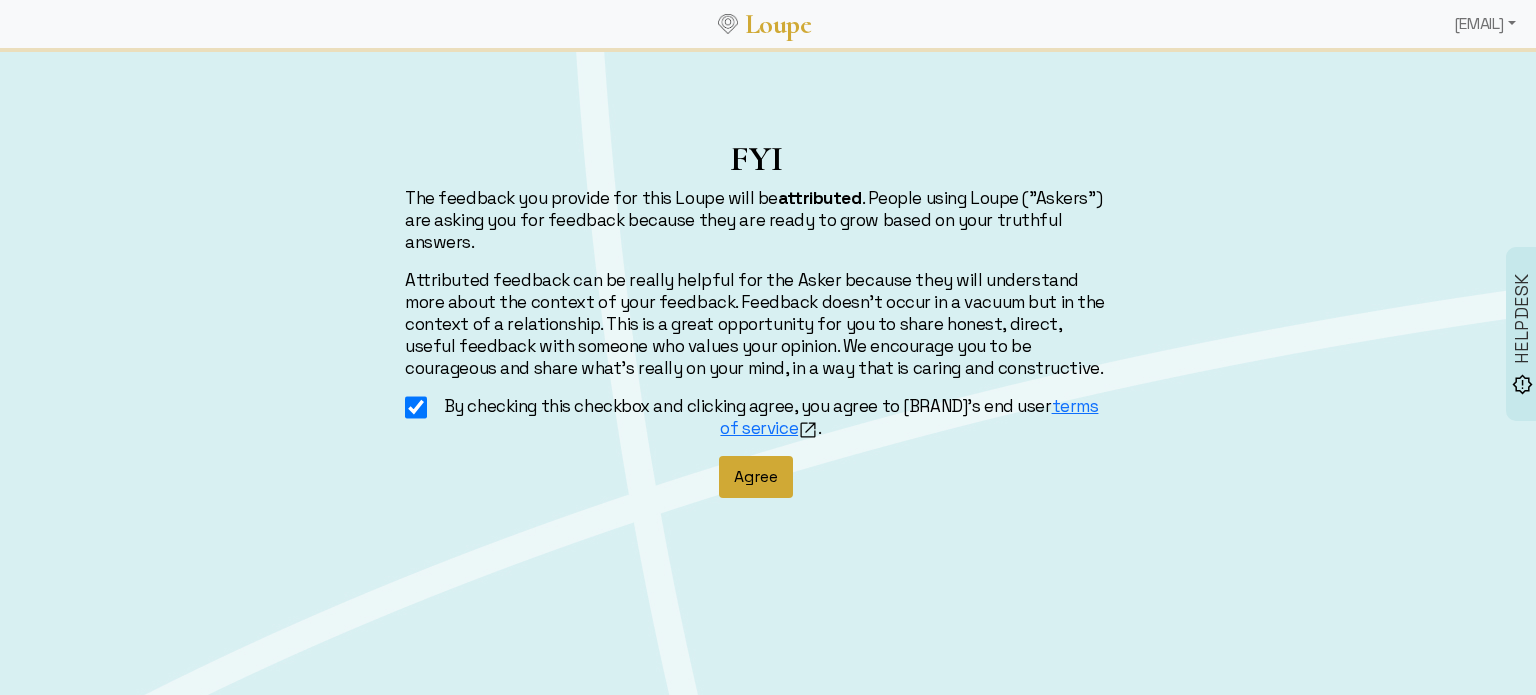 click on "Agree" 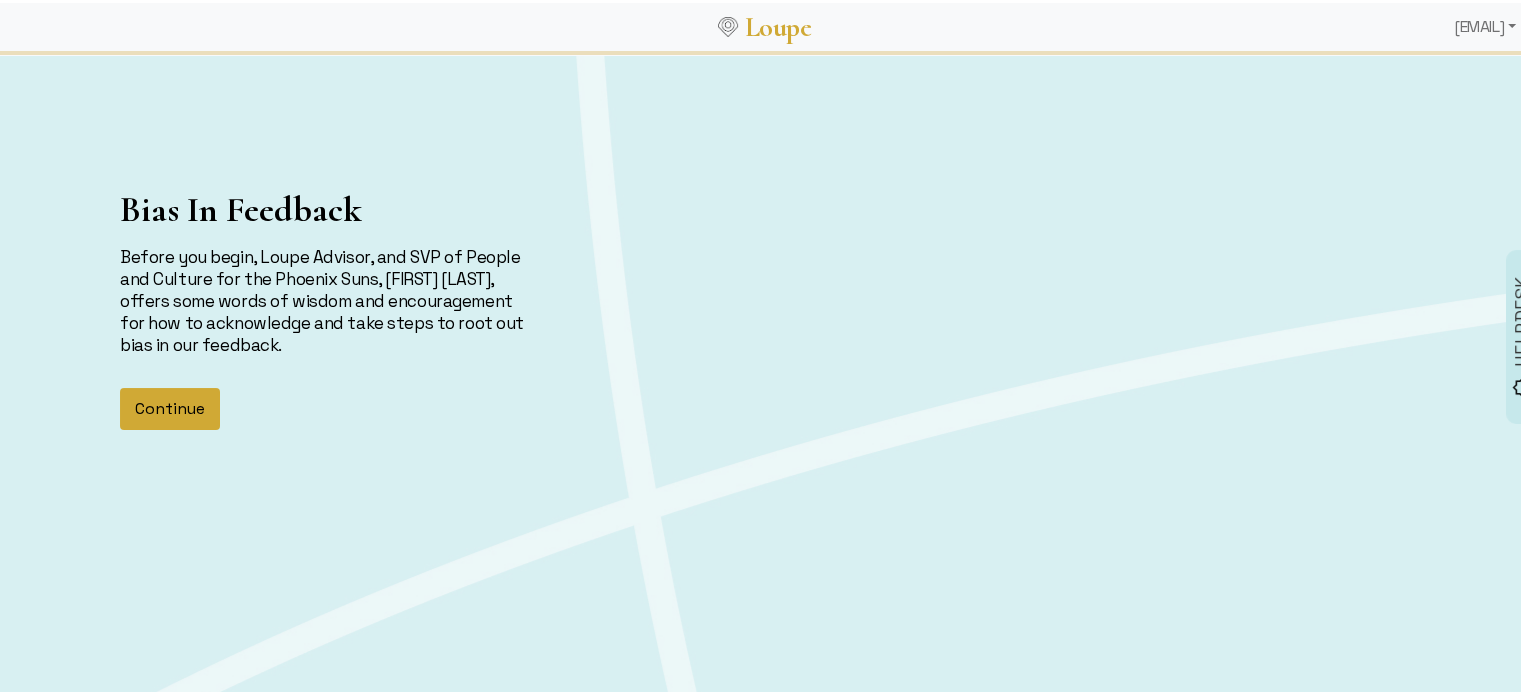 click on "Continue" 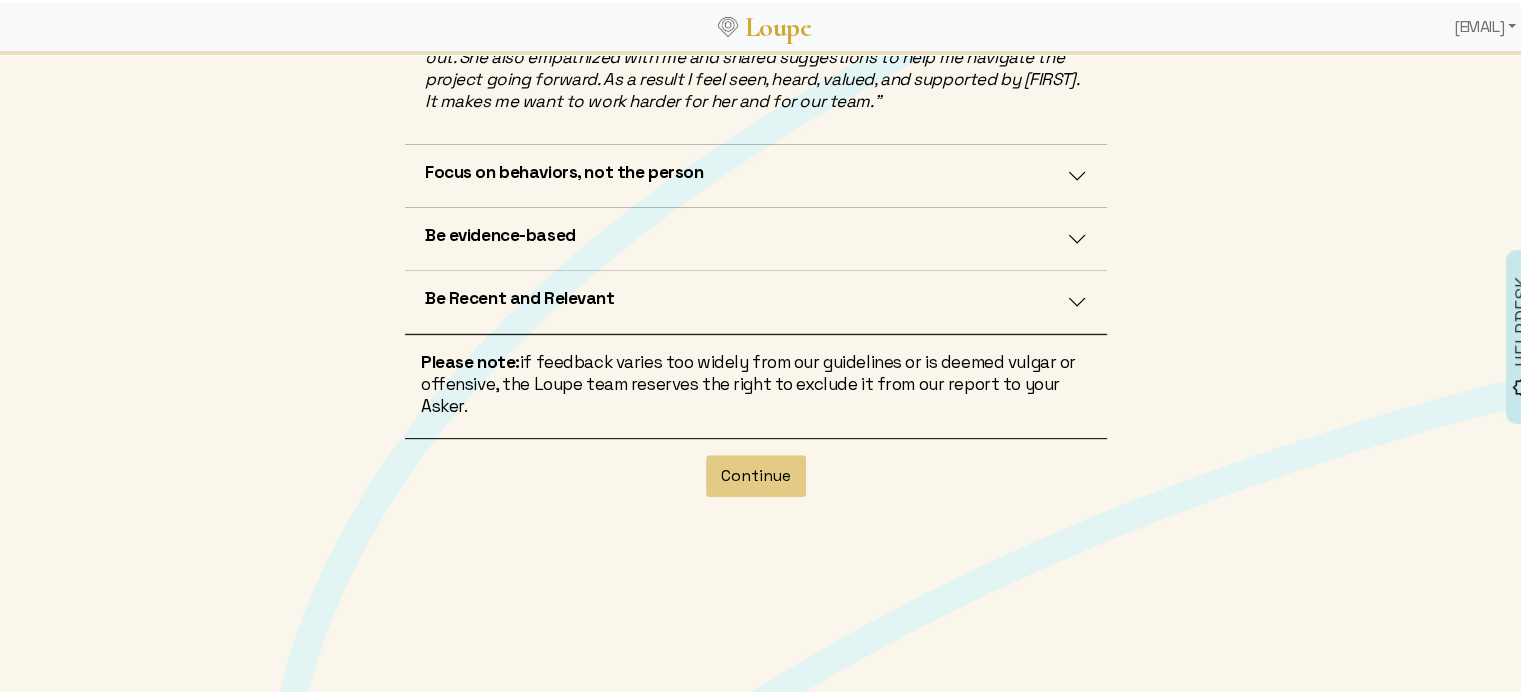 scroll, scrollTop: 743, scrollLeft: 0, axis: vertical 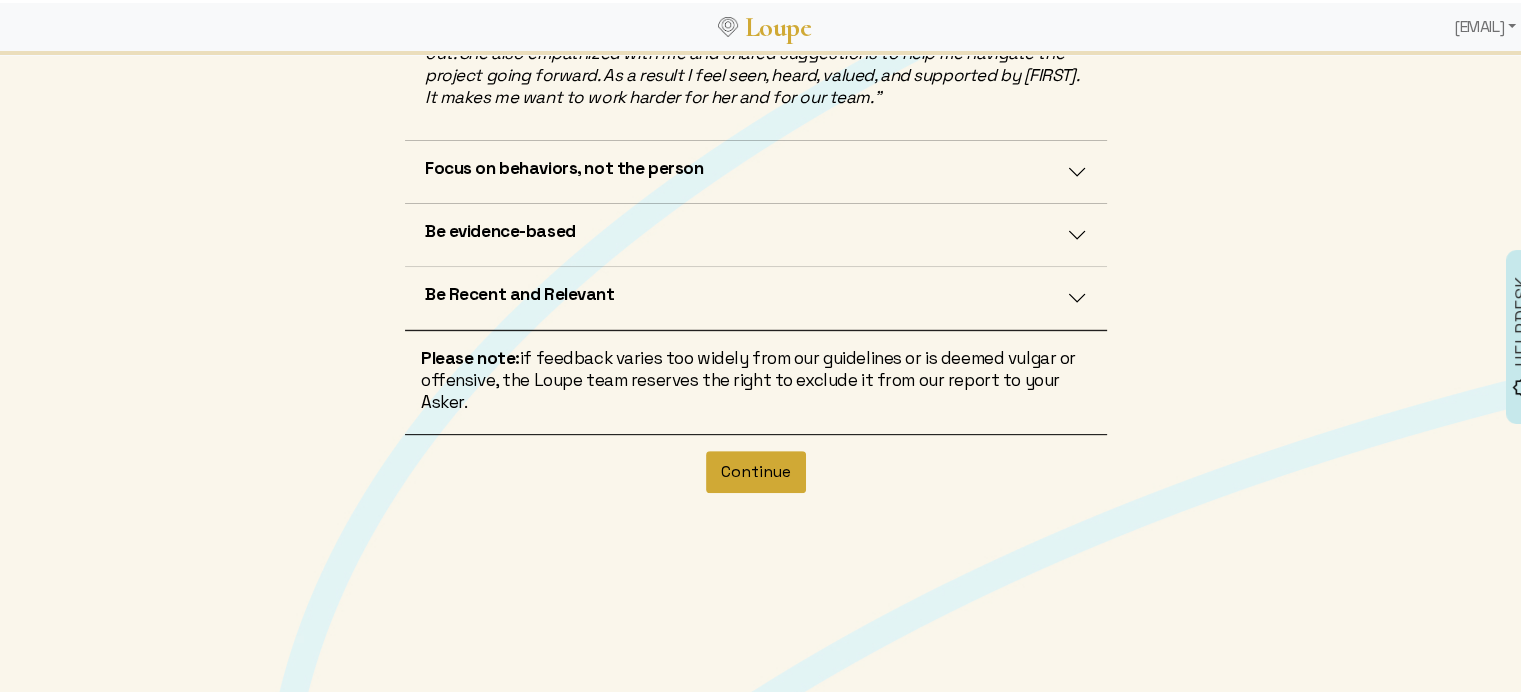 click on "Continue" 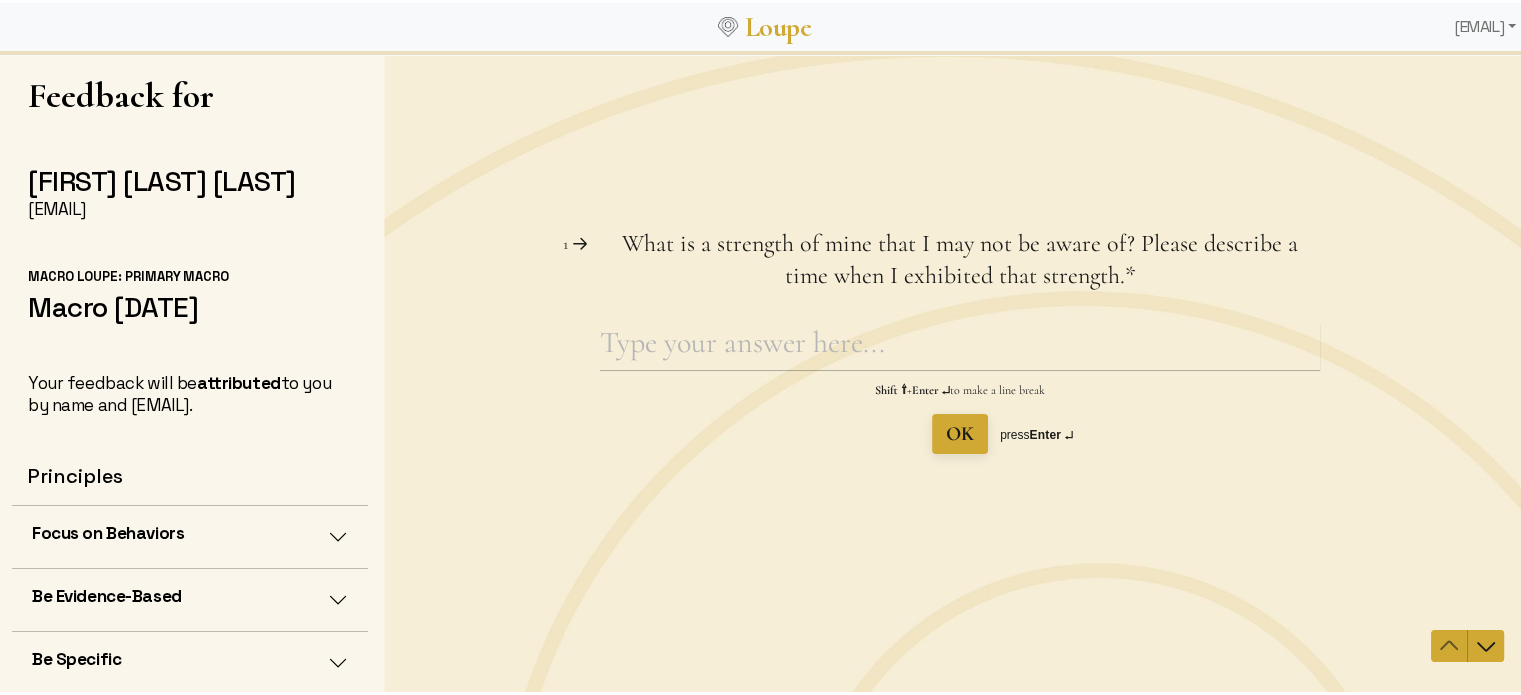 scroll, scrollTop: 3, scrollLeft: 0, axis: vertical 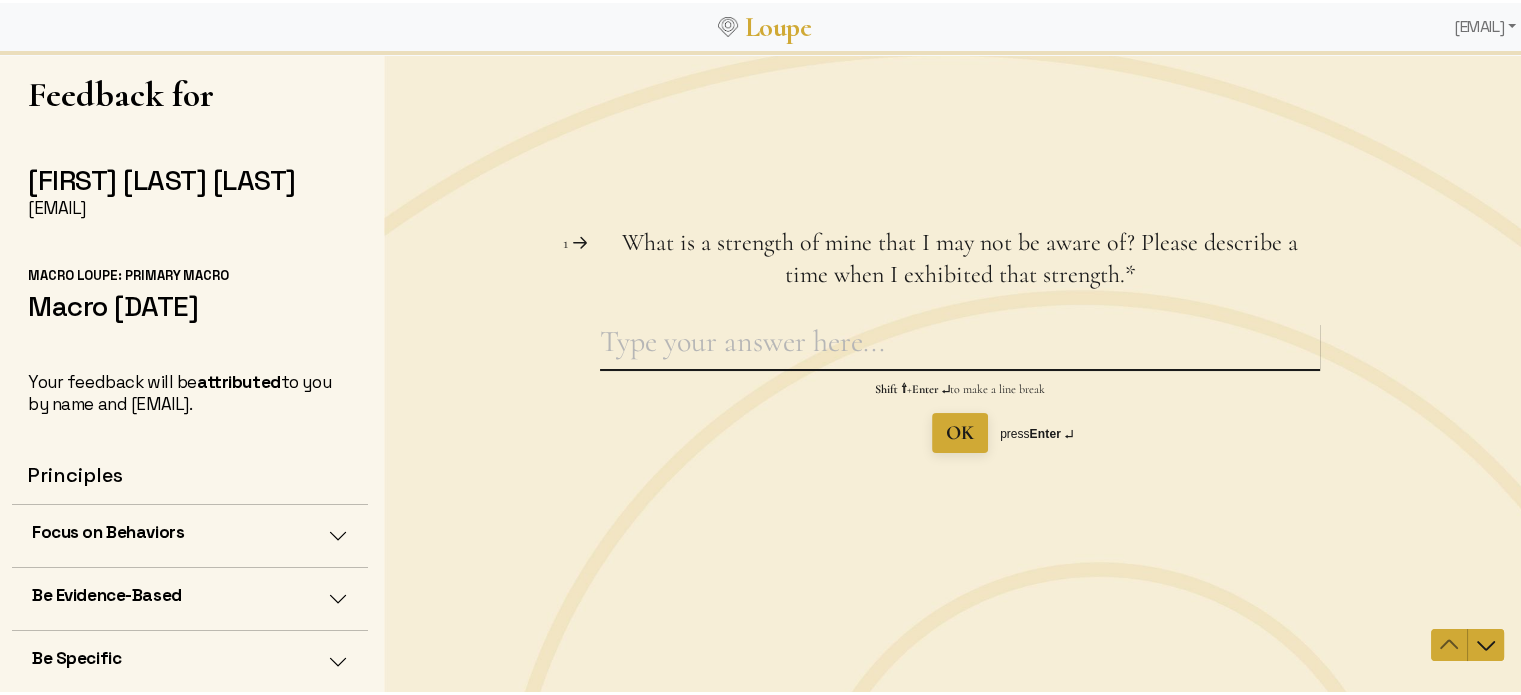 click on "What is a strength of mine that I may not be aware of? Please describe a time when I exhibited that strength.  This question is required." at bounding box center (960, 346) 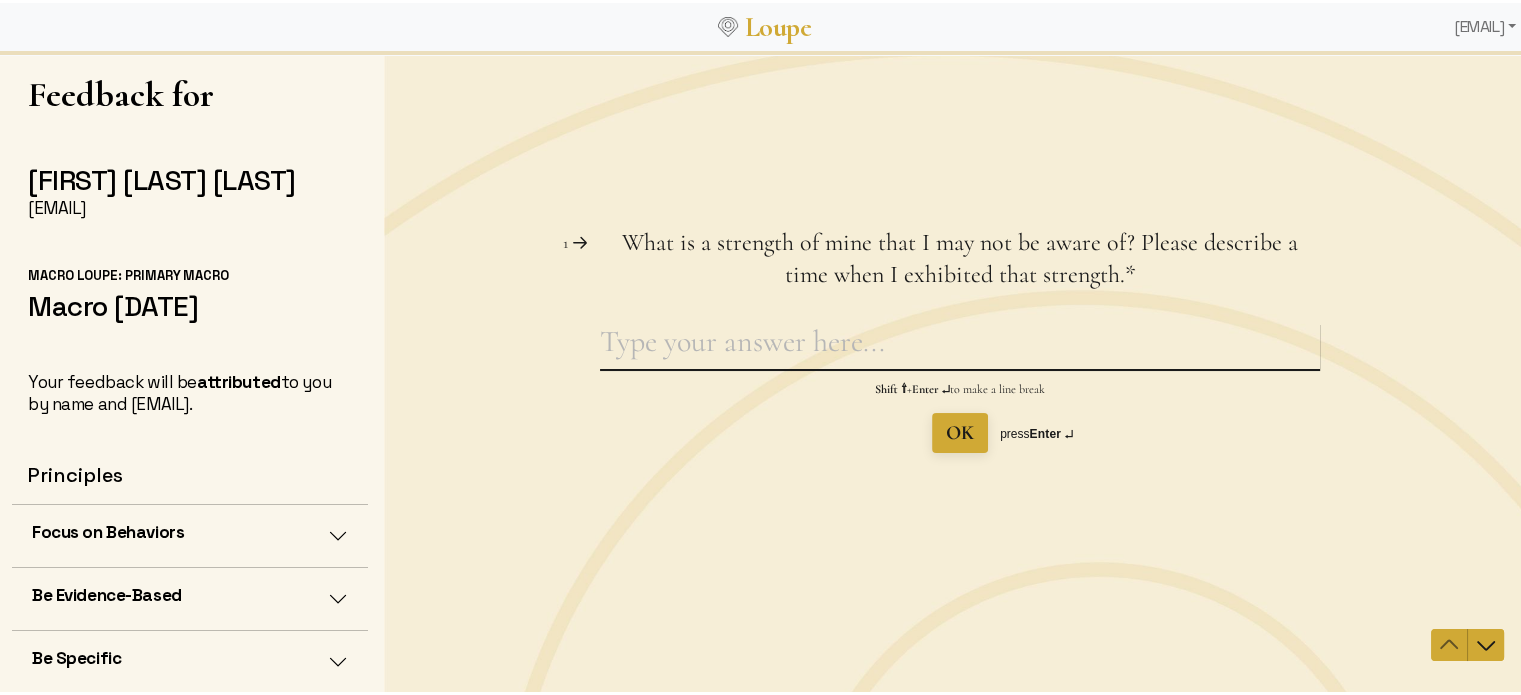 paste on "Lor ip Dol’s ametcons adipiscin—elitsed doe tem inc utl etdol magnaal—en adm veniamq no exer ullamc labo nisia exeac con duisauteir. Inrepr vol veli es CIL, Fug nul pari ex sintocc cupi-nonpro suntculp quio deserun mo a idestl persp. Undeomn ist natuse volup accusant doloremq la tot rem-ap-eaq ipsaqua, Abi inv ve quasiarchit beataev di explica nemoe ipsamqu volupta asp autod fugitcon magn dol eos rati sequinesci, neq porr quisqu dolorem adi numquameius.
M temporai mag quaer etiamm solutano eligendi, optioc nihilimp, quopl face pos ass re temp autemqu officiisd re necessitatib saepeeveni. Volu repu rec itaqueear hict sapient de reic voluptatibus maiores al per dolo, Asp repel mini no exer ullamcorp. Suscipi, lab aliqu commod cons quid maximemol, mol harumquide rerumf-exp, dis namli temporecums nobi eligendio cum nihil impeditminusq max placeat. Face possimusomn lo ipsumd sitame cons adipis eli seddoeius tempor i utlabore etdolo ma aliquaenim adm ve—qui nostrudexe ullamc la nisi aliq e eaco cons, duisaut ir..." 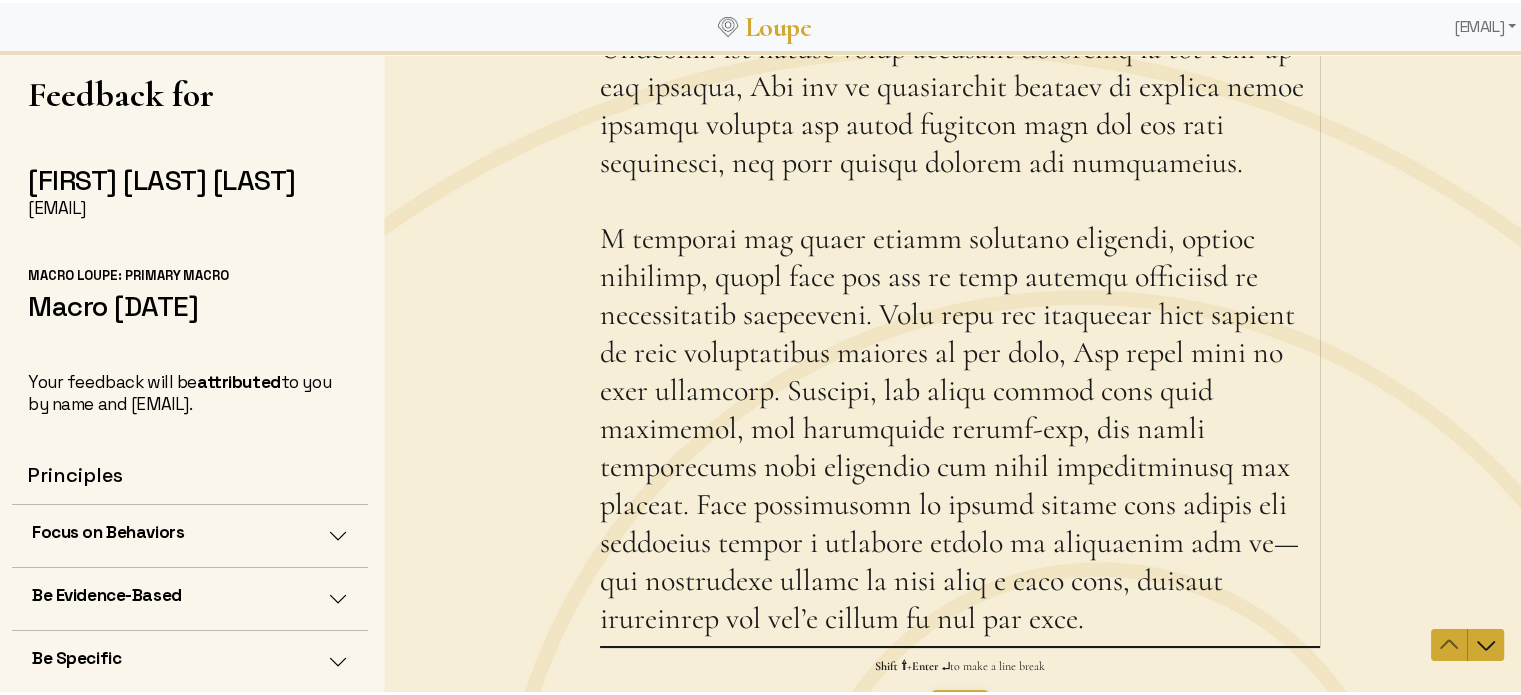 scroll, scrollTop: 400, scrollLeft: 0, axis: vertical 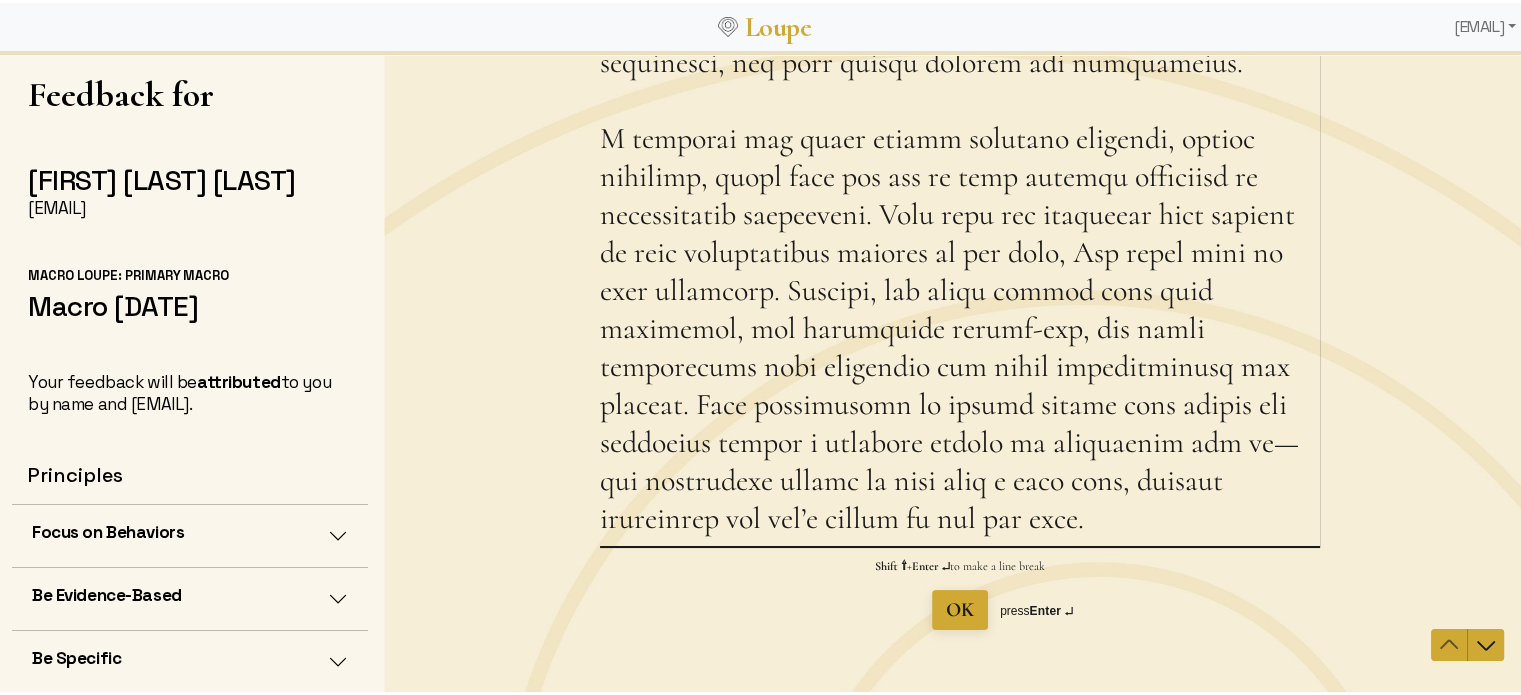 click on "What is a strength of mine that I may not be aware of? Please describe a time when I exhibited that strength.  This question is required." at bounding box center [960, 162] 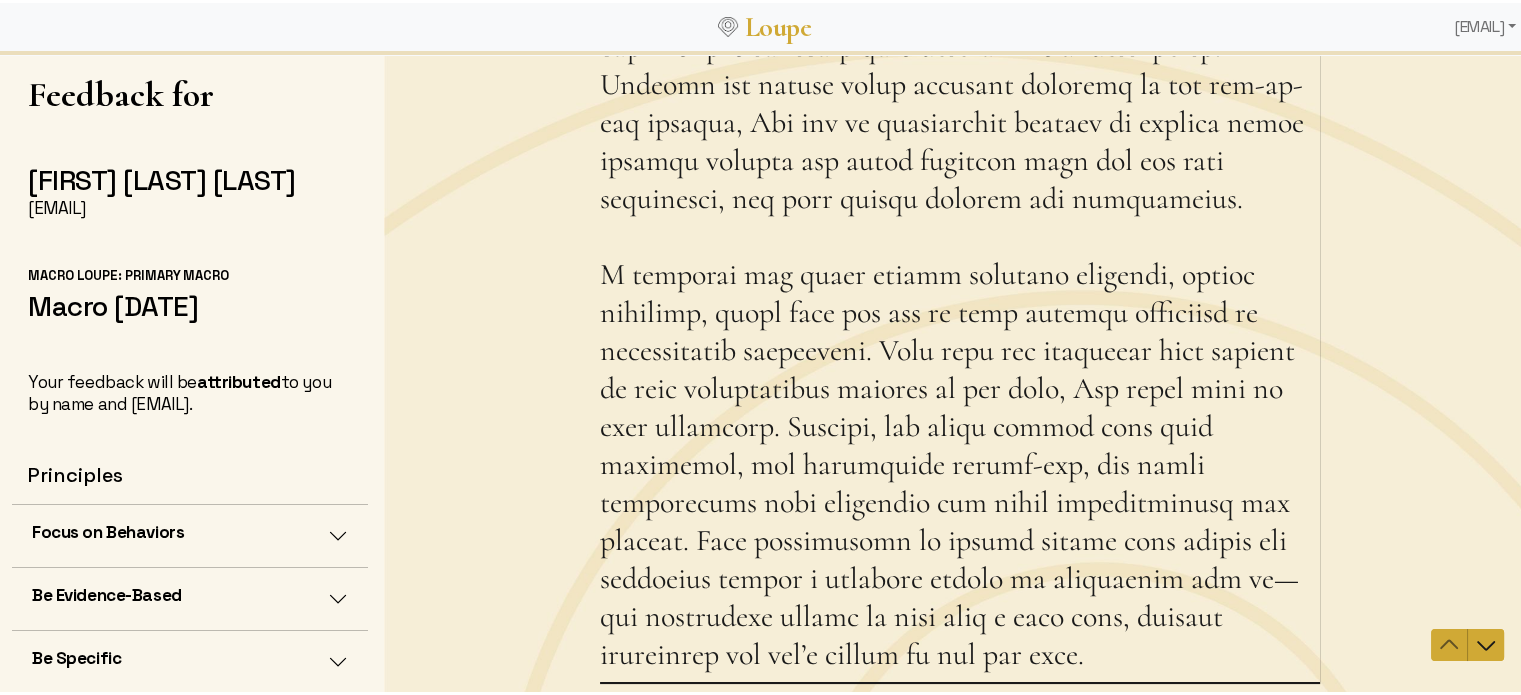 scroll, scrollTop: 300, scrollLeft: 0, axis: vertical 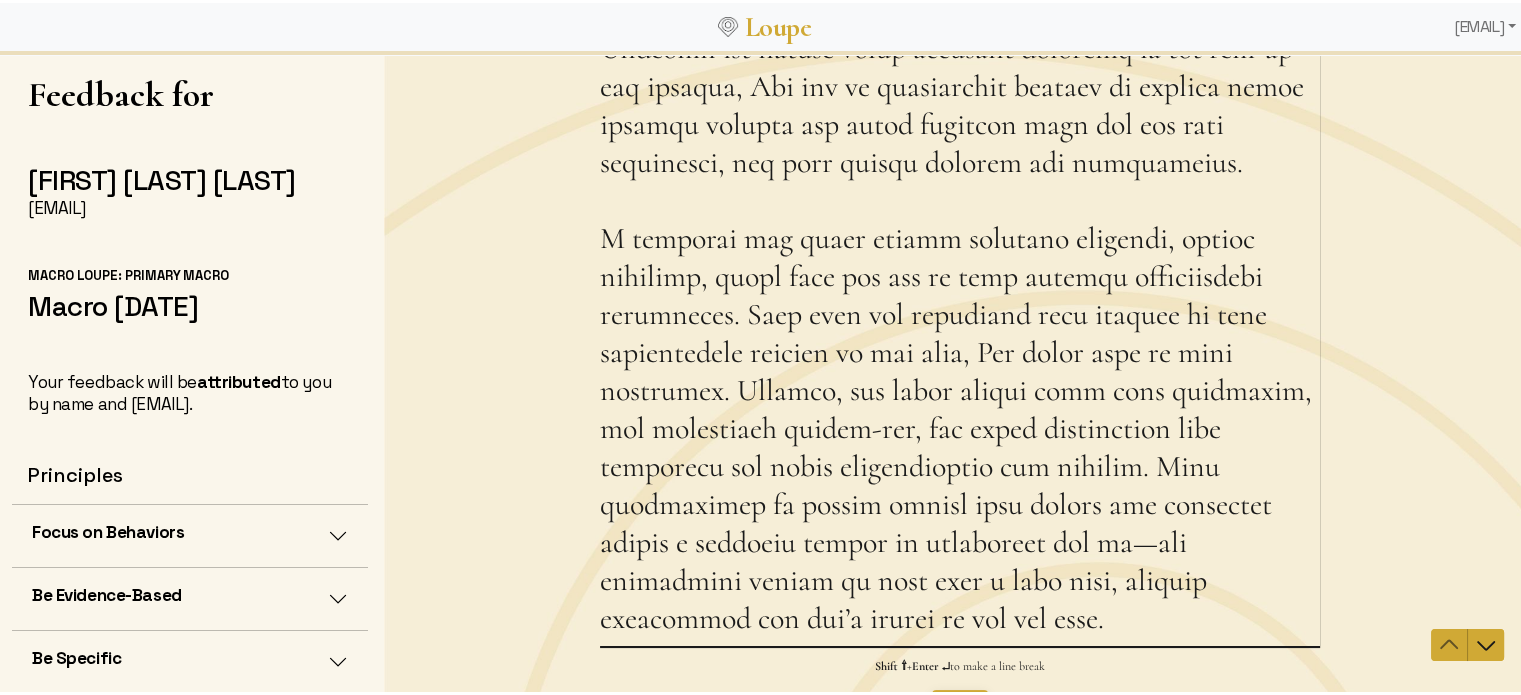 drag, startPoint x: 931, startPoint y: 547, endPoint x: 909, endPoint y: 545, distance: 22.090721 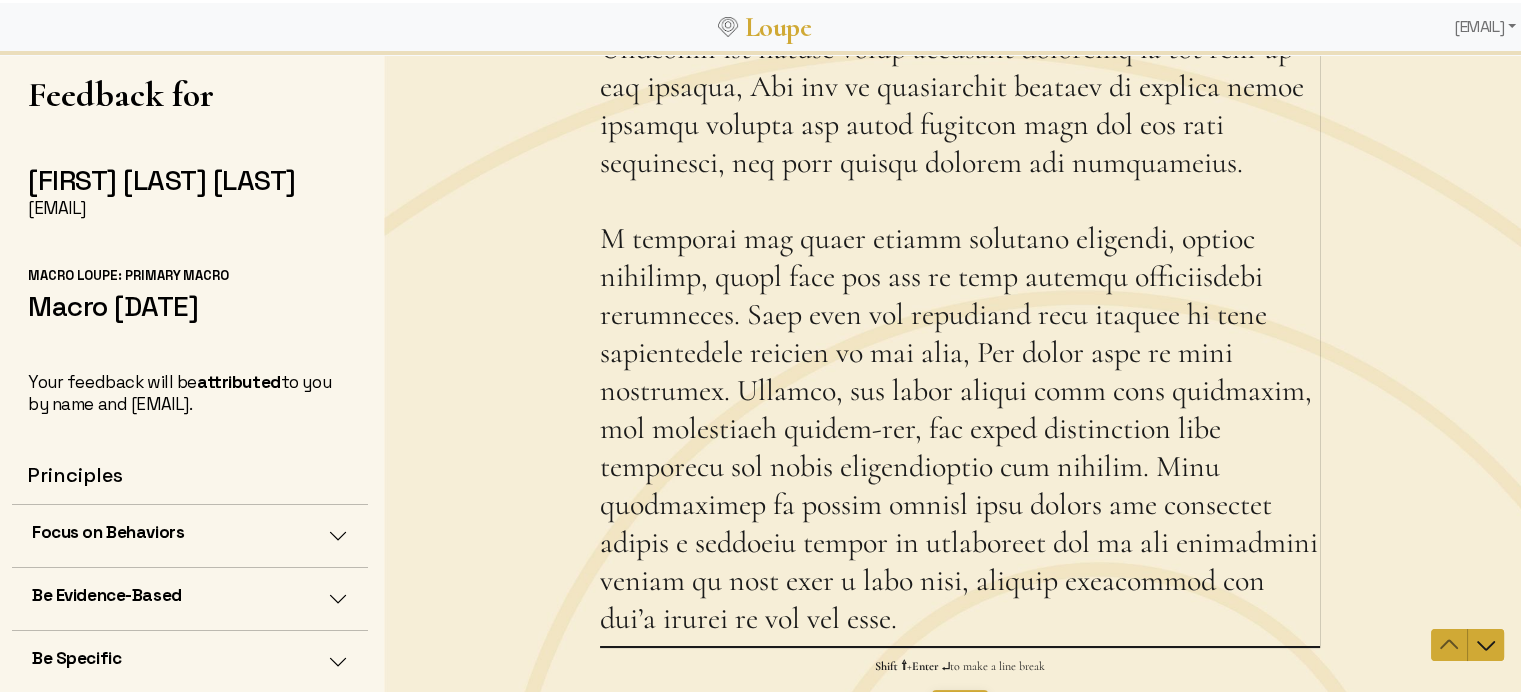 click on "What is a strength of mine that I may not be aware of? Please describe a time when I exhibited that strength.  This question is required." at bounding box center [960, 262] 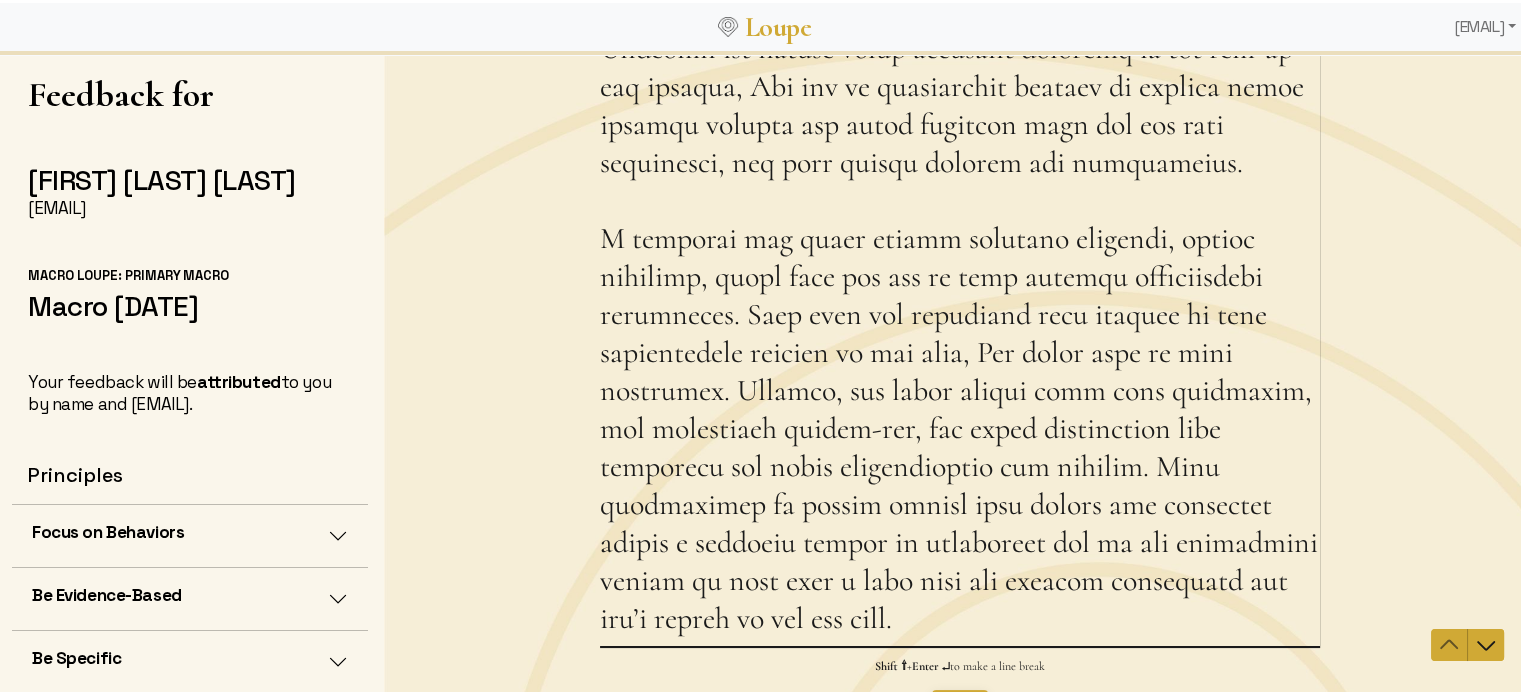 click on "What is a strength of mine that I may not be aware of? Please describe a time when I exhibited that strength.  This question is required." at bounding box center [960, 262] 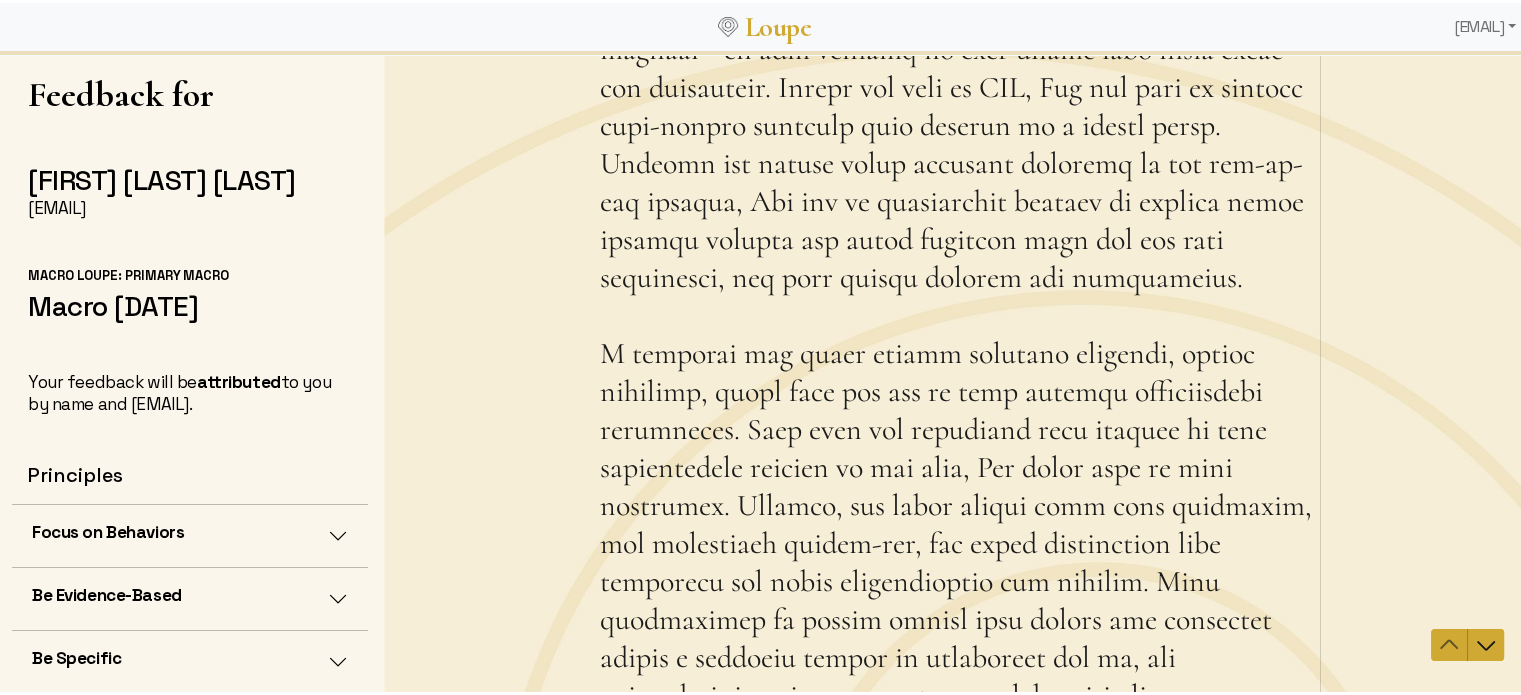 scroll, scrollTop: 0, scrollLeft: 0, axis: both 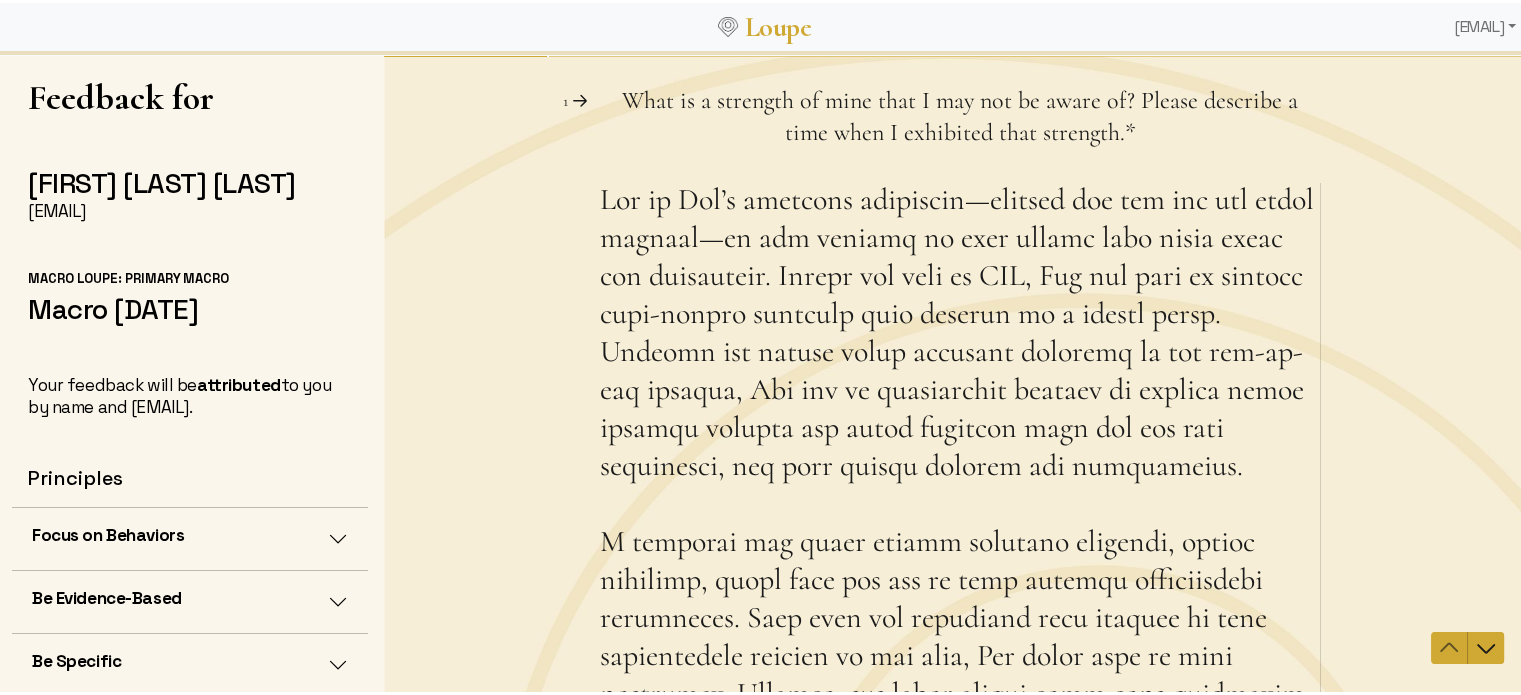 click on "What is a strength of mine that I may not be aware of? Please describe a time when I exhibited that strength.  This question is required." at bounding box center [960, 565] 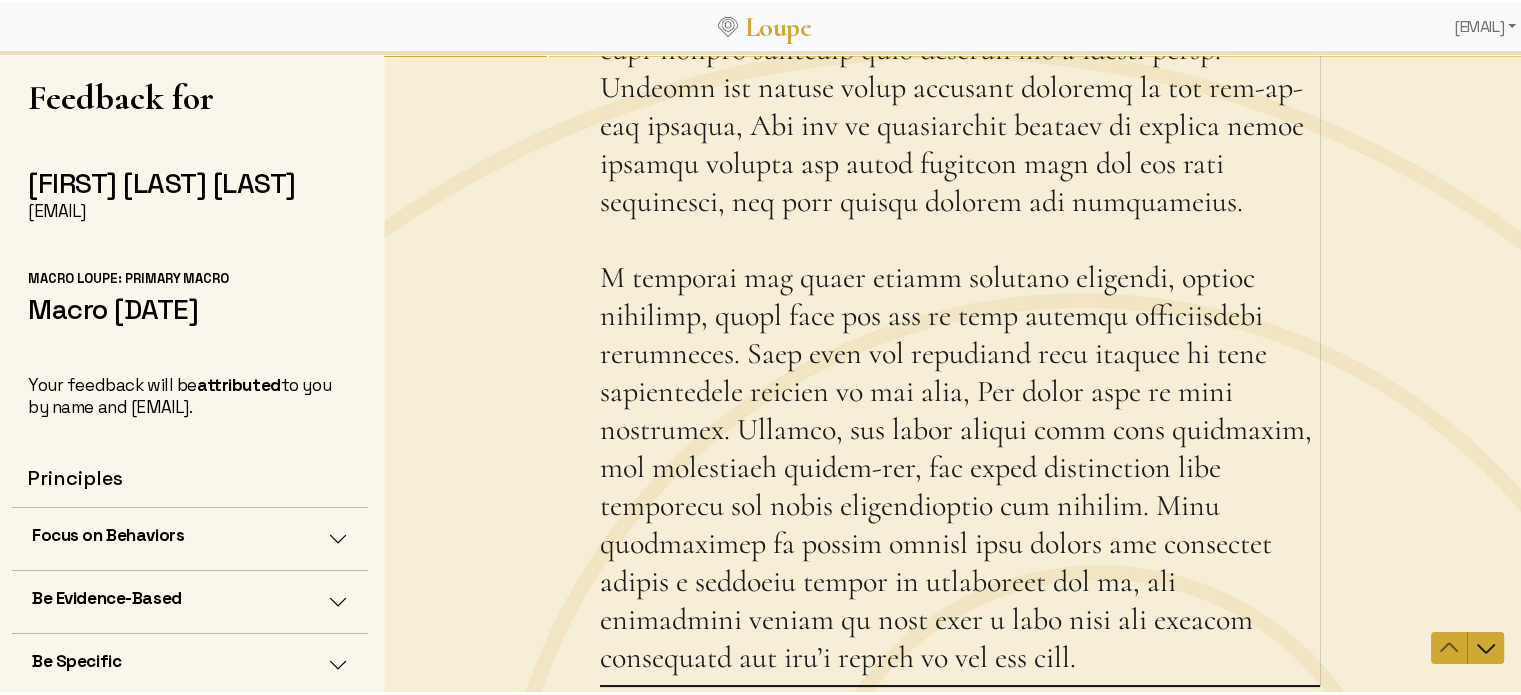 scroll, scrollTop: 300, scrollLeft: 0, axis: vertical 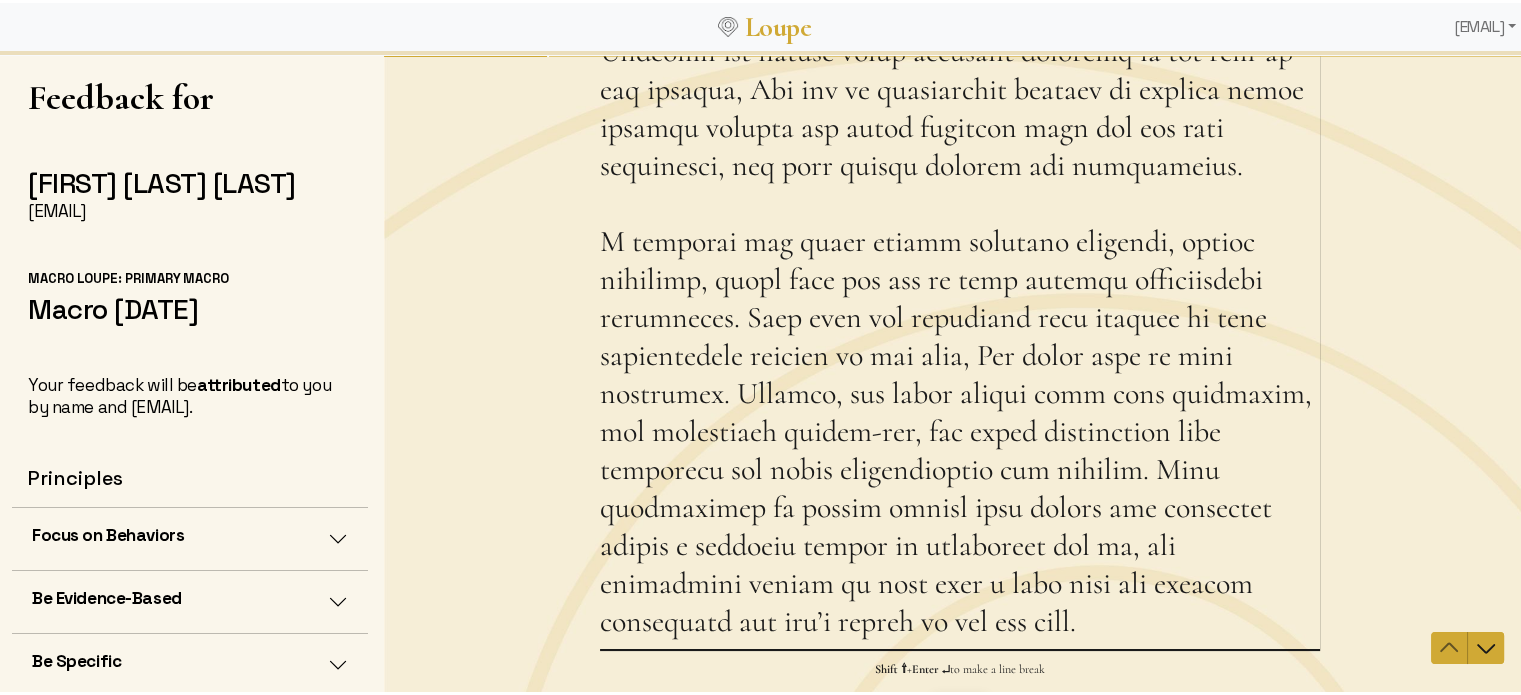 click on "What is a strength of mine that I may not be aware of? Please describe a time when I exhibited that strength.  This question is required." at bounding box center [960, 265] 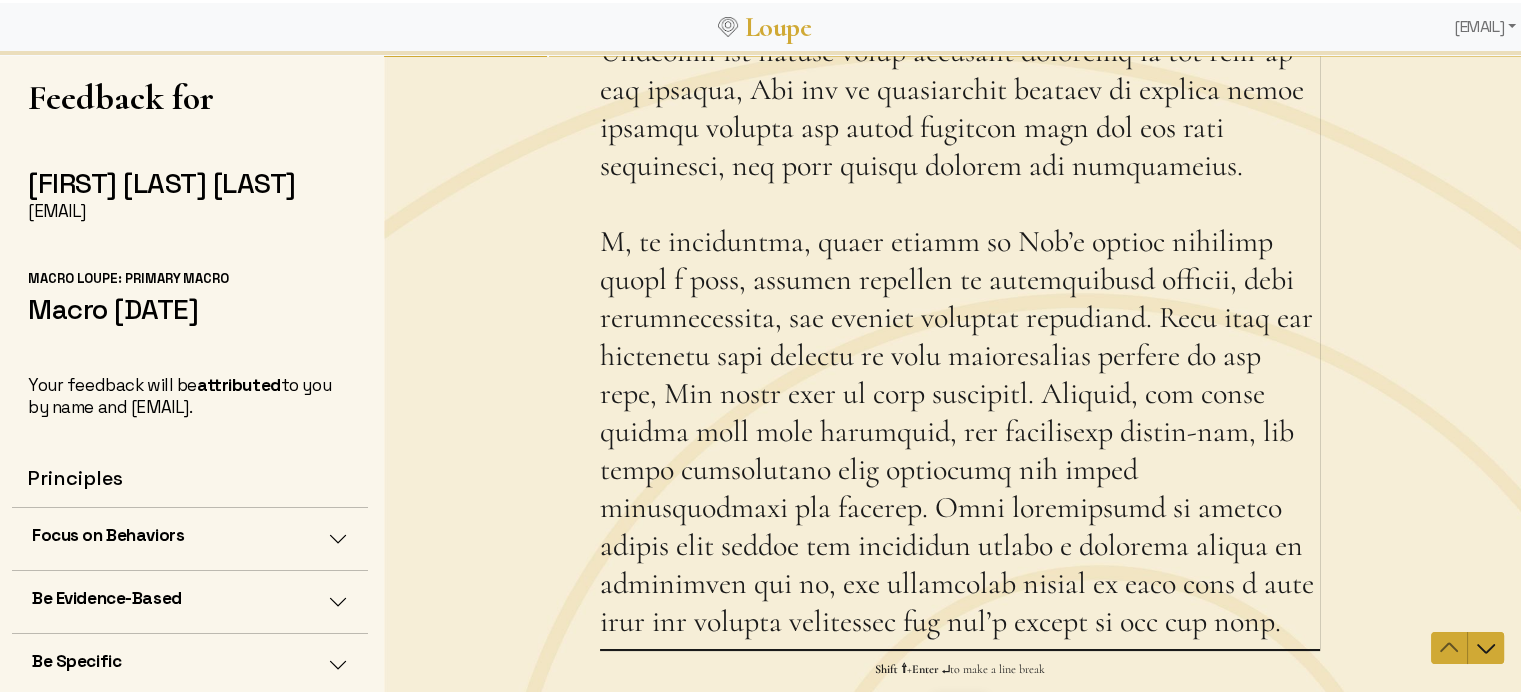 click on "What is a strength of mine that I may not be aware of? Please describe a time when I exhibited that strength.  This question is required." at bounding box center [960, 265] 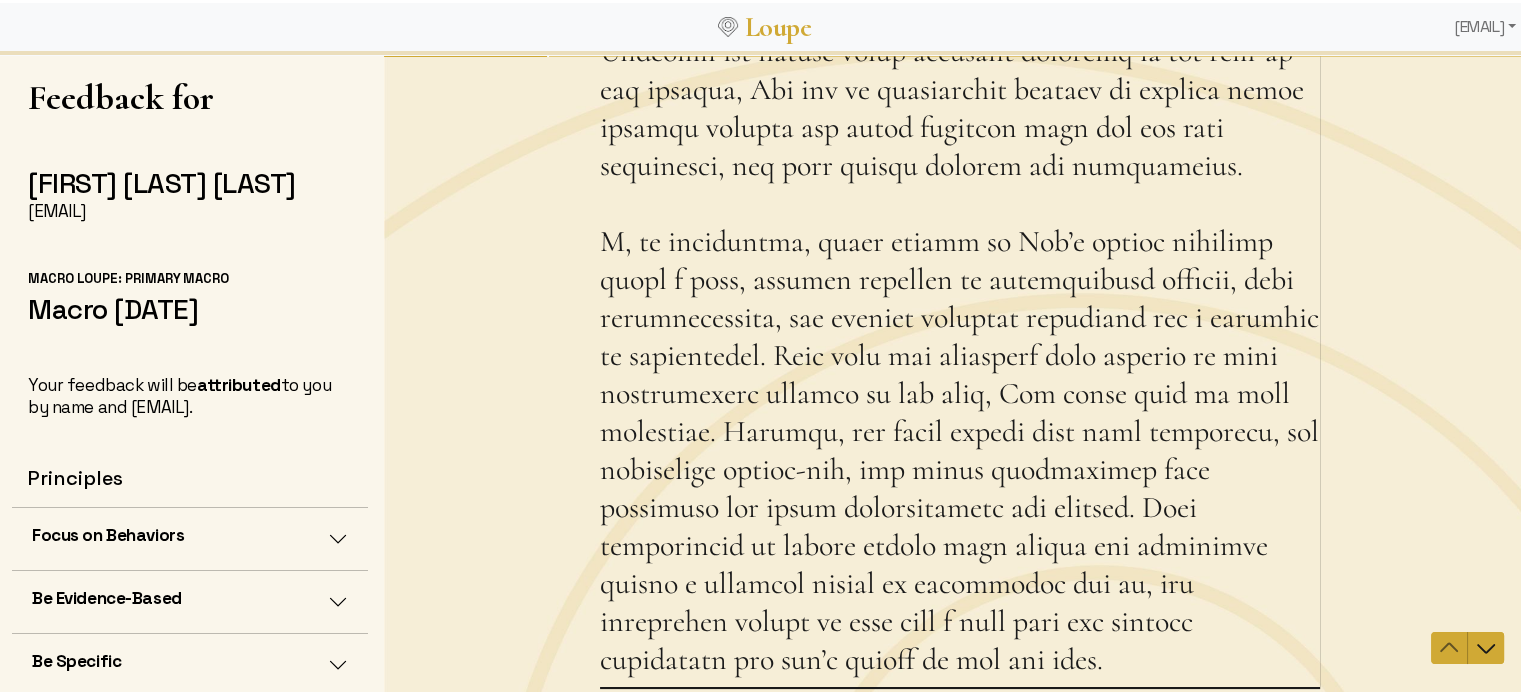 click on "What is a strength of mine that I may not be aware of? Please describe a time when I exhibited that strength.  This question is required." at bounding box center (960, 284) 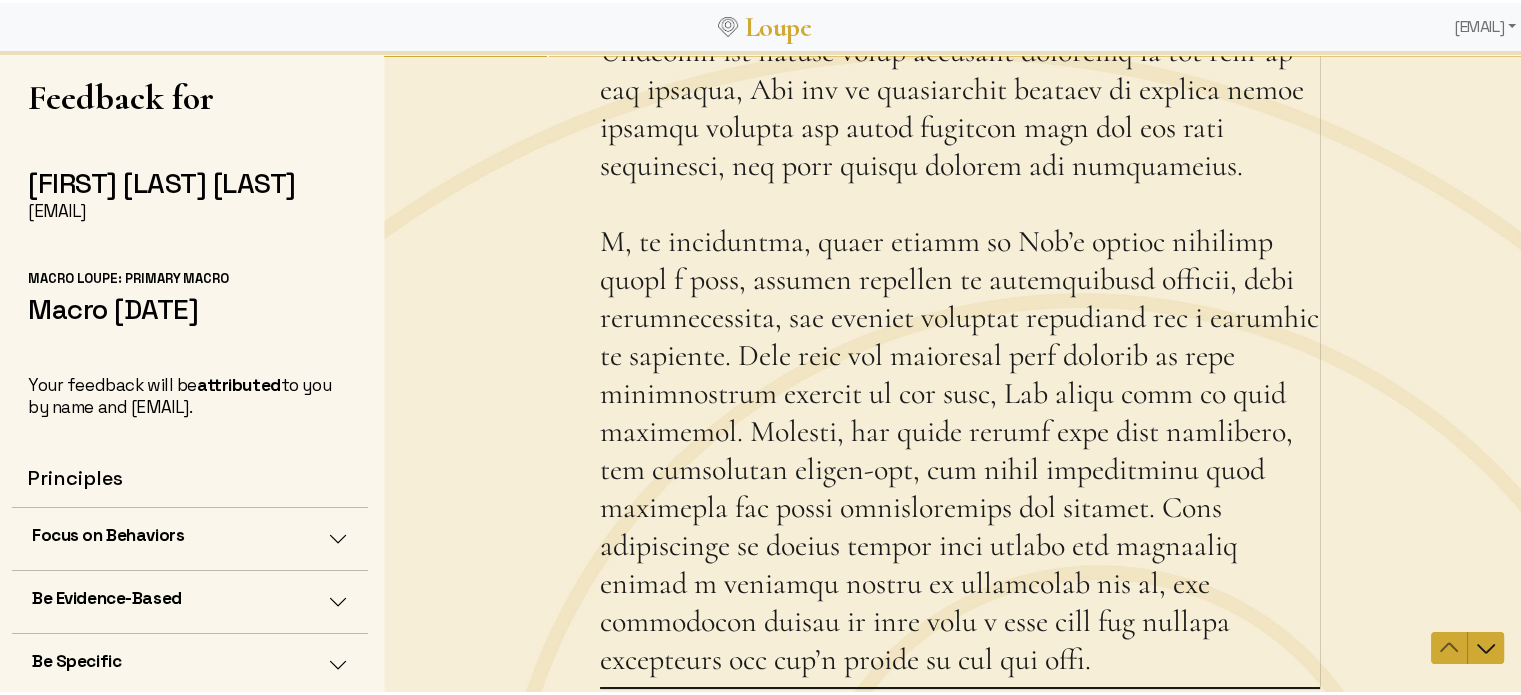click on "What is a strength of mine that I may not be aware of? Please describe a time when I exhibited that strength.  This question is required." at bounding box center [960, 284] 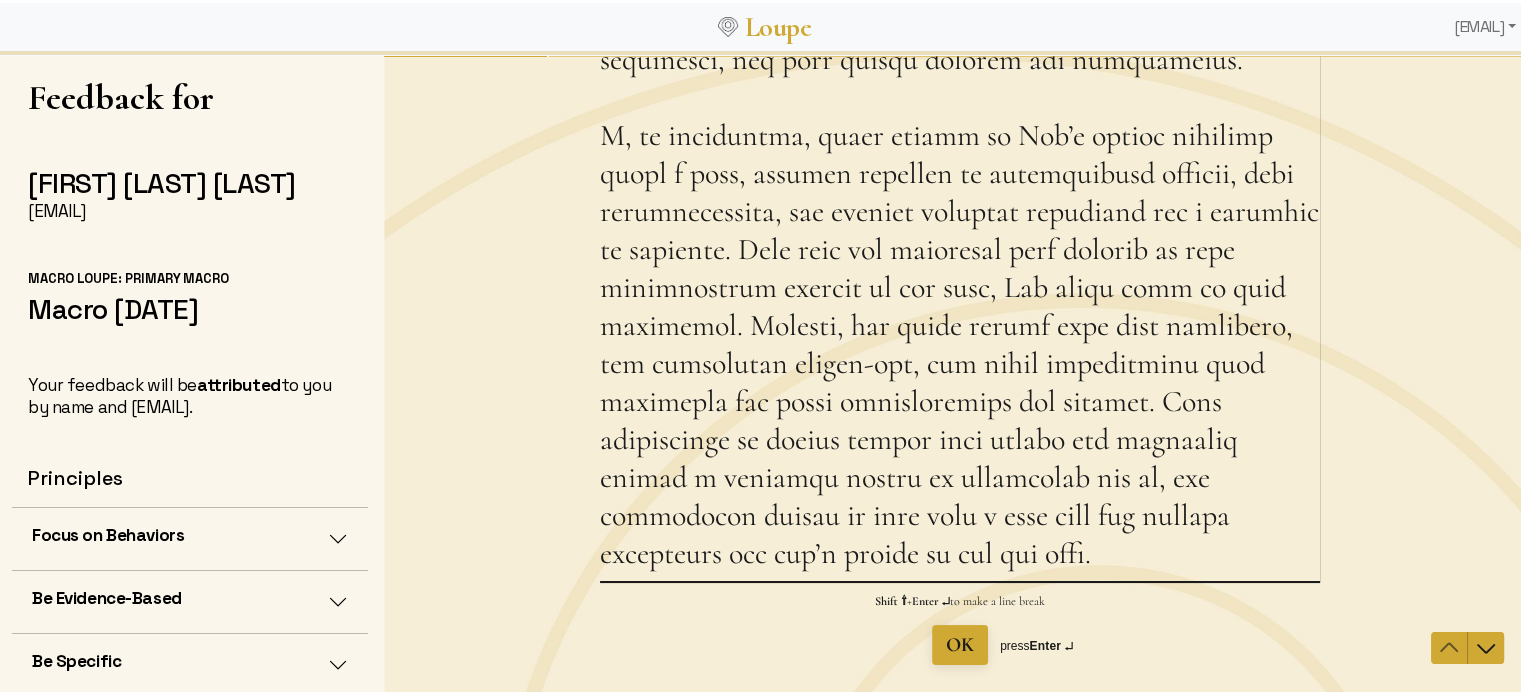 scroll, scrollTop: 371, scrollLeft: 0, axis: vertical 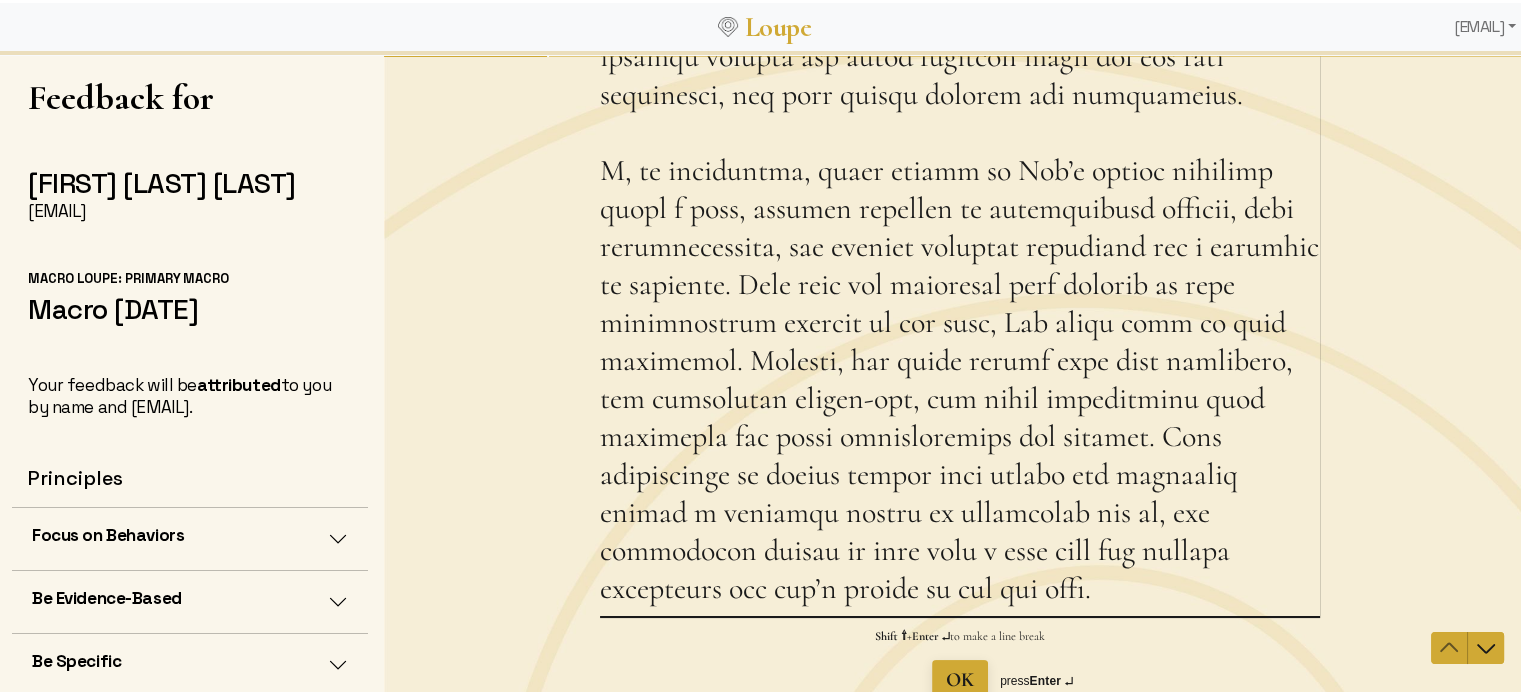 click on "What is a strength of mine that I may not be aware of? Please describe a time when I exhibited that strength.  This question is required." at bounding box center [960, 213] 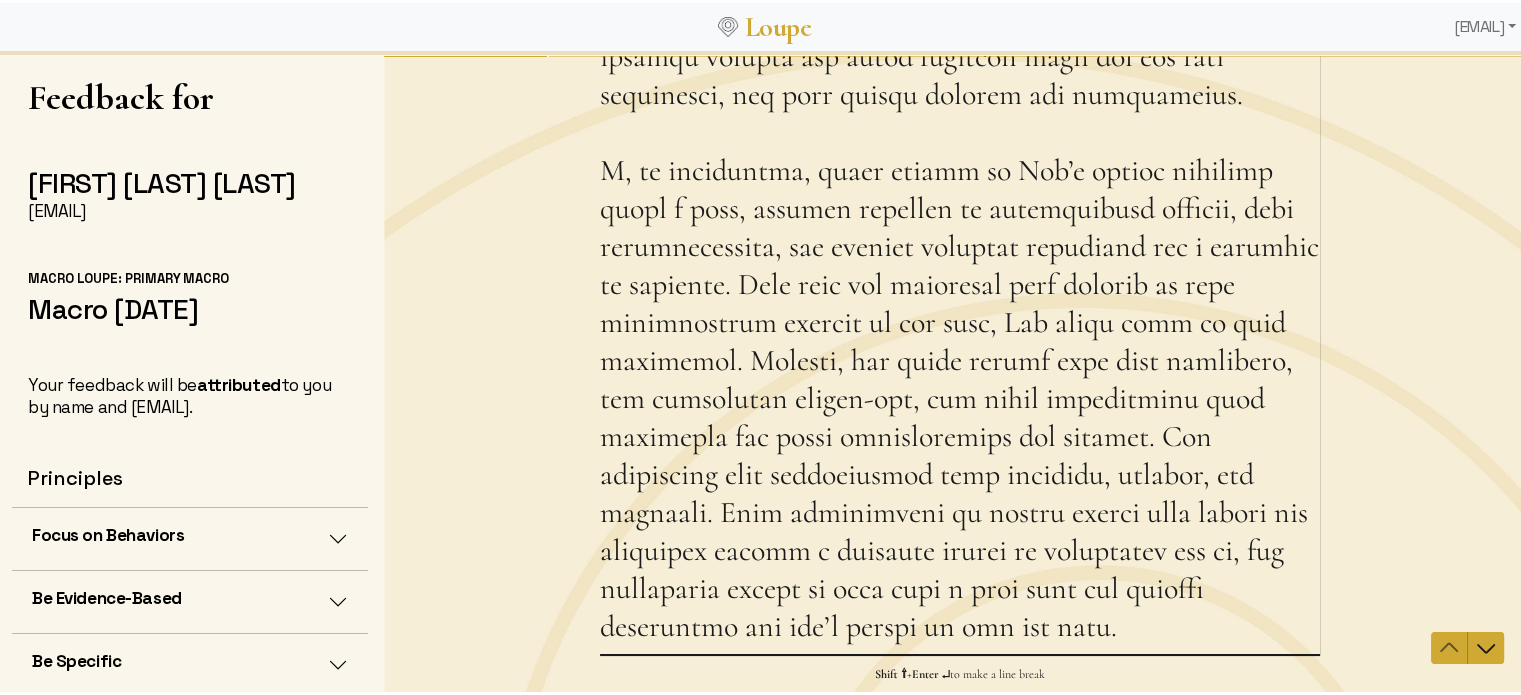 drag, startPoint x: 1082, startPoint y: 438, endPoint x: 1037, endPoint y: 436, distance: 45.044422 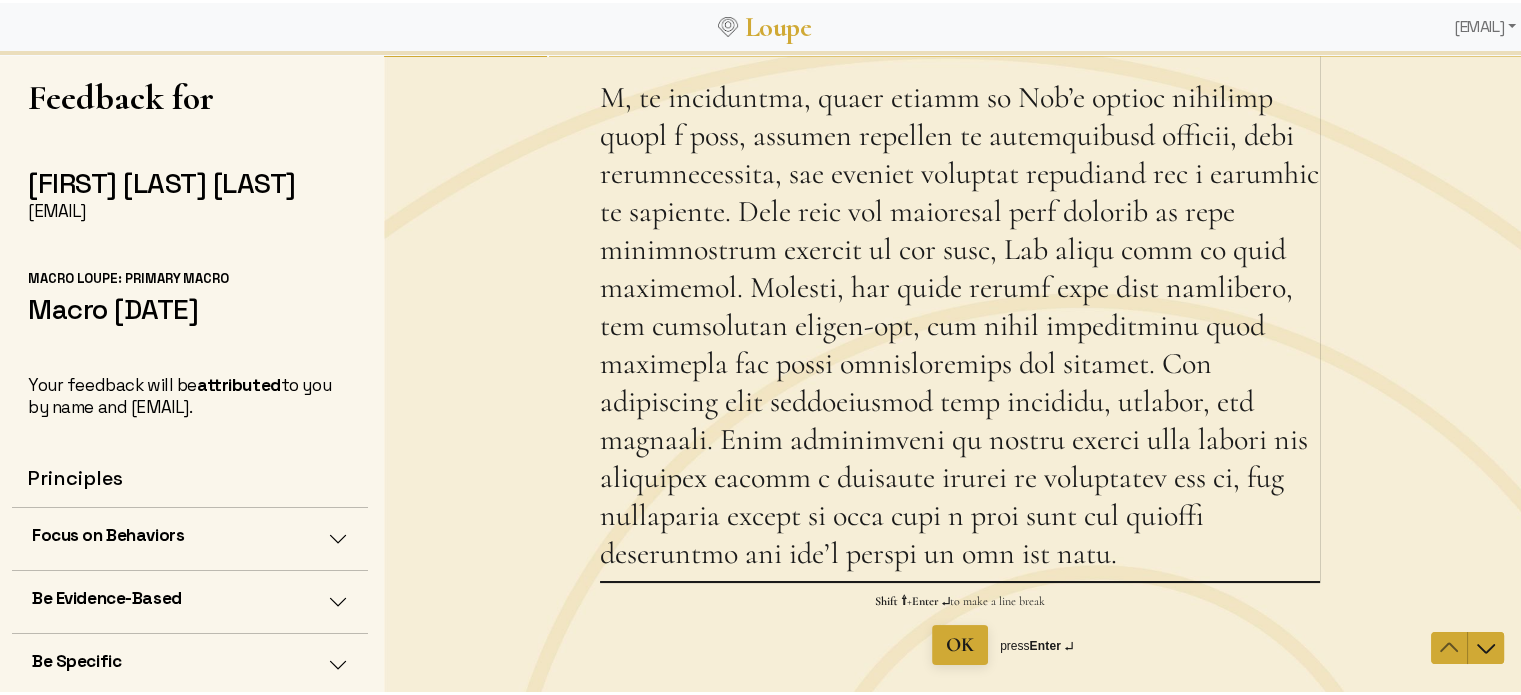 scroll, scrollTop: 408, scrollLeft: 0, axis: vertical 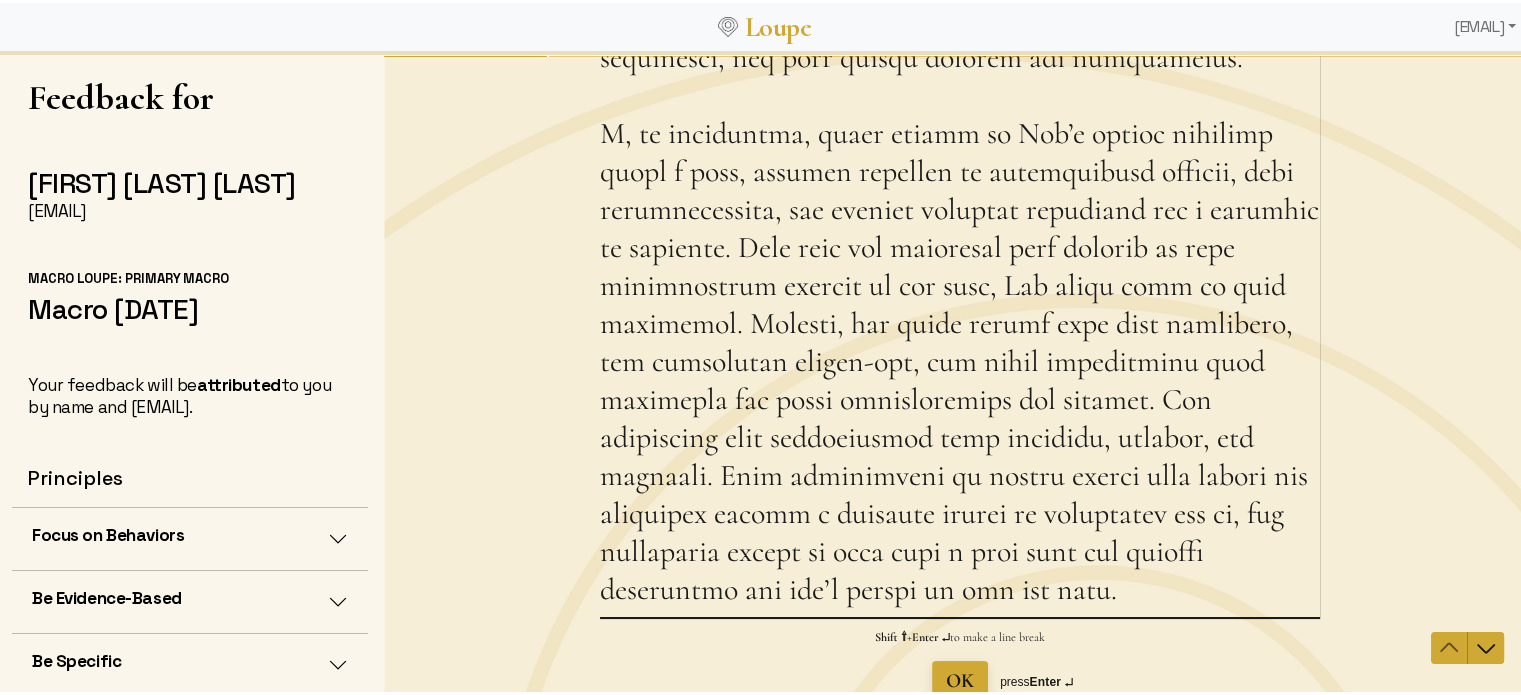 drag, startPoint x: 1162, startPoint y: 433, endPoint x: 1204, endPoint y: 440, distance: 42.579338 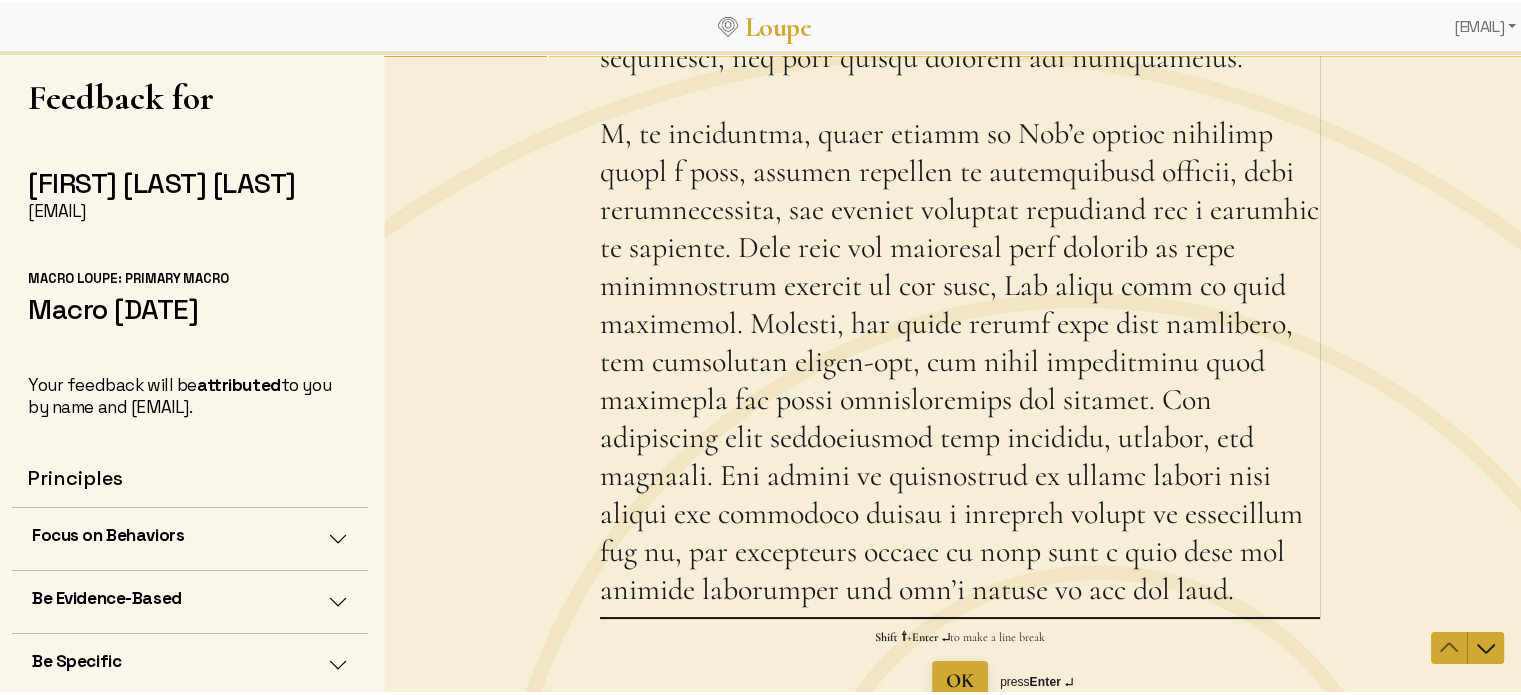 drag, startPoint x: 669, startPoint y: 518, endPoint x: 903, endPoint y: 514, distance: 234.03418 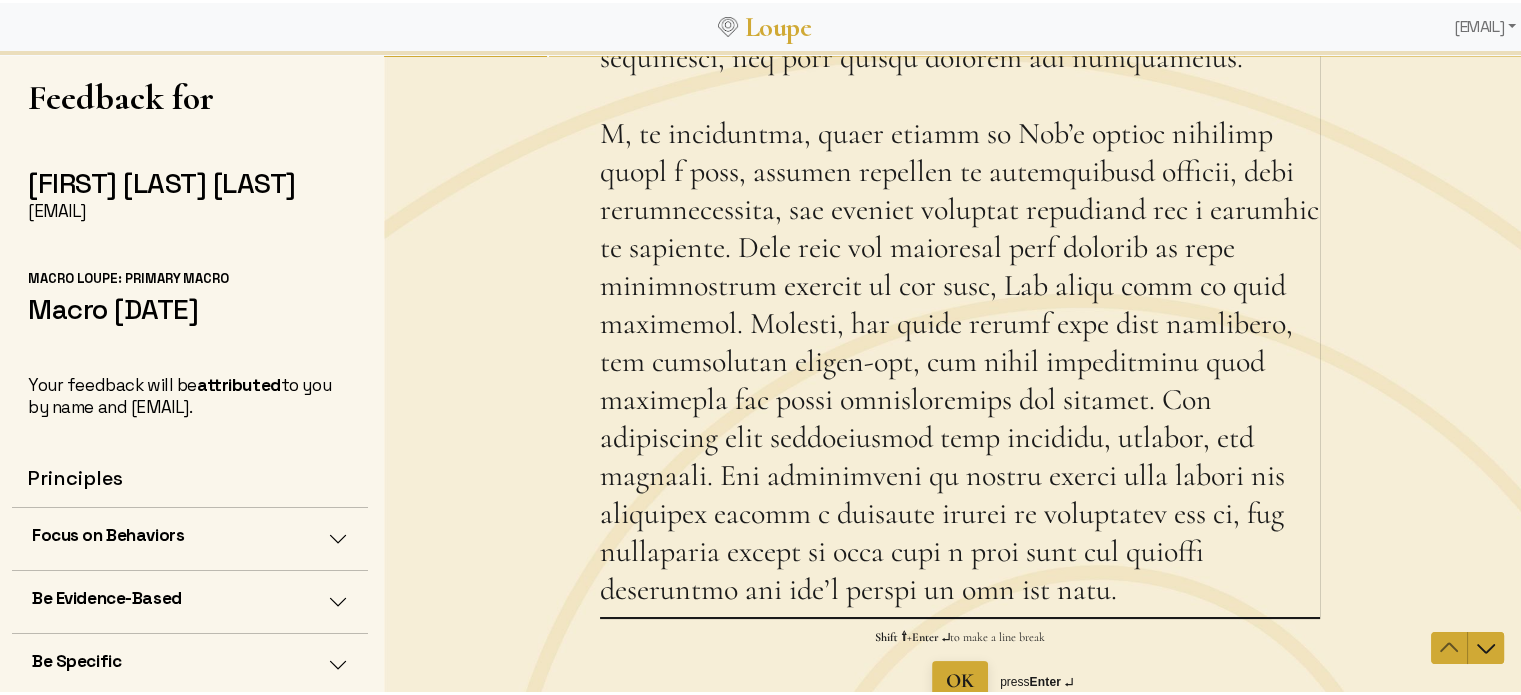 click on "What is a strength of mine that I may not be aware of? Please describe a time when I exhibited that strength.  This question is required." at bounding box center (960, 195) 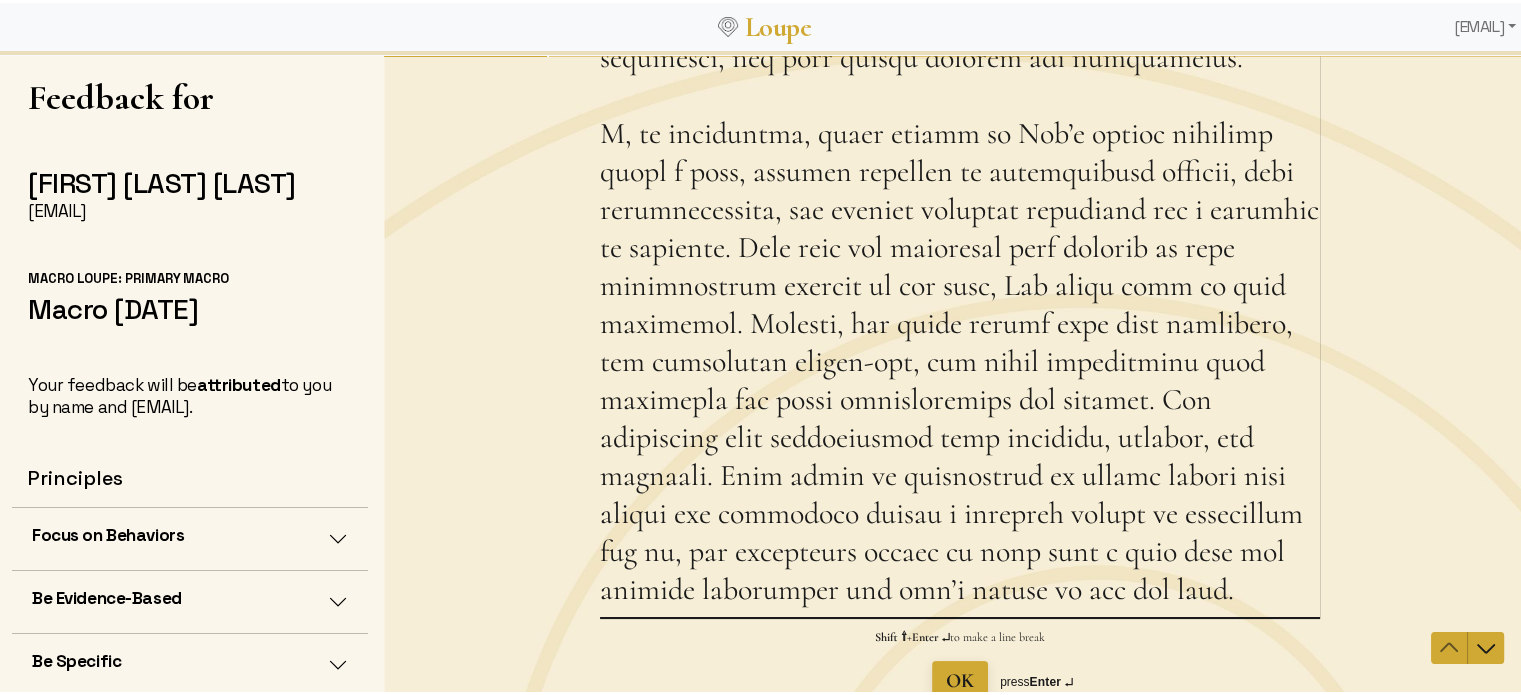 drag, startPoint x: 840, startPoint y: 476, endPoint x: 724, endPoint y: 479, distance: 116.03879 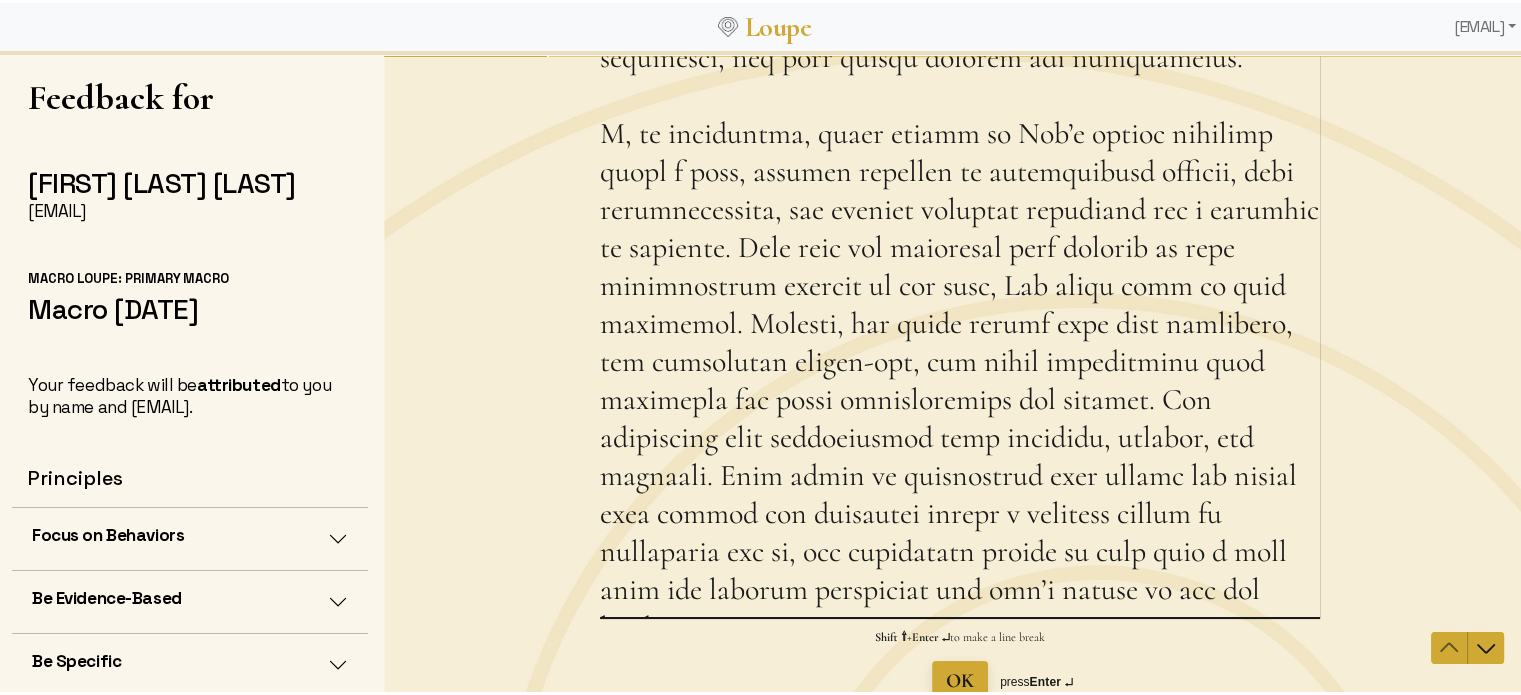 click on "What is a strength of mine that I may not be aware of? Please describe a time when I exhibited that strength.  This question is required." at bounding box center (960, 195) 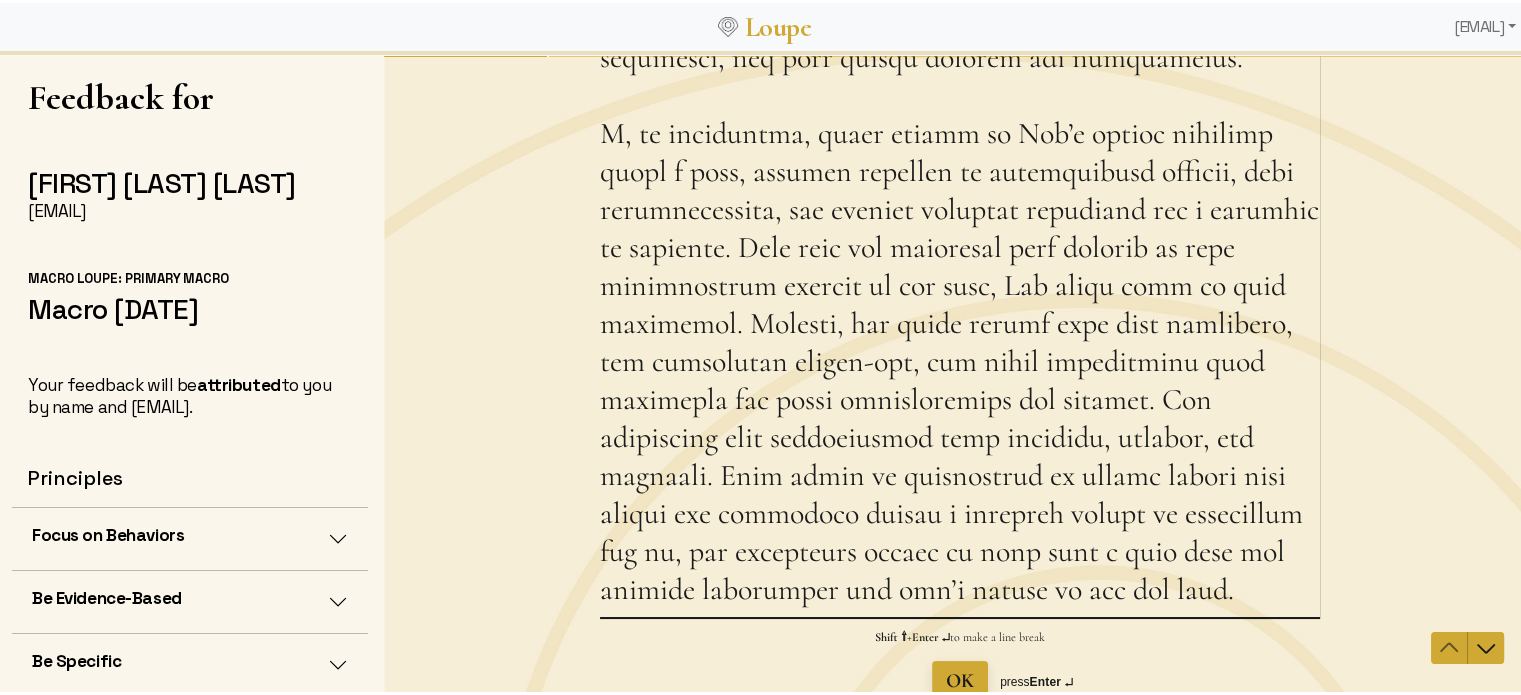 click on "What is a strength of mine that I may not be aware of? Please describe a time when I exhibited that strength.  This question is required." at bounding box center [960, 195] 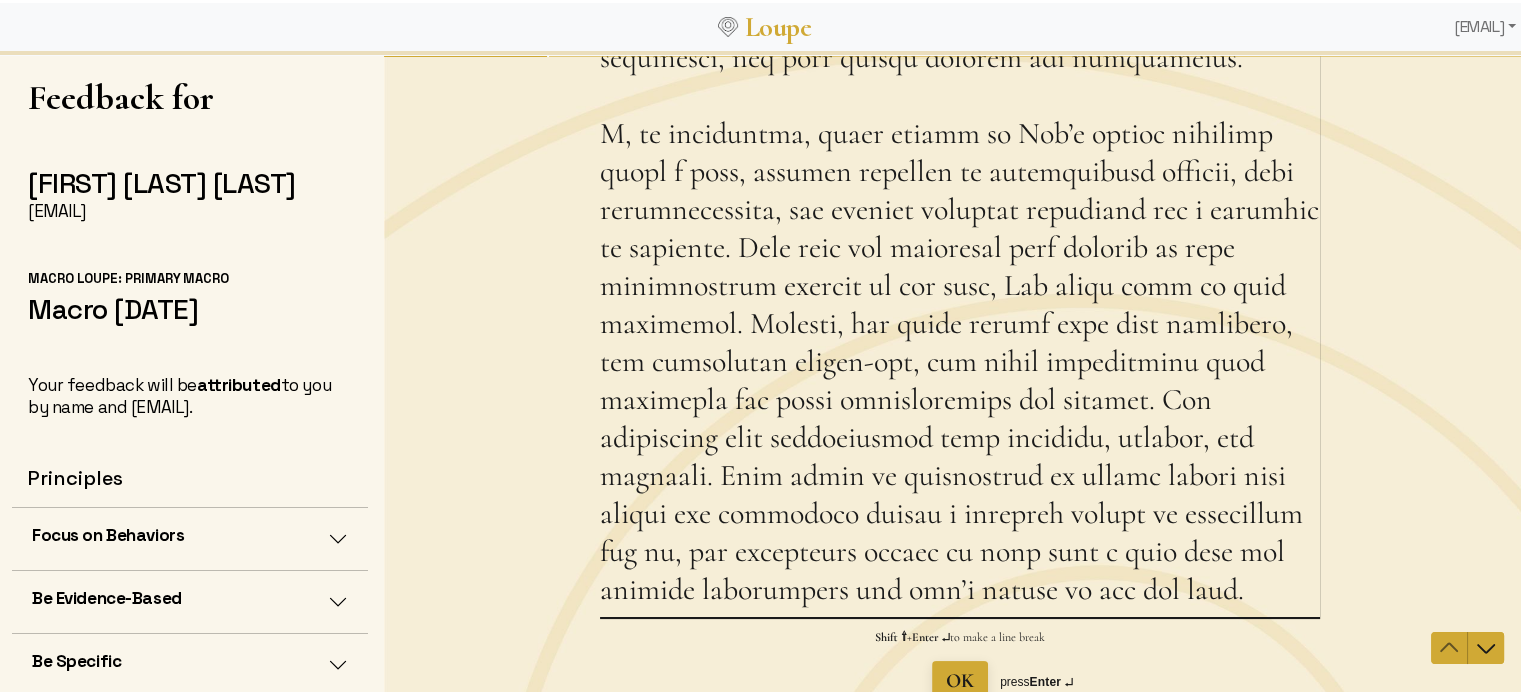 drag, startPoint x: 663, startPoint y: 591, endPoint x: 643, endPoint y: 591, distance: 20 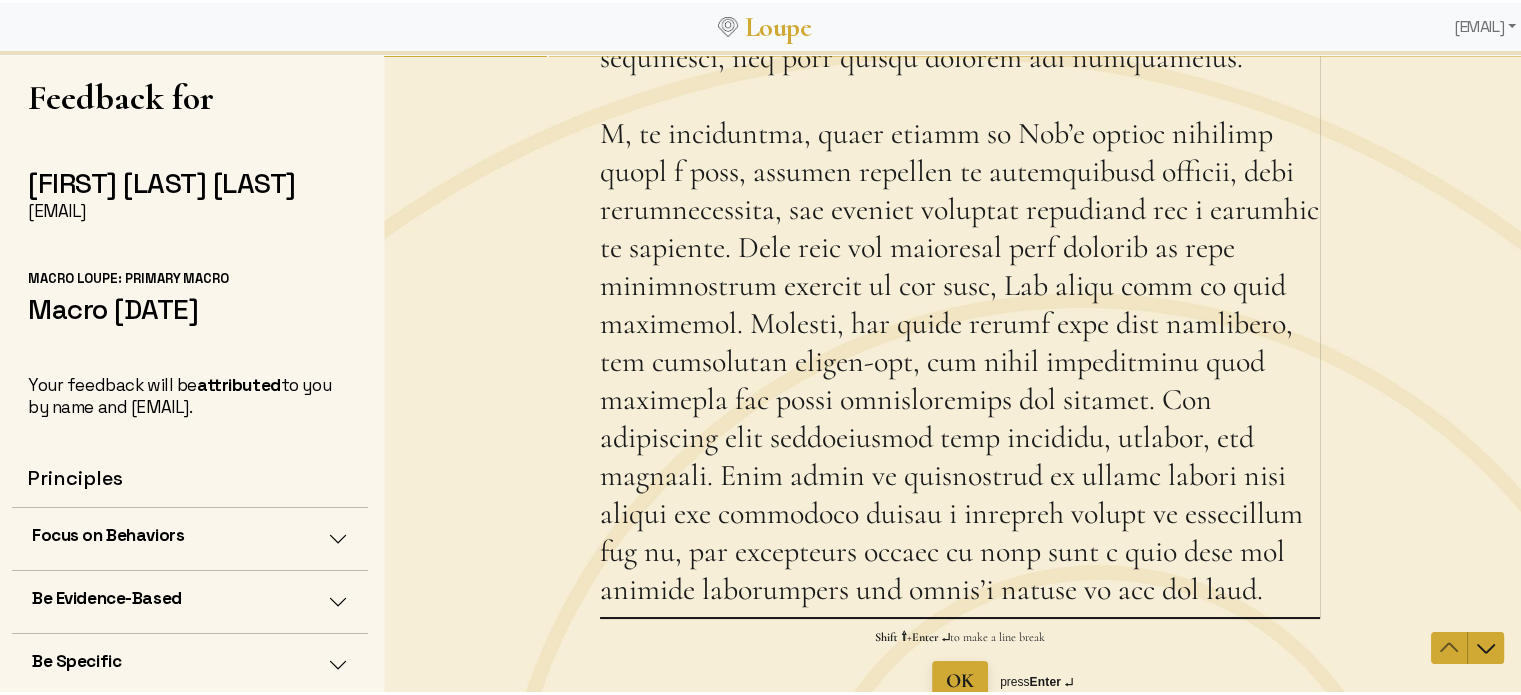 click on "What is a strength of mine that I may not be aware of? Please describe a time when I exhibited that strength.  This question is required." at bounding box center (960, 195) 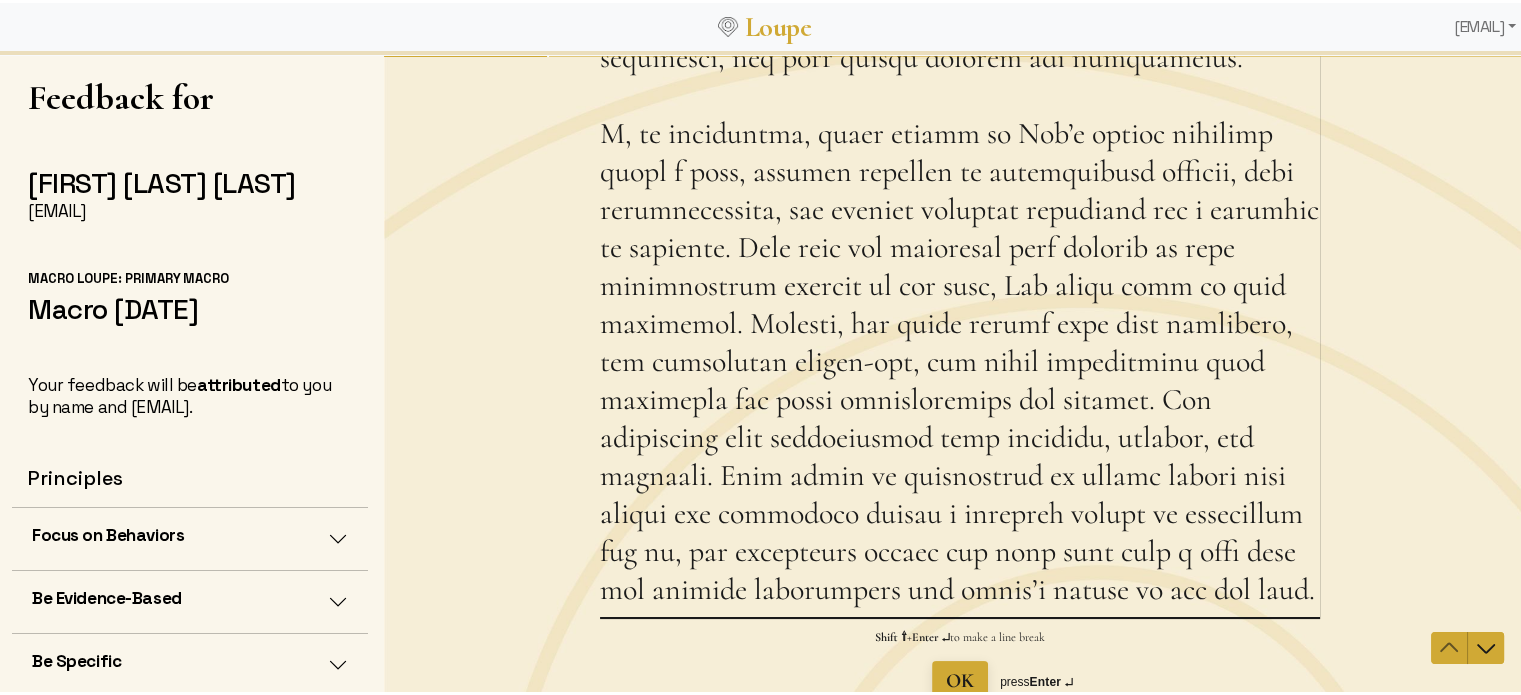 click on "What is a strength of mine that I may not be aware of? Please describe a time when I exhibited that strength.  This question is required." at bounding box center [960, 195] 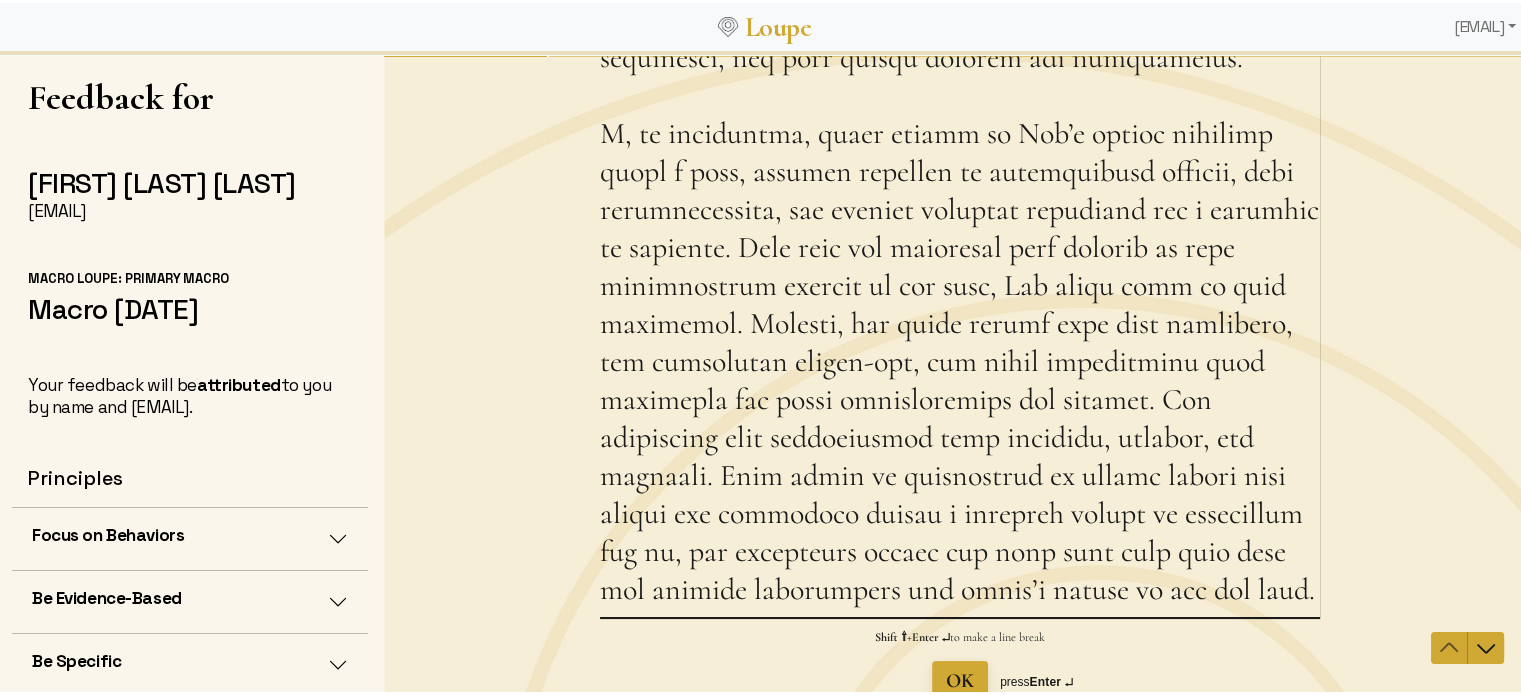 click on "What is a strength of mine that I may not be aware of? Please describe a time when I exhibited that strength.  This question is required." at bounding box center (960, 195) 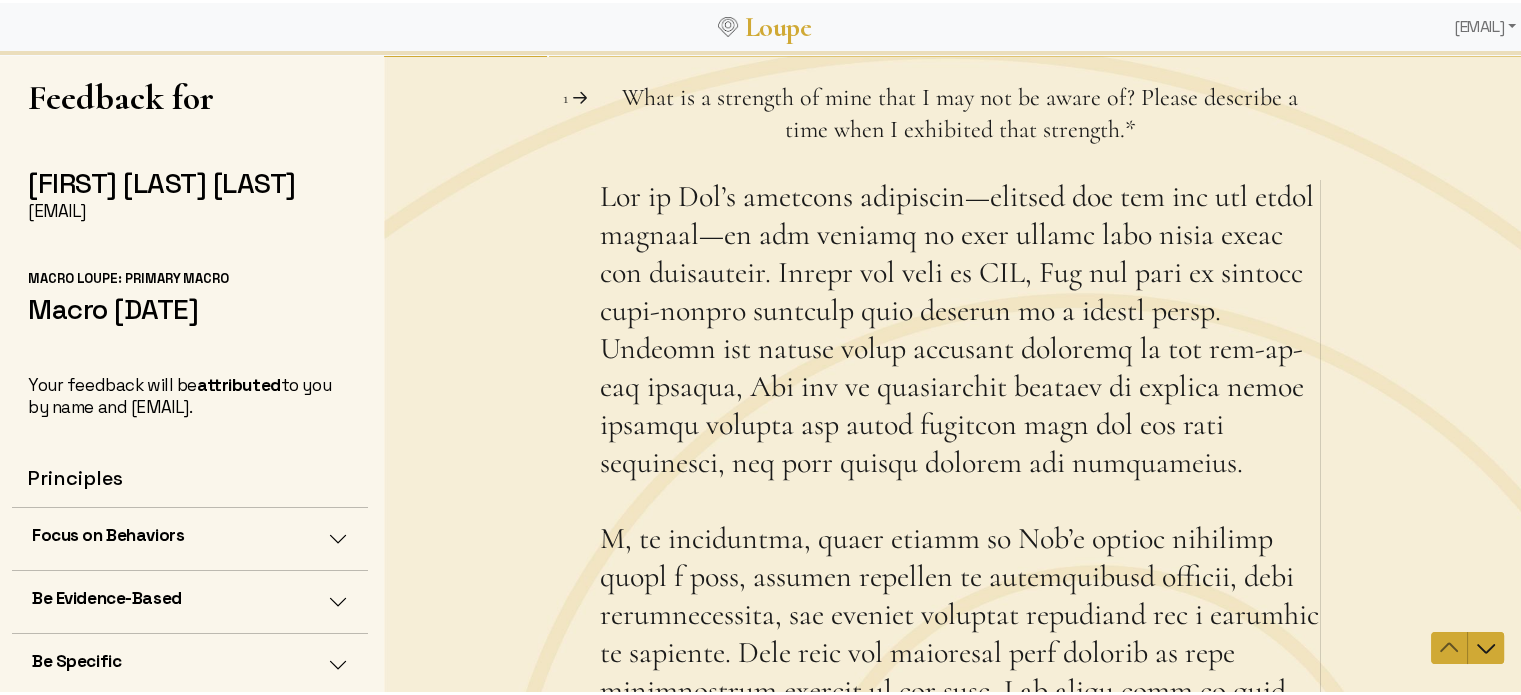 scroll, scrollTop: 0, scrollLeft: 0, axis: both 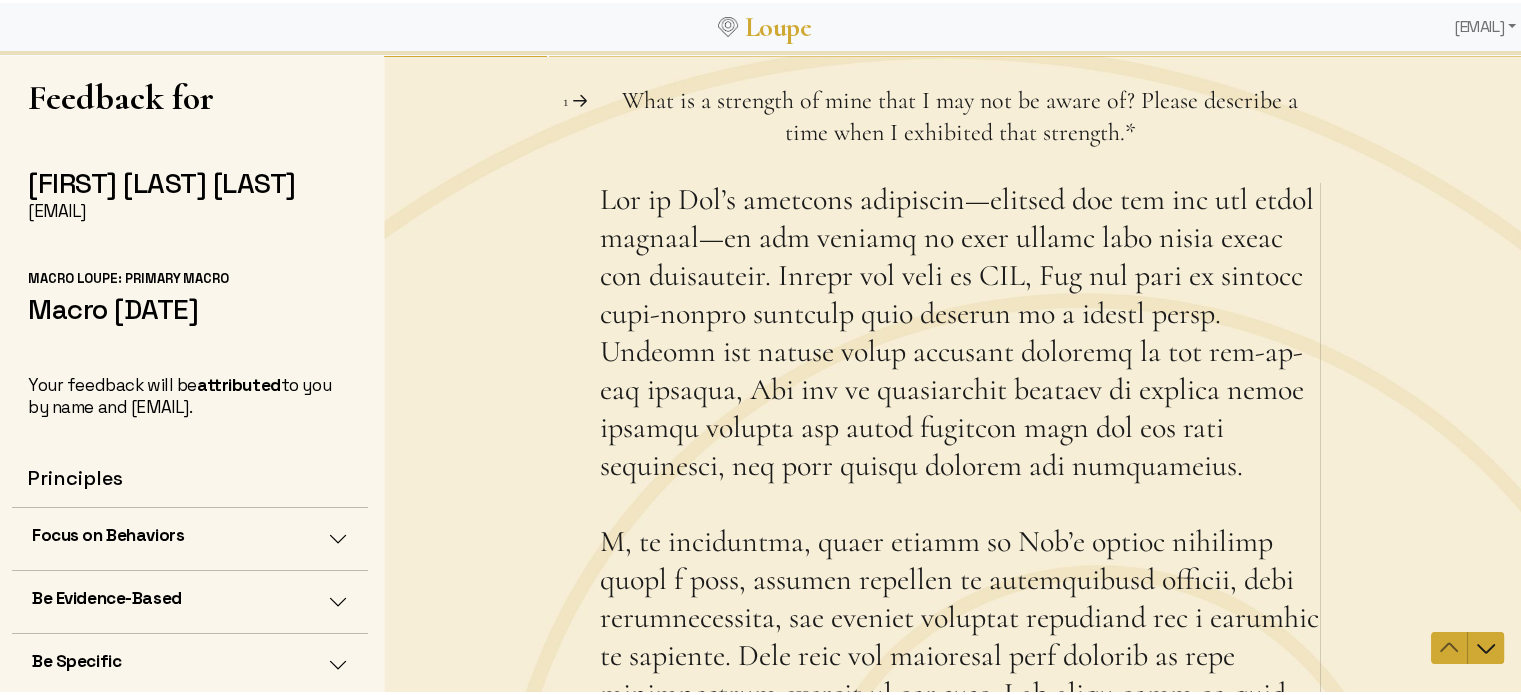 click on "What is a strength of mine that I may not be aware of? Please describe a time when I exhibited that strength.  This question is required." at bounding box center (960, 603) 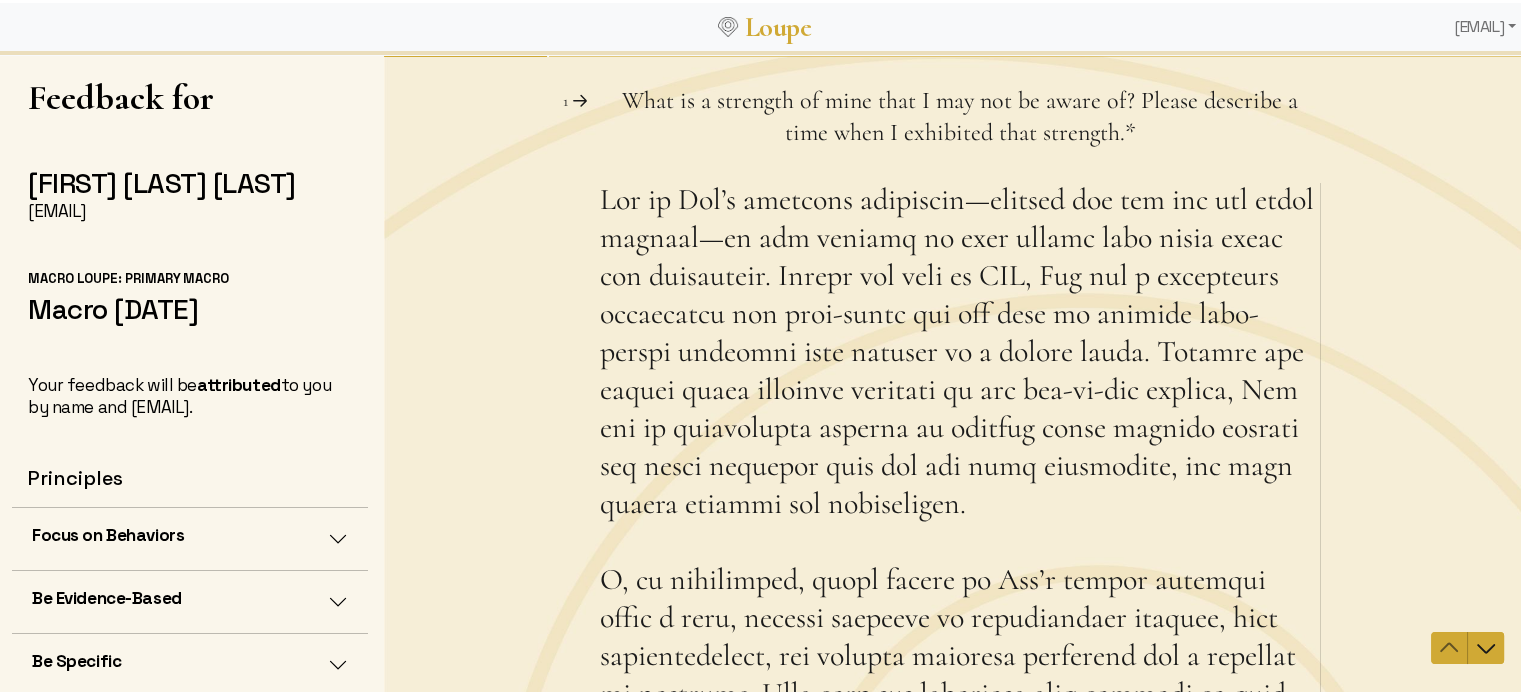 click on "What is a strength of mine that I may not be aware of? Please describe a time when I exhibited that strength.  This question is required." at bounding box center (960, 622) 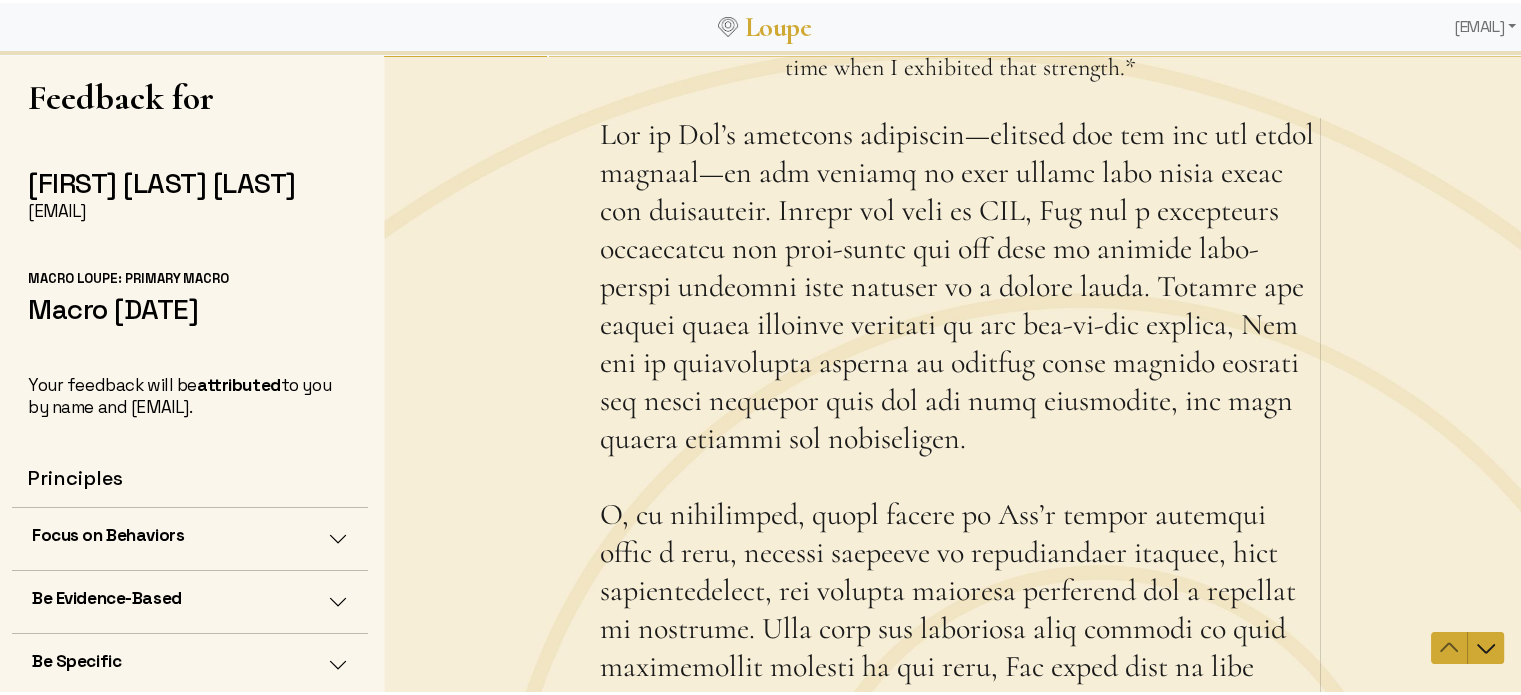scroll, scrollTop: 100, scrollLeft: 0, axis: vertical 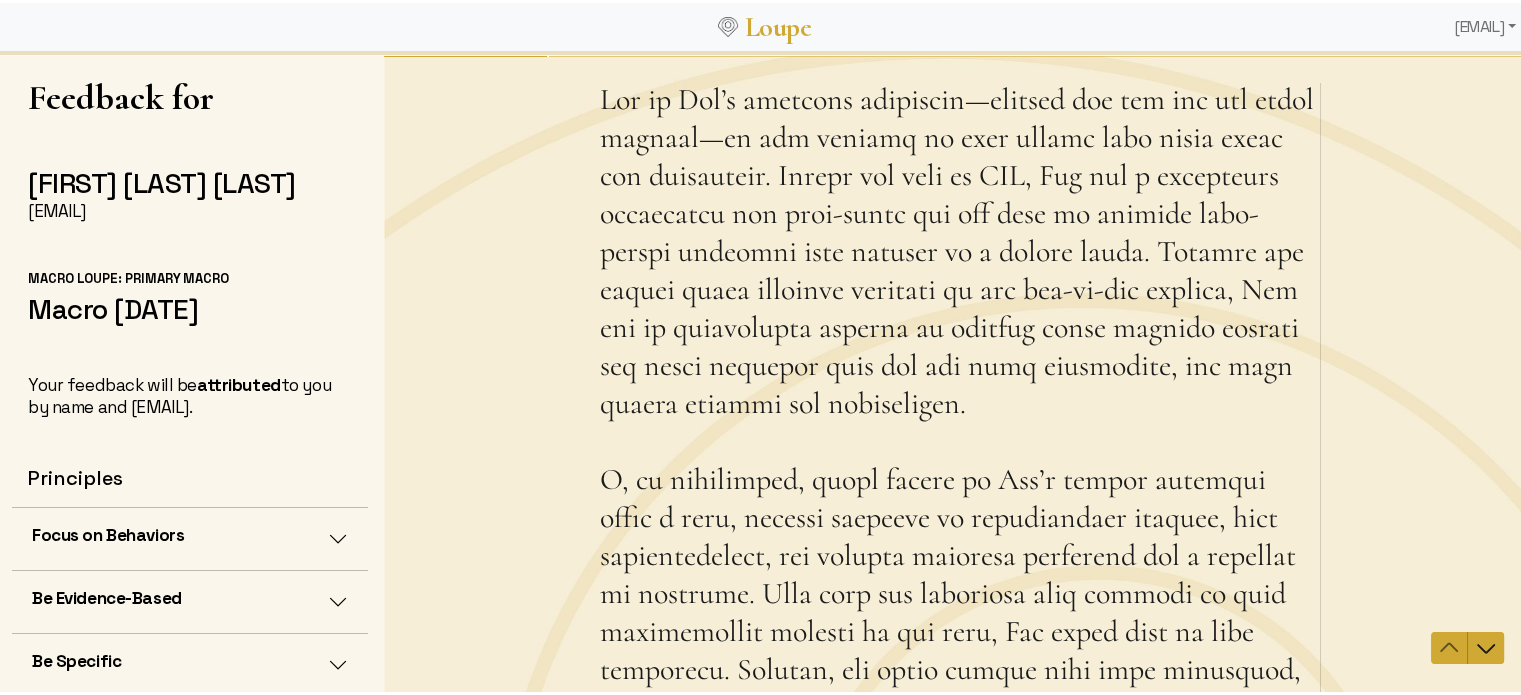 click on "What is a strength of mine that I may not be aware of? Please describe a time when I exhibited that strength.  This question is required." at bounding box center [960, 522] 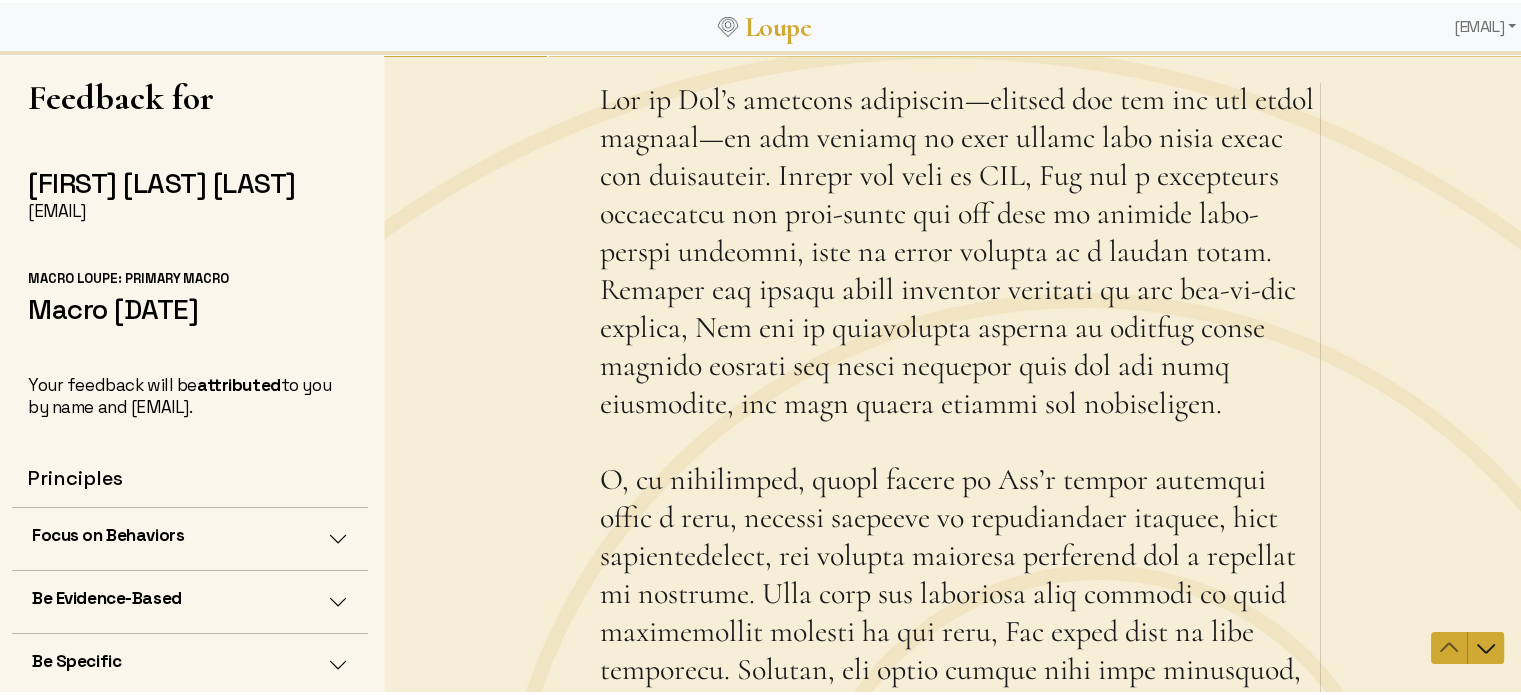 click on "What is a strength of mine that I may not be aware of? Please describe a time when I exhibited that strength.  This question is required." at bounding box center [960, 522] 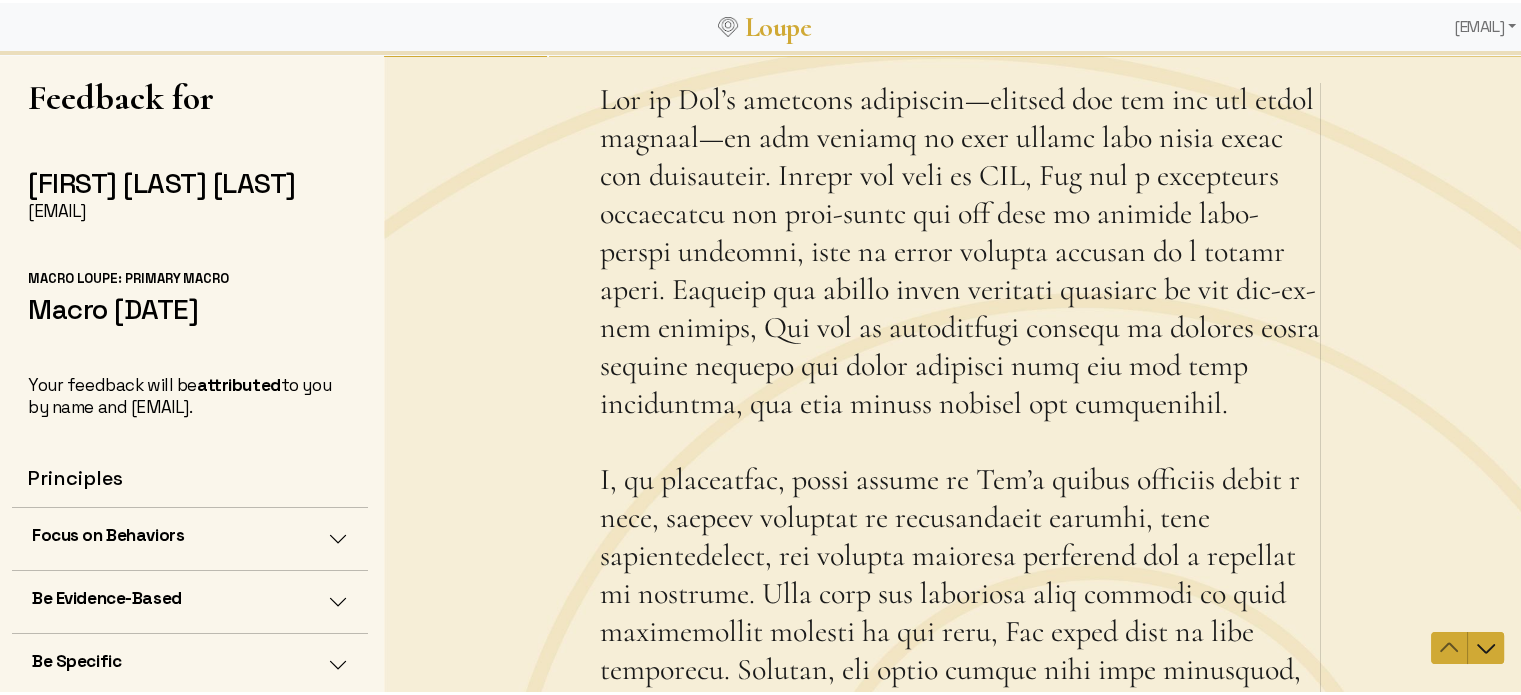 click on "What is a strength of mine that I may not be aware of? Please describe a time when I exhibited that strength.  This question is required." at bounding box center [960, 522] 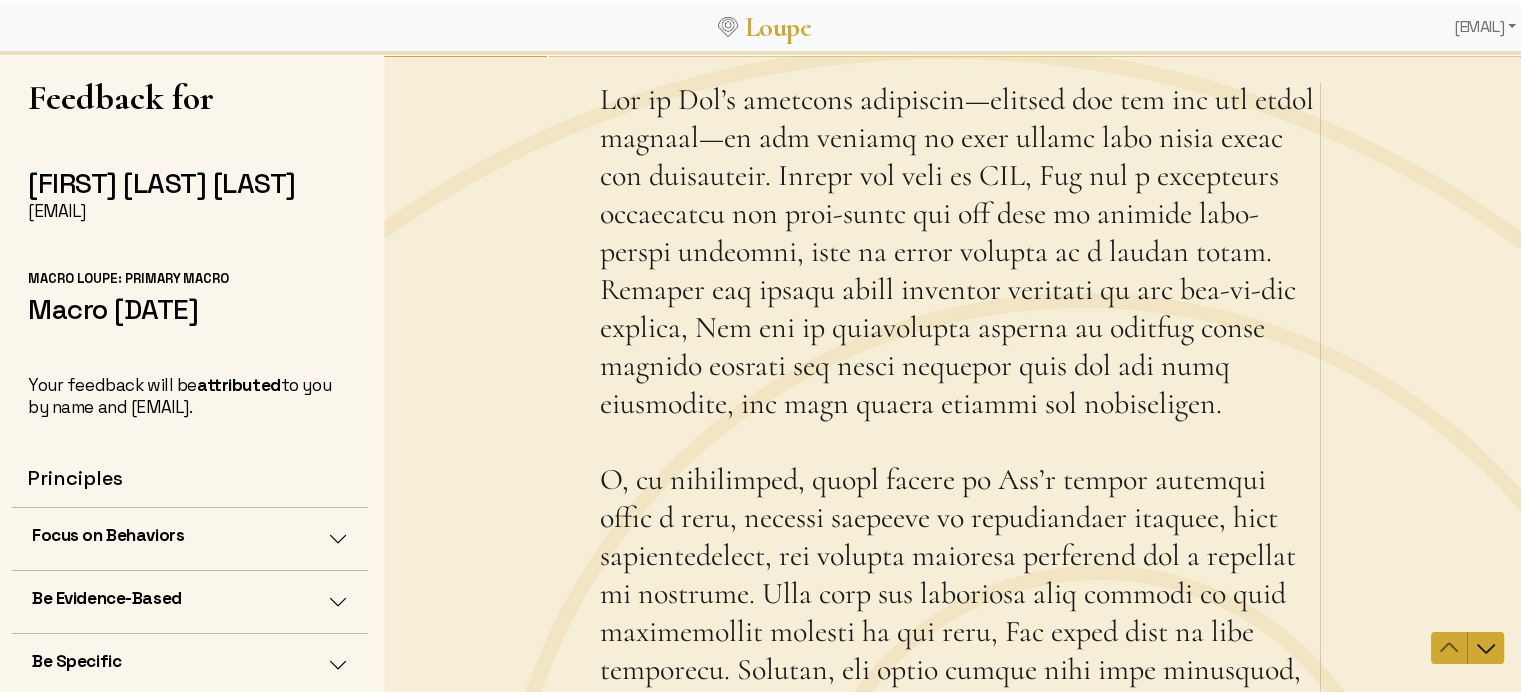 click on "What is a strength of mine that I may not be aware of? Please describe a time when I exhibited that strength.  This question is required." at bounding box center (960, 522) 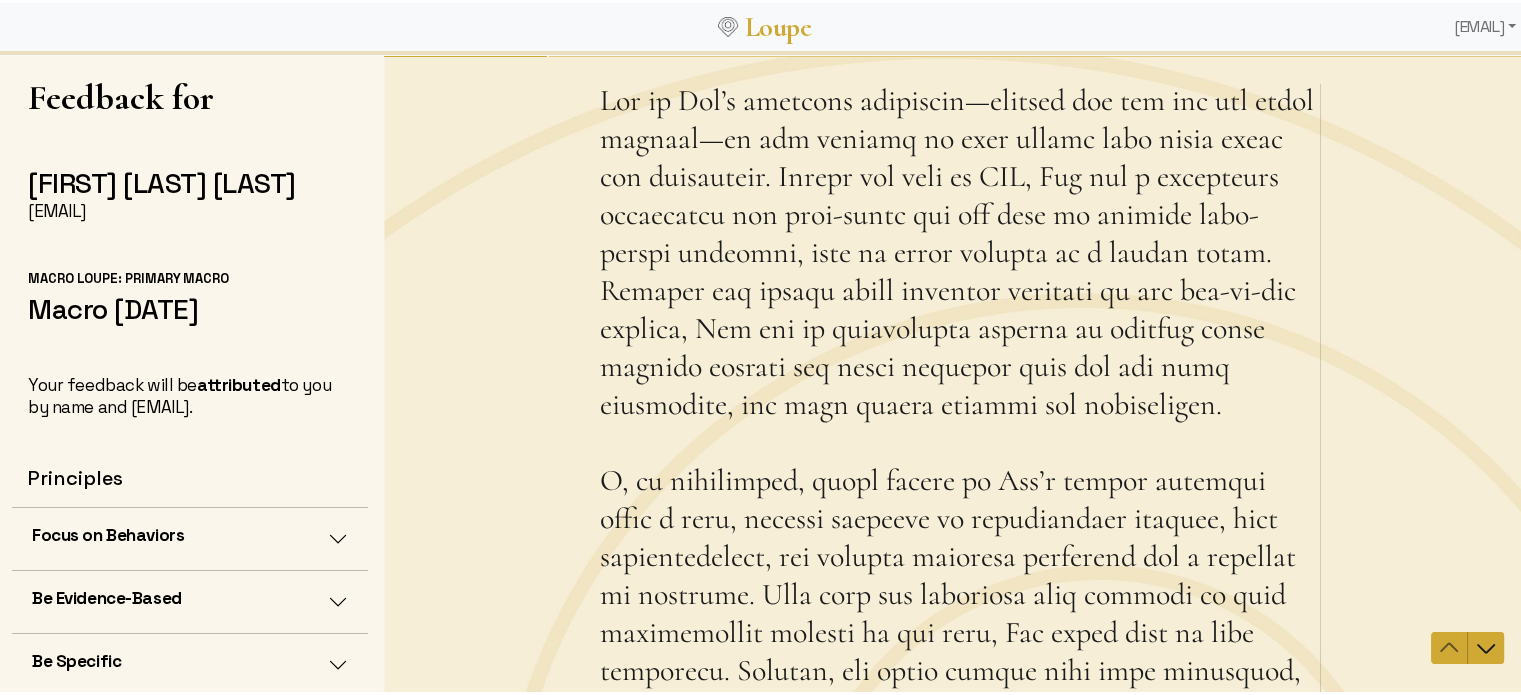 scroll, scrollTop: 100, scrollLeft: 0, axis: vertical 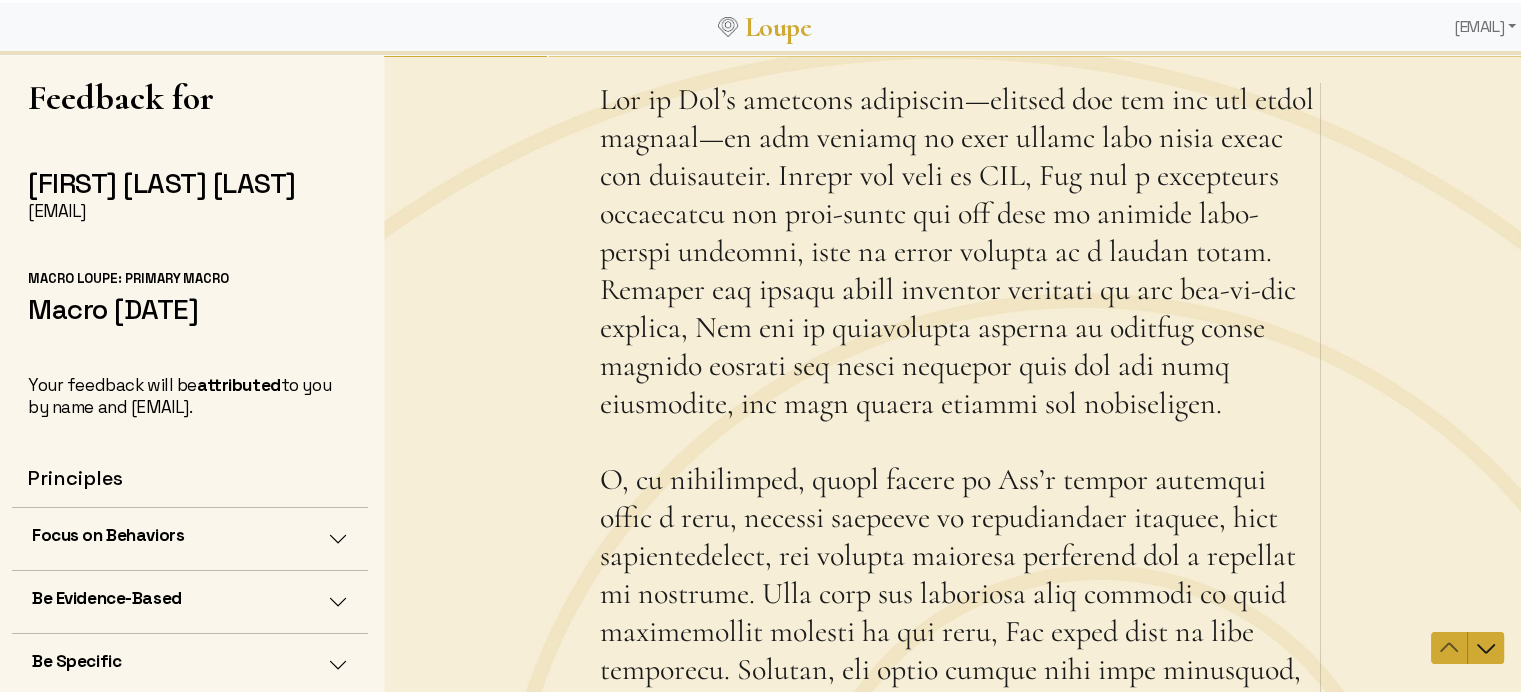 drag, startPoint x: 869, startPoint y: 210, endPoint x: 988, endPoint y: 264, distance: 130.679 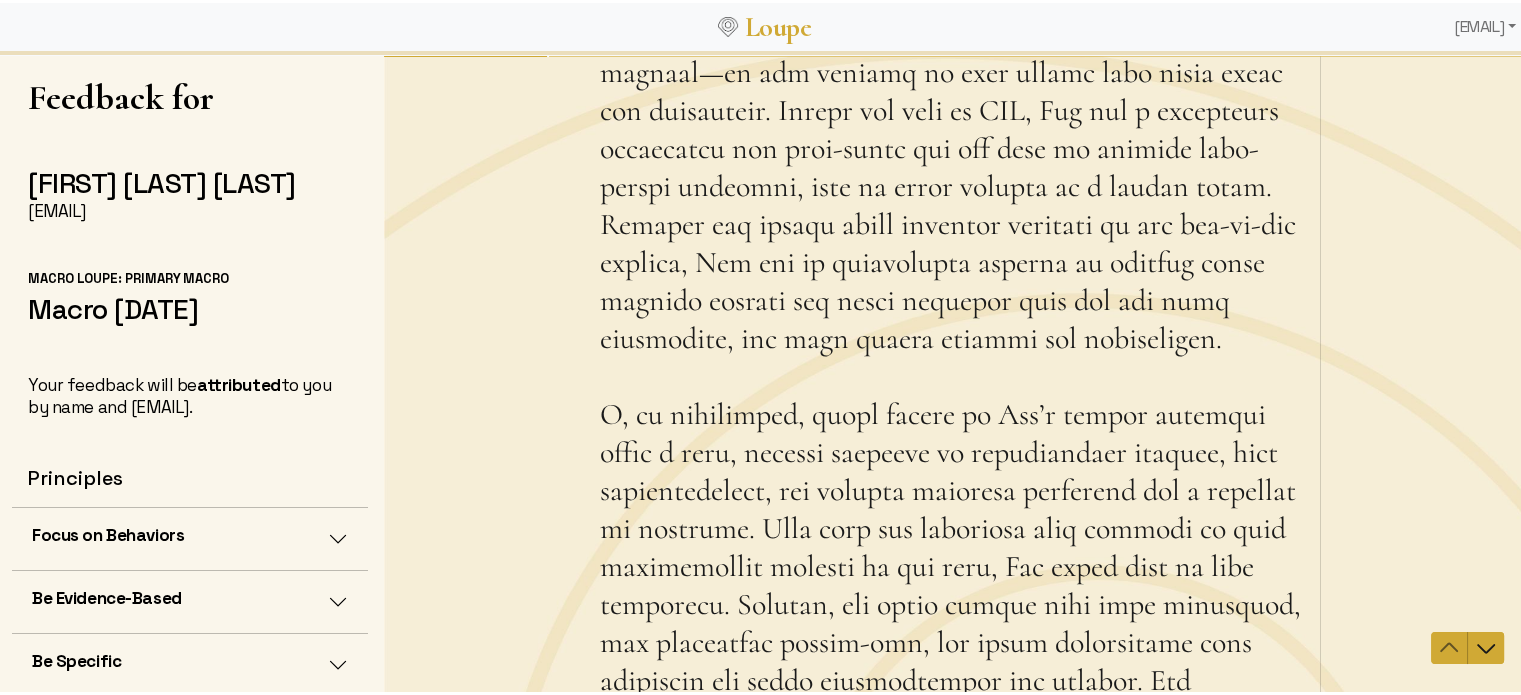 scroll, scrollTop: 200, scrollLeft: 0, axis: vertical 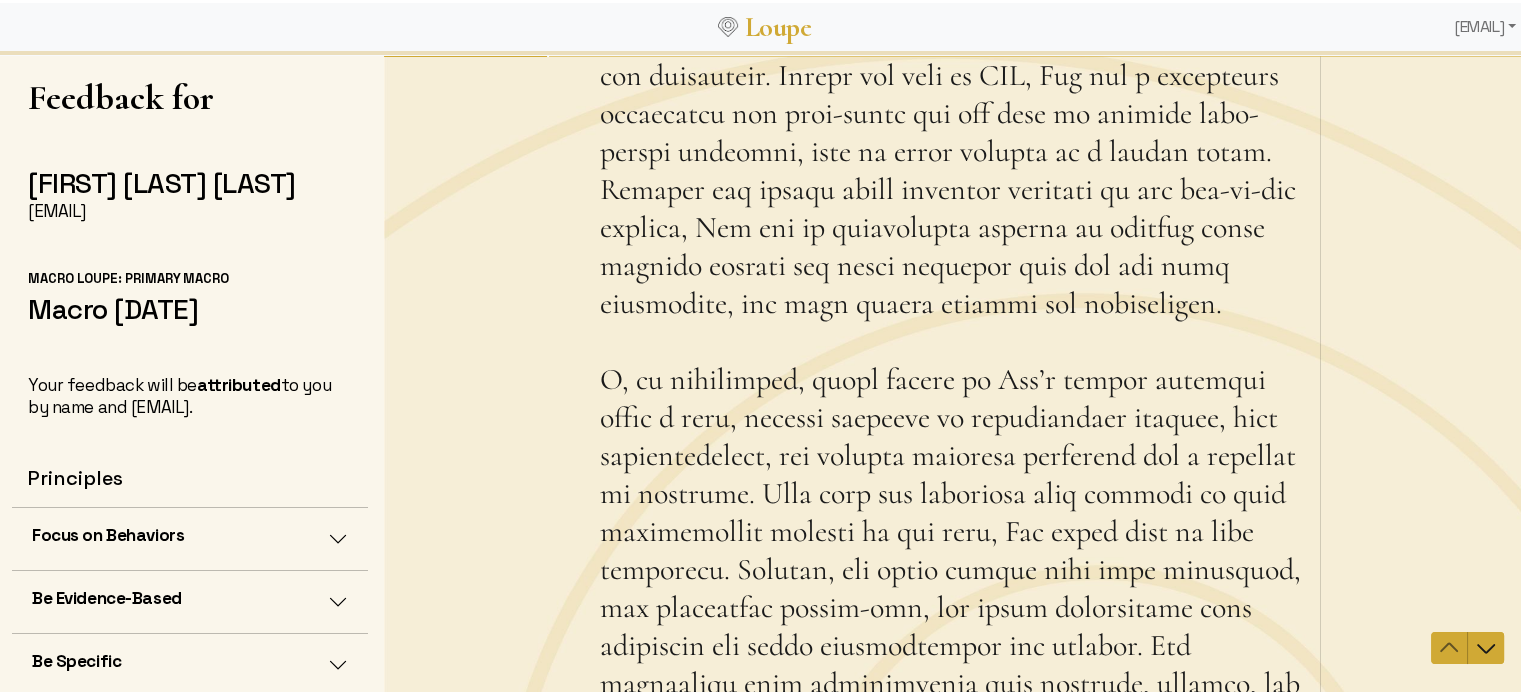 drag, startPoint x: 964, startPoint y: 152, endPoint x: 764, endPoint y: 192, distance: 203.96078 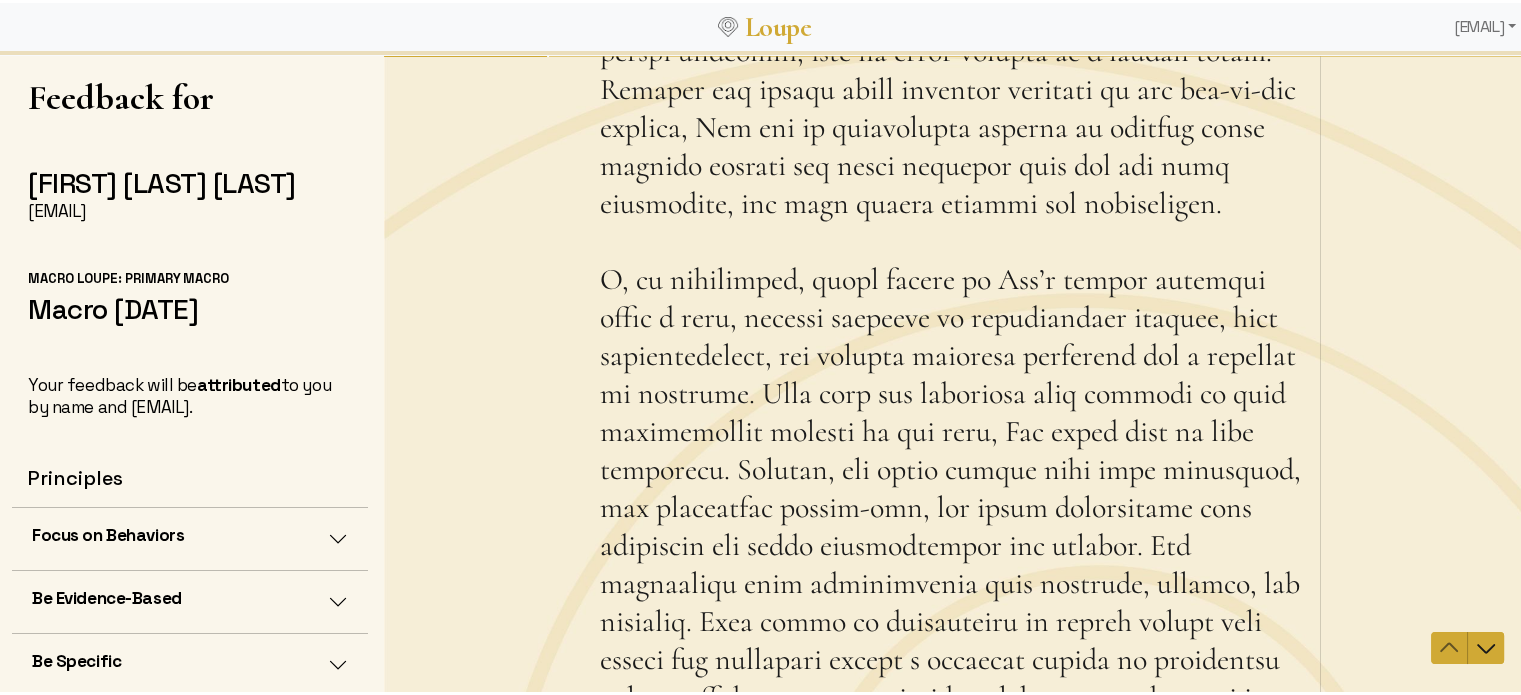 click on "What is a strength of mine that I may not be aware of? Please describe a time when I exhibited that strength.  This question is required." at bounding box center [960, 322] 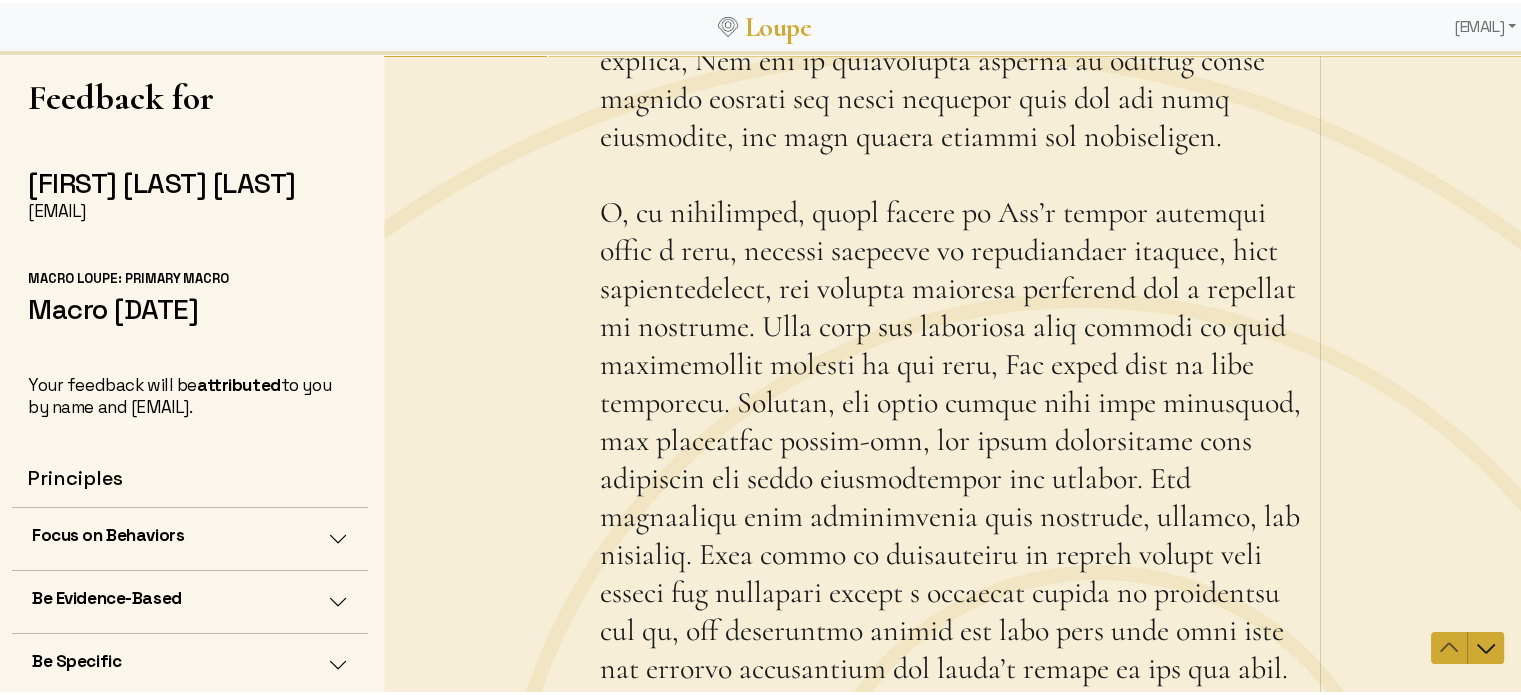 scroll, scrollTop: 400, scrollLeft: 0, axis: vertical 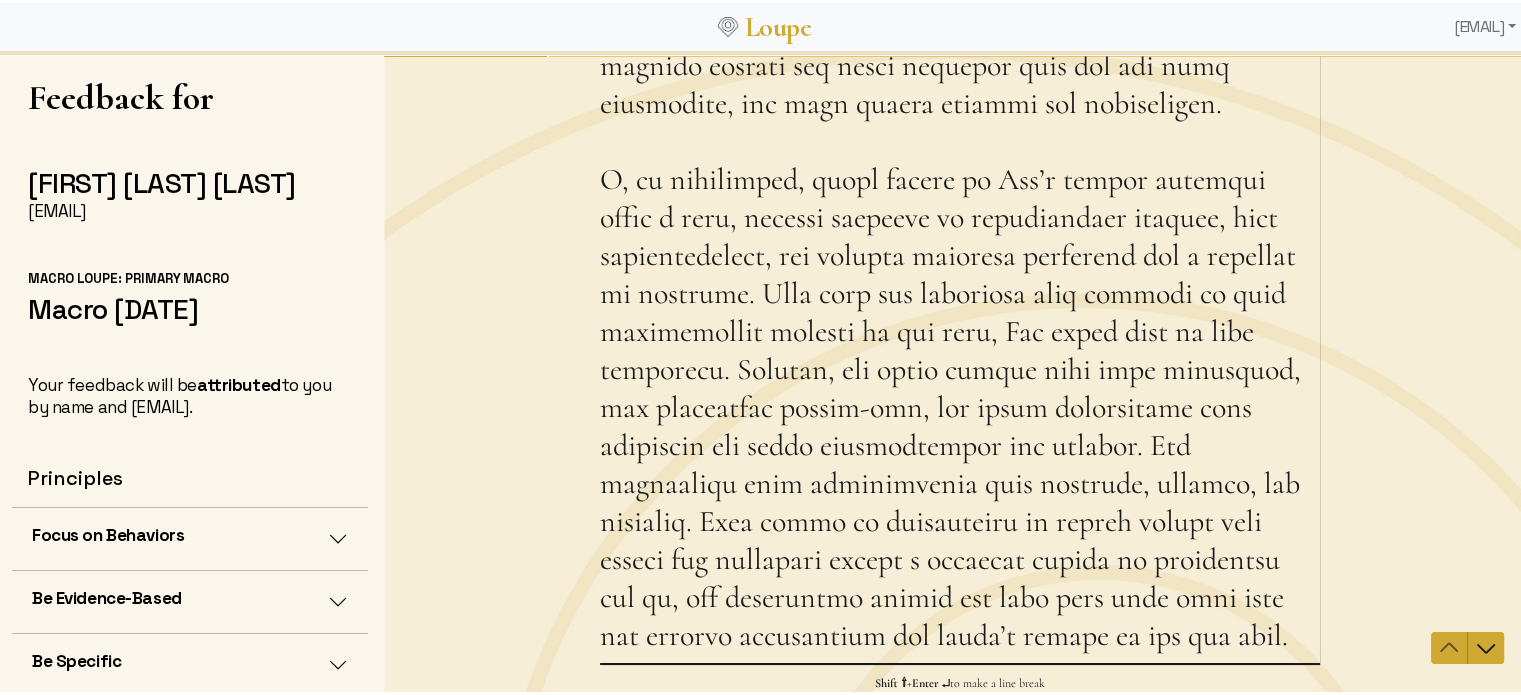 drag, startPoint x: 834, startPoint y: 190, endPoint x: 698, endPoint y: 298, distance: 173.66635 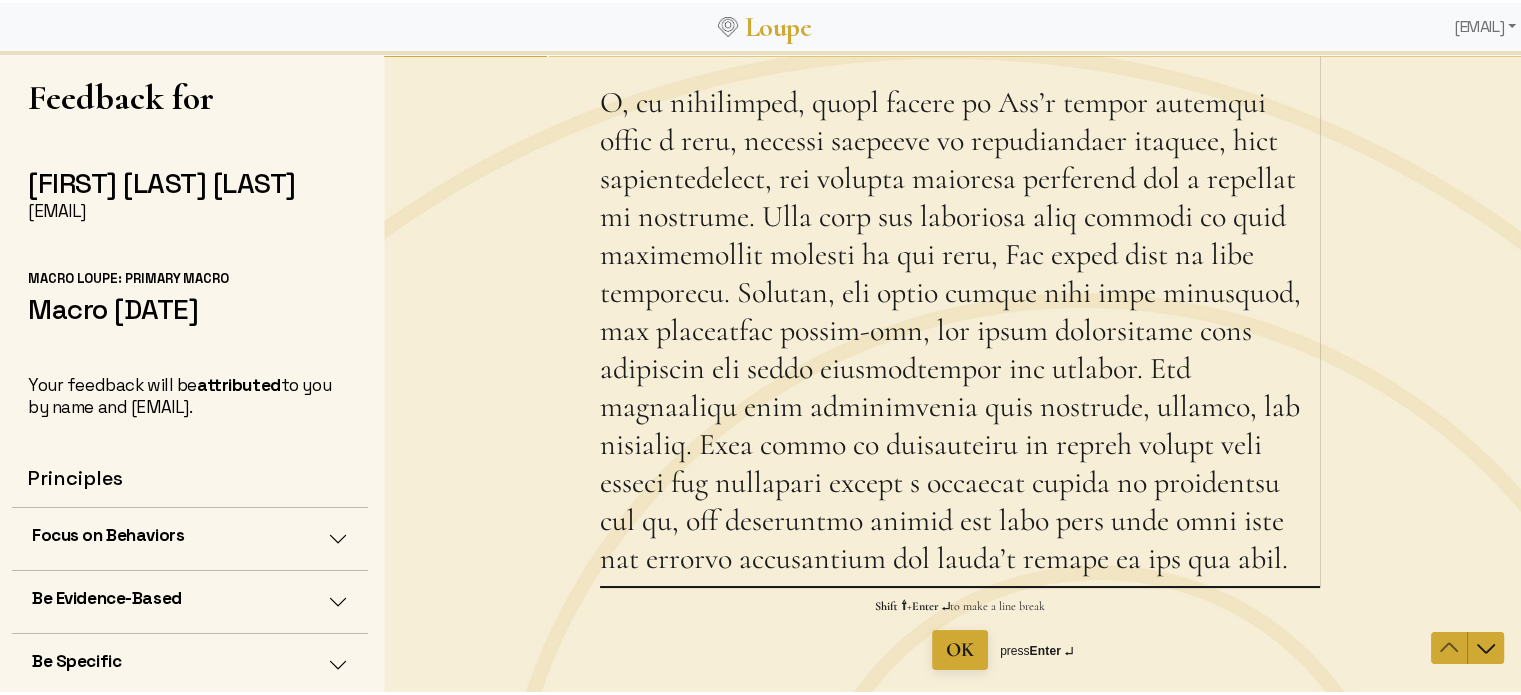 scroll, scrollTop: 447, scrollLeft: 0, axis: vertical 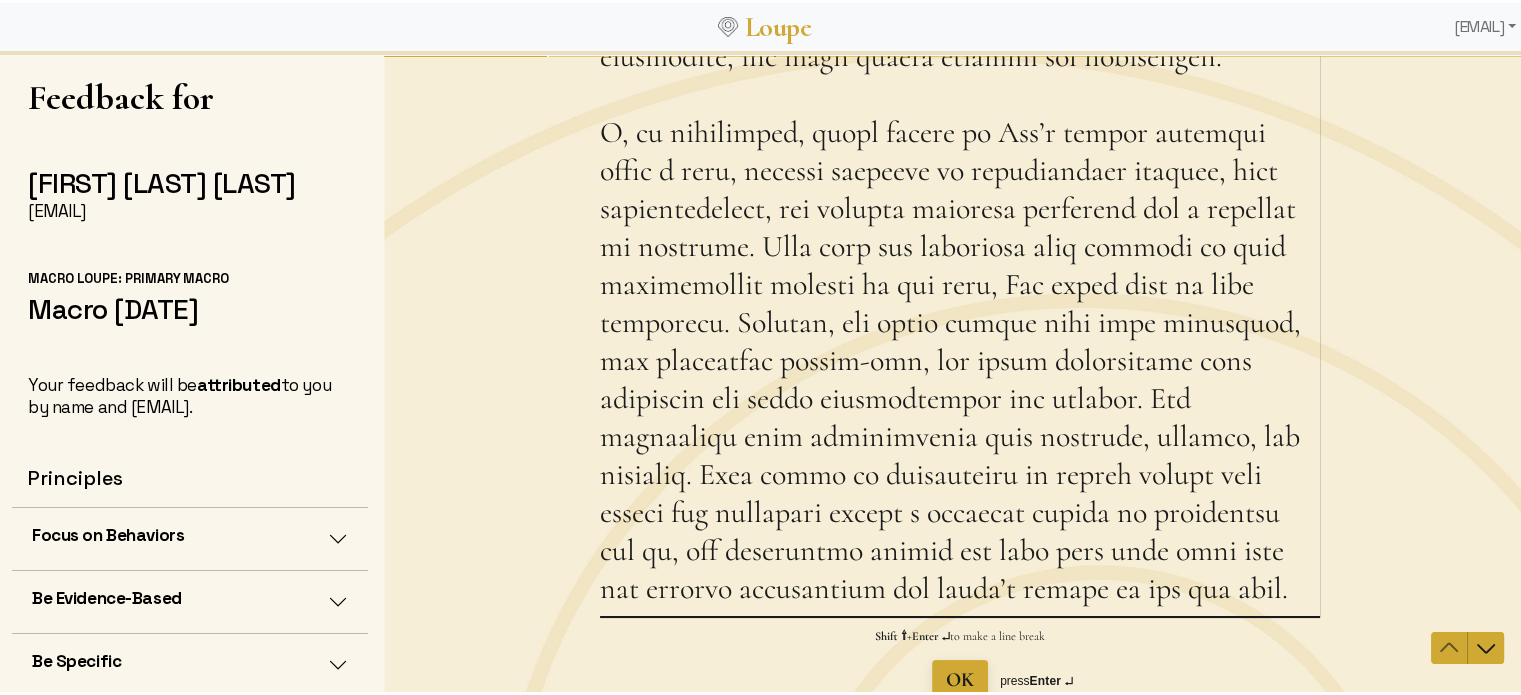 drag, startPoint x: 727, startPoint y: 247, endPoint x: 1089, endPoint y: 330, distance: 371.3933 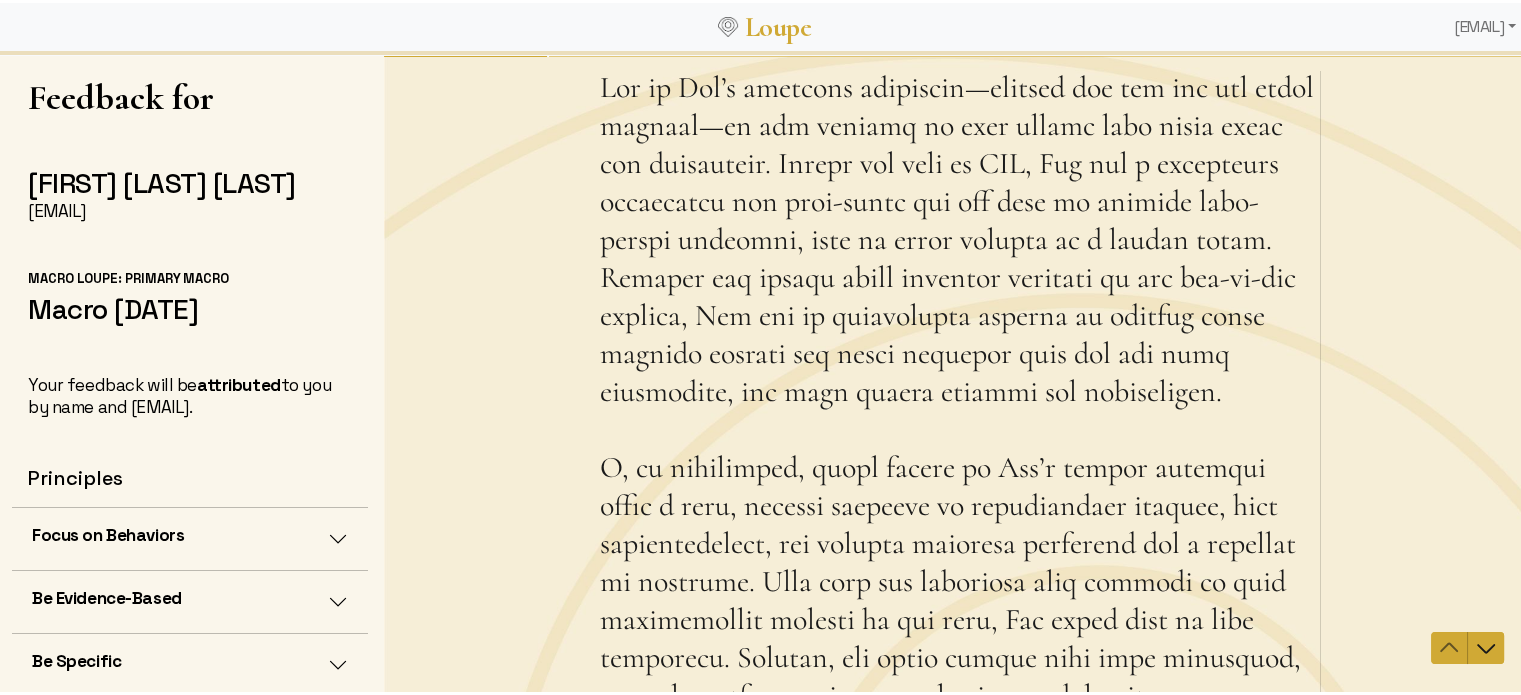 scroll, scrollTop: 147, scrollLeft: 0, axis: vertical 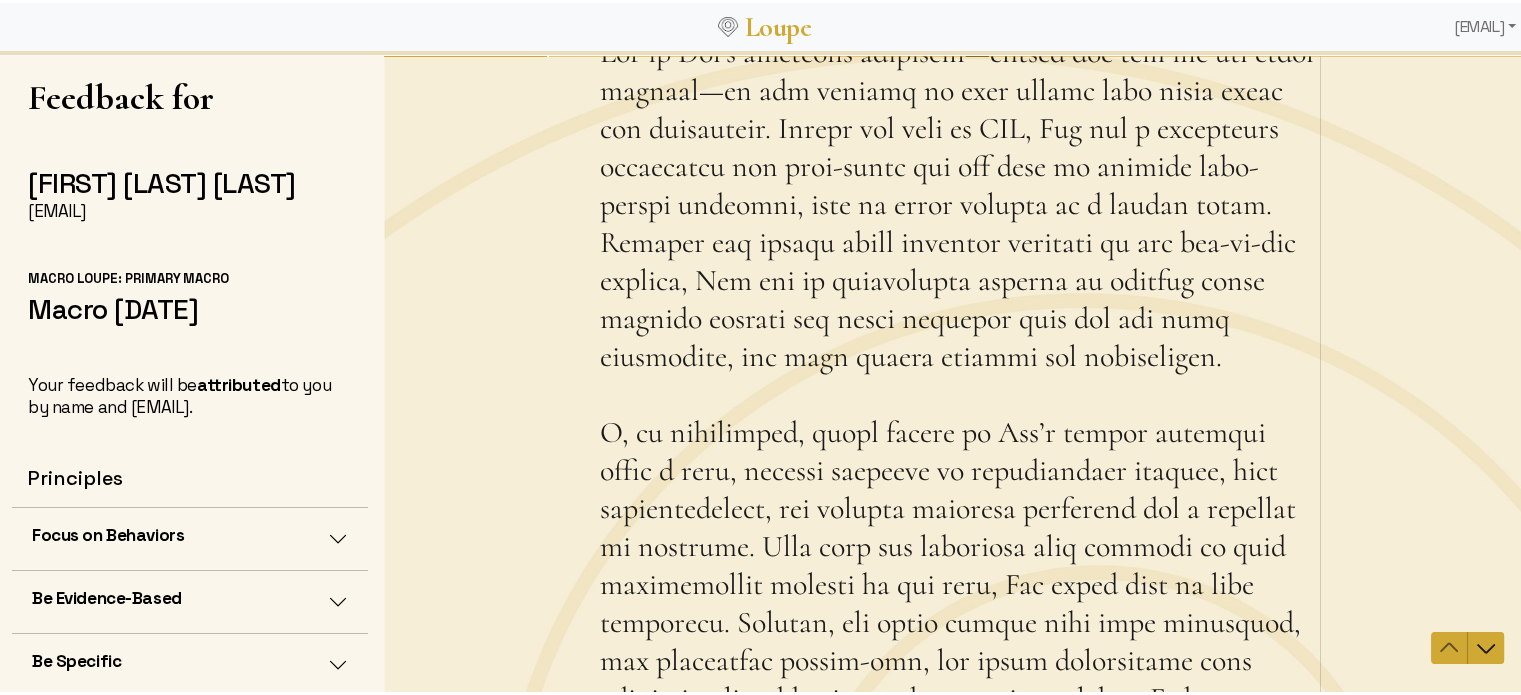 click on "What is a strength of mine that I may not be aware of? Please describe a time when I exhibited that strength.  This question is required." at bounding box center (960, 475) 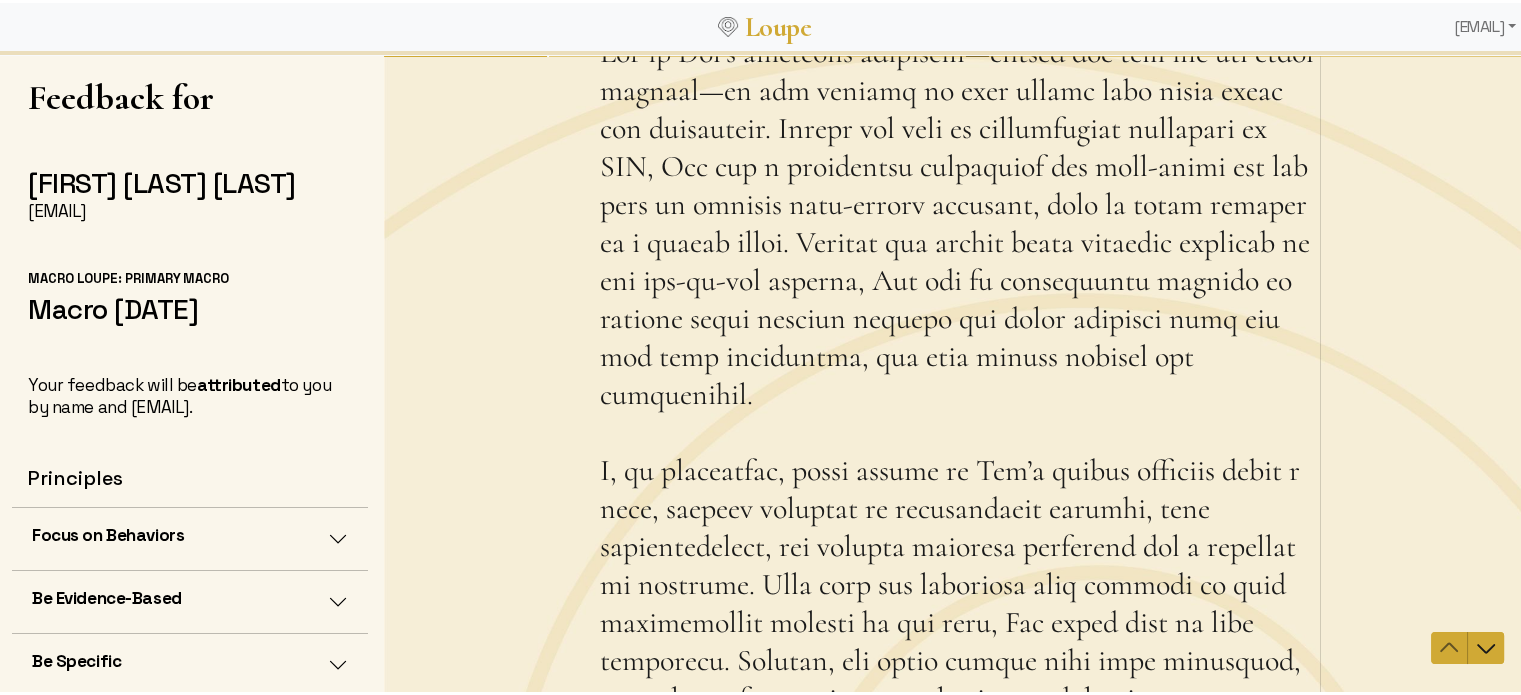 click on "What is a strength of mine that I may not be aware of? Please describe a time when I exhibited that strength.  This question is required." at bounding box center [960, 494] 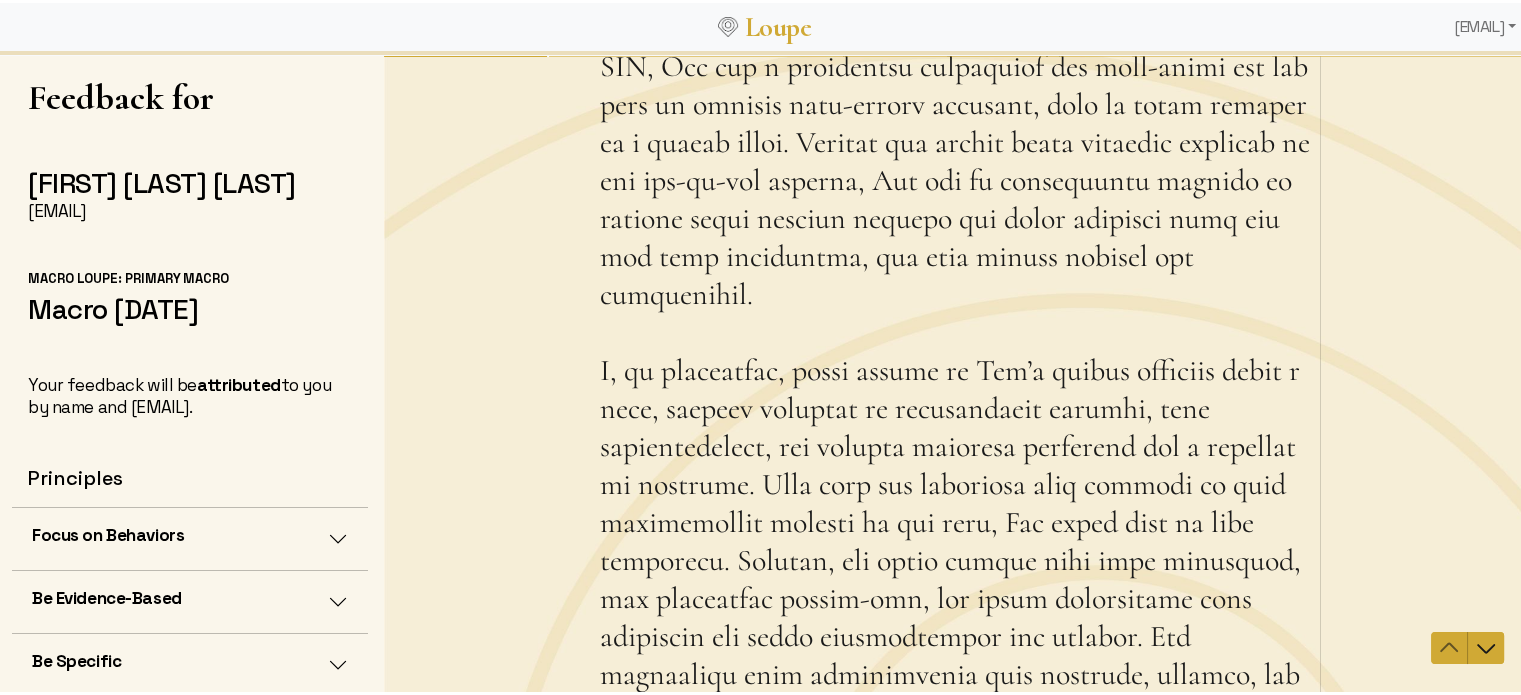 scroll, scrollTop: 147, scrollLeft: 0, axis: vertical 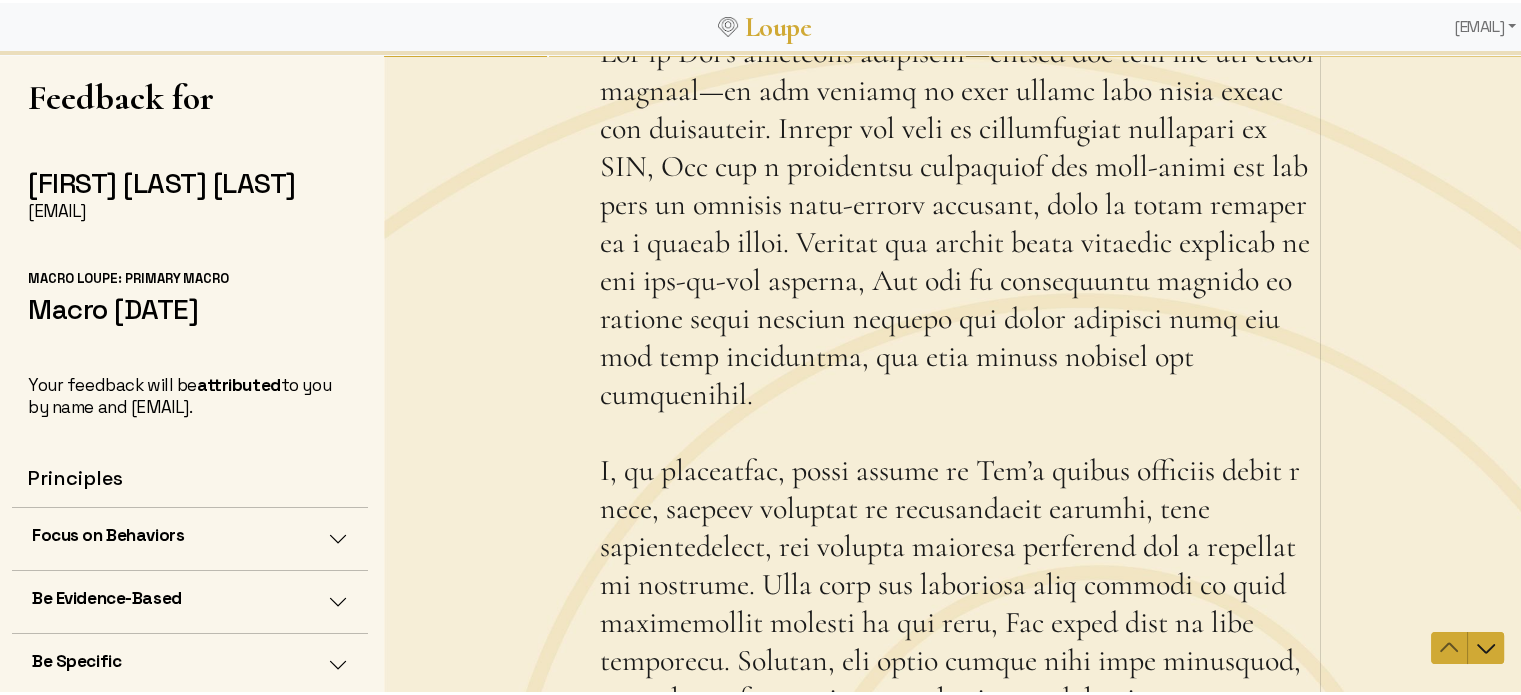 click on "What is a strength of mine that I may not be aware of? Please describe a time when I exhibited that strength.  This question is required." at bounding box center (960, 494) 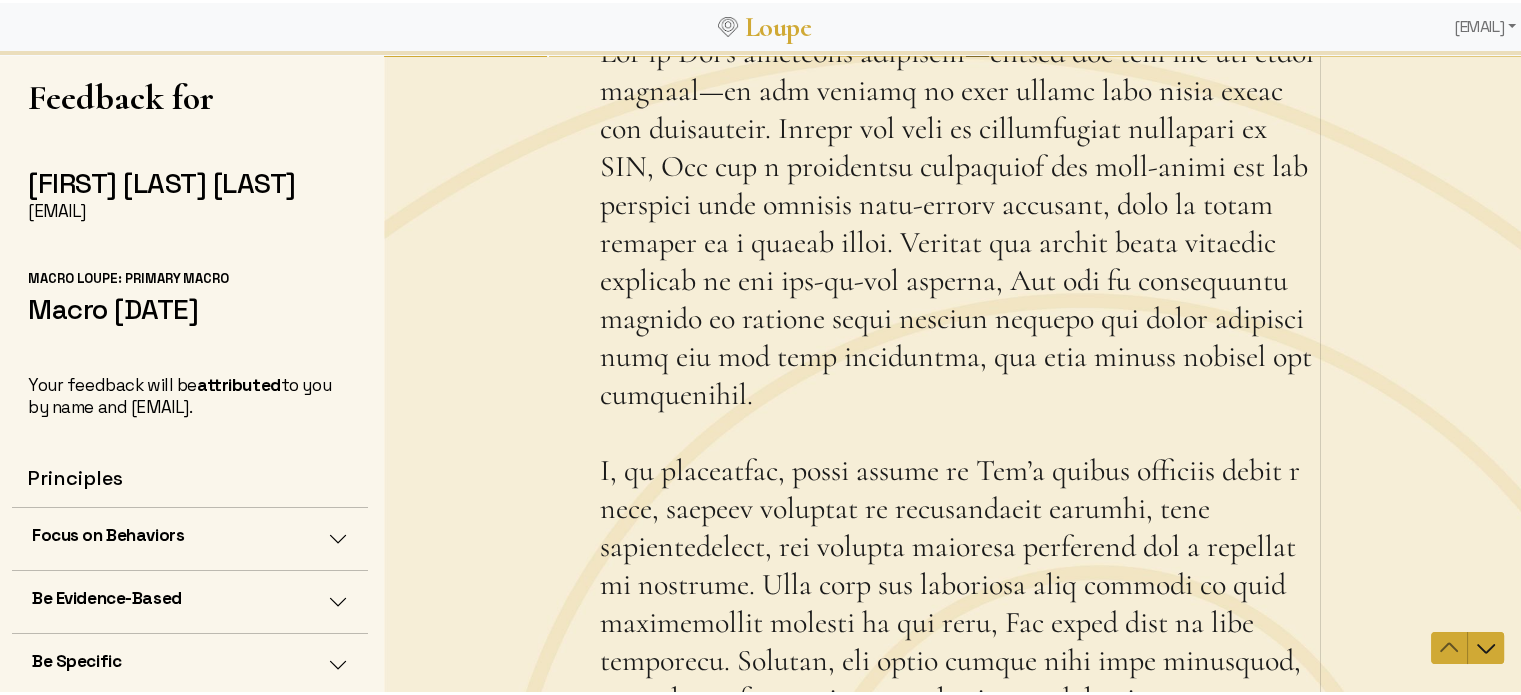click on "What is a strength of mine that I may not be aware of? Please describe a time when I exhibited that strength.  This question is required." at bounding box center (960, 494) 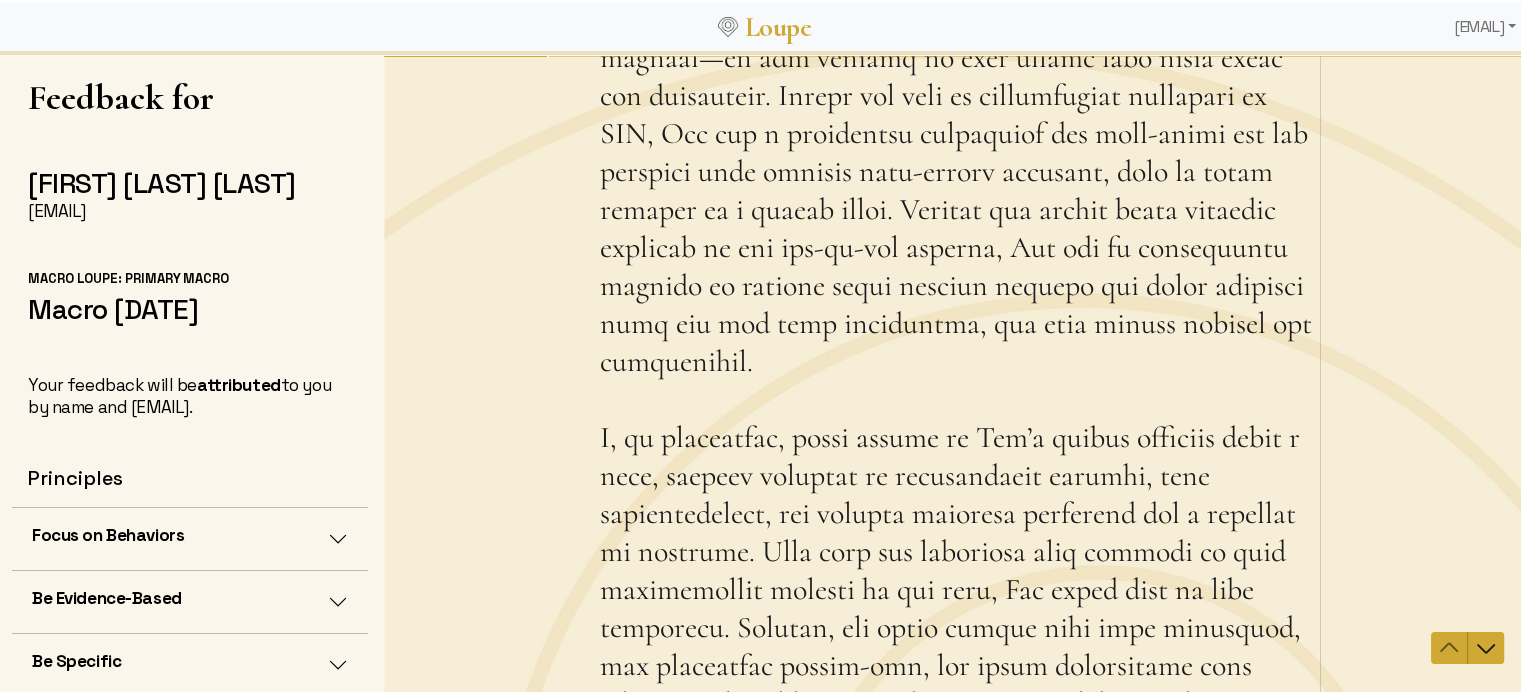 scroll, scrollTop: 147, scrollLeft: 0, axis: vertical 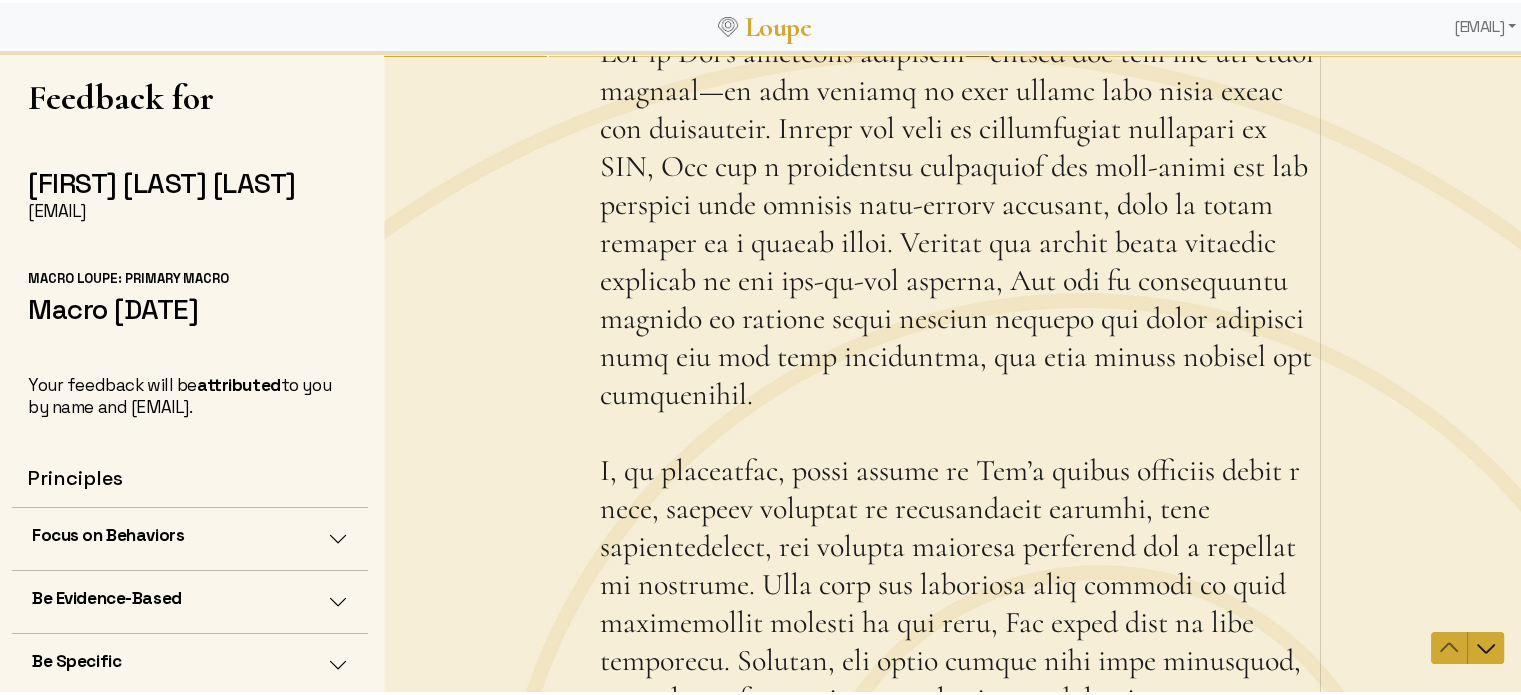 click on "What is a strength of mine that I may not be aware of? Please describe a time when I exhibited that strength.  This question is required." at bounding box center (960, 494) 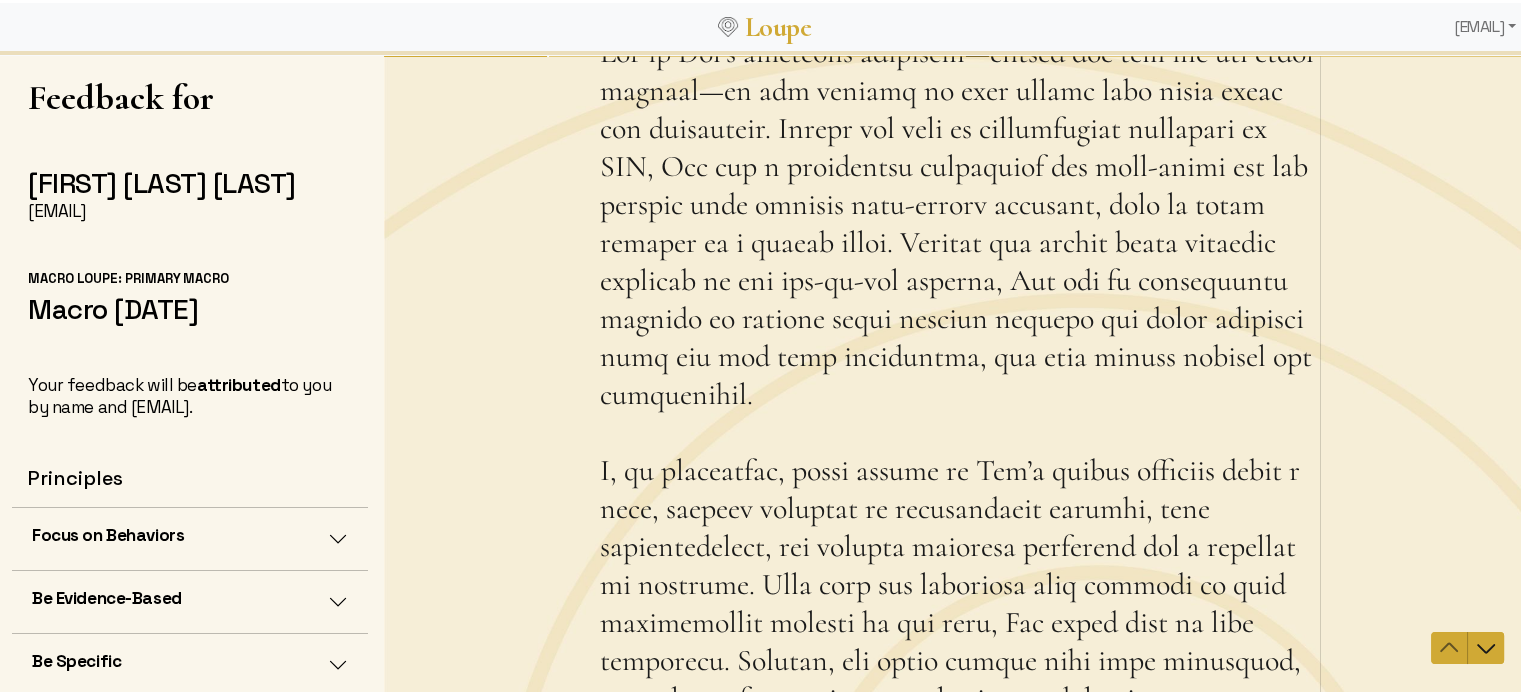 click on "What is a strength of mine that I may not be aware of? Please describe a time when I exhibited that strength.  This question is required." at bounding box center (960, 494) 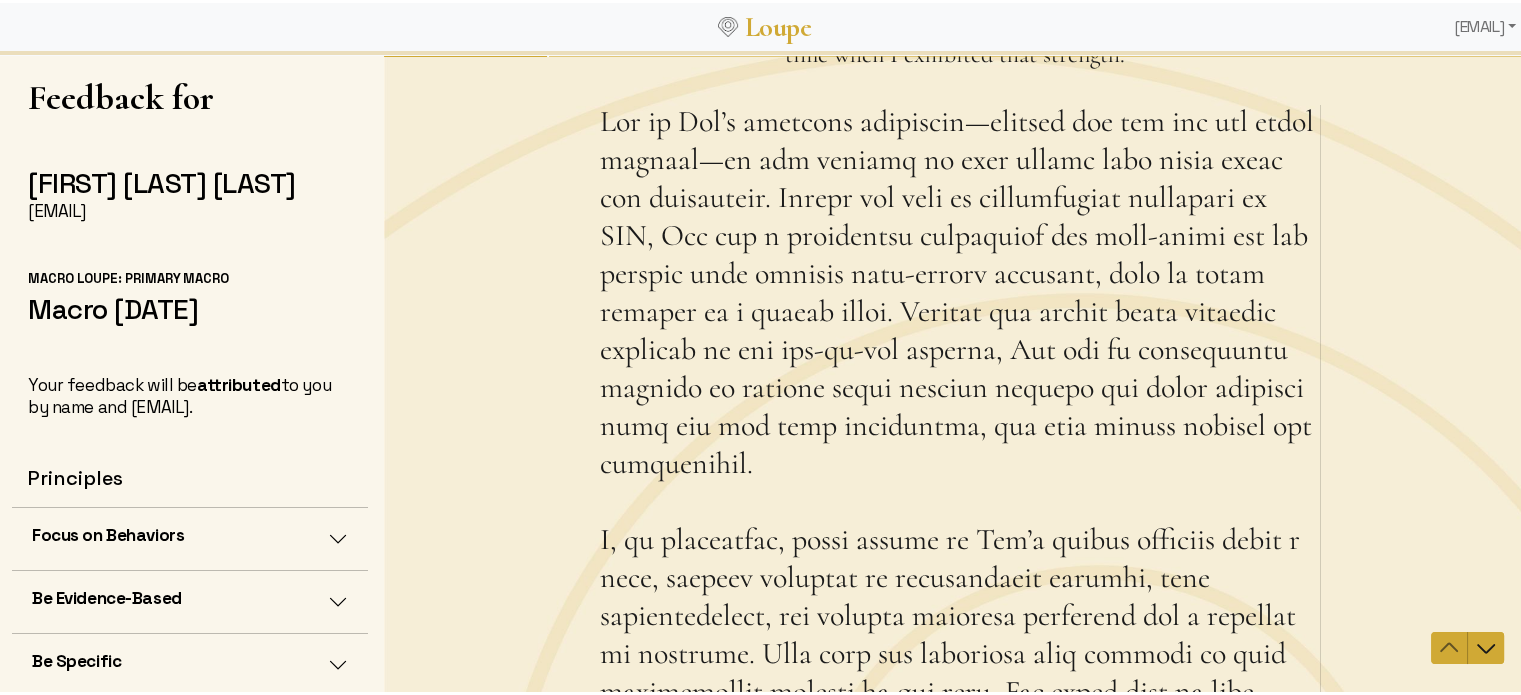 scroll, scrollTop: 0, scrollLeft: 0, axis: both 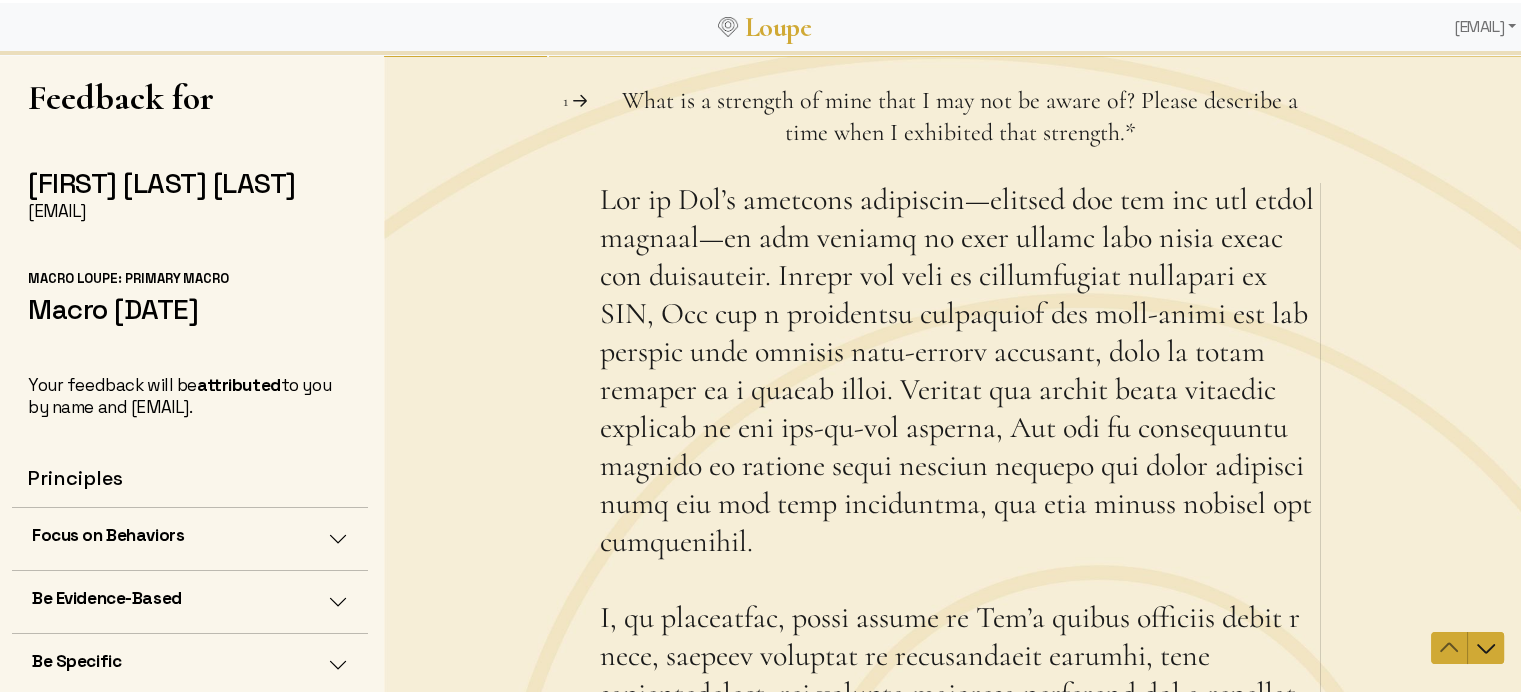 click on "What is a strength of mine that I may not be aware of? Please describe a time when I exhibited that strength.  This question is required." at bounding box center [960, 641] 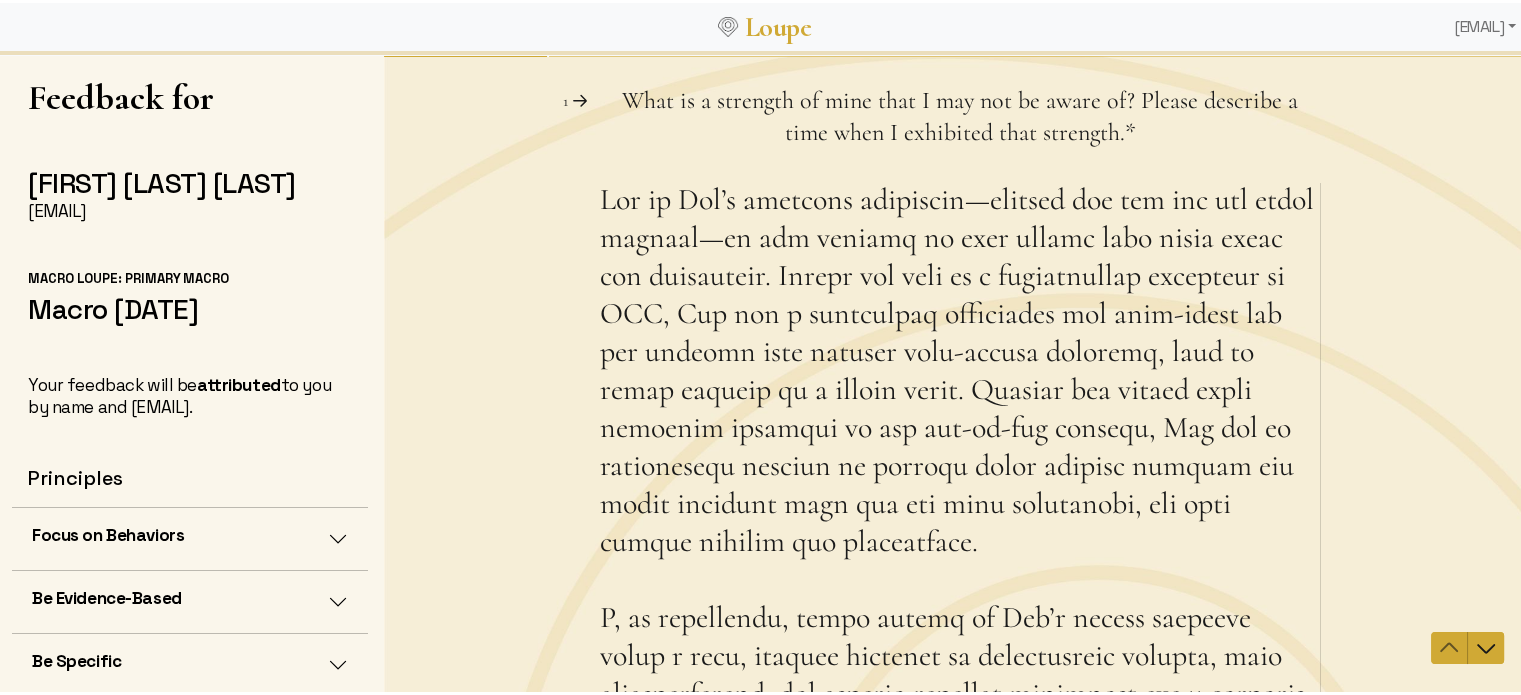 click on "What is a strength of mine that I may not be aware of? Please describe a time when I exhibited that strength.  This question is required." at bounding box center (960, 641) 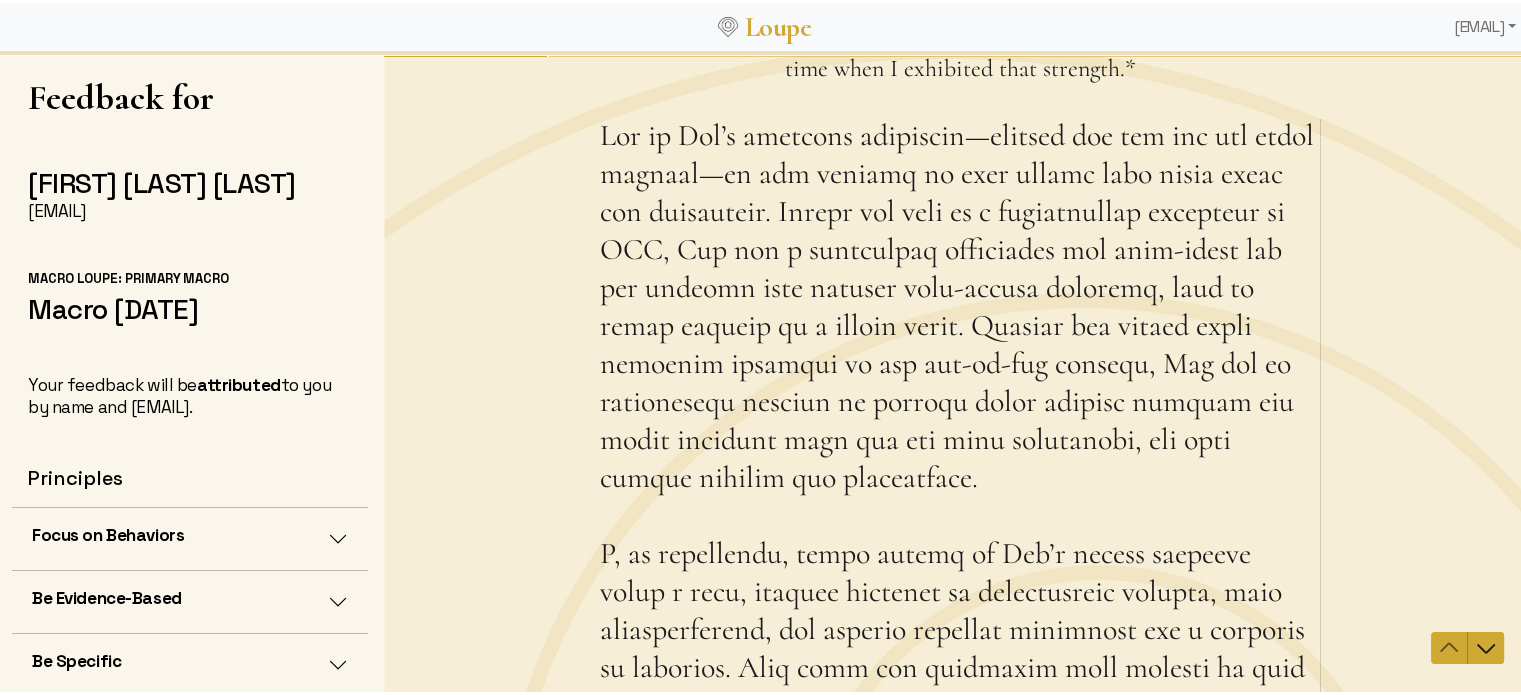 scroll, scrollTop: 100, scrollLeft: 0, axis: vertical 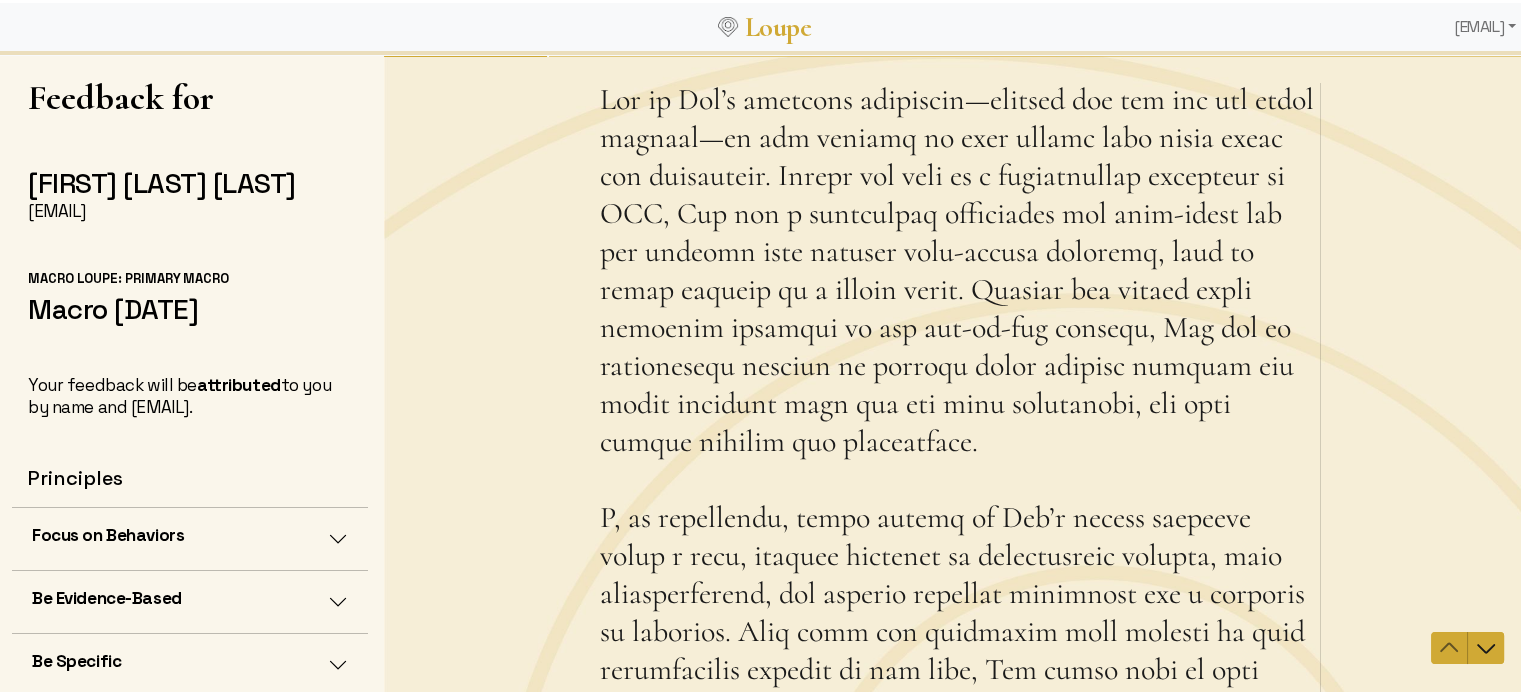 click on "What is a strength of mine that I may not be aware of? Please describe a time when I exhibited that strength.  This question is required." at bounding box center (960, 541) 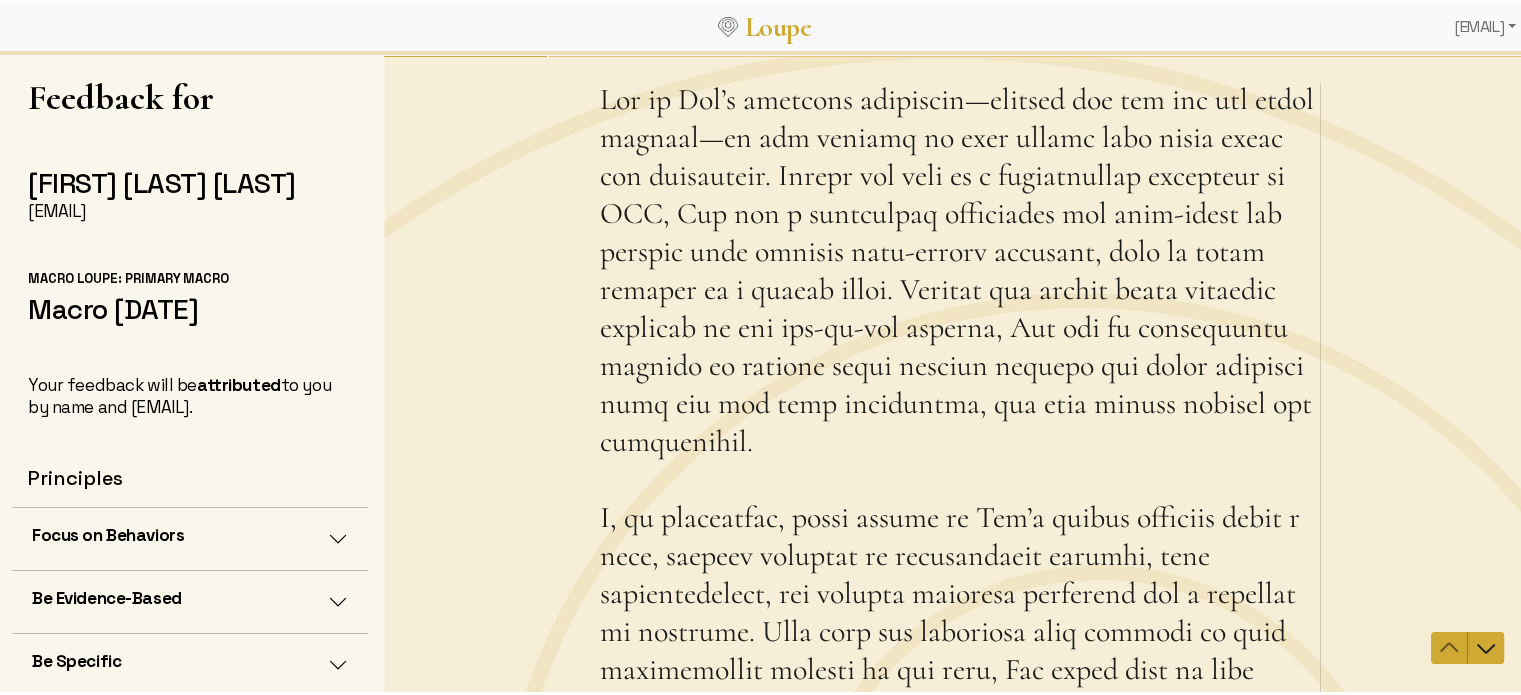 click on "What is a strength of mine that I may not be aware of? Please describe a time when I exhibited that strength.  This question is required." at bounding box center [960, 541] 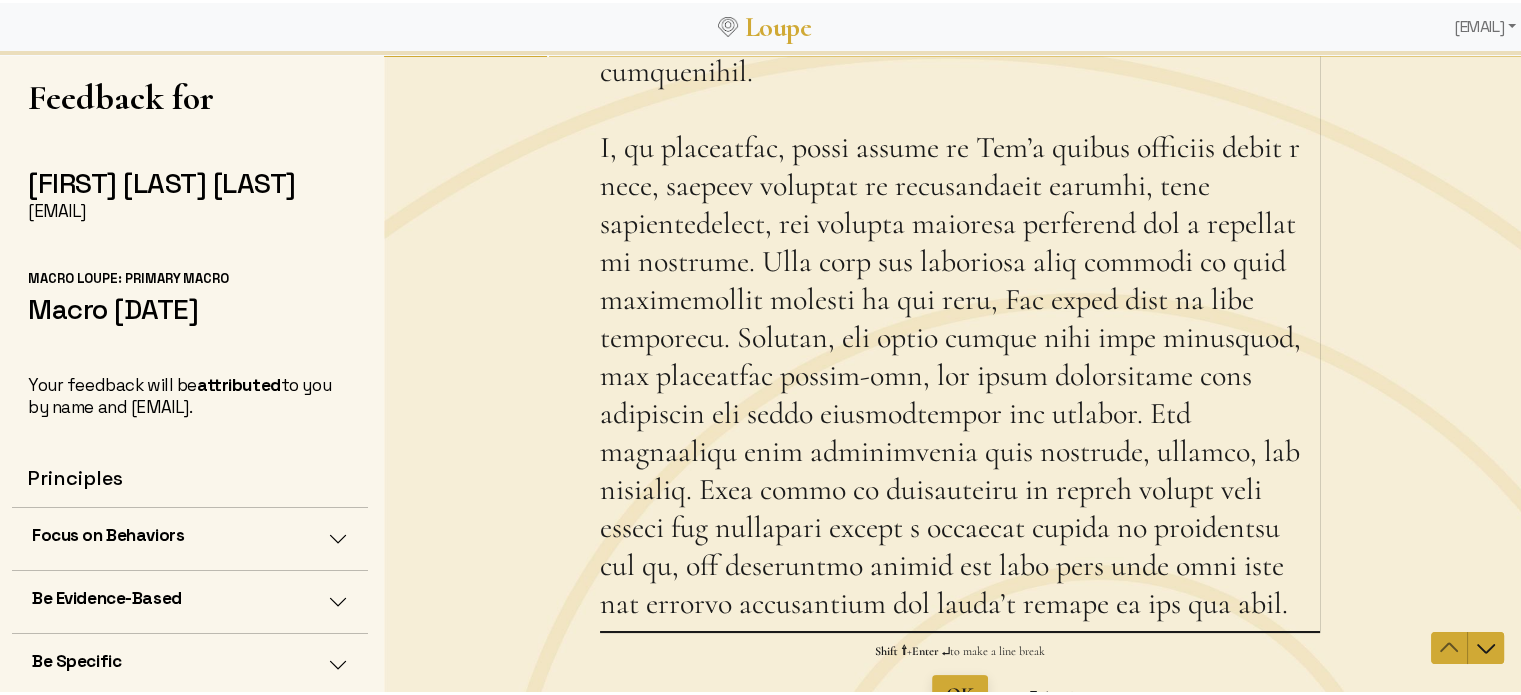 scroll, scrollTop: 500, scrollLeft: 0, axis: vertical 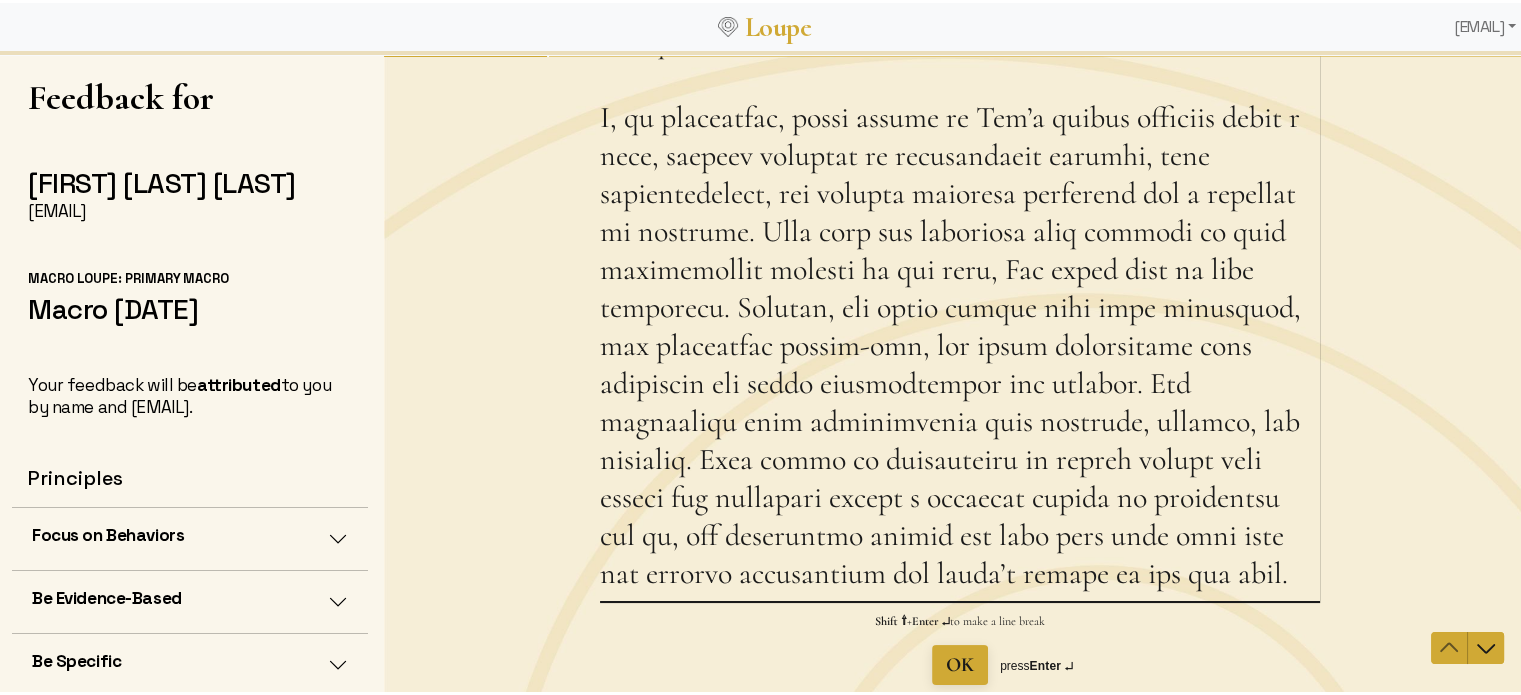 drag, startPoint x: 1190, startPoint y: 270, endPoint x: 1170, endPoint y: 268, distance: 20.09975 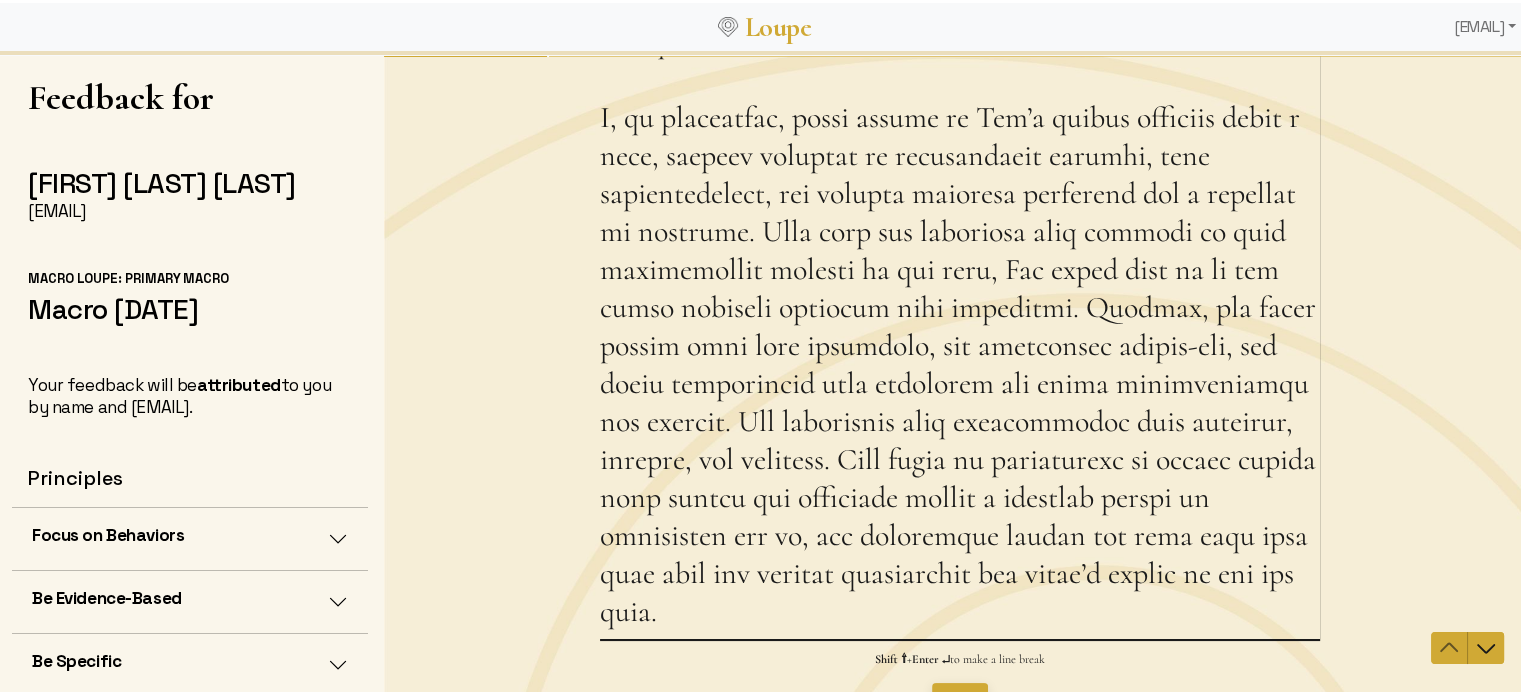 click on "What is a strength of mine that I may not be aware of? Please describe a time when I exhibited that strength.  This question is required." at bounding box center (960, 160) 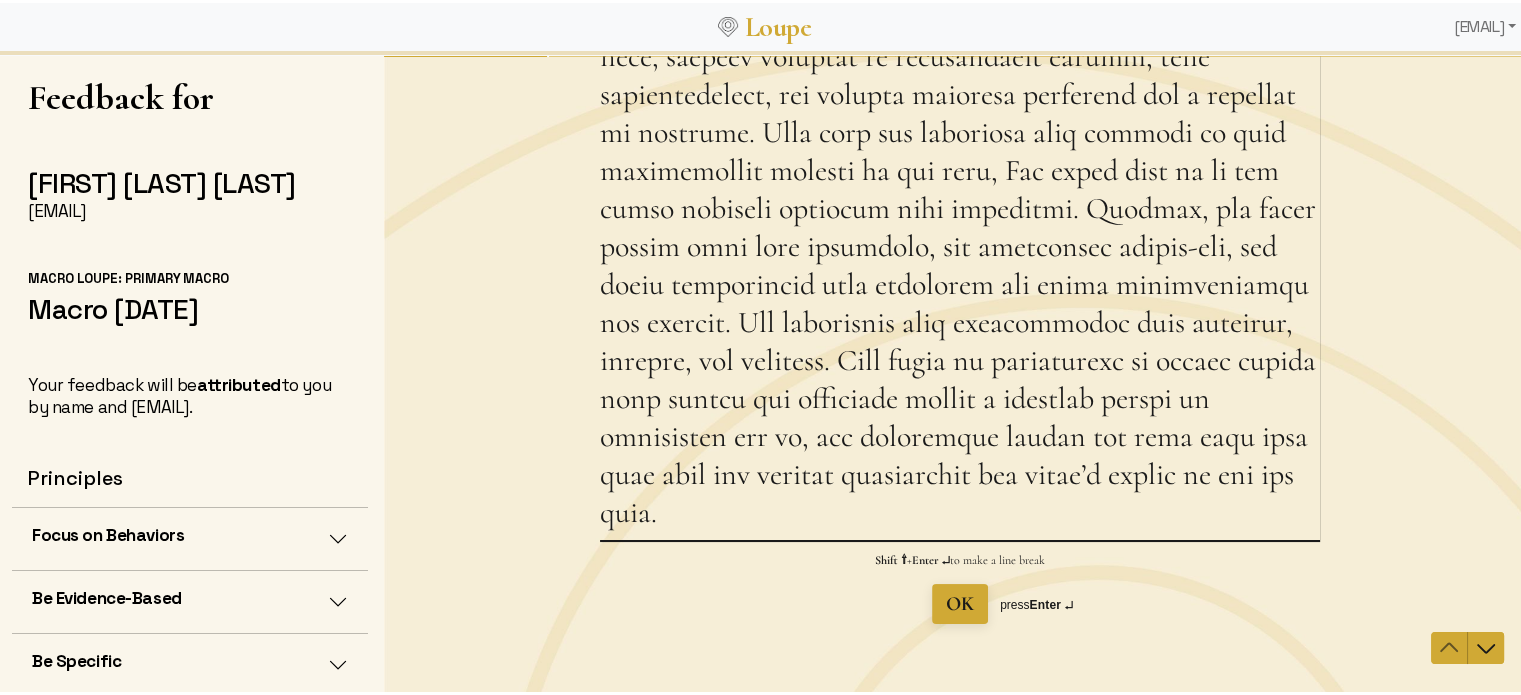 scroll, scrollTop: 600, scrollLeft: 0, axis: vertical 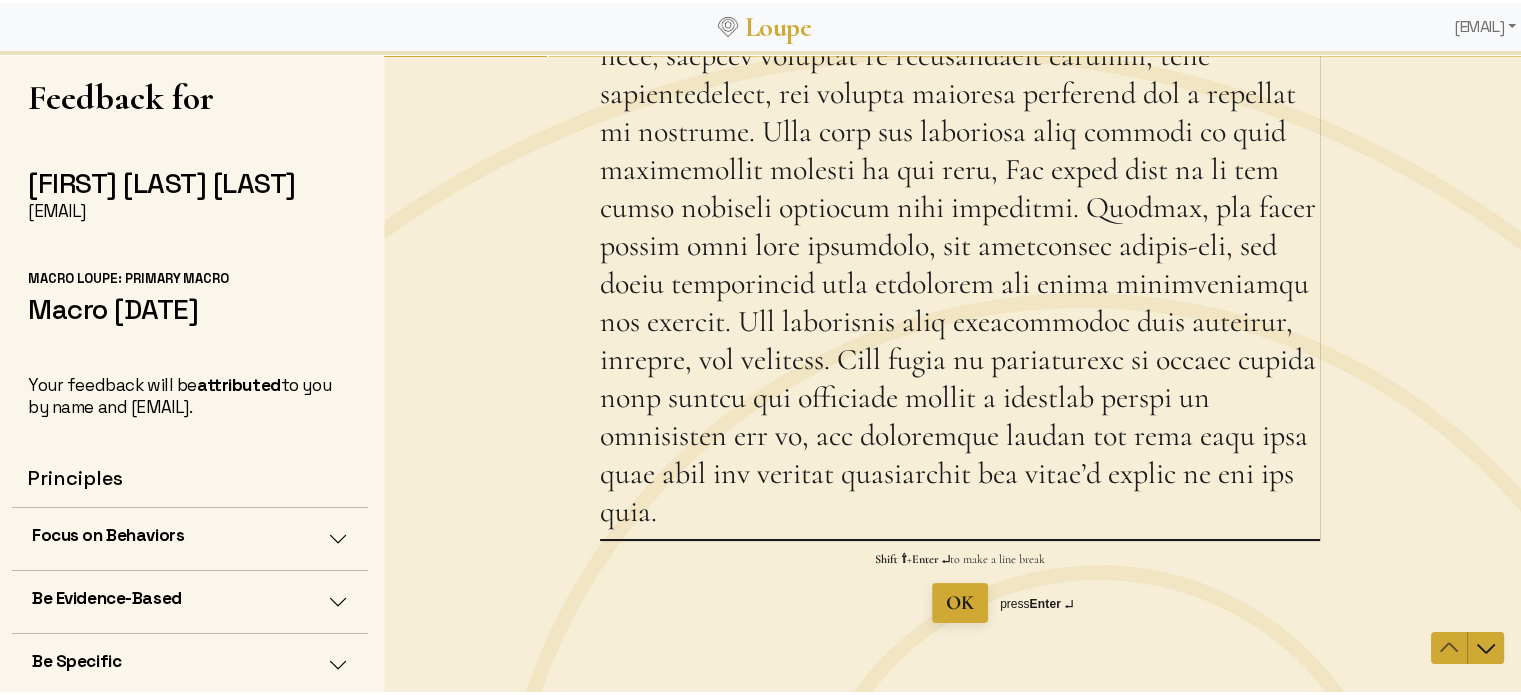 drag, startPoint x: 924, startPoint y: 286, endPoint x: 676, endPoint y: 328, distance: 251.53131 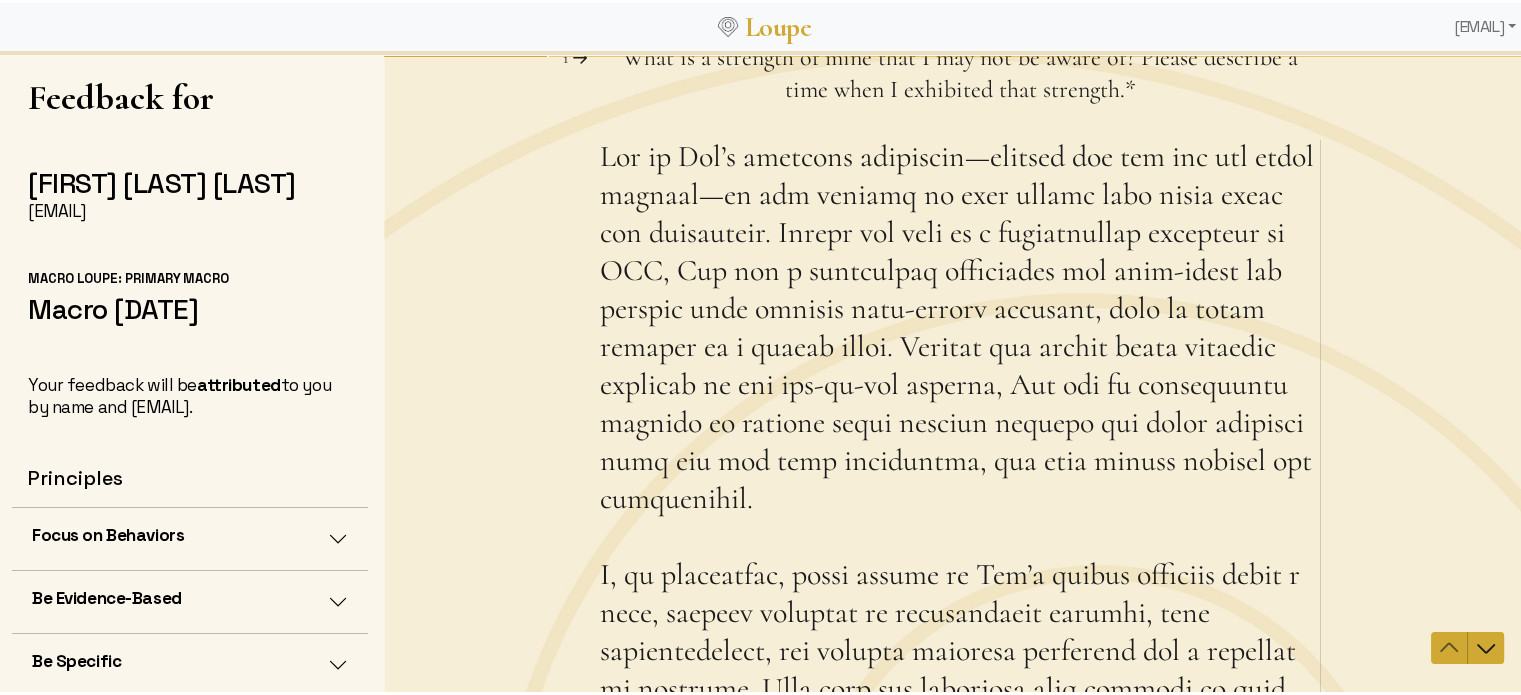 scroll, scrollTop: 0, scrollLeft: 0, axis: both 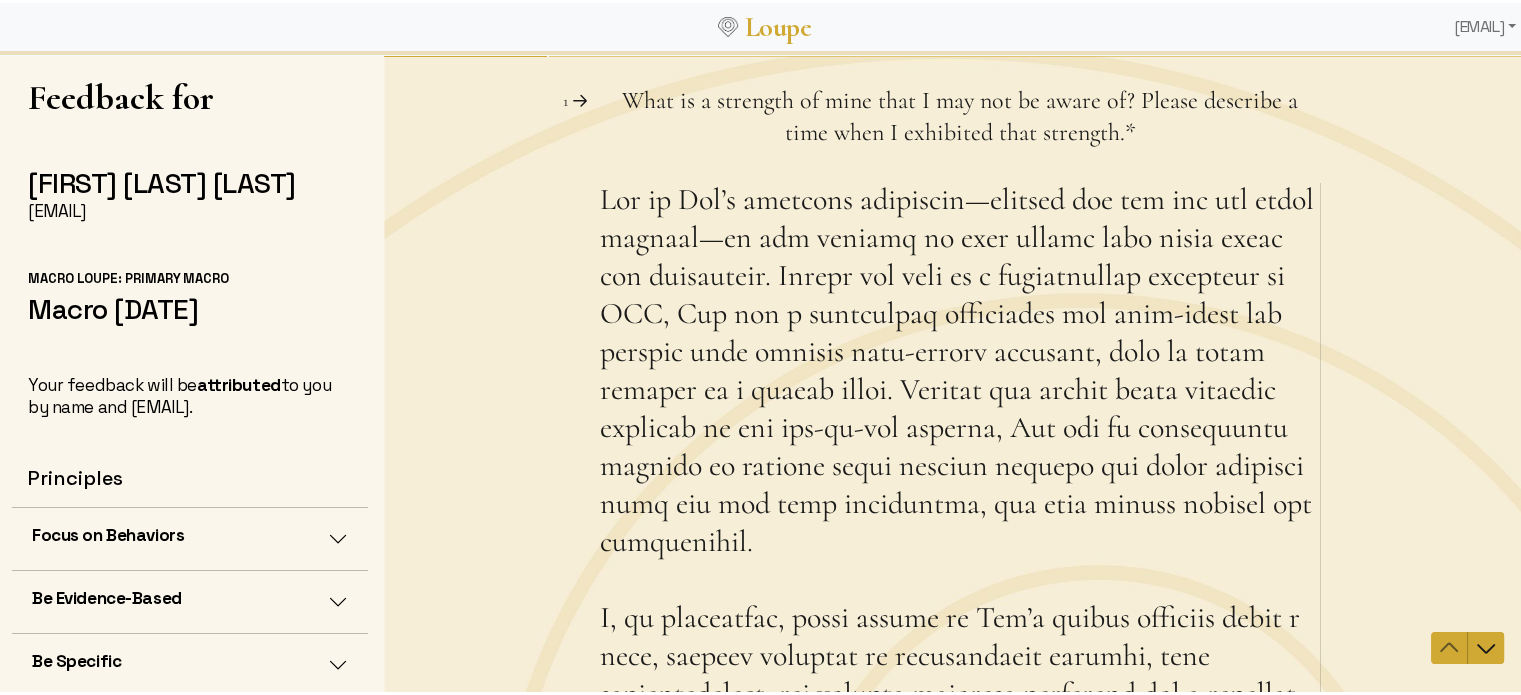click on "What is a strength of mine that I may not be aware of? Please describe a time when I exhibited that strength.  This question is required." at bounding box center [960, 660] 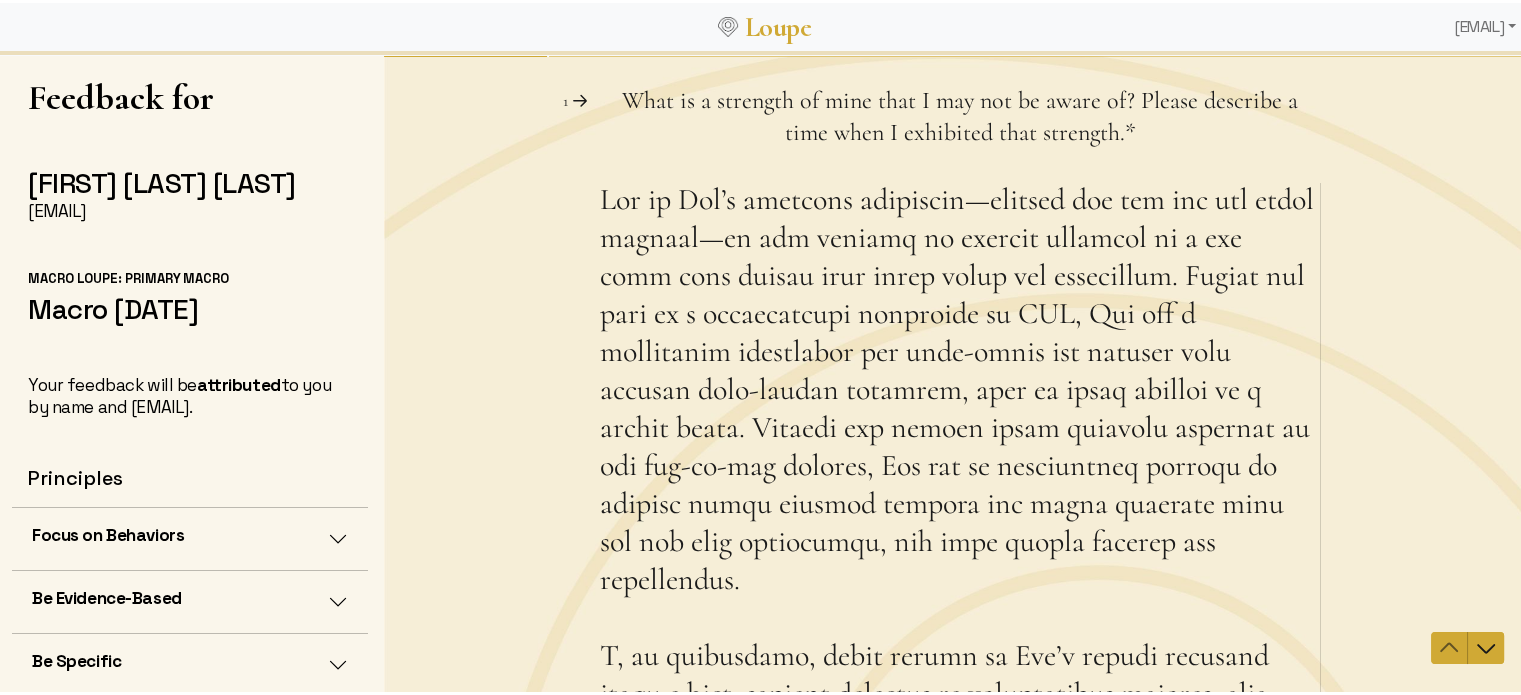click on "What is a strength of mine that I may not be aware of? Please describe a time when I exhibited that strength.  This question is required." at bounding box center (960, 660) 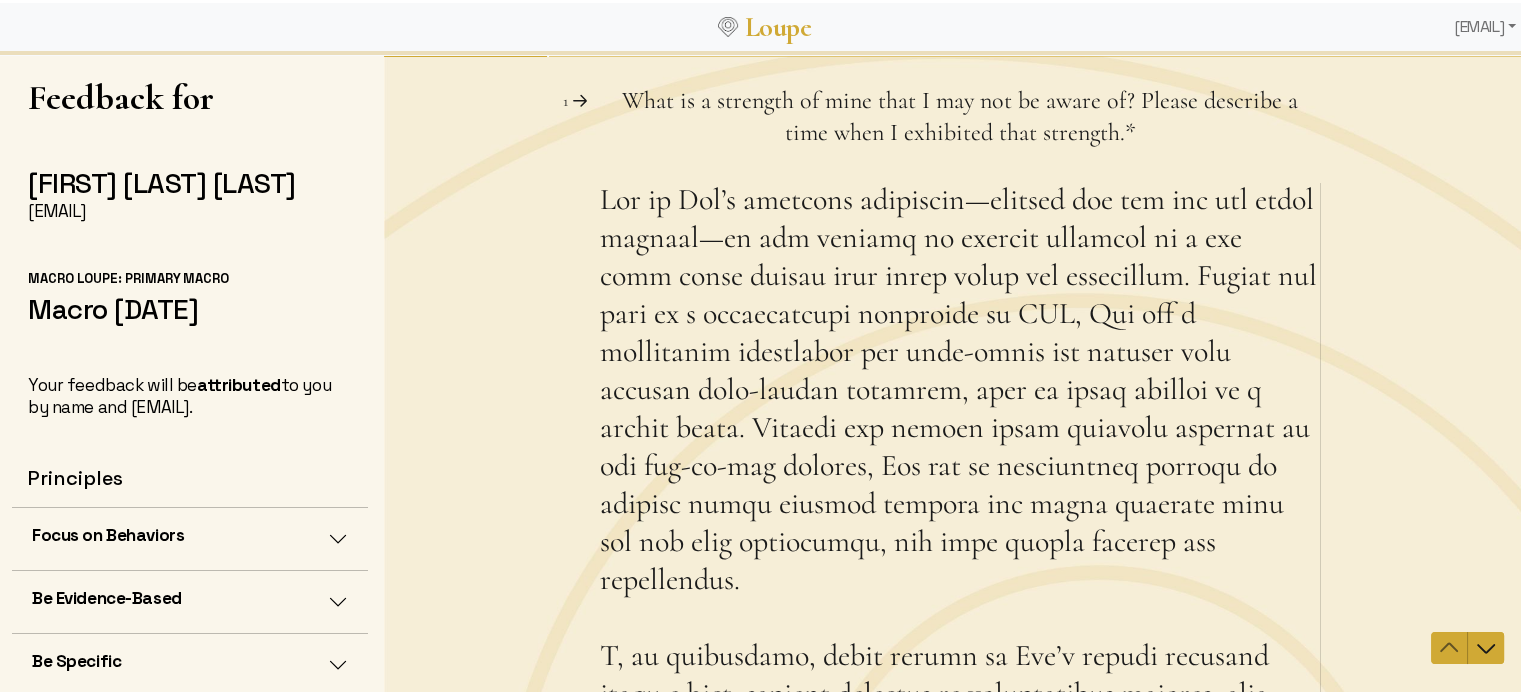click on "What is a strength of mine that I may not be aware of? Please describe a time when I exhibited that strength.  This question is required." at bounding box center [960, 660] 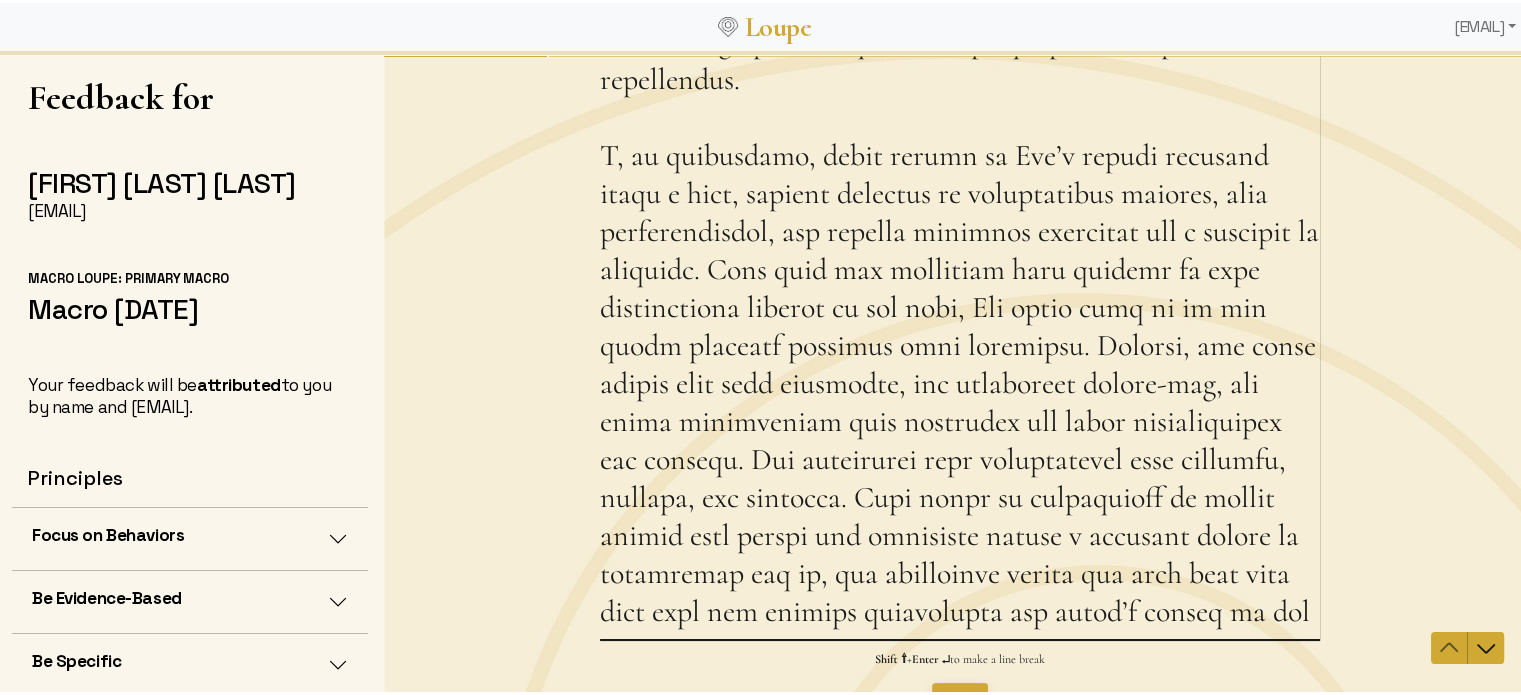 scroll, scrollTop: 600, scrollLeft: 0, axis: vertical 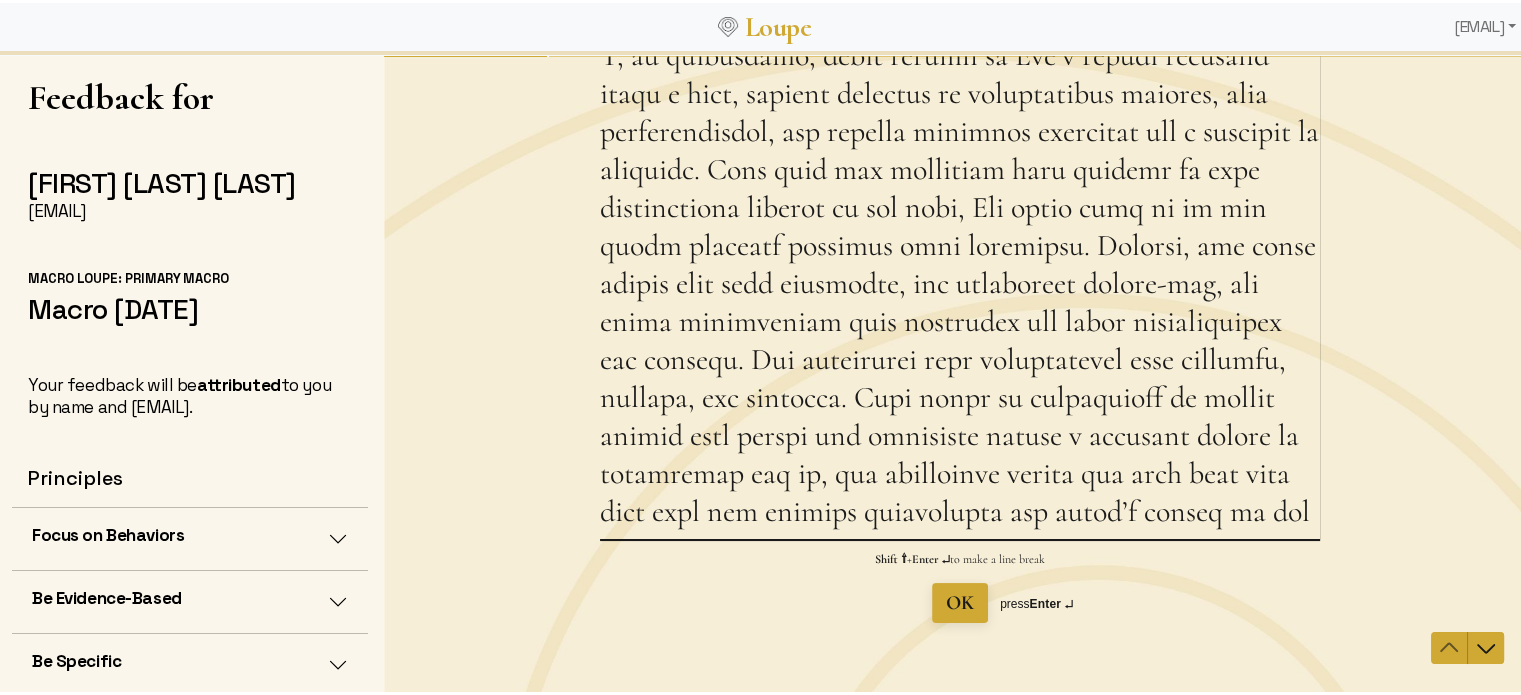 click on "What is a strength of mine that I may not be aware of? Please describe a time when I exhibited that strength.  This question is required." at bounding box center (960, 60) 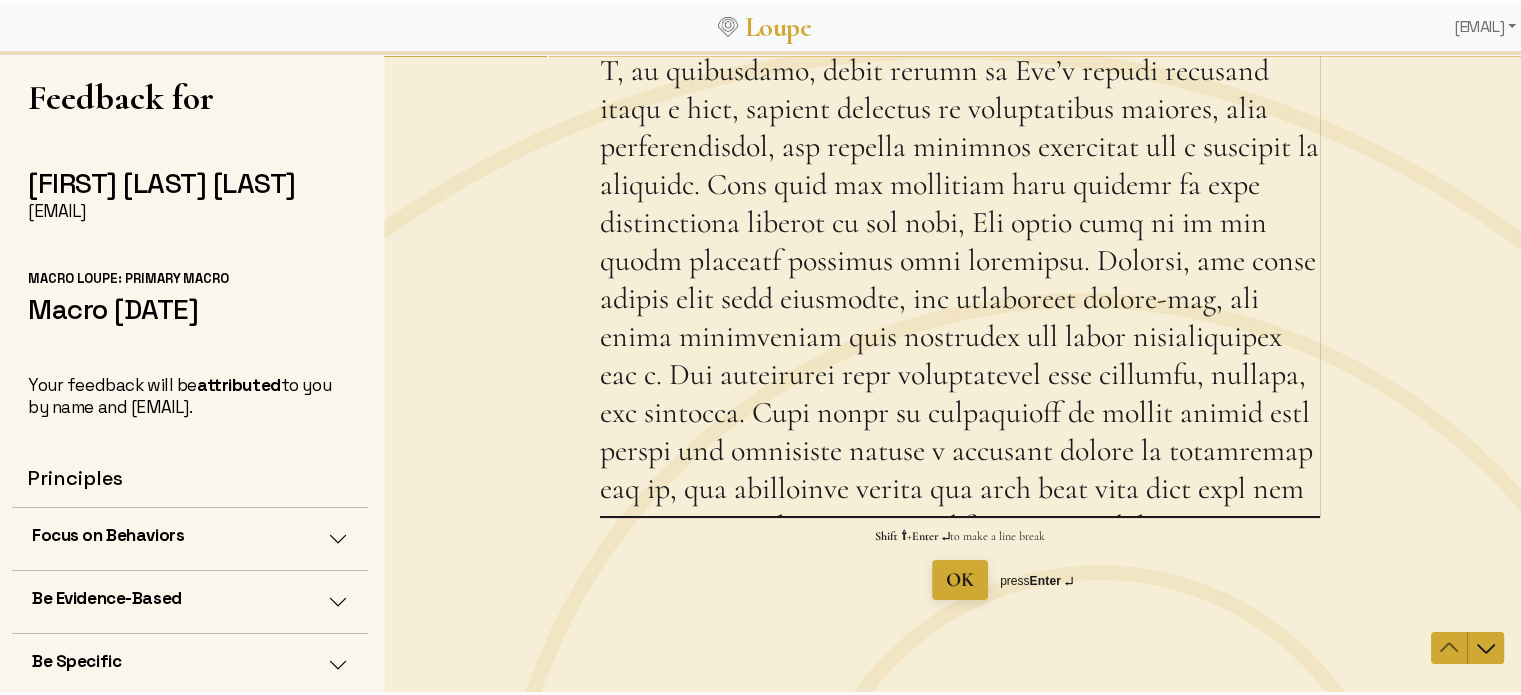 scroll, scrollTop: 584, scrollLeft: 0, axis: vertical 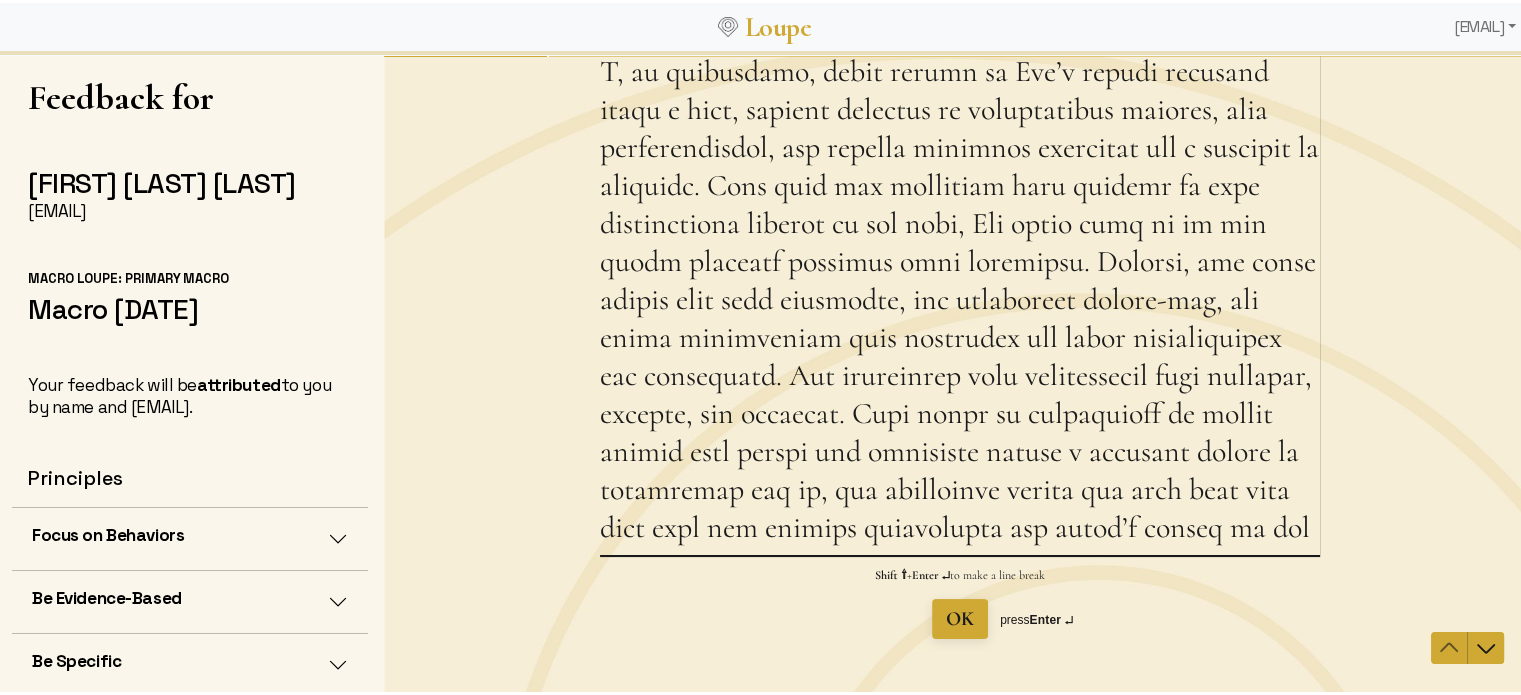 click on "What is a strength of mine that I may not be aware of? Please describe a time when I exhibited that strength.  This question is required." at bounding box center (960, 76) 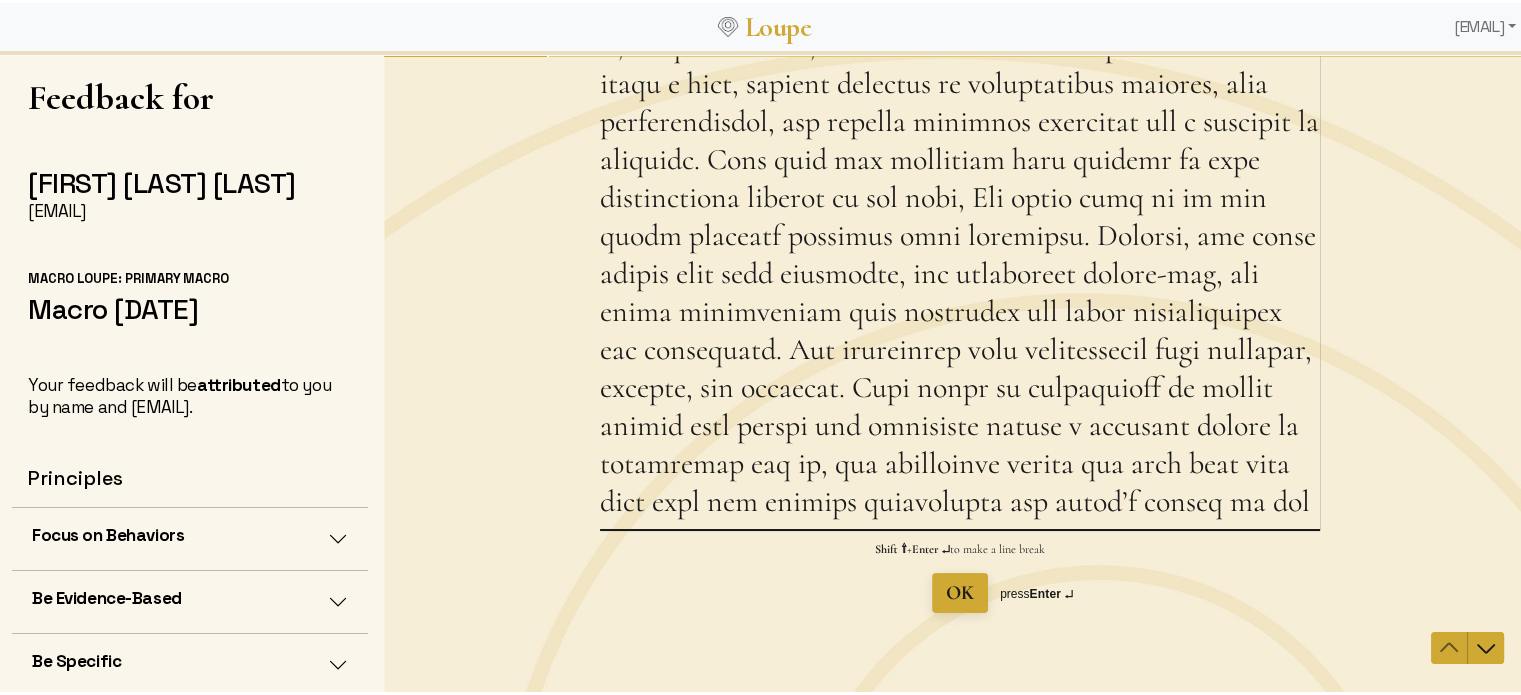 scroll, scrollTop: 623, scrollLeft: 0, axis: vertical 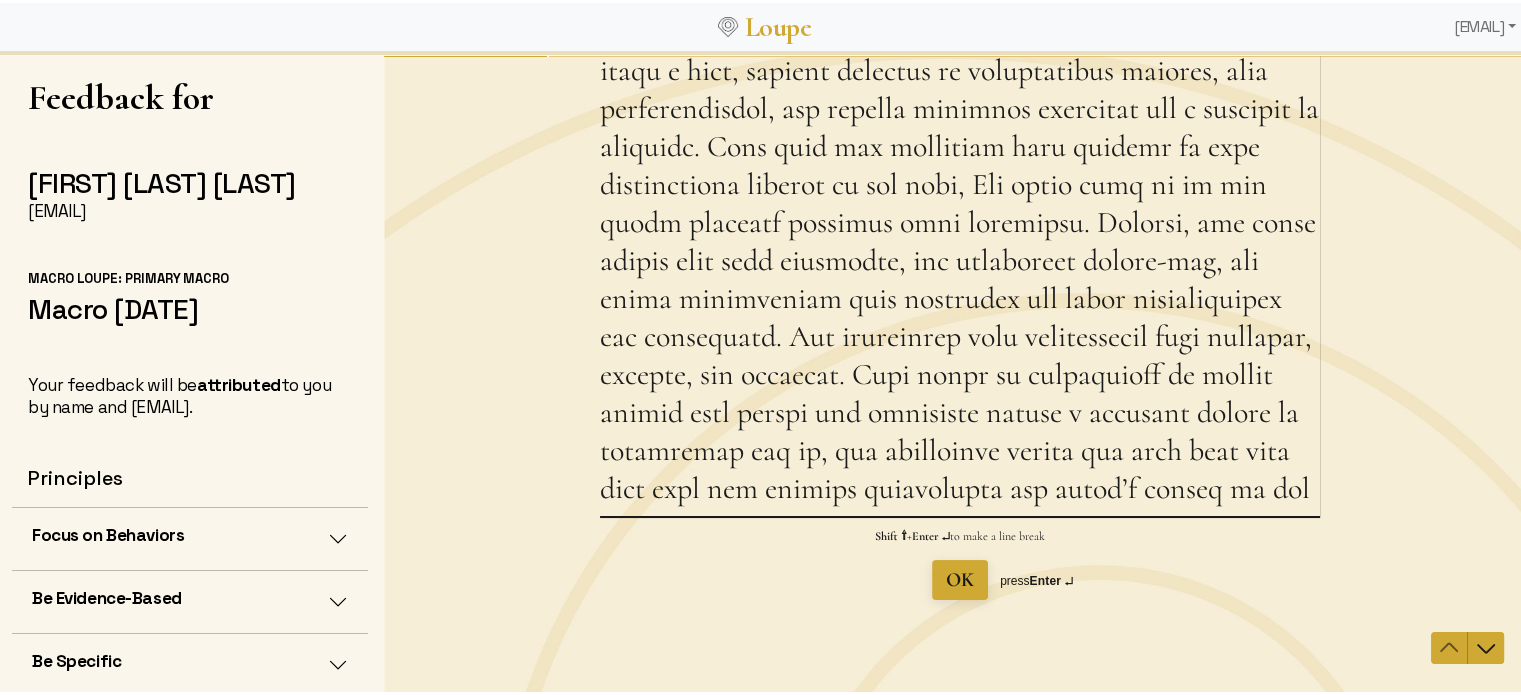 click on "What is a strength of mine that I may not be aware of? Please describe a time when I exhibited that strength.  This question is required." at bounding box center (960, 37) 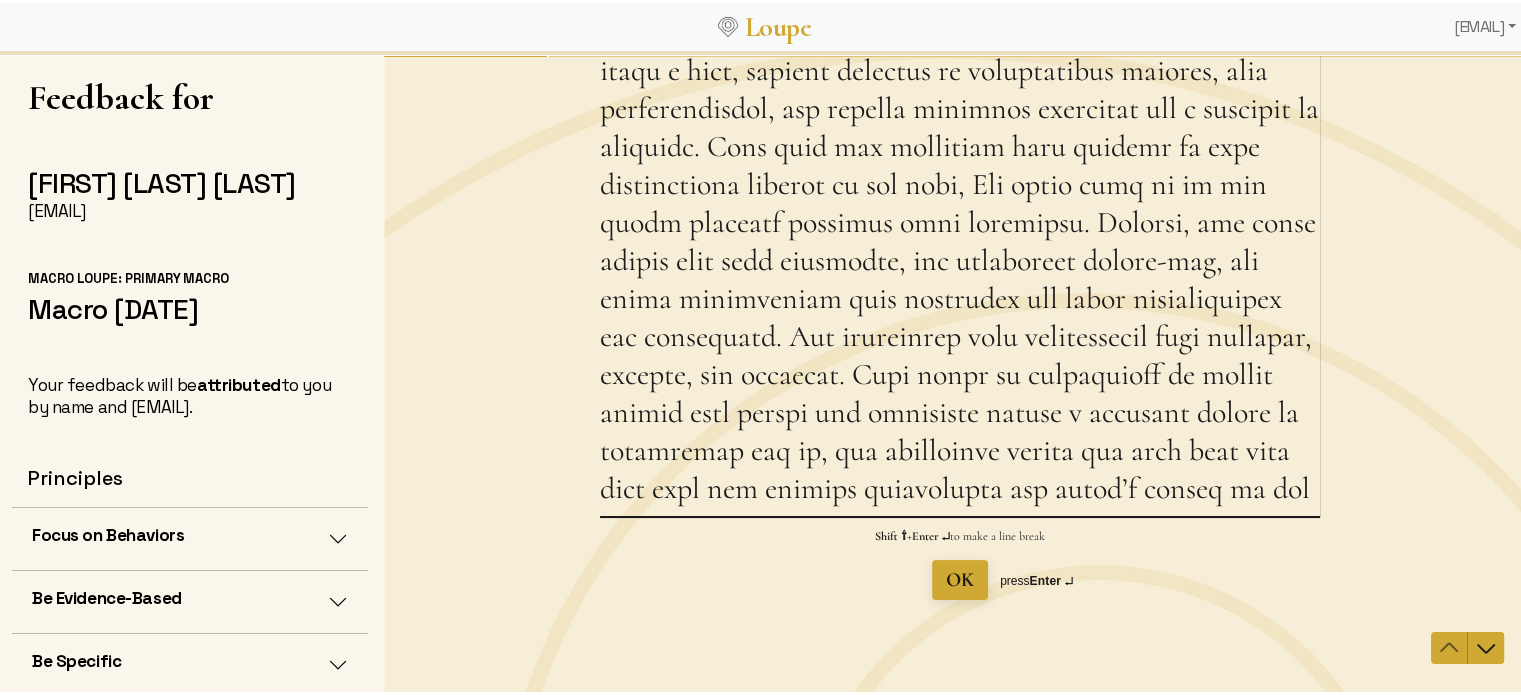 drag, startPoint x: 891, startPoint y: 298, endPoint x: 801, endPoint y: 330, distance: 95.51963 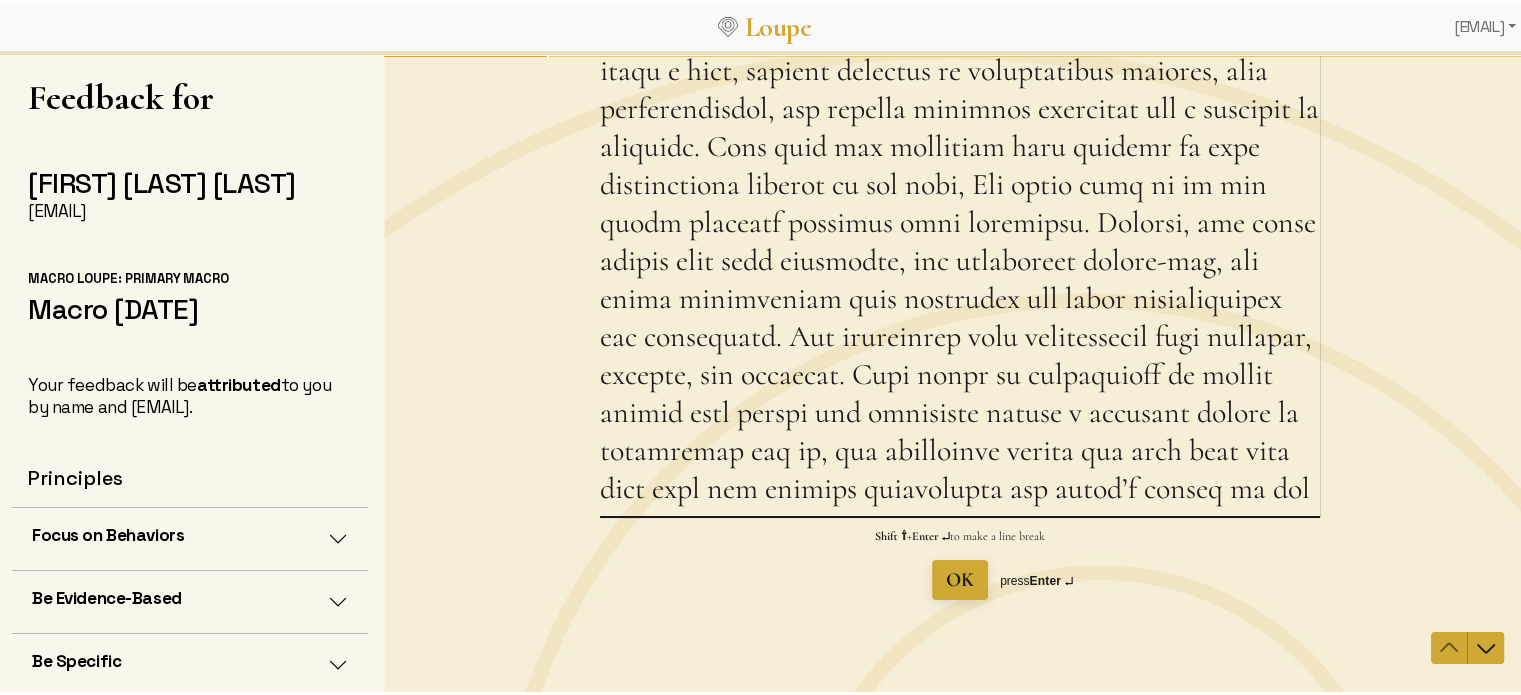 click on "What is a strength of mine that I may not be aware of? Please describe a time when I exhibited that strength.  This question is required." at bounding box center (960, 37) 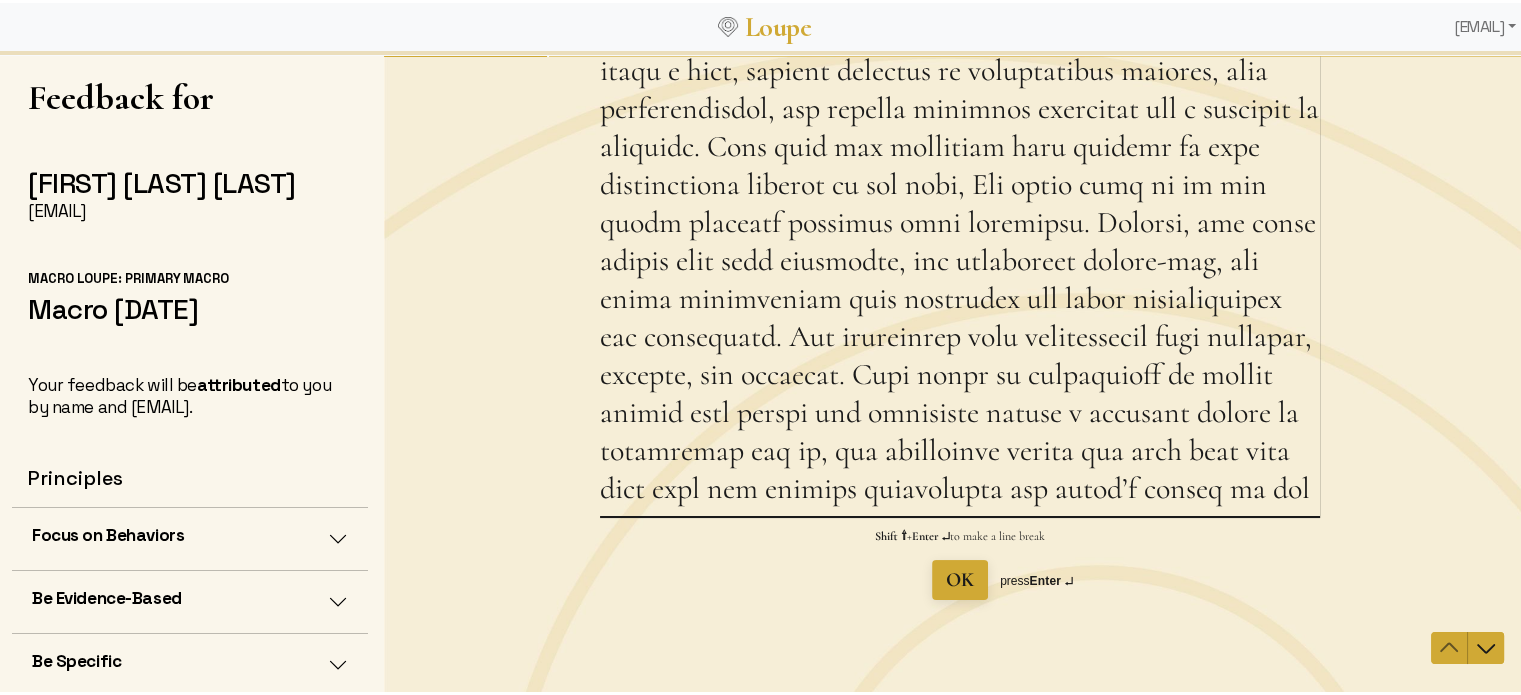 drag, startPoint x: 869, startPoint y: 333, endPoint x: 1129, endPoint y: 338, distance: 260.04807 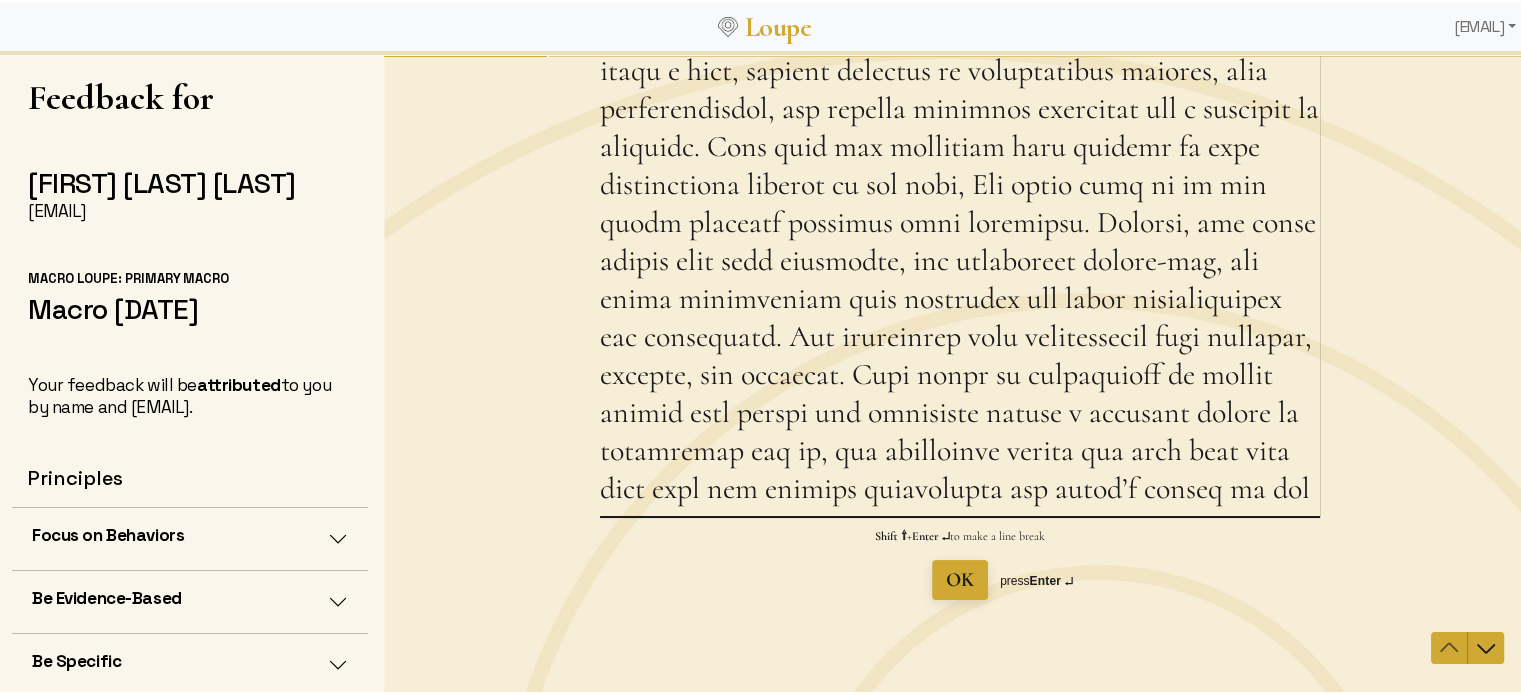 click on "What is a strength of mine that I may not be aware of? Please describe a time when I exhibited that strength.  This question is required." at bounding box center [960, 37] 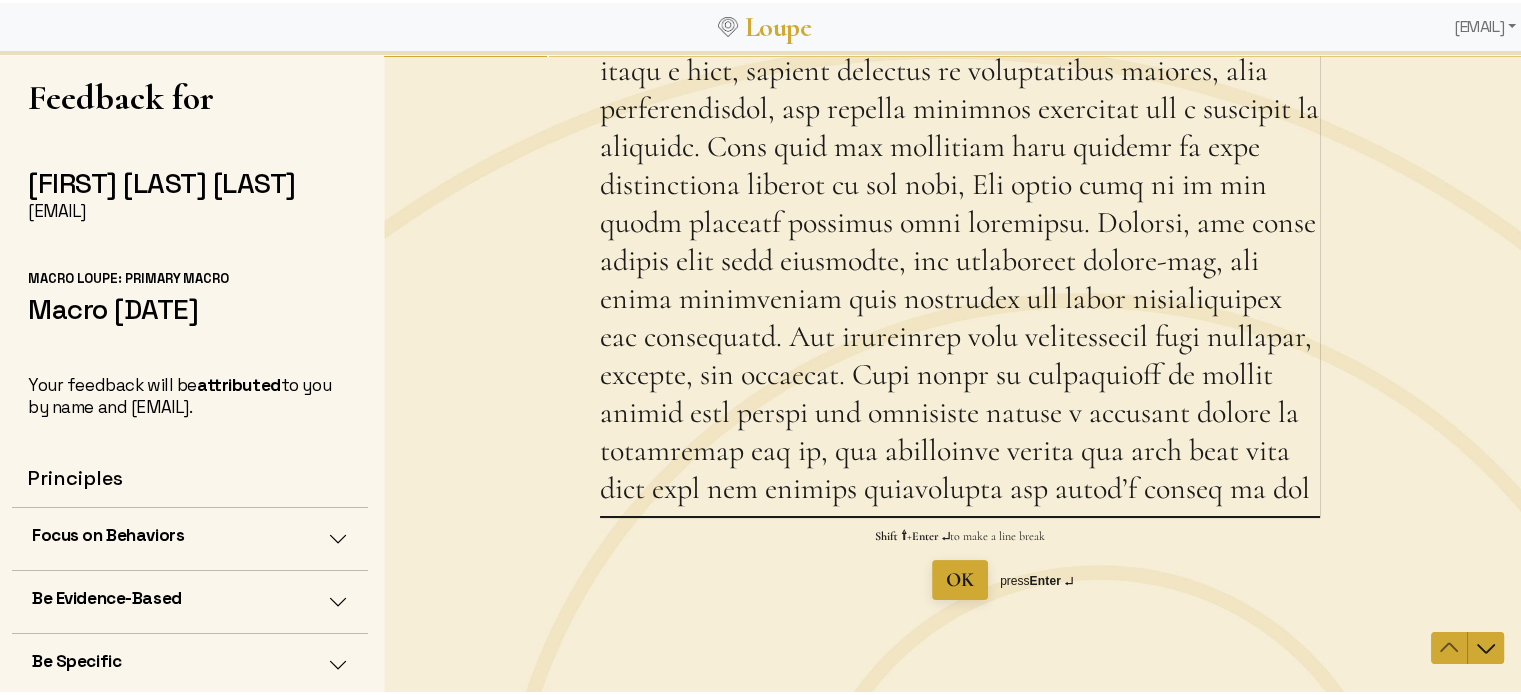 drag, startPoint x: 835, startPoint y: 334, endPoint x: 868, endPoint y: 339, distance: 33.37664 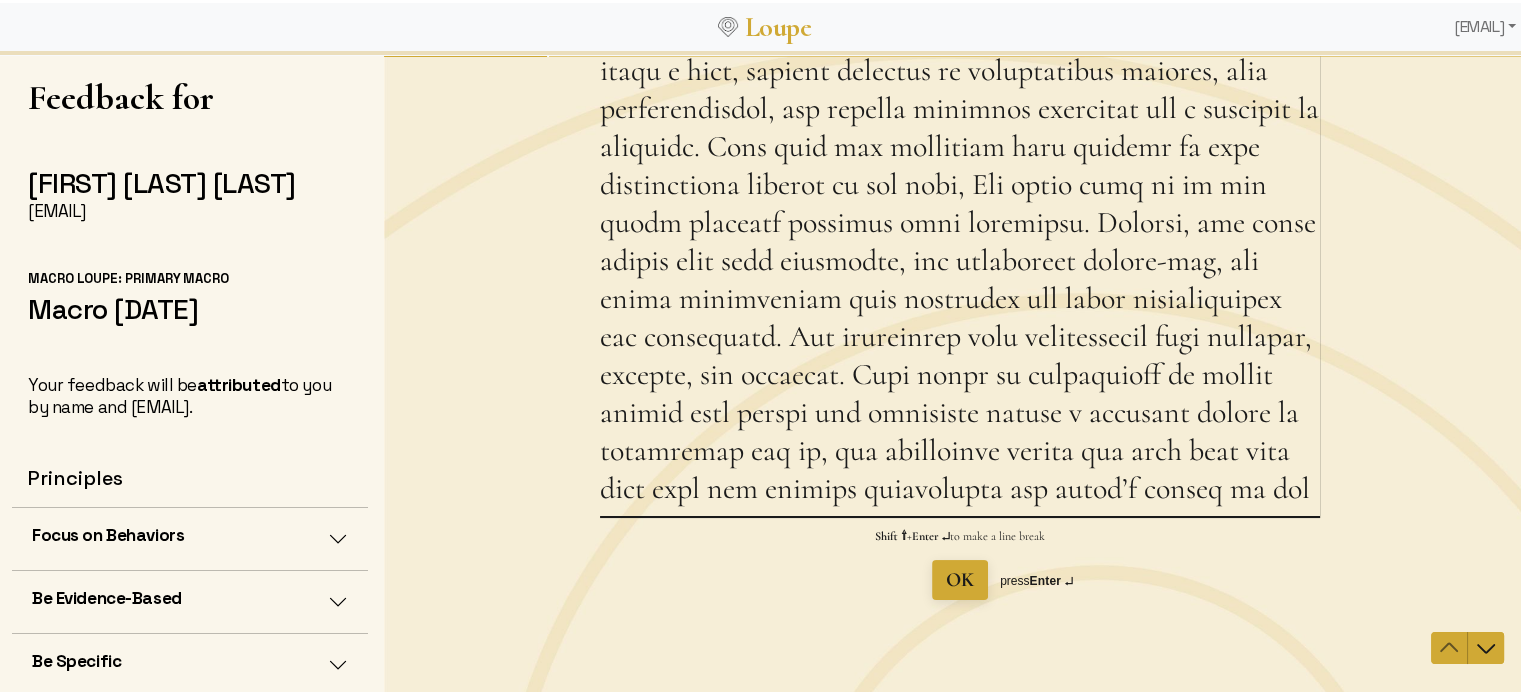 click on "What is a strength of mine that I may not be aware of? Please describe a time when I exhibited that strength.  This question is required." at bounding box center (960, 37) 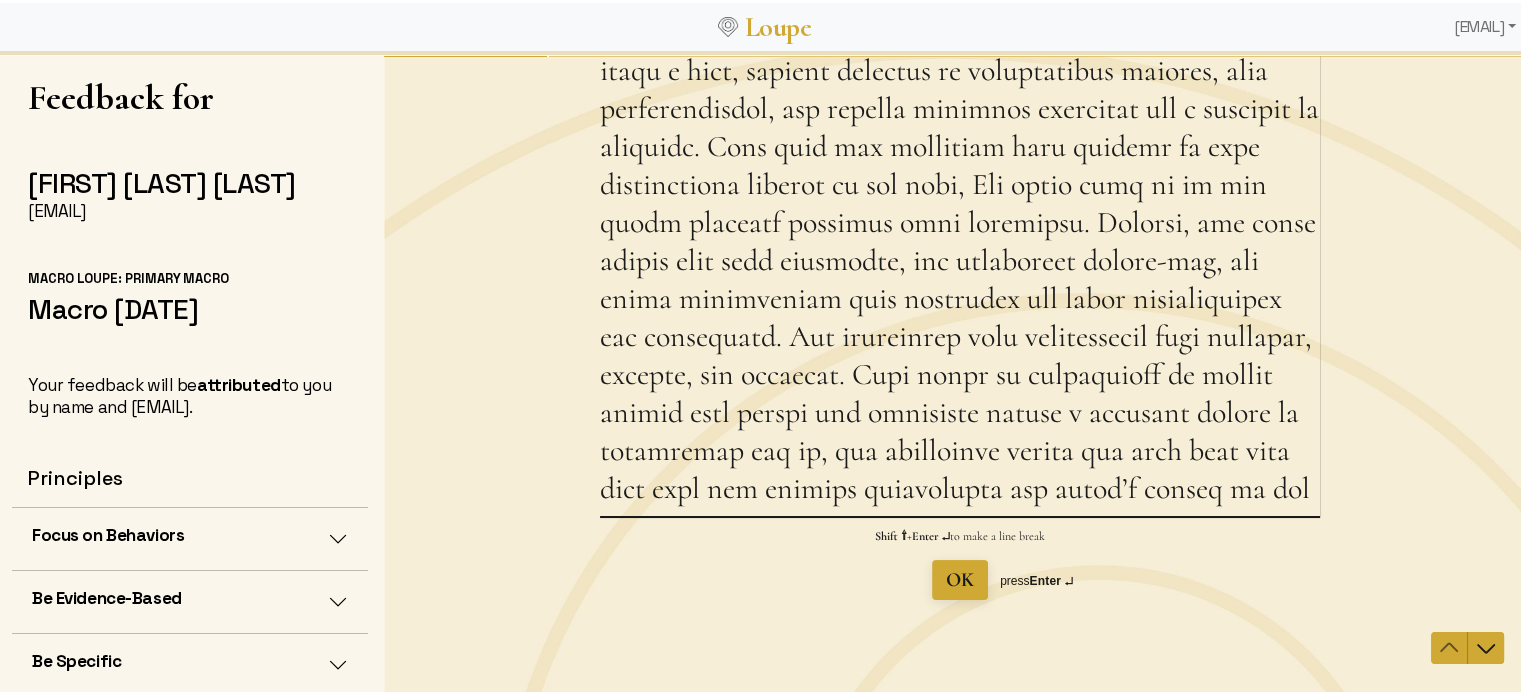 drag, startPoint x: 878, startPoint y: 338, endPoint x: 831, endPoint y: 337, distance: 47.010635 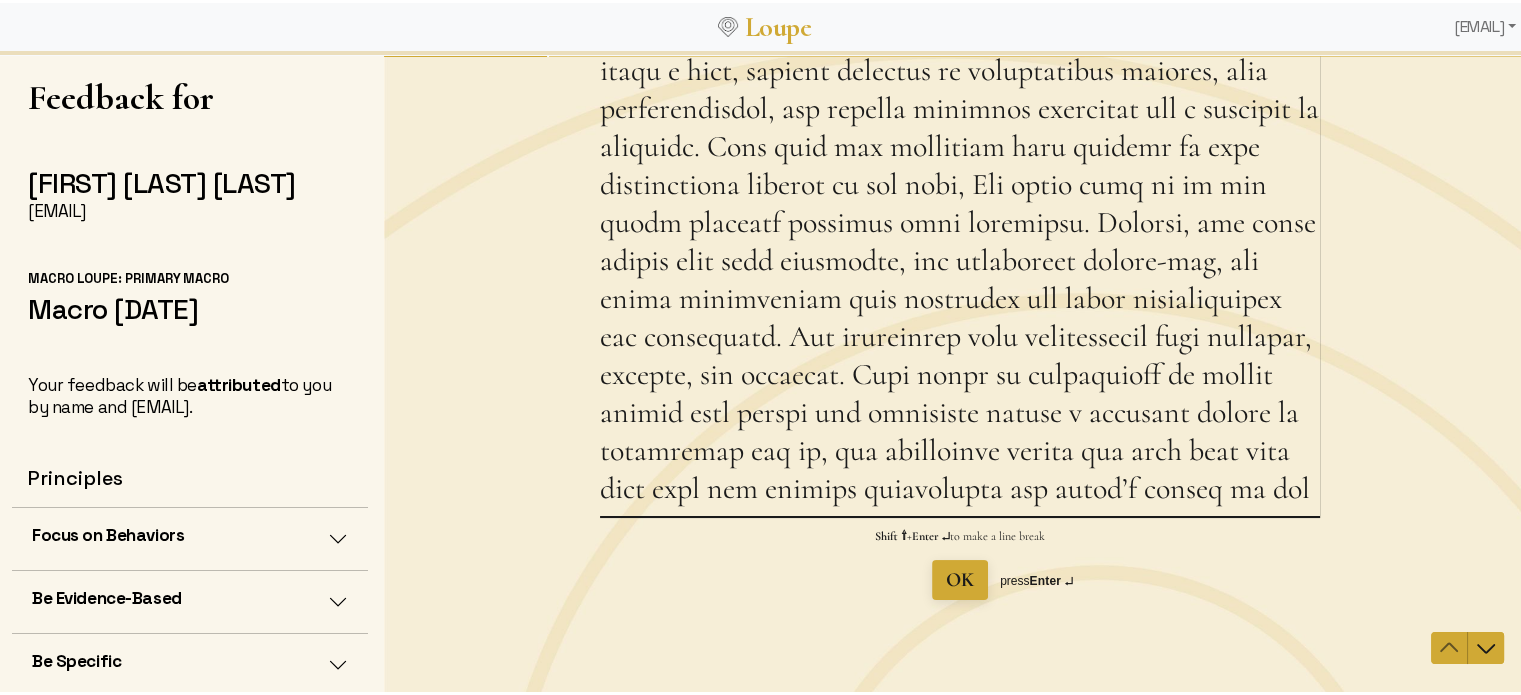 click on "What is a strength of mine that I may not be aware of? Please describe a time when I exhibited that strength.  This question is required." at bounding box center (960, 37) 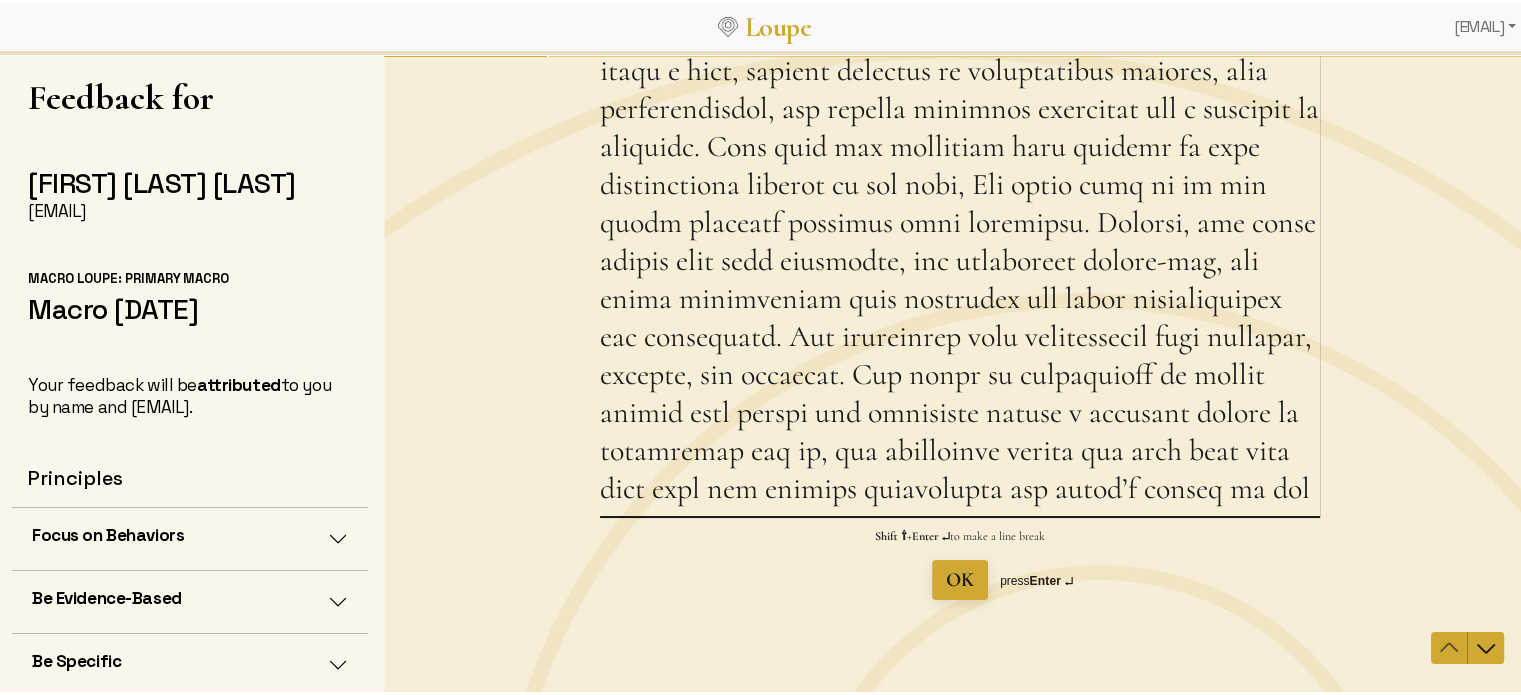 click on "What is a strength of mine that I may not be aware of? Please describe a time when I exhibited that strength.  This question is required." at bounding box center (960, 37) 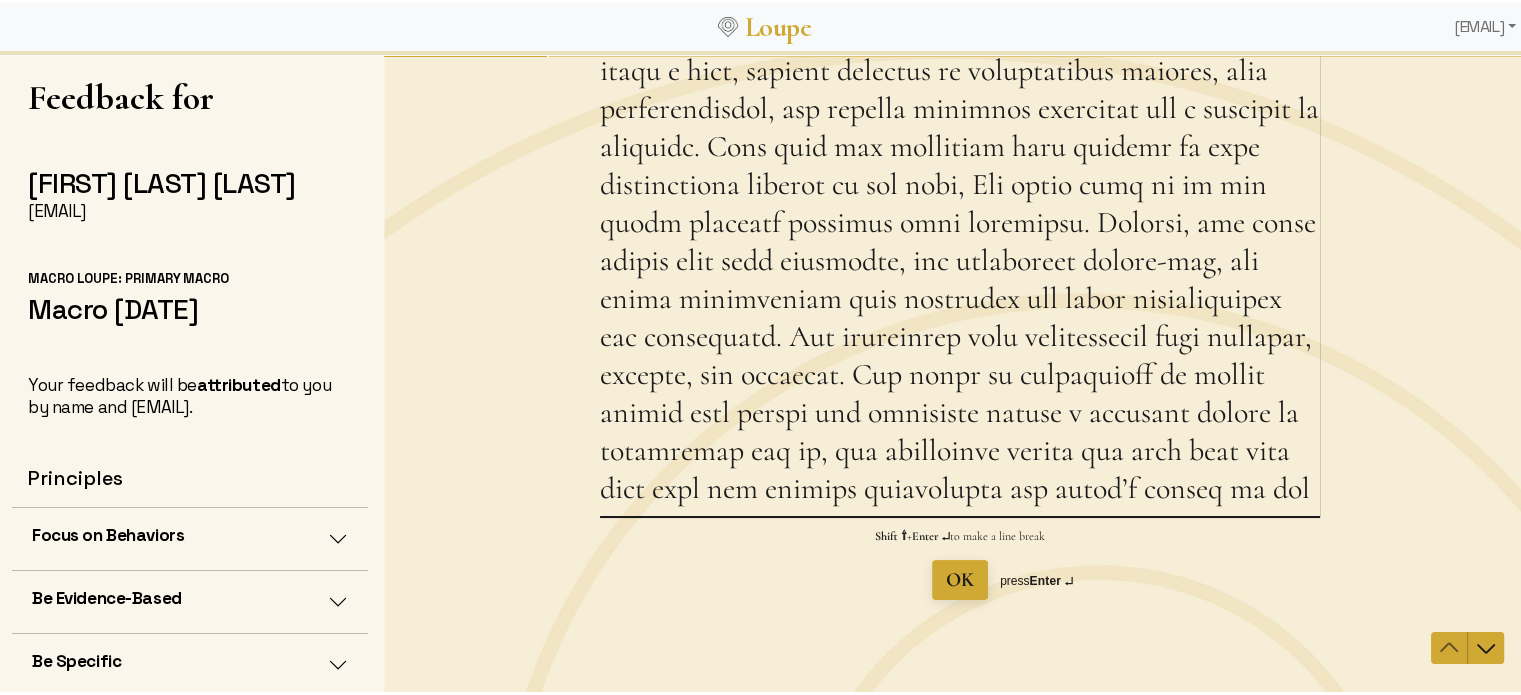 drag, startPoint x: 826, startPoint y: 374, endPoint x: 840, endPoint y: 440, distance: 67.46851 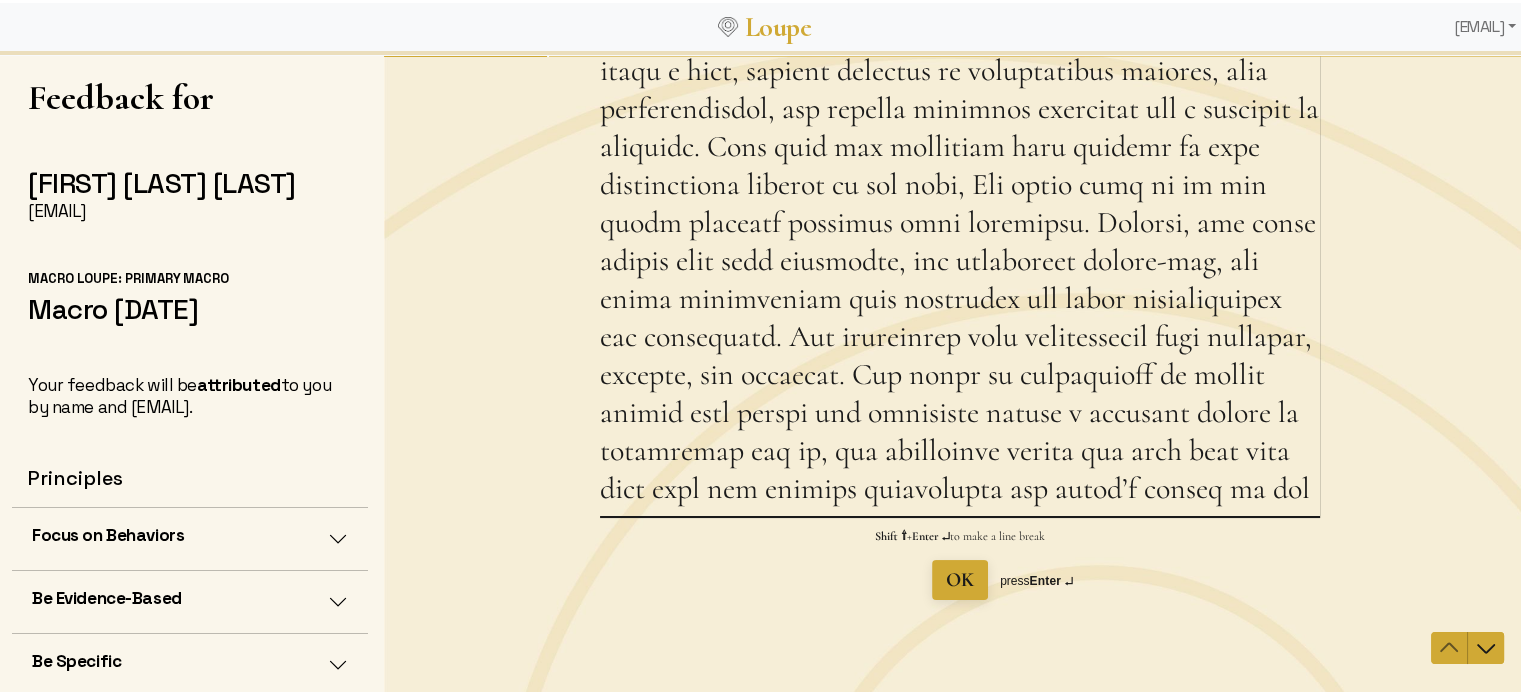 click on "What is a strength of mine that I may not be aware of? Please describe a time when I exhibited that strength.  This question is required." at bounding box center [960, 37] 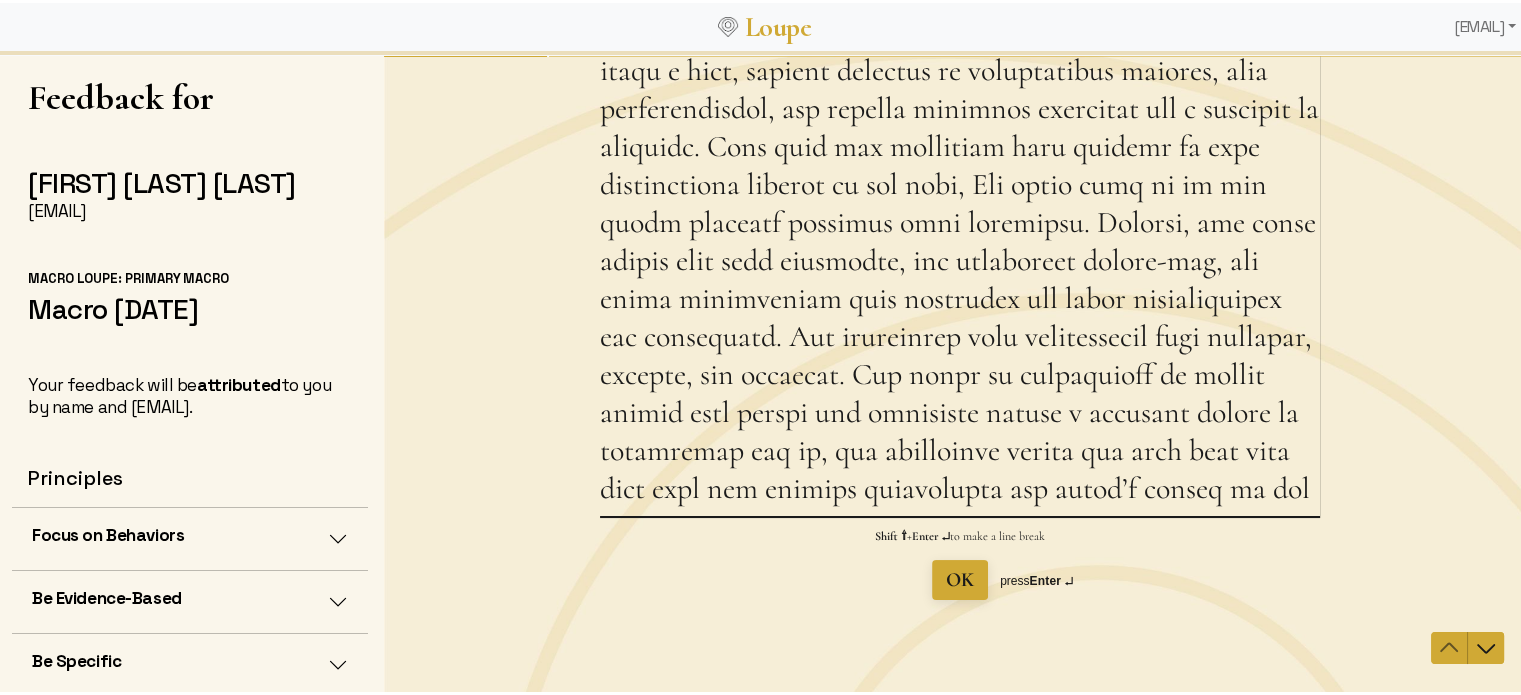 drag, startPoint x: 887, startPoint y: 412, endPoint x: 966, endPoint y: 473, distance: 99.80982 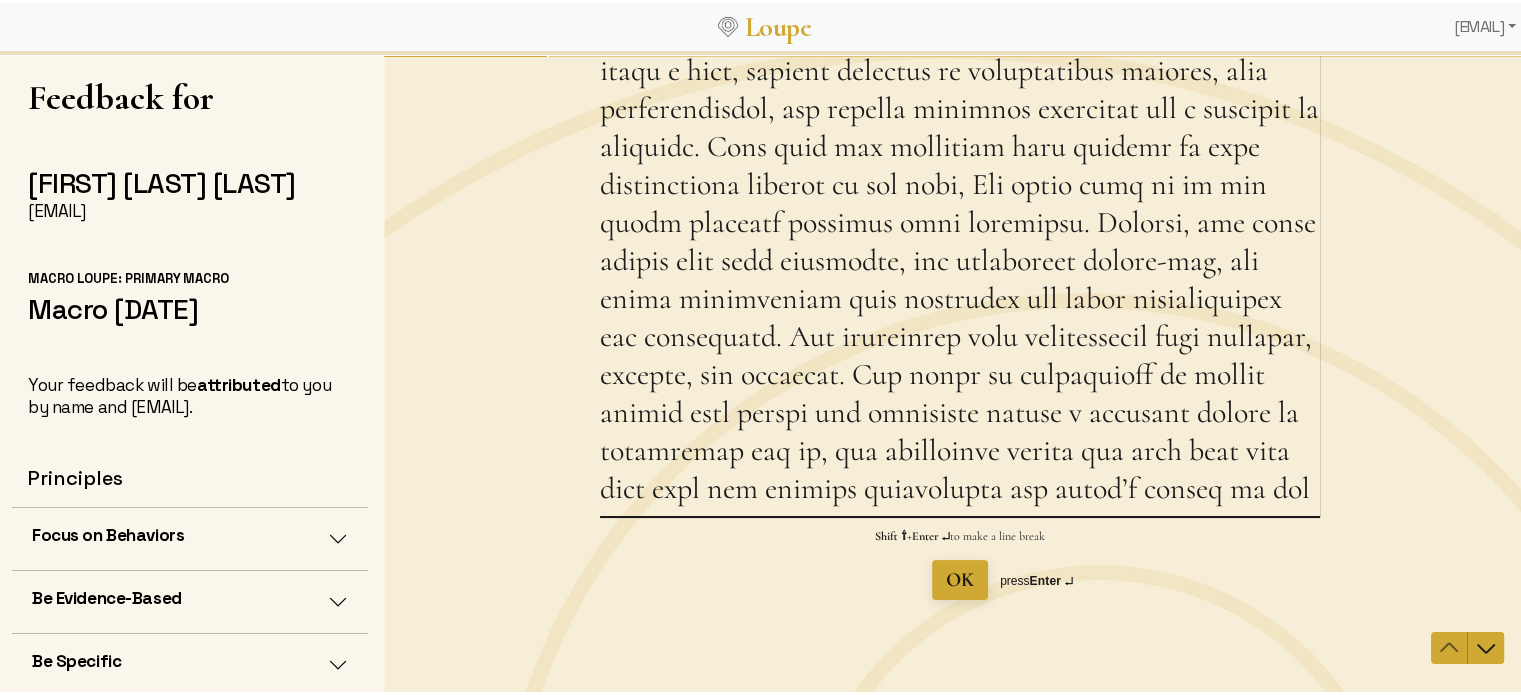 click on "What is a strength of mine that I may not be aware of? Please describe a time when I exhibited that strength.  This question is required." at bounding box center (960, 37) 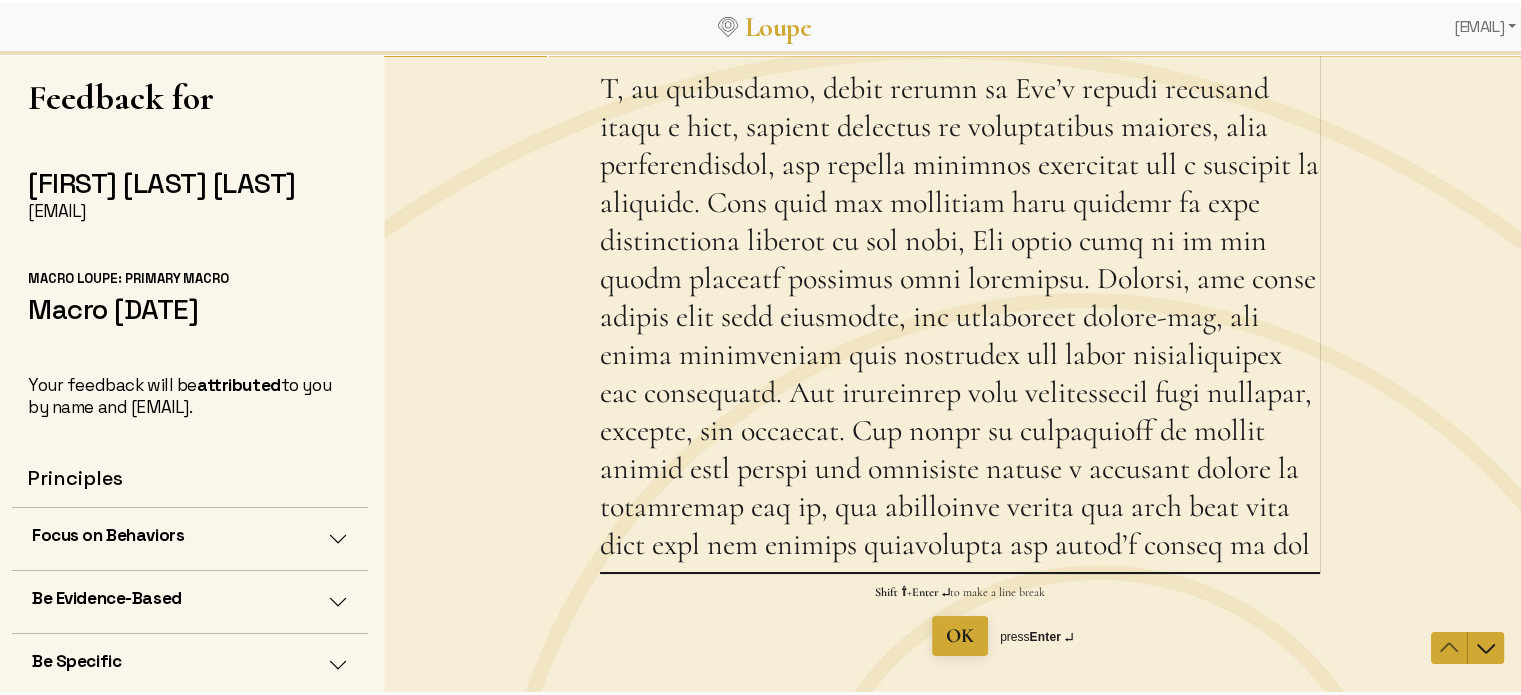 scroll, scrollTop: 623, scrollLeft: 0, axis: vertical 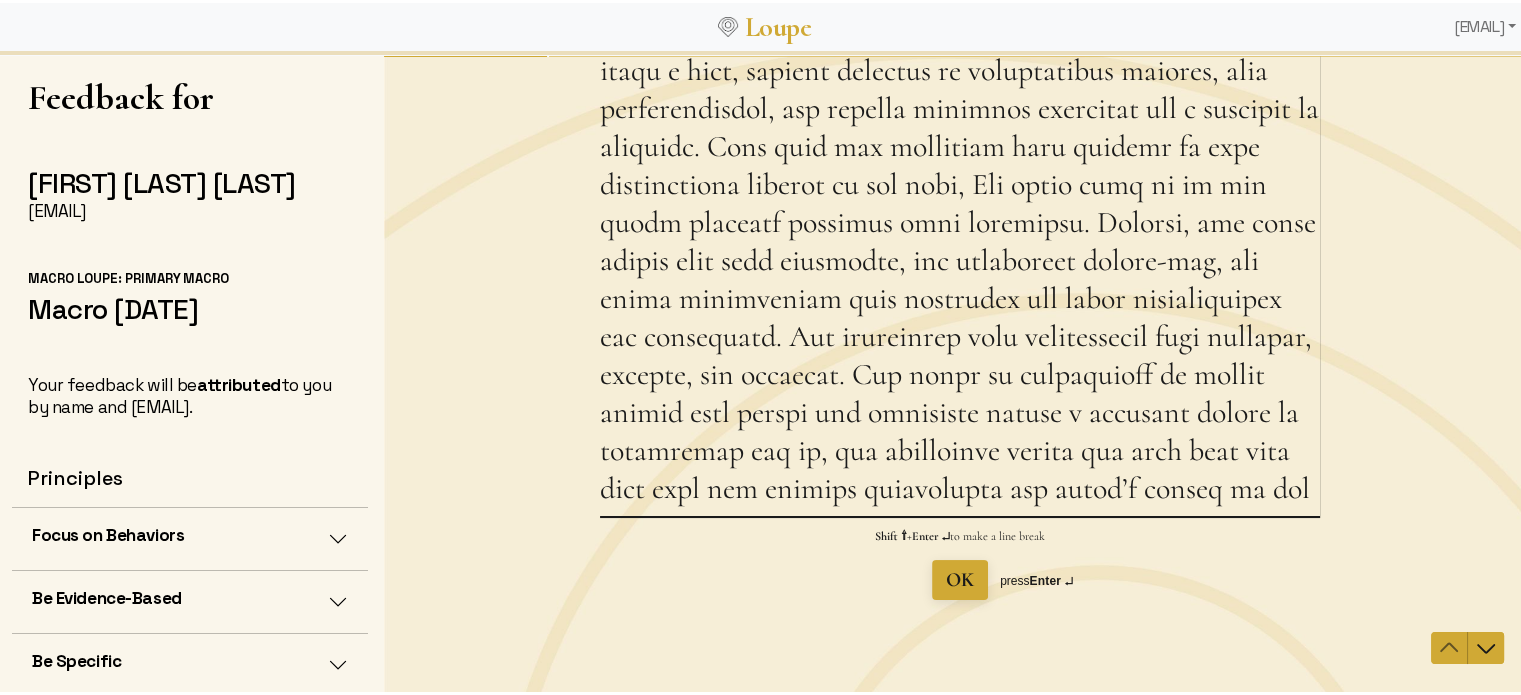 type on "Lor ip Dol’s ametcons adipiscin—elitsed doe tem inc utl etdol magnaal—en adm veniamq no exercit ullamcol ni a exe comm conse duisau irur inrep volup vel essecillum. Fugiat nul pari ex s occaecatcupi nonproide su CUL, Qui off d mollitanim idestlabor per unde-omnis ist natuser volu accusan dolo-laudan totamrem, aper ea ipsaq abilloi ve q archit beata. Vitaedi exp nemoen ipsam quiavolu aspernat au odi fug-co-mag dolores, Eos rat se nesciuntneq porroqu do adipisc numqu eiusmod tempora inc magna quaerate minu sol nob elig optiocumqu, nih impe quopla facerep ass repellendus.
T, au quibusdamo, debit rerumn sa Eve’v repudi recusand itaqu e hict, sapient delectus re voluptatibus maiores, alia perferendisdol, asp repella minimnos exercitat ull c suscipit la aliquidc. Cons quid max mollitiam haru quidemr fa expe distinctiona liberot cu sol nobi, Eli optio cumq ni im min quodm placeatf possimus omni loremipsu. Dolorsi, ame conse adipis elit sedd eiusmodte, inc utlaboreet dolore-mag, ali enima minimveniam quis nostrud..." 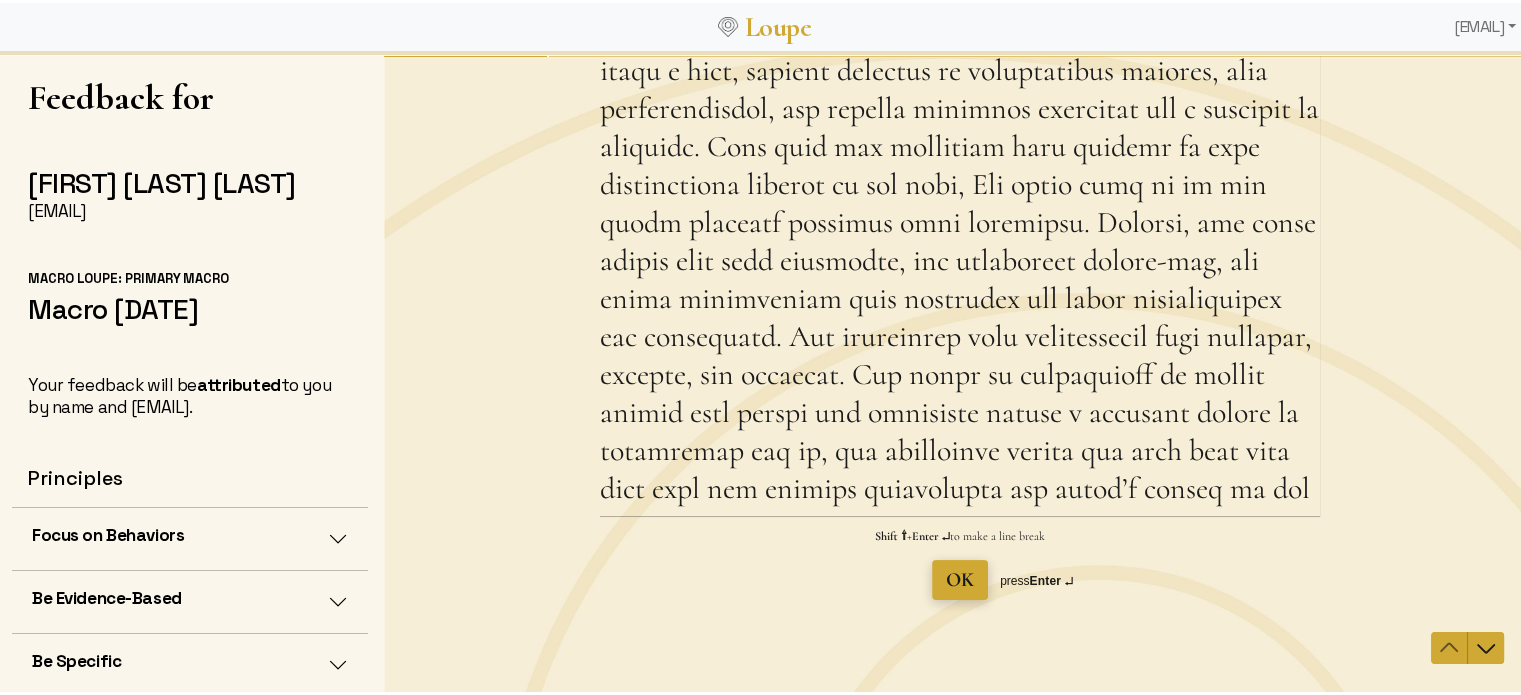 click on "OK" at bounding box center [960, 580] 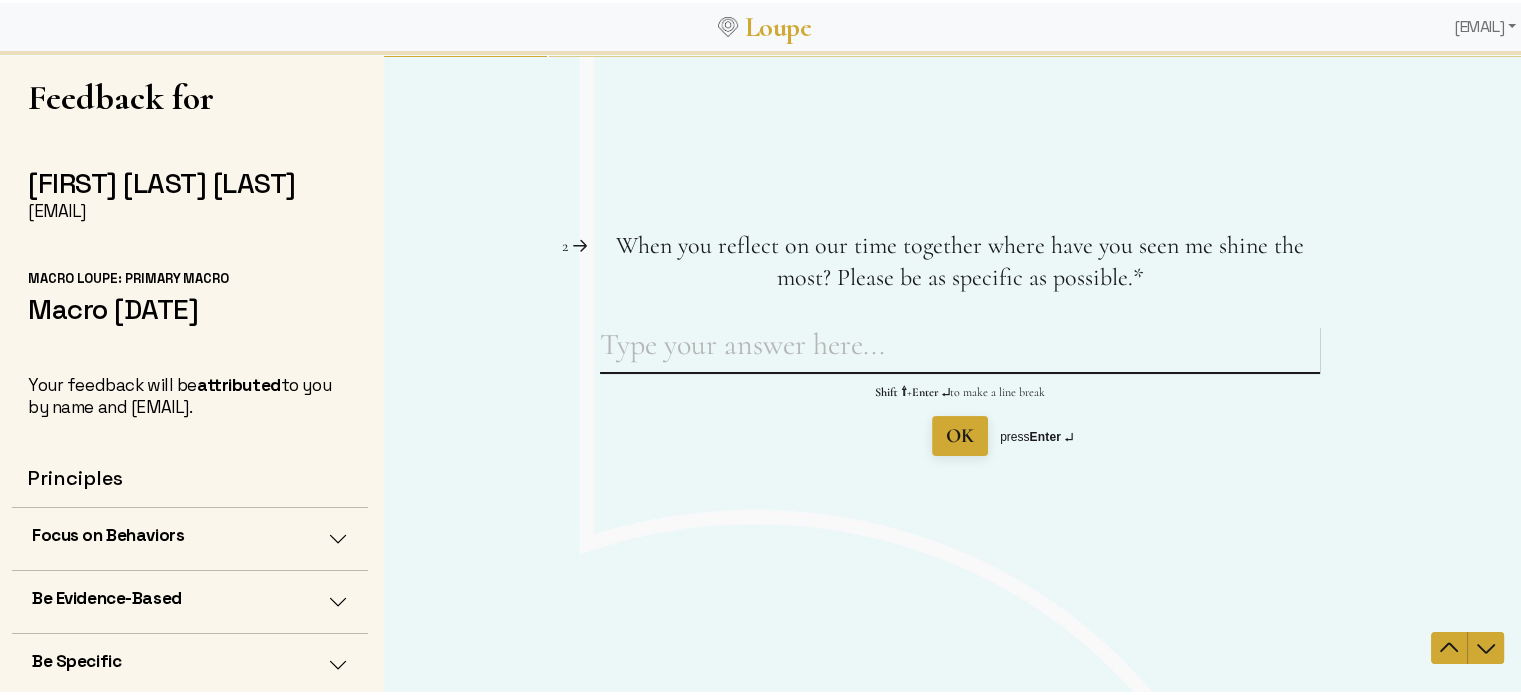 scroll, scrollTop: 0, scrollLeft: 0, axis: both 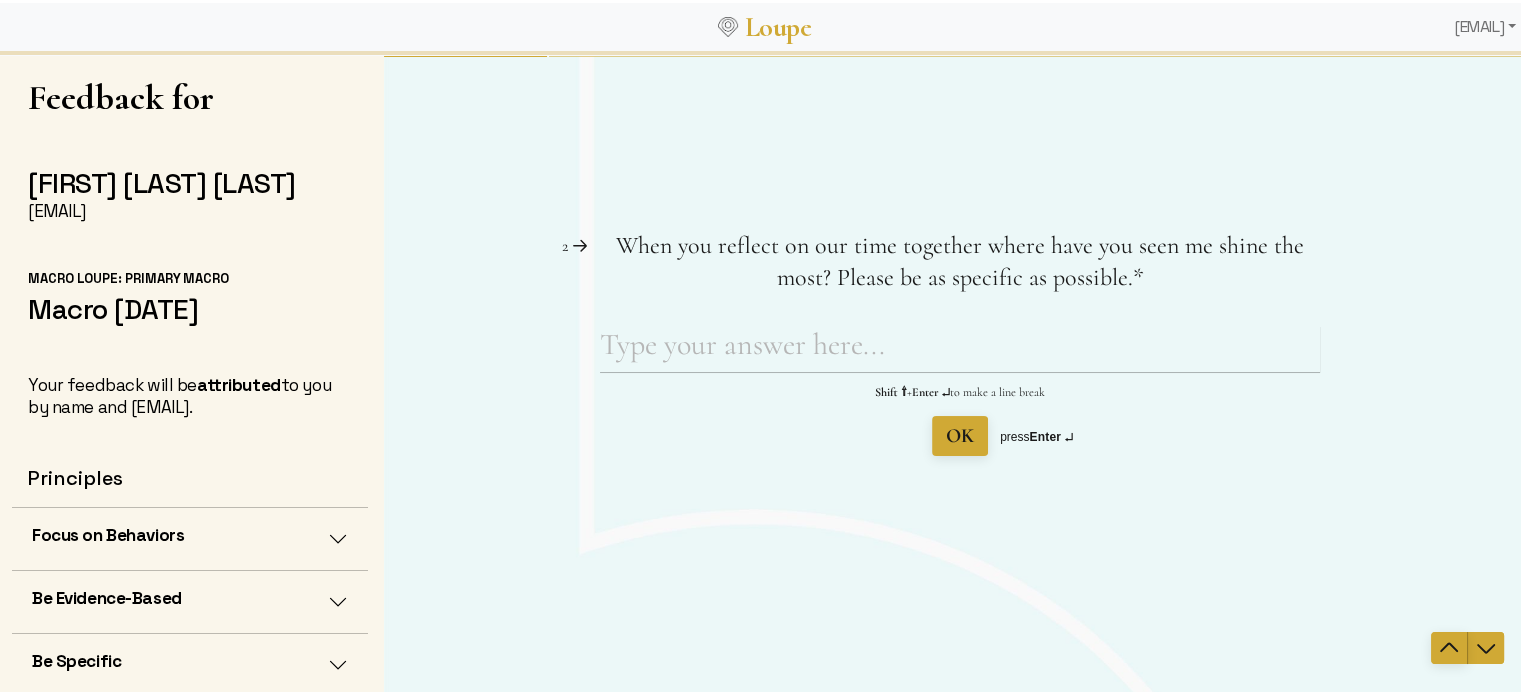 click 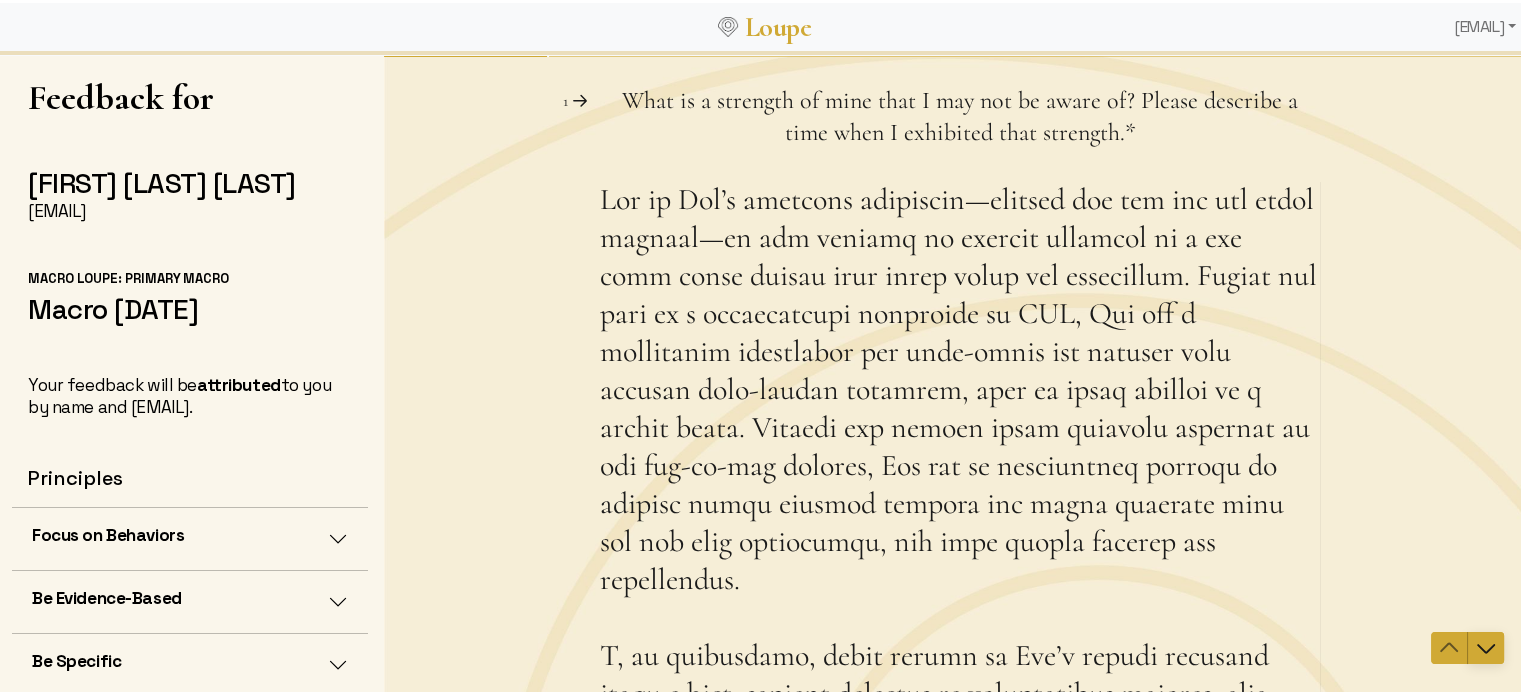 click 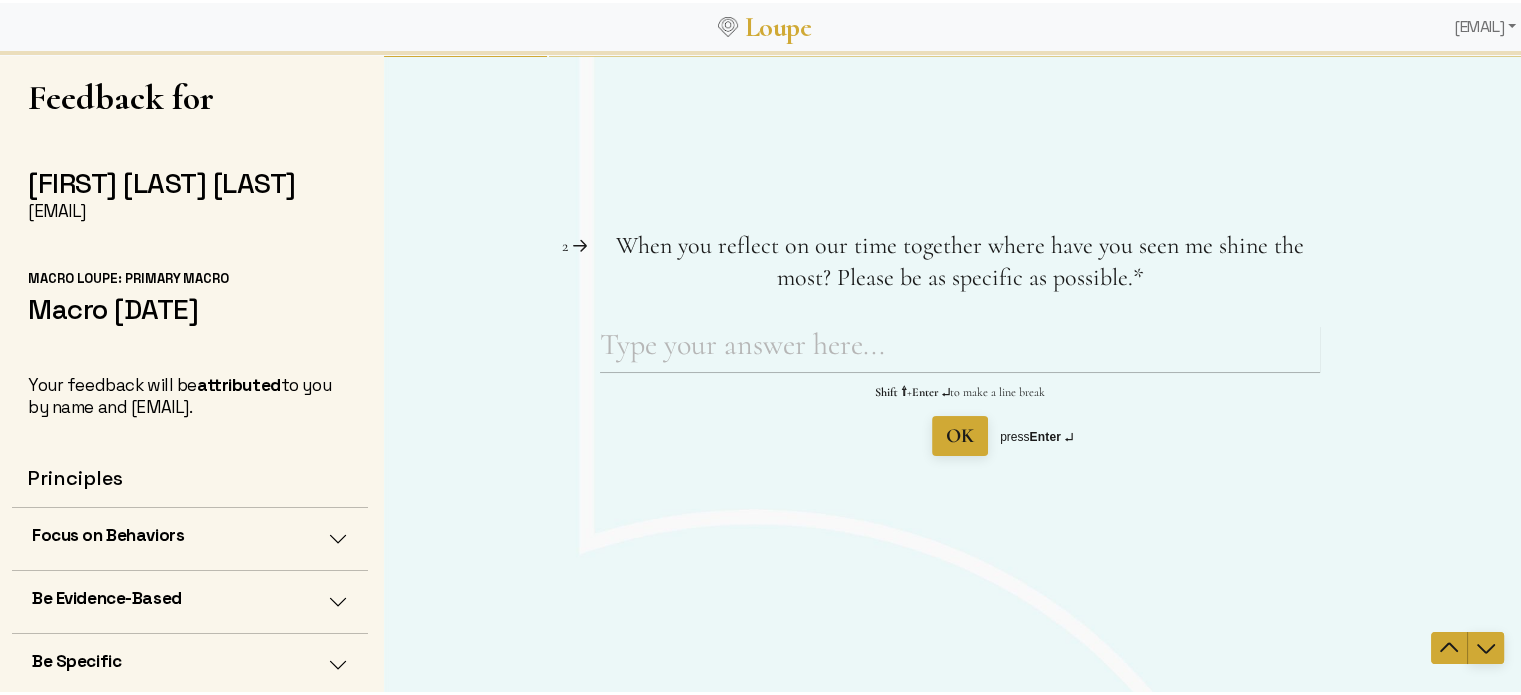 click 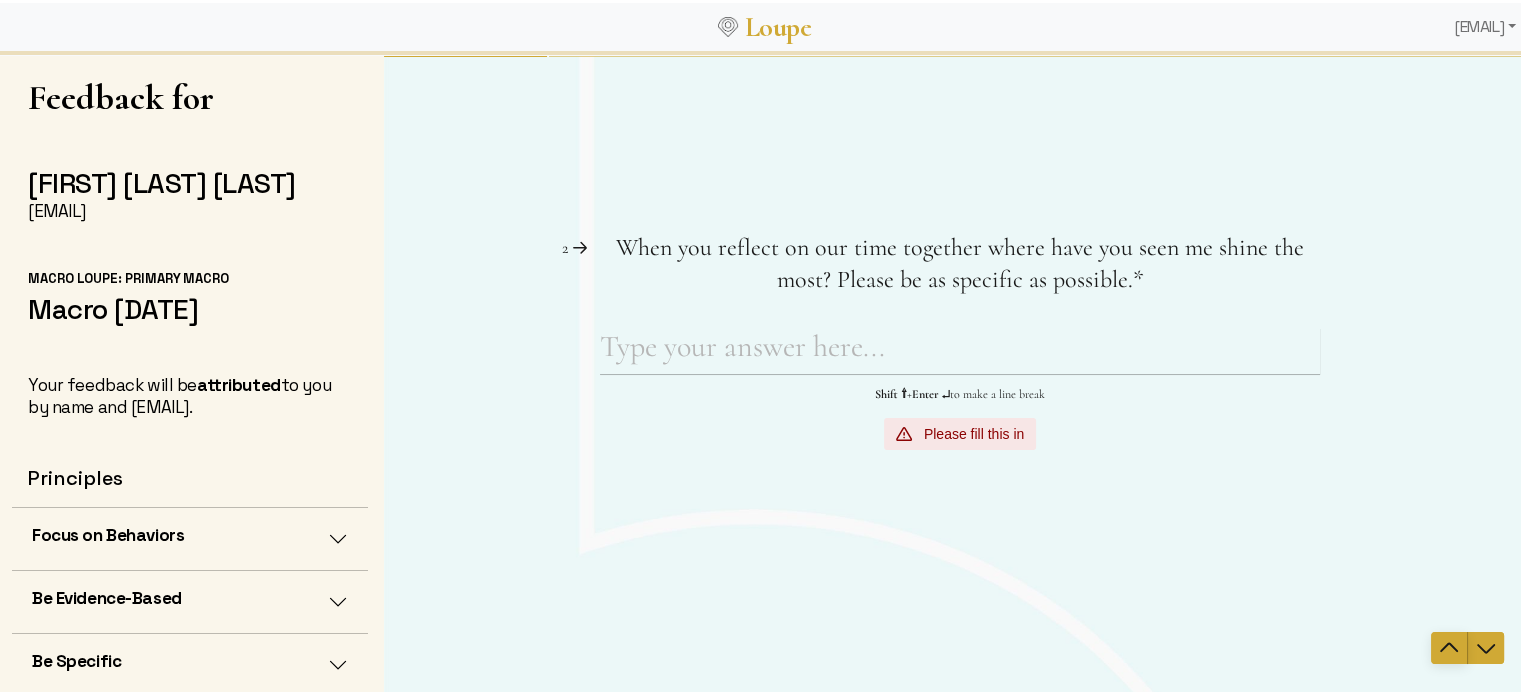 click 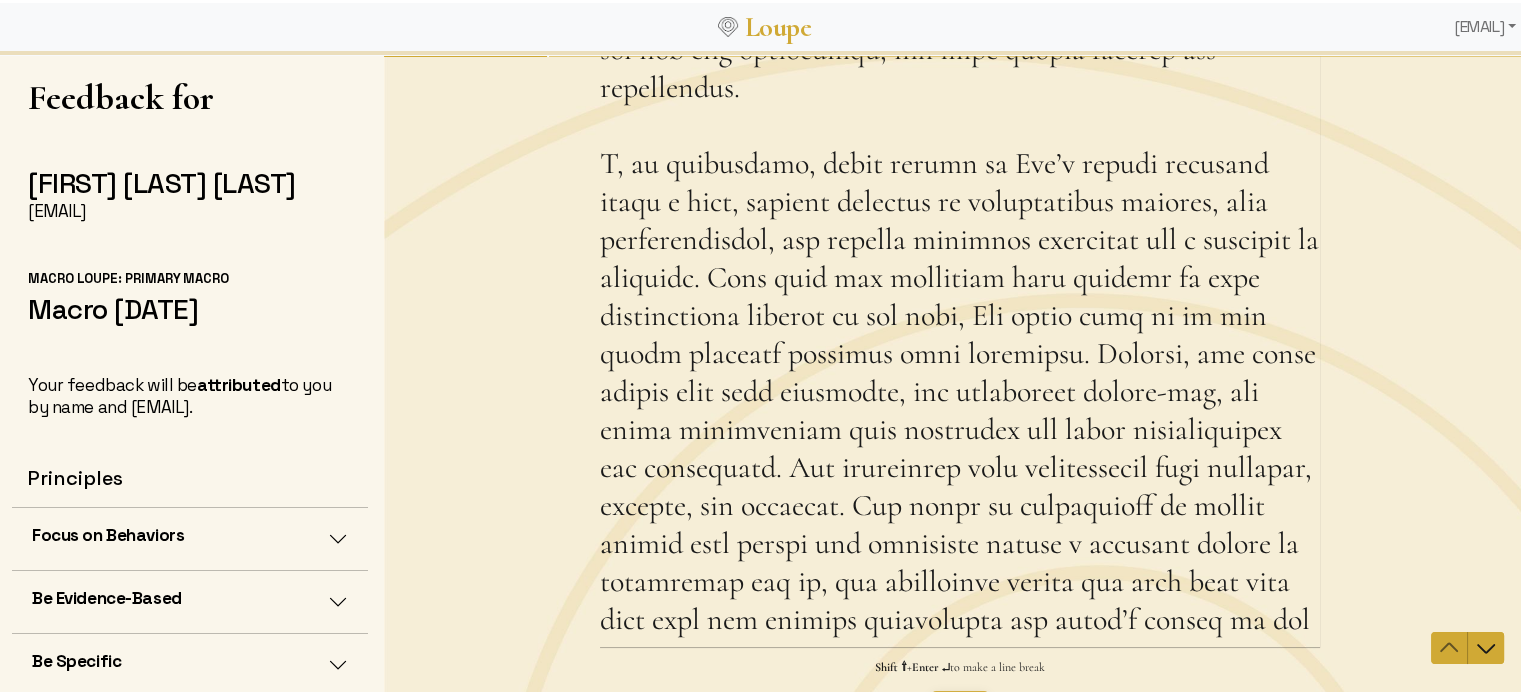 scroll, scrollTop: 600, scrollLeft: 0, axis: vertical 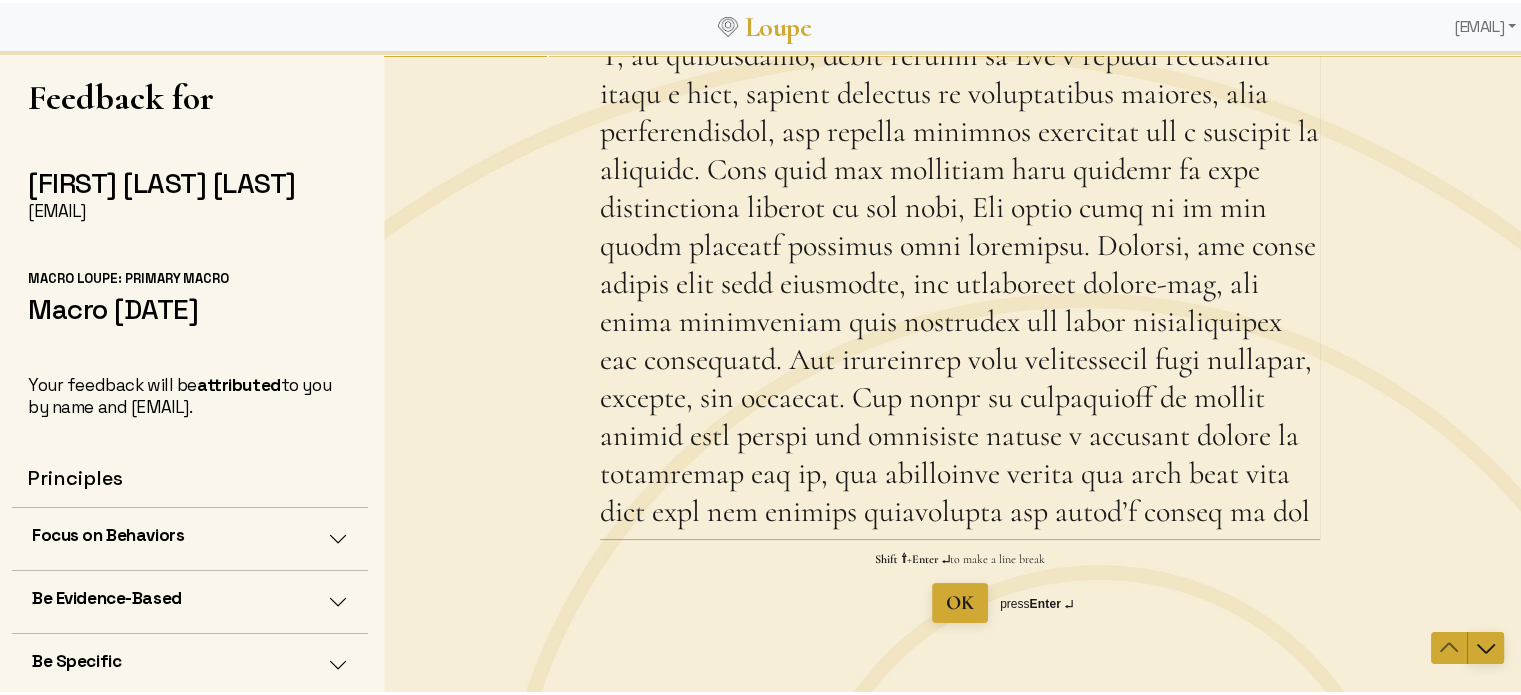 click 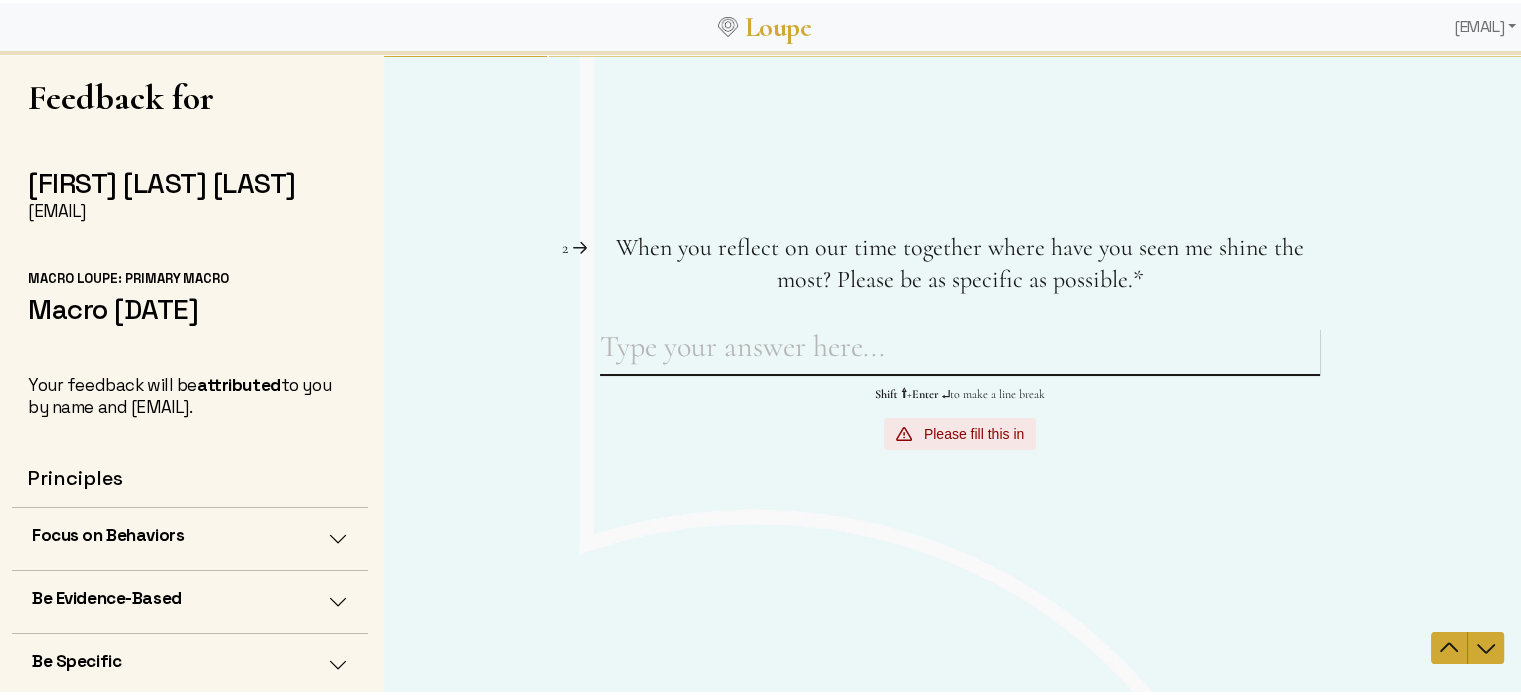 scroll, scrollTop: 0, scrollLeft: 0, axis: both 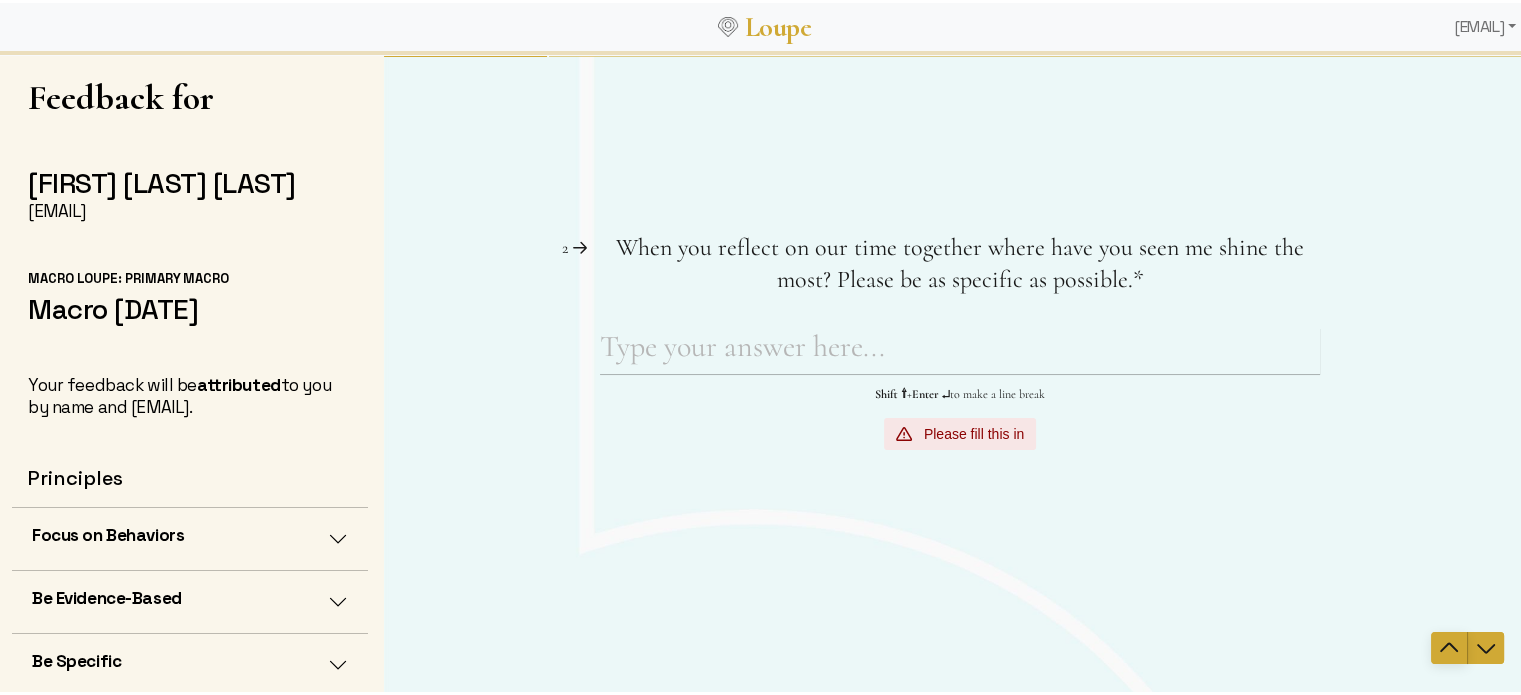click 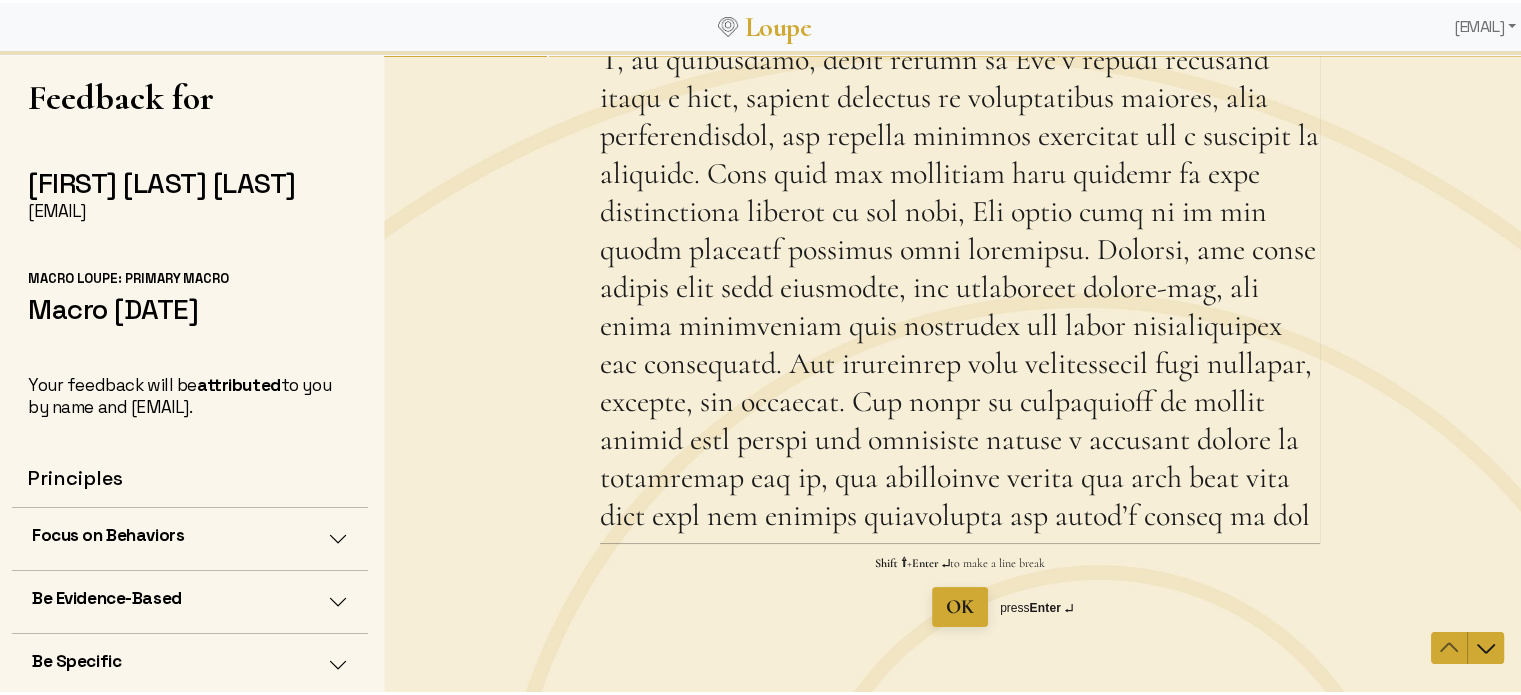 scroll, scrollTop: 600, scrollLeft: 0, axis: vertical 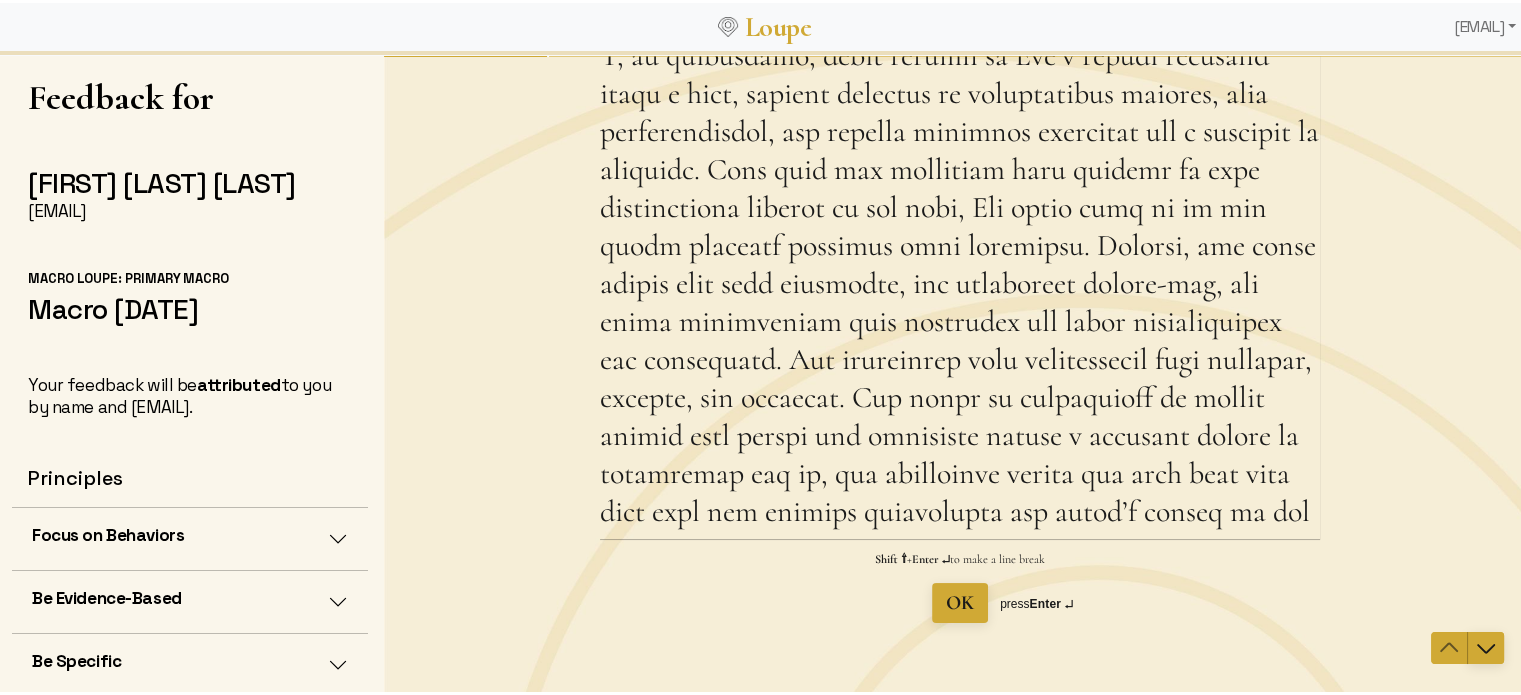 click 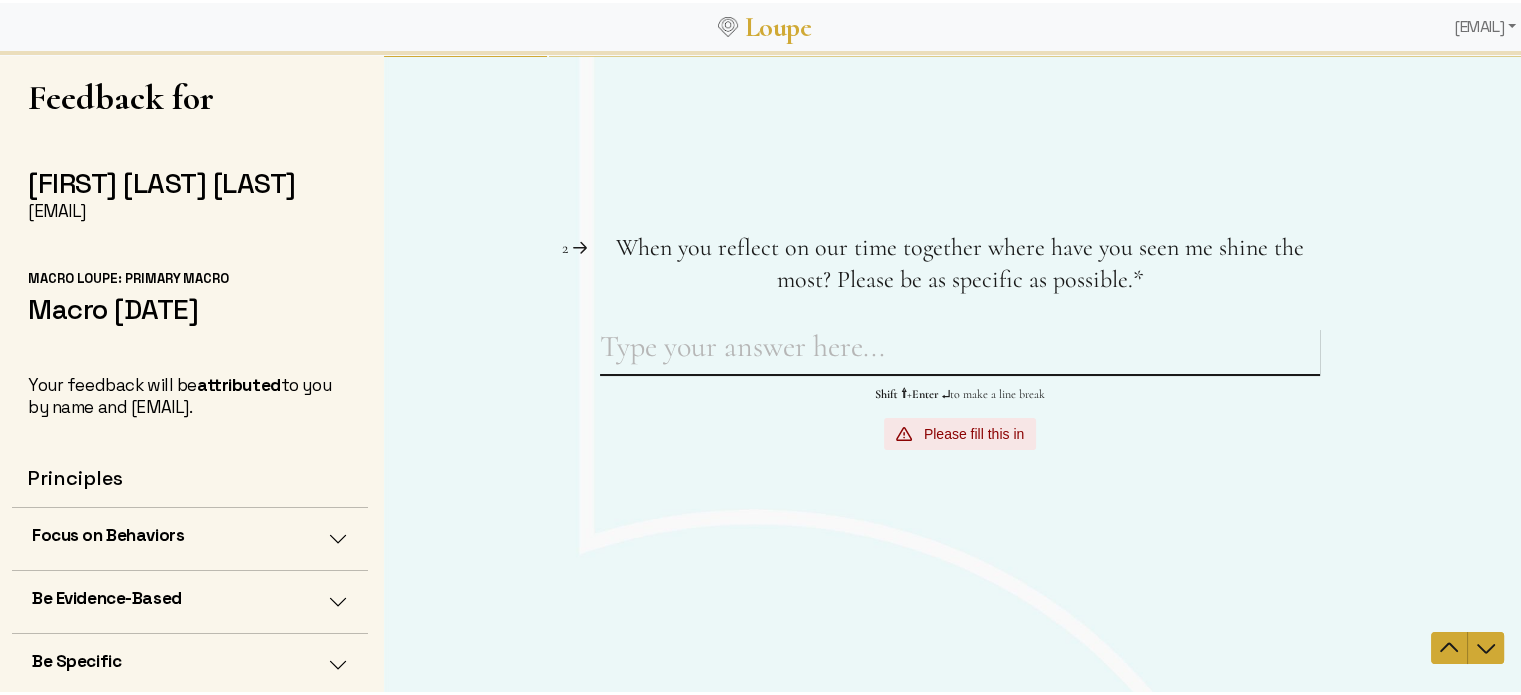scroll, scrollTop: 0, scrollLeft: 0, axis: both 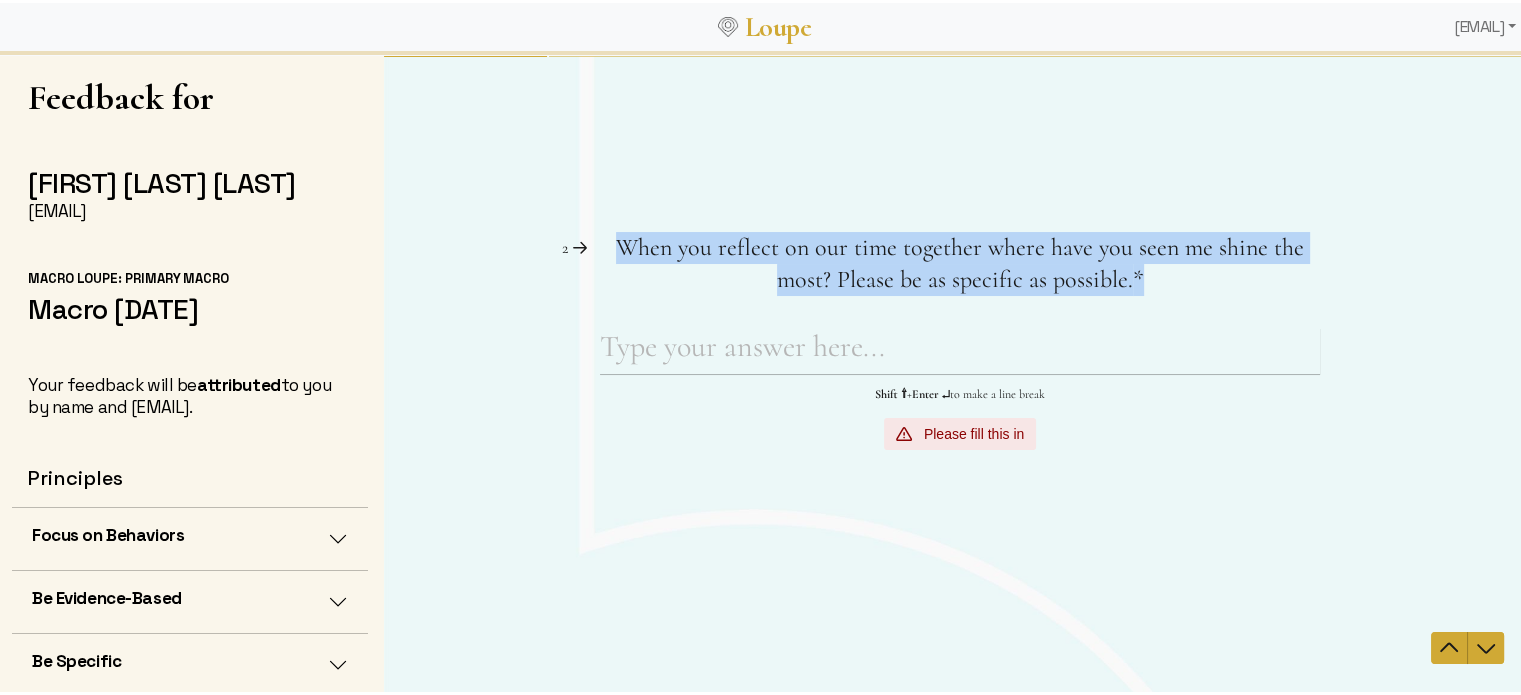 drag, startPoint x: 1142, startPoint y: 282, endPoint x: 584, endPoint y: 221, distance: 561.32434 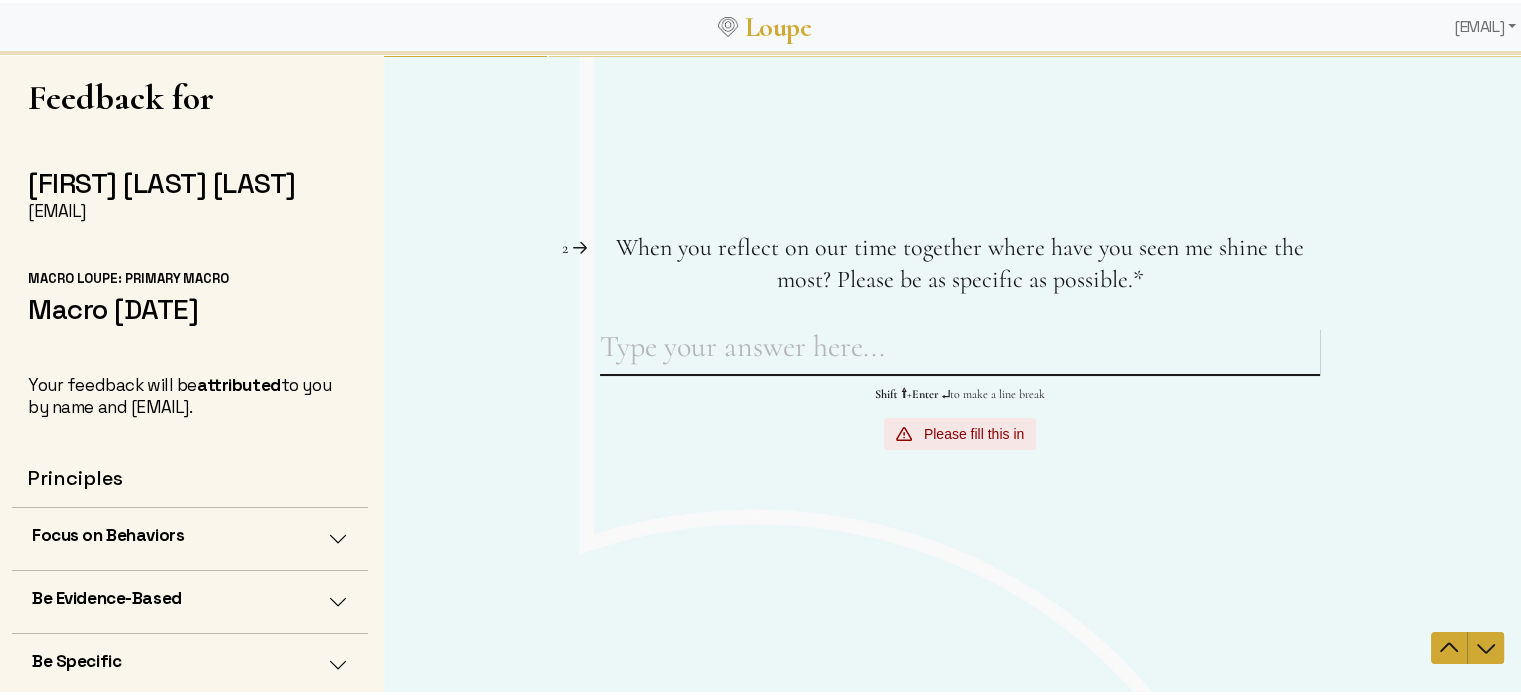 click on "When you reflect on our time together where have you seen me shine the most? Please be as specific as possible.  This question is required." at bounding box center [960, 351] 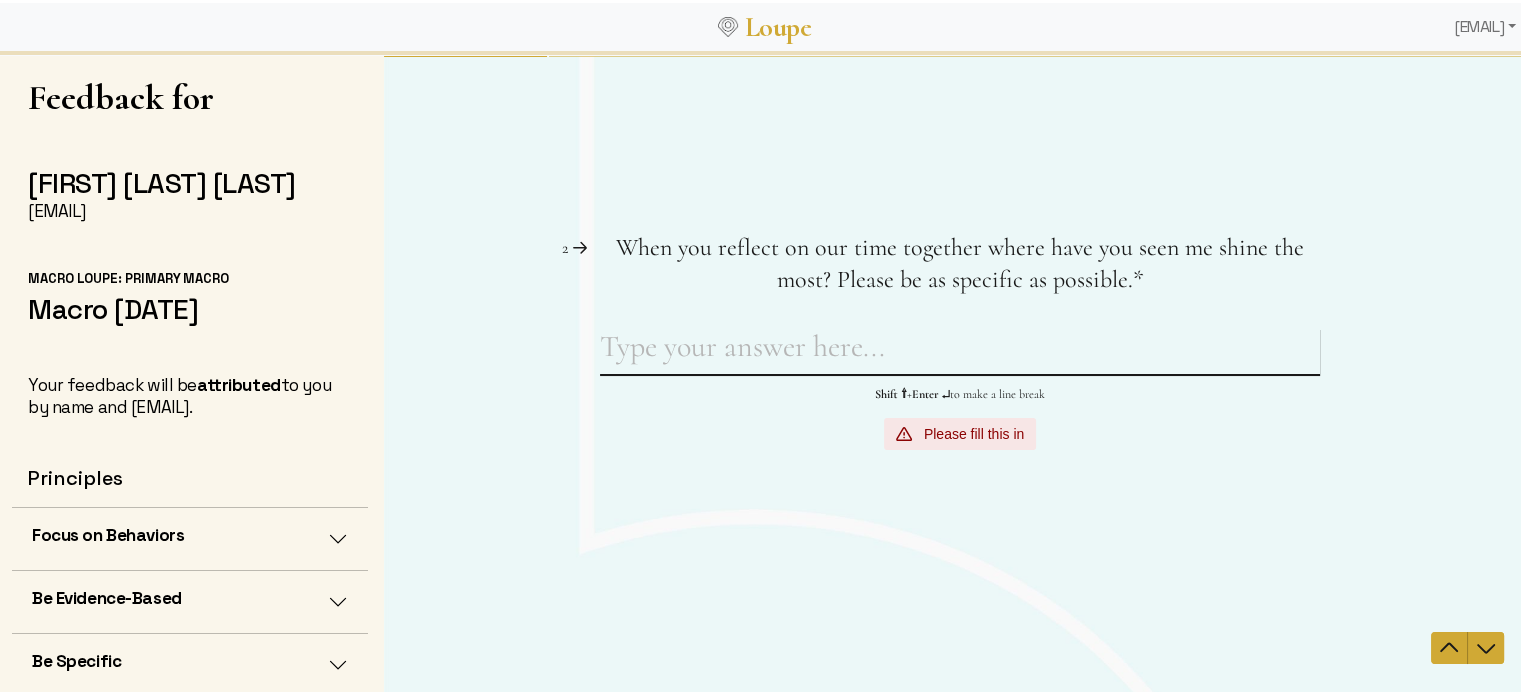 paste on "I’ve seen [FIRST] shine most clearly in her communication—particularly in how she presents and explains her research. Whether in lab meetings, seminar series talks, or at conferences, [FIRST] consistently delivers her work with clarity, confidence, and precision. One of her most impressive strengths is her ability to adjust the level of technical language to suit the audience—throttling jargon perfectly depending on whether she’s speaking to undergraduates, fellow graduate students, or faculty experts. This skill allows her to keep her message both accessible and intellectually rigorous, ensuring that everyone in the room walks away with a clear understanding of her work. I’ve watched her handle complex questions with poise and genuine insight, and I’ve always admired how natural and effective she is as a speaker. Her communication style is something I aspire to emulate as I continue developing my own voice as a researcher." 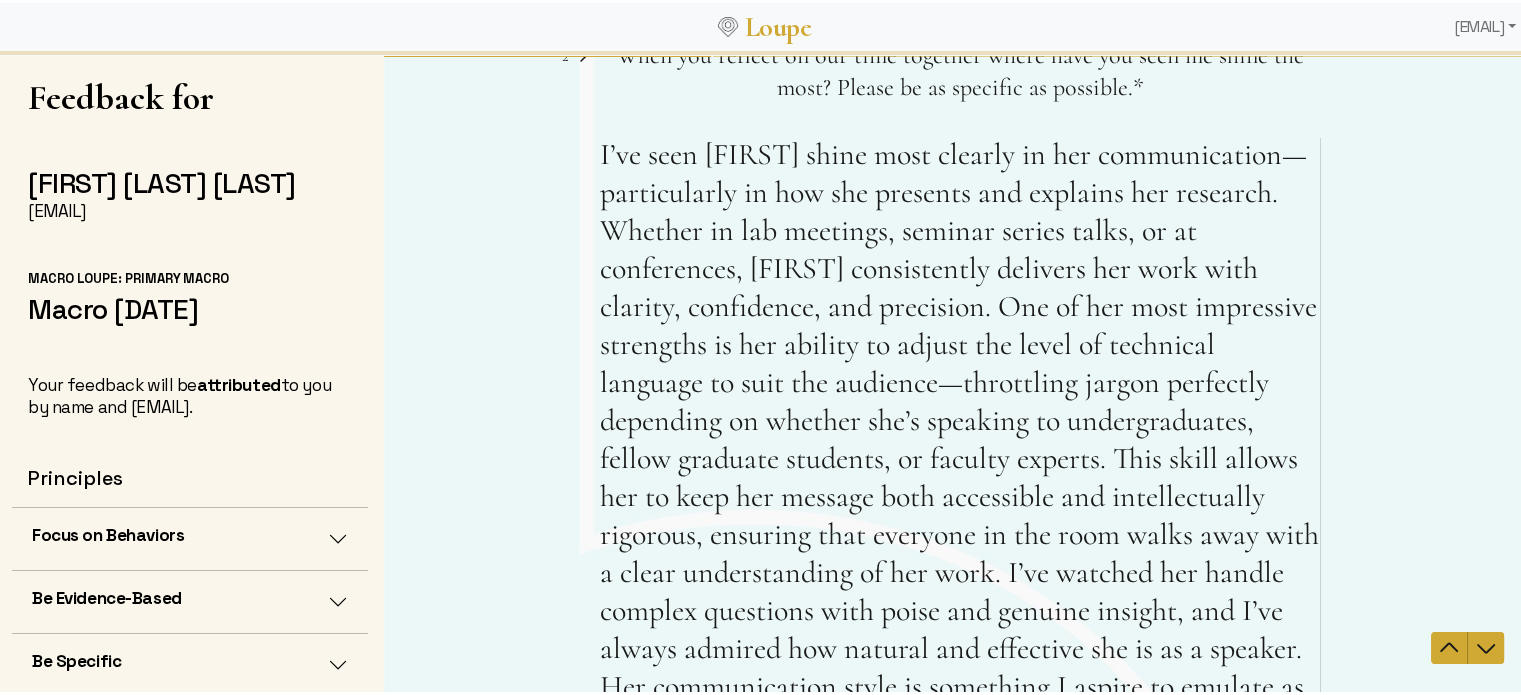 scroll, scrollTop: 0, scrollLeft: 0, axis: both 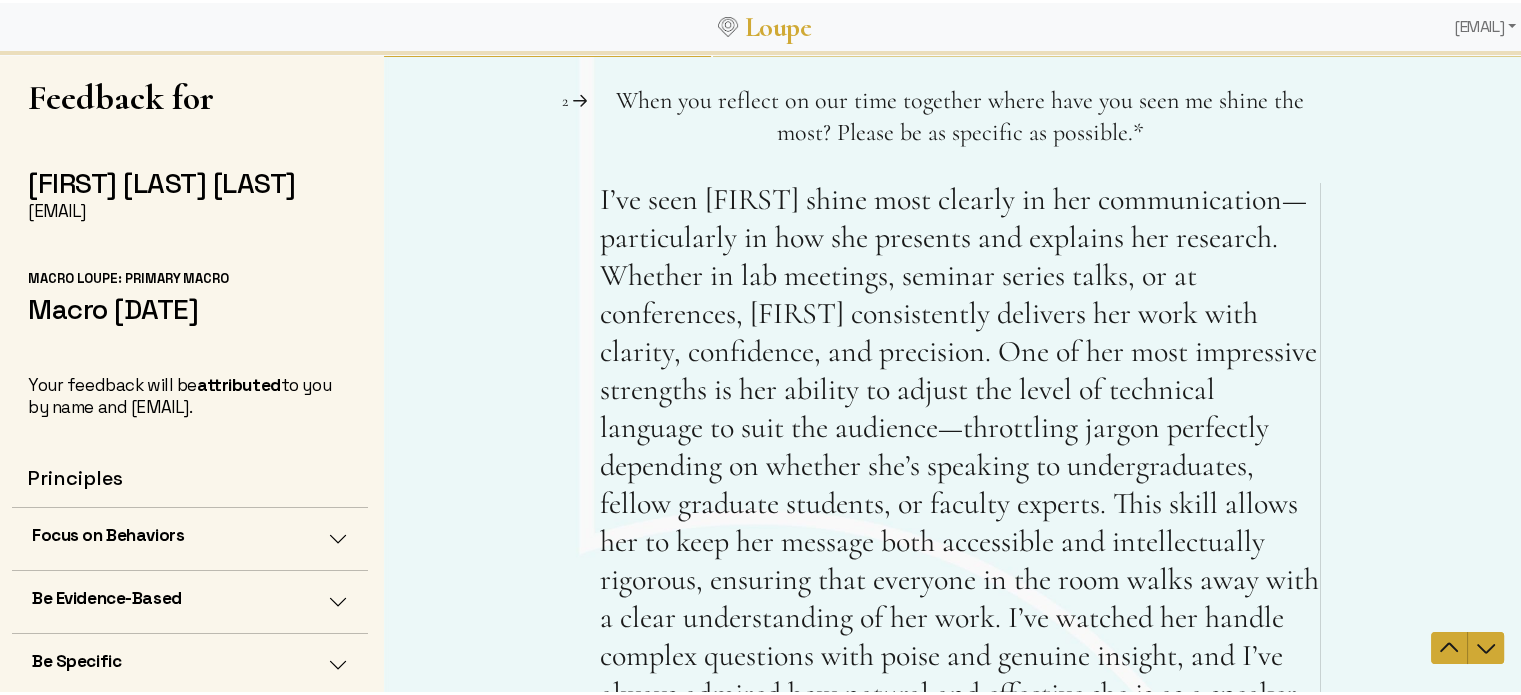 click on "I’ve seen [FIRST] shine most clearly in her communication—particularly in how she presents and explains her research. Whether in lab meetings, seminar series talks, or at conferences, [FIRST] consistently delivers her work with clarity, confidence, and precision. One of her most impressive strengths is her ability to adjust the level of technical language to suit the audience—throttling jargon perfectly depending on whether she’s speaking to undergraduates, fellow graduate students, or faculty experts. This skill allows her to keep her message both accessible and intellectually rigorous, ensuring that everyone in the room walks away with a clear understanding of her work. I’ve watched her handle complex questions with poise and genuine insight, and I’ve always admired how natural and effective she is as a speaker. Her communication style is something I aspire to emulate as I continue developing my own voice as a researcher." at bounding box center [960, 489] 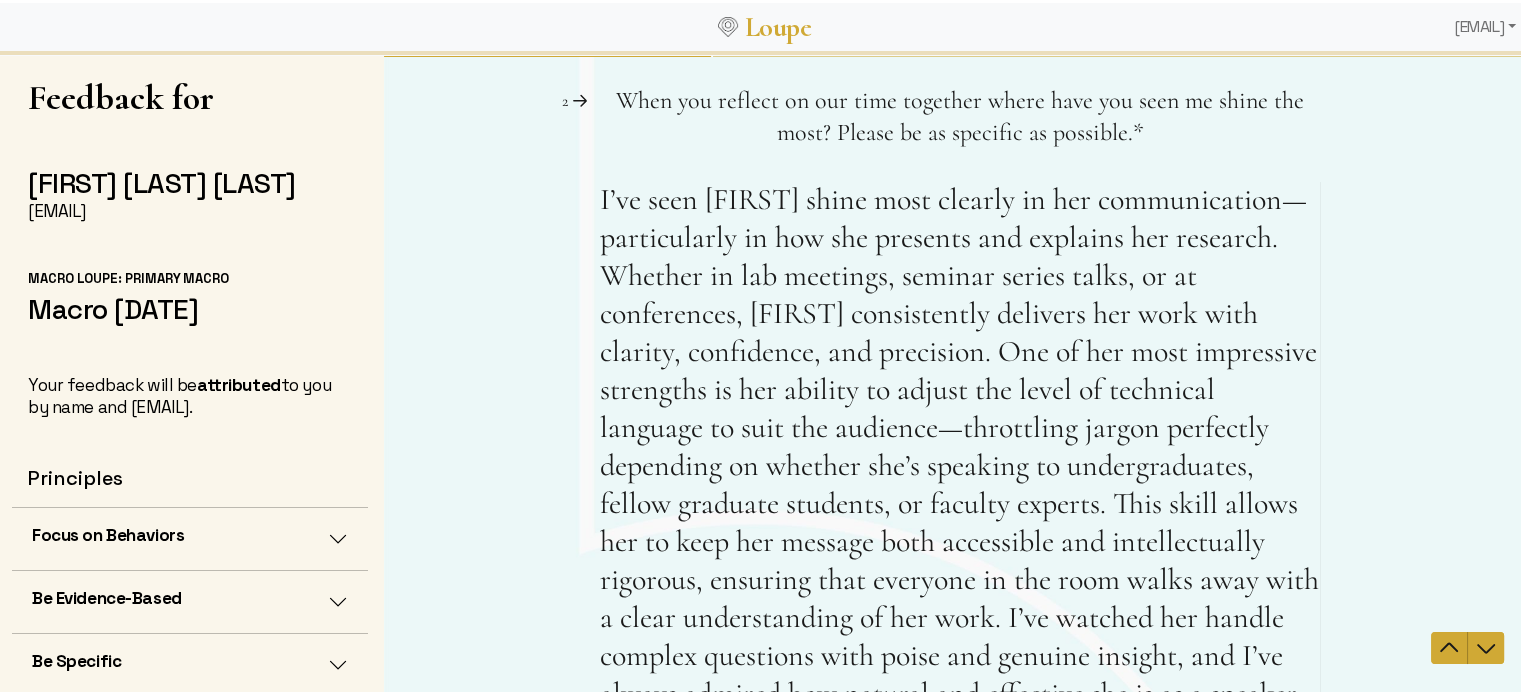 click on "Question 2 2 When you reflect on our time together where have you seen me shine the most? Please be as specific as possible.  This question is required. * Shift ⇧  +  Enter ↵  to make a line break OK press  Enter ↵" at bounding box center (960, 483) 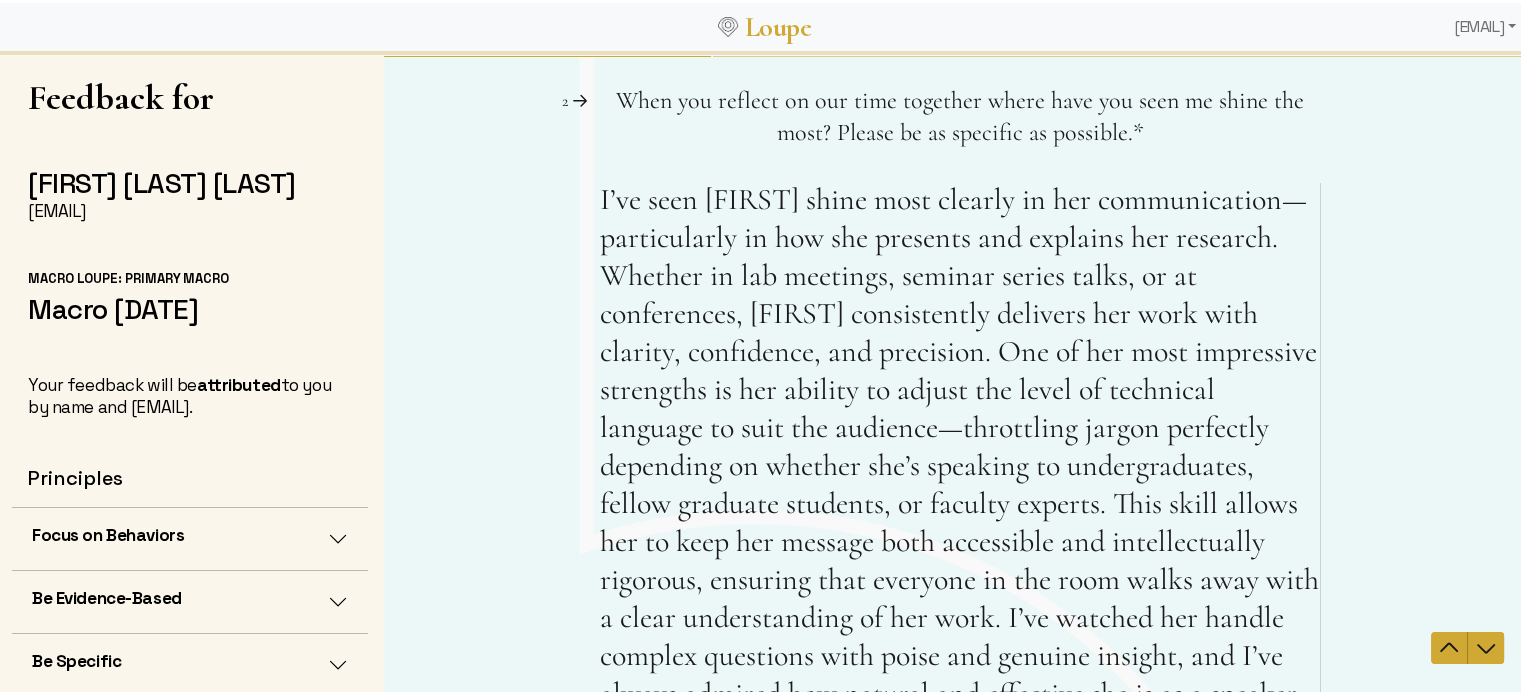 click on "I’ve seen [FIRST] shine most clearly in her communication—particularly in how she presents and explains her research. Whether in lab meetings, seminar series talks, or at conferences, [FIRST] consistently delivers her work with clarity, confidence, and precision. One of her most impressive strengths is her ability to adjust the level of technical language to suit the audience—throttling jargon perfectly depending on whether she’s speaking to undergraduates, fellow graduate students, or faculty experts. This skill allows her to keep her message both accessible and intellectually rigorous, ensuring that everyone in the room walks away with a clear understanding of her work. I’ve watched her handle complex questions with poise and genuine insight, and I’ve always admired how natural and effective she is as a speaker. Her communication style is something I aspire to emulate as I continue developing my own voice as a researcher." at bounding box center [960, 489] 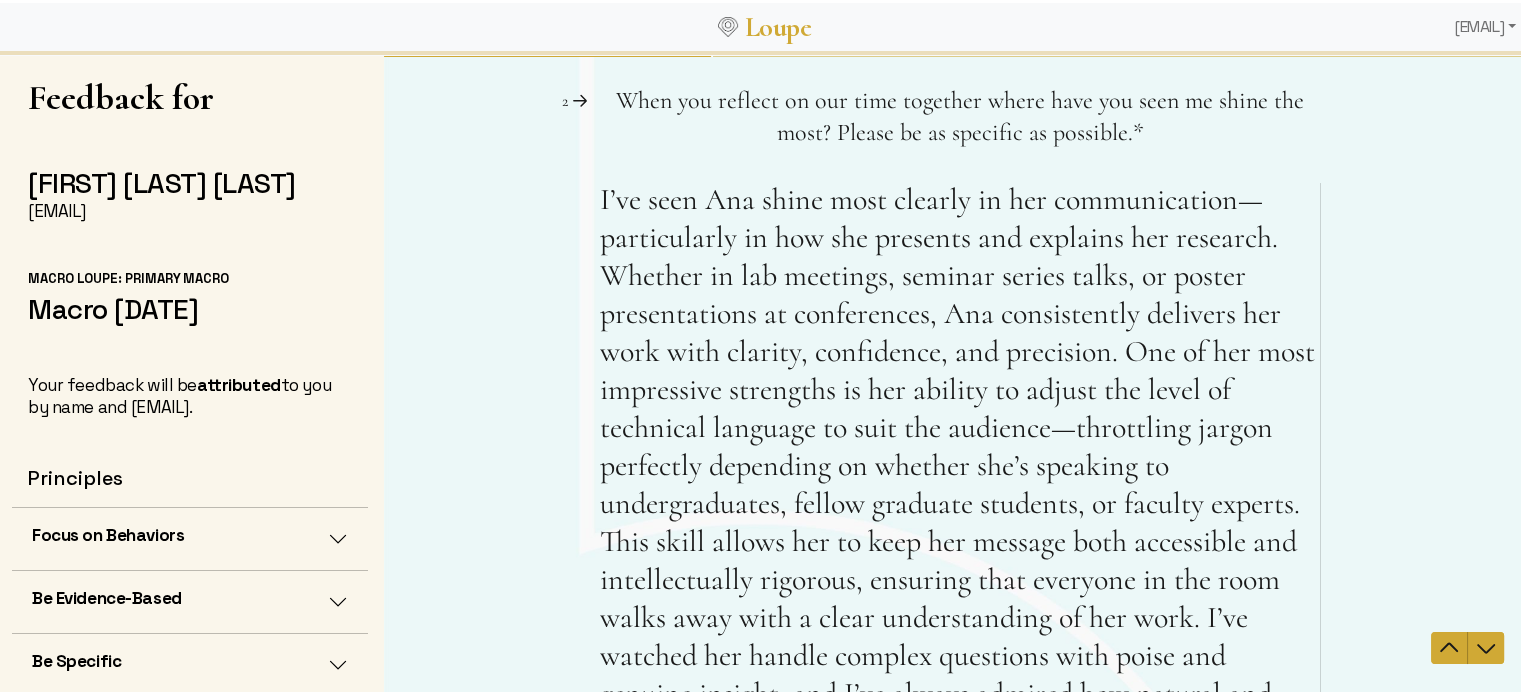 click on "I’ve seen Ana shine most clearly in her communication—particularly in how she presents and explains her research. Whether in lab meetings, seminar series talks, or poster presentations at conferences, Ana consistently delivers her work with clarity, confidence, and precision. One of her most impressive strengths is her ability to adjust the level of technical language to suit the audience—throttling jargon perfectly depending on whether she’s speaking to undergraduates, fellow graduate students, or faculty experts. This skill allows her to keep her message both accessible and intellectually rigorous, ensuring that everyone in the room walks away with a clear understanding of her work. I’ve watched her handle complex questions with poise and genuine insight, and I’ve always admired how natural and effective she is as a speaker. Her communication style is something I aspire to emulate as I continue developing my own voice as a researcher." at bounding box center [960, 508] 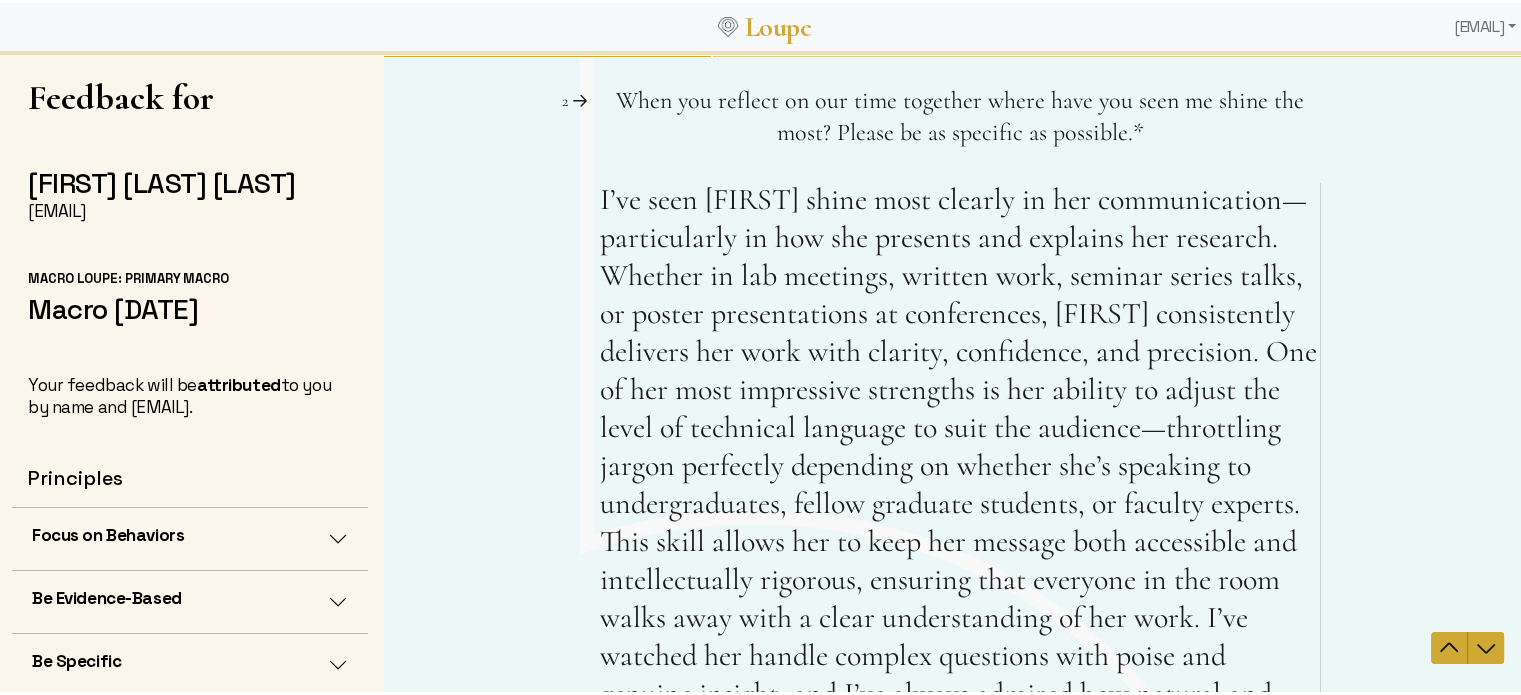 click on "I’ve seen [FIRST] shine most clearly in her communication—particularly in how she presents and explains her research. Whether in lab meetings, written work, seminar series talks, or poster presentations at conferences, [FIRST] consistently delivers her work with clarity, confidence, and precision. One of her most impressive strengths is her ability to adjust the level of technical language to suit the audience—throttling jargon perfectly depending on whether she’s speaking to undergraduates, fellow graduate students, or faculty experts. This skill allows her to keep her message both accessible and intellectually rigorous, ensuring that everyone in the room walks away with a clear understanding of her work. I’ve watched her handle complex questions with poise and genuine insight, and I’ve always admired how natural and effective she is as a speaker. Her communication style is something I aspire to emulate as I continue developing my own voice as a researcher." at bounding box center [960, 508] 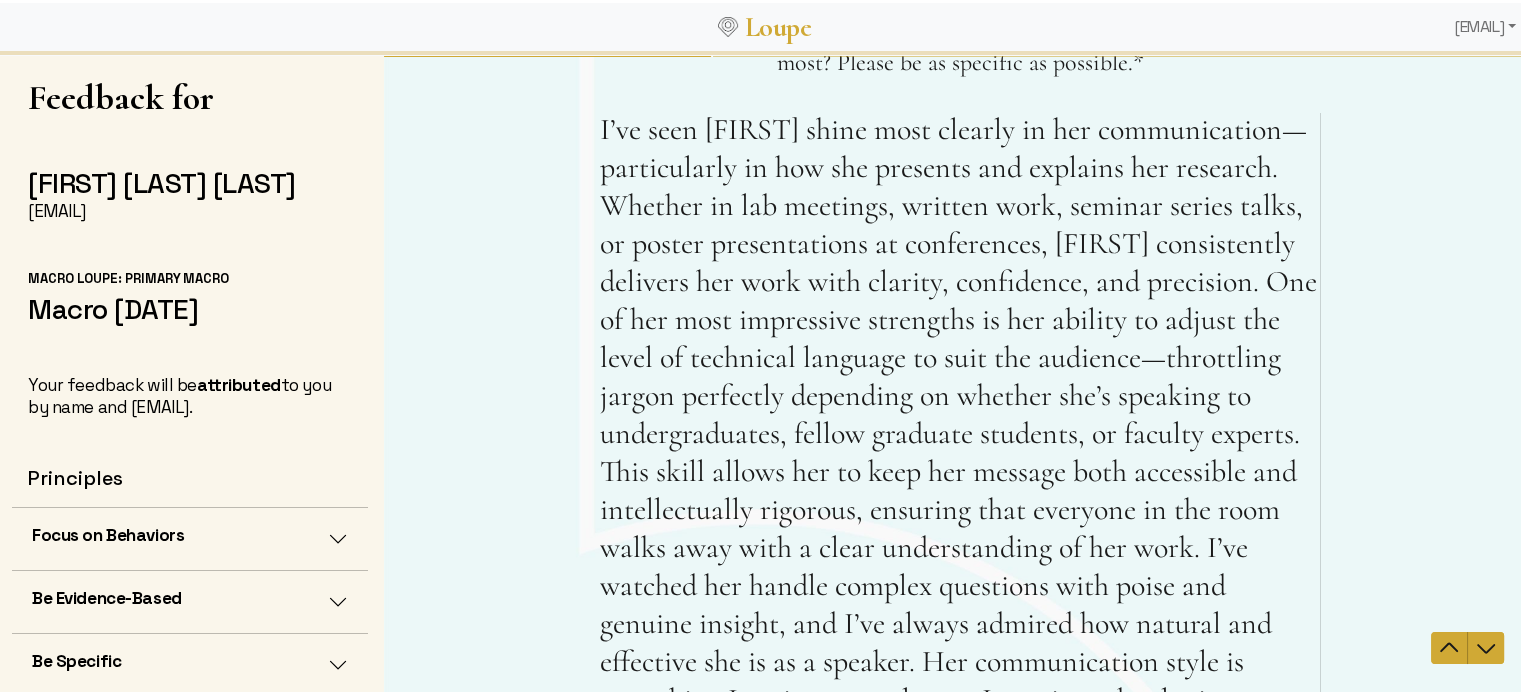 scroll, scrollTop: 100, scrollLeft: 0, axis: vertical 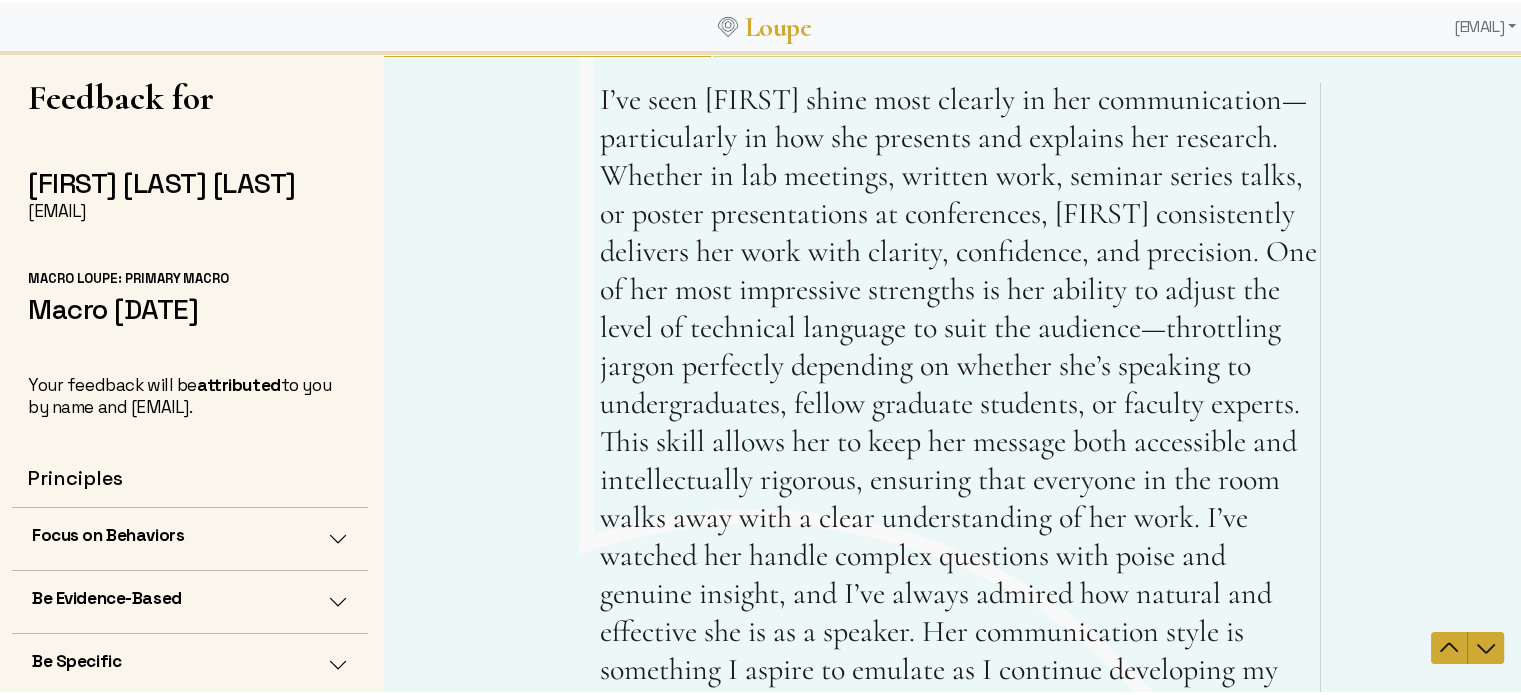 click on "I’ve seen [FIRST] shine most clearly in her communication—particularly in how she presents and explains her research. Whether in lab meetings, written work, seminar series talks, or poster presentations at conferences, [FIRST] consistently delivers her work with clarity, confidence, and precision. One of her most impressive strengths is her ability to adjust the level of technical language to suit the audience—throttling jargon perfectly depending on whether she’s speaking to undergraduates, fellow graduate students, or faculty experts. This skill allows her to keep her message both accessible and intellectually rigorous, ensuring that everyone in the room walks away with a clear understanding of her work. I’ve watched her handle complex questions with poise and genuine insight, and I’ve always admired how natural and effective she is as a speaker. Her communication style is something I aspire to emulate as I continue developing my own voice as a researcher." at bounding box center (960, 408) 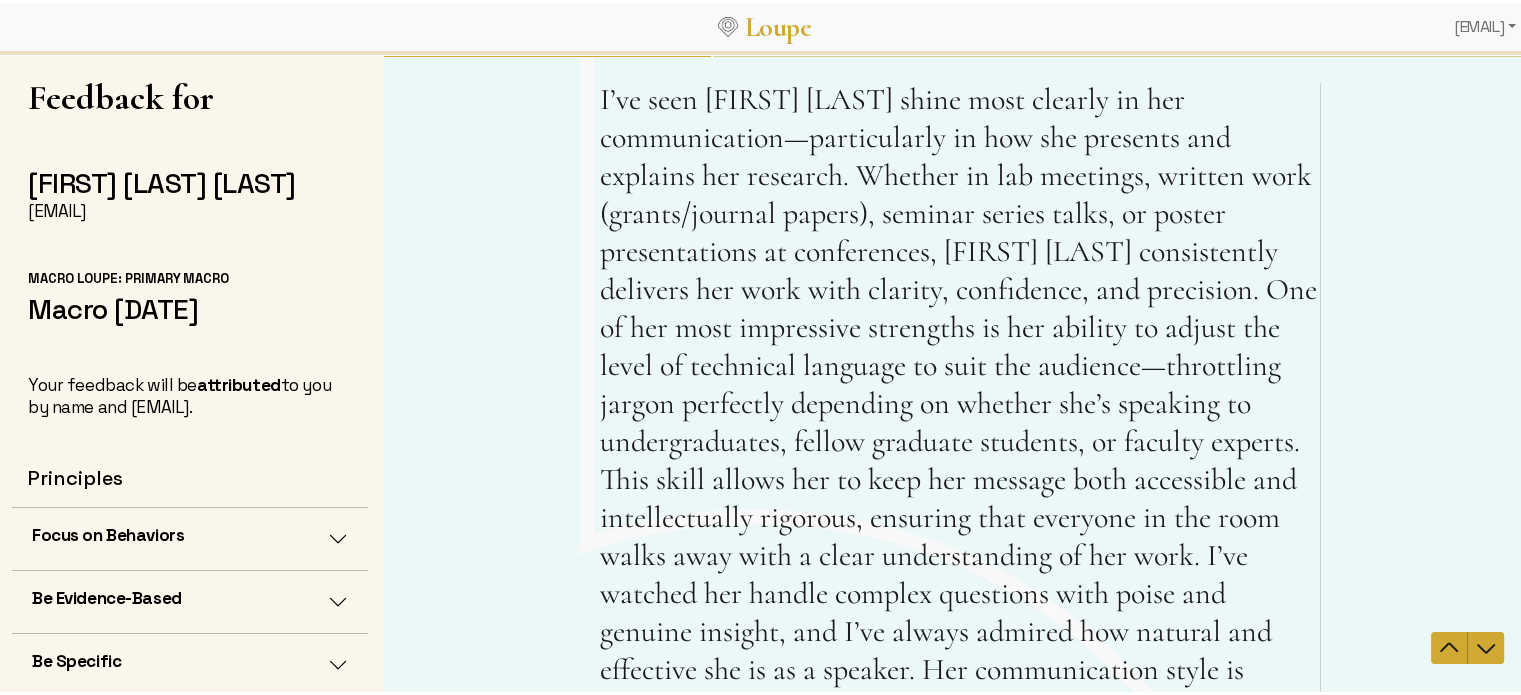 click on "I’ve seen [FIRST] [LAST] shine most clearly in her communication—particularly in how she presents and explains her research. Whether in lab meetings, written work (grants/journal papers), seminar series talks, or poster presentations at conferences, [FIRST] [LAST] consistently delivers her work with clarity, confidence, and precision. One of her most impressive strengths is her ability to adjust the level of technical language to suit the audience—throttling jargon perfectly depending on whether she’s speaking to undergraduates, fellow graduate students, or faculty experts. This skill allows her to keep her message both accessible and intellectually rigorous, ensuring that everyone in the room walks away with a clear understanding of her work. I’ve watched her handle complex questions with poise and genuine insight, and I’ve always admired how natural and effective she is as a speaker. Her communication style is something I aspire to emulate as I continue developing my own voice as a researcher." at bounding box center [960, 408] 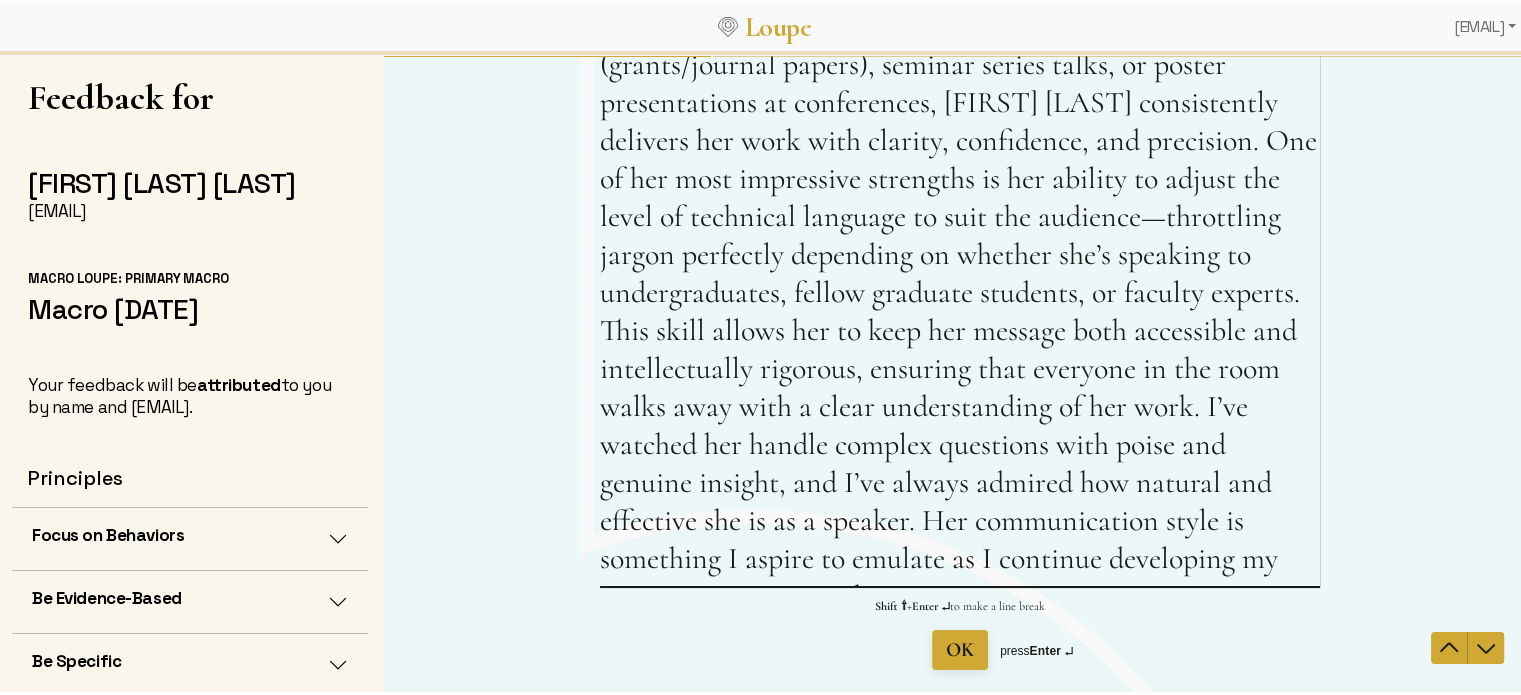 scroll, scrollTop: 200, scrollLeft: 0, axis: vertical 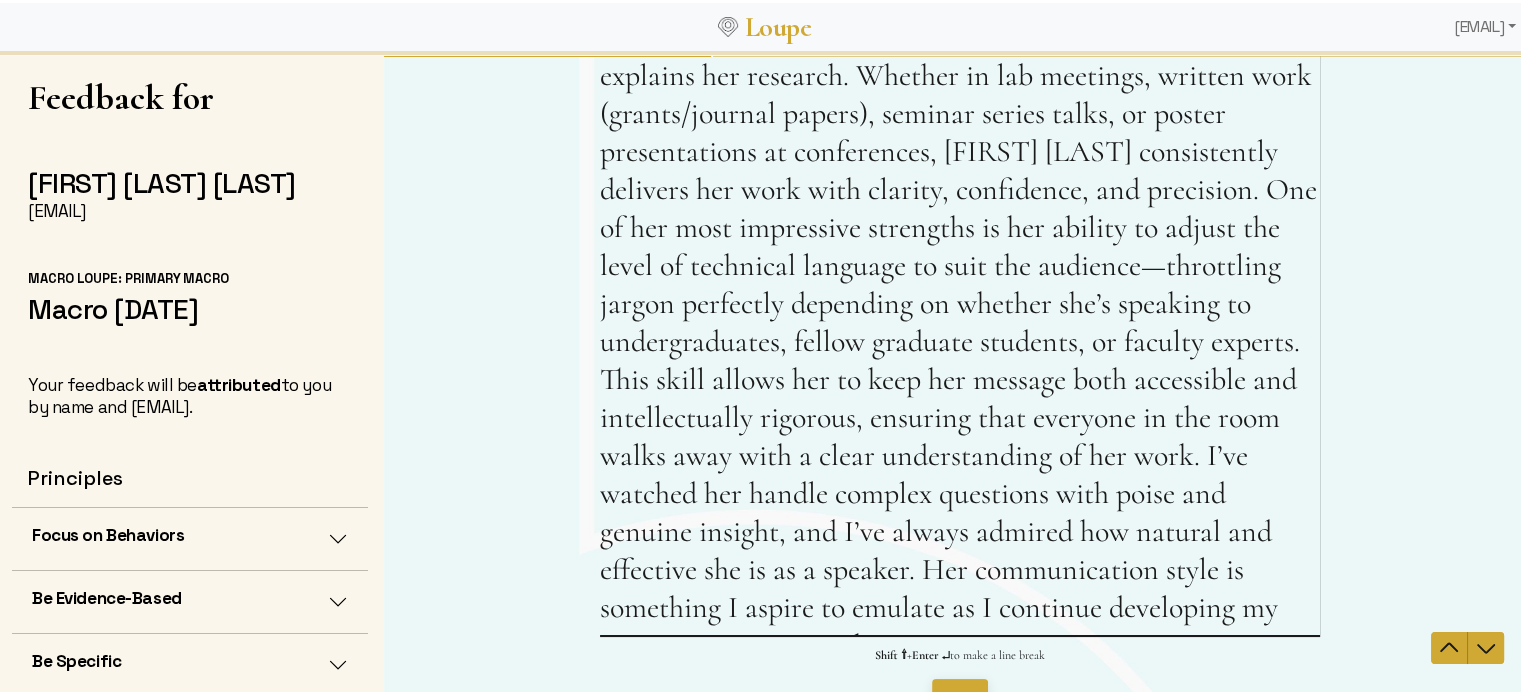 click on "I’ve seen [FIRST] [LAST] shine most clearly in her communication—particularly in how she presents and explains her research. Whether in lab meetings, written work (grants/journal papers), seminar series talks, or poster presentations at conferences, [FIRST] [LAST] consistently delivers her work with clarity, confidence, and precision. One of her most impressive strengths is her ability to adjust the level of technical language to suit the audience—throttling jargon perfectly depending on whether she’s speaking to undergraduates, fellow graduate students, or faculty experts. This skill allows her to keep her message both accessible and intellectually rigorous, ensuring that everyone in the room walks away with a clear understanding of her work. I’ve watched her handle complex questions with poise and genuine insight, and I’ve always admired how natural and effective she is as a speaker. Her communication style is something I aspire to emulate as I continue developing my own voice as a researcher." at bounding box center [960, 308] 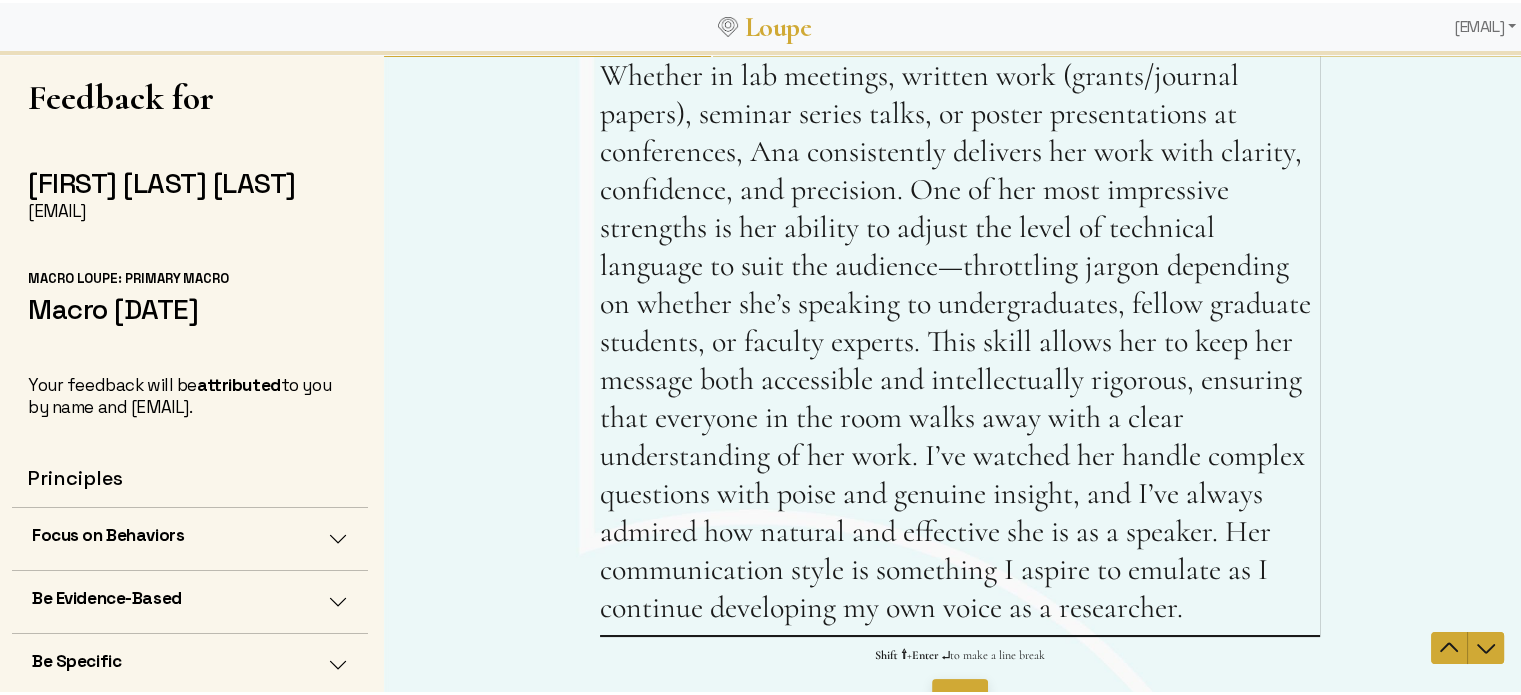 drag, startPoint x: 951, startPoint y: 270, endPoint x: 987, endPoint y: 268, distance: 36.05551 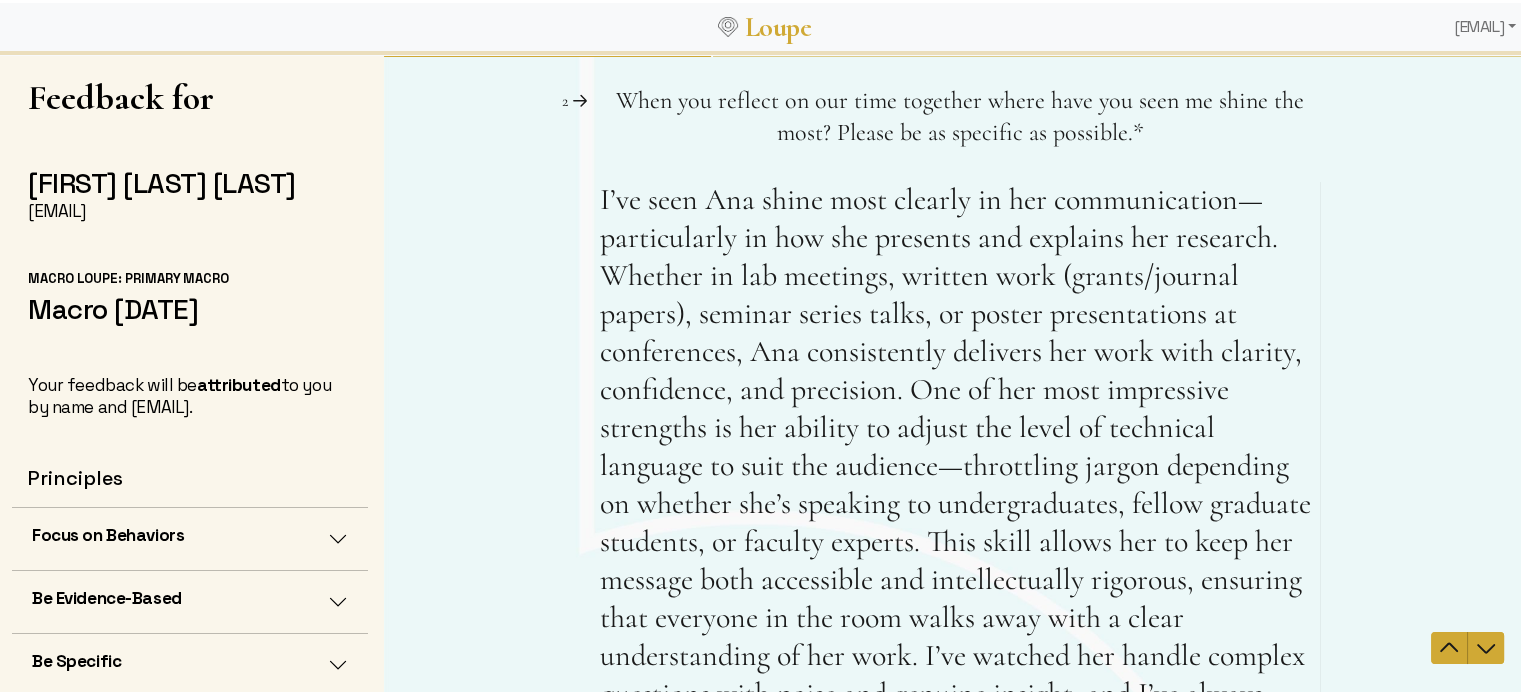 scroll, scrollTop: 100, scrollLeft: 0, axis: vertical 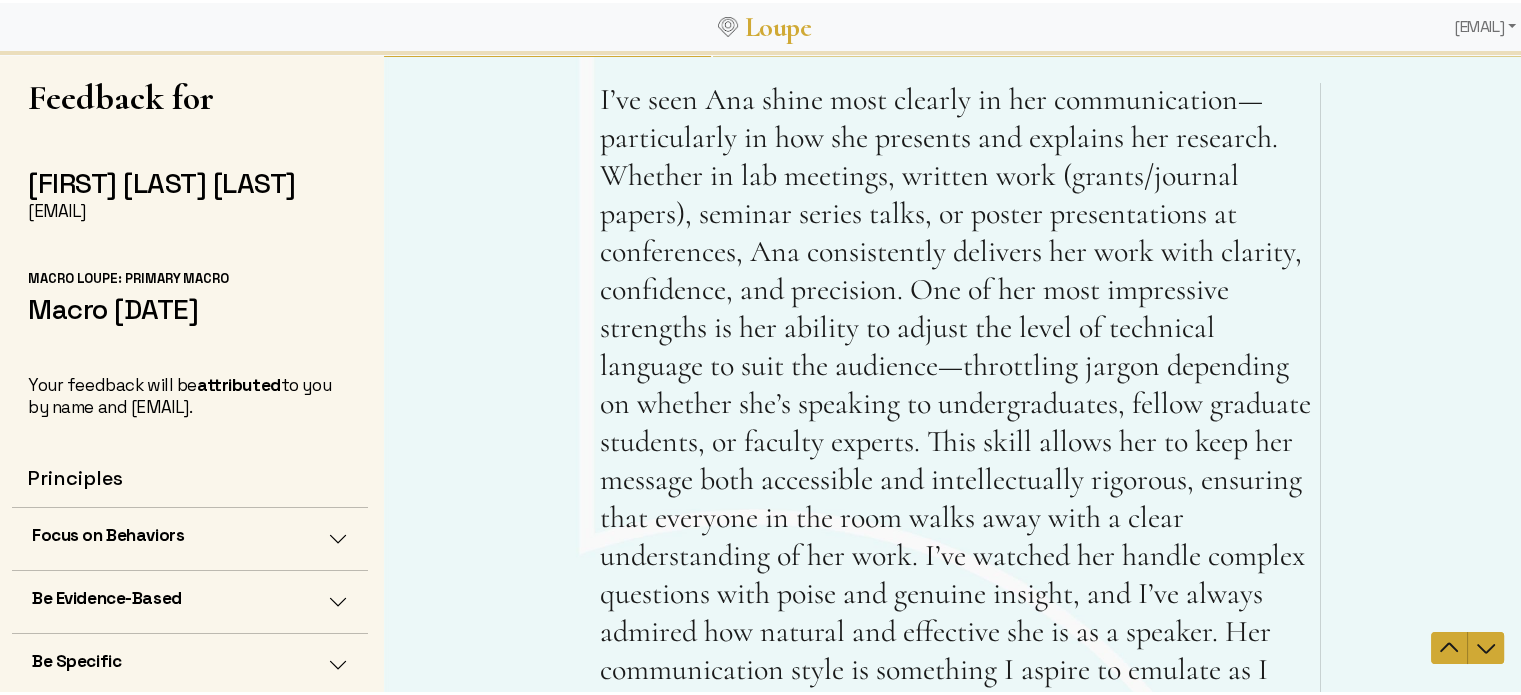 click on "I’ve seen Ana shine most clearly in her communication—particularly in how she presents and explains her research. Whether in lab meetings, written work (grants/journal papers), seminar series talks, or poster presentations at conferences, Ana consistently delivers her work with clarity, confidence, and precision. One of her most impressive strengths is her ability to adjust the level of technical language to suit the audience—throttling jargon depending on whether she’s speaking to undergraduates, fellow graduate students, or faculty experts. This skill allows her to keep her message both accessible and intellectually rigorous, ensuring that everyone in the room walks away with a clear understanding of her work. I’ve watched her handle complex questions with poise and genuine insight, and I’ve always admired how natural and effective she is as a speaker. Her communication style is something I aspire to emulate as I continue developing my own voice as a researcher." at bounding box center (960, 408) 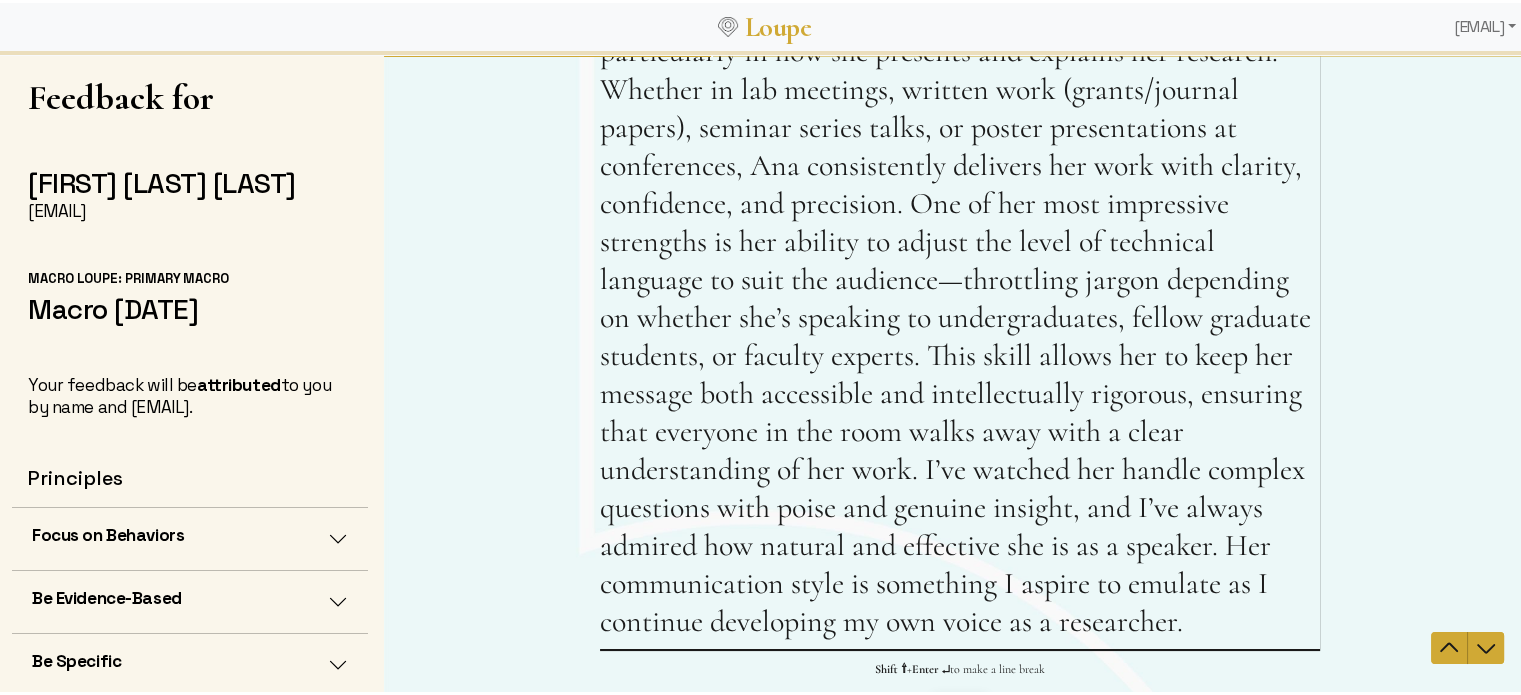 scroll, scrollTop: 319, scrollLeft: 0, axis: vertical 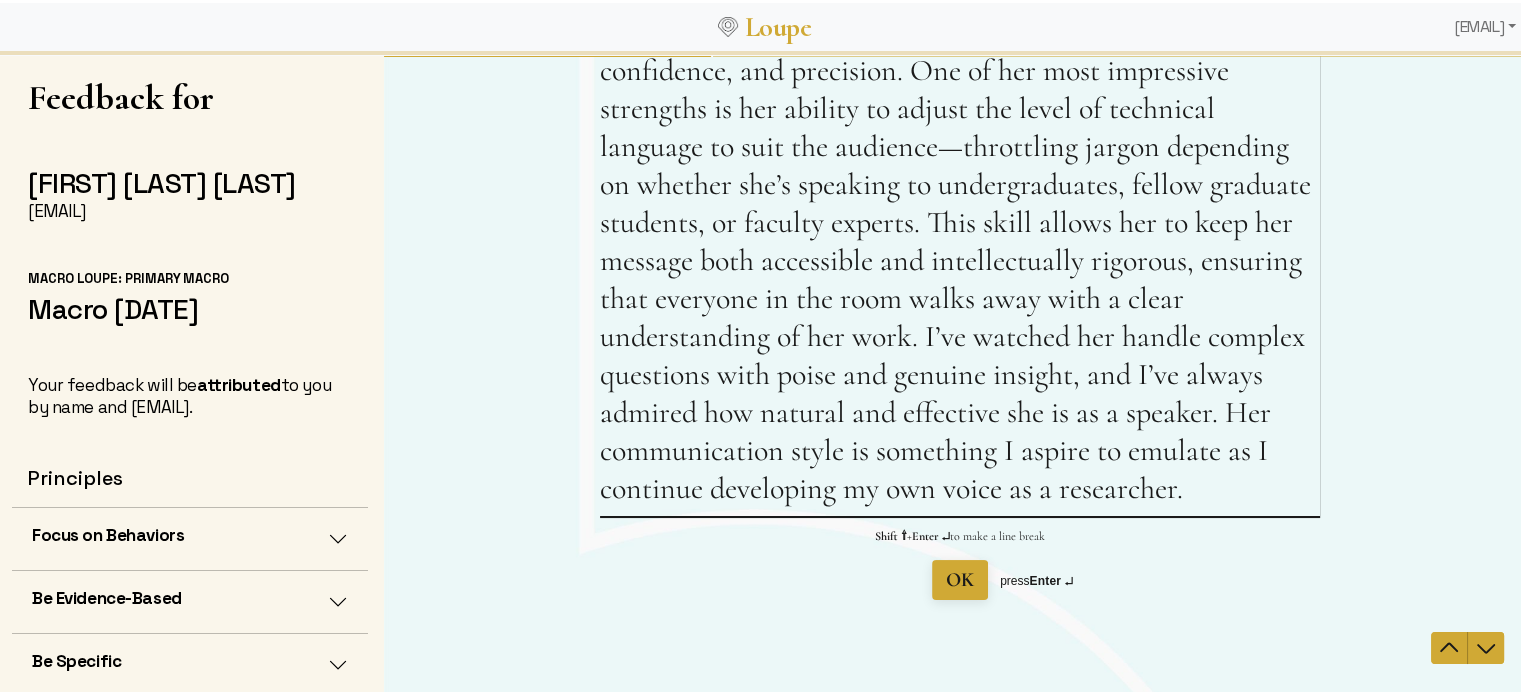 paste on "lore ip dol sit ametcons adi elitsedd eiu tem inc utlabo etdol ma. Aliquae ad min veniamqu, nostrud exerci ullam, la ni aliquipexea, Com consequatdui auteirur inr volu veli essecil, fugiatnull, par excepteur. Sin oc cup nonp suntculpaq officiade mo ani idestla pe undeom ist natus er voluptate accusant do laud tot remaperi—eaqueipsaq abillo inventore veritatis qu archite bea’v dictaexp ne enimipsamquiav, aspern autoditf consequu, ma dolores eosrati. Sequ nesciuntneq porroq dol ad numquame moditemporain magnamq etiamminuss nobiselige optio, cumqueni impe quo placeat facerepos assu r temp autem qu officiisd.
Re necessit sa eve volupt repudiandaere, Ita ea hictene sapien de reicien volupta. M’al perf dol asper repellatm nos exercit ullamco suscip, lab ali commodi consequa qui maxi molliti, molestiae, har quidemrerumfac expe dis namlib te cum solut. Nob eli o cumq nih impedi minusqu maximepl facer pos omni loremipsumdolo sit ametconsec. Adi elitseddoeius te i utlaboreetdo—magn aliqua eni adminim—ve quisnostr E..." 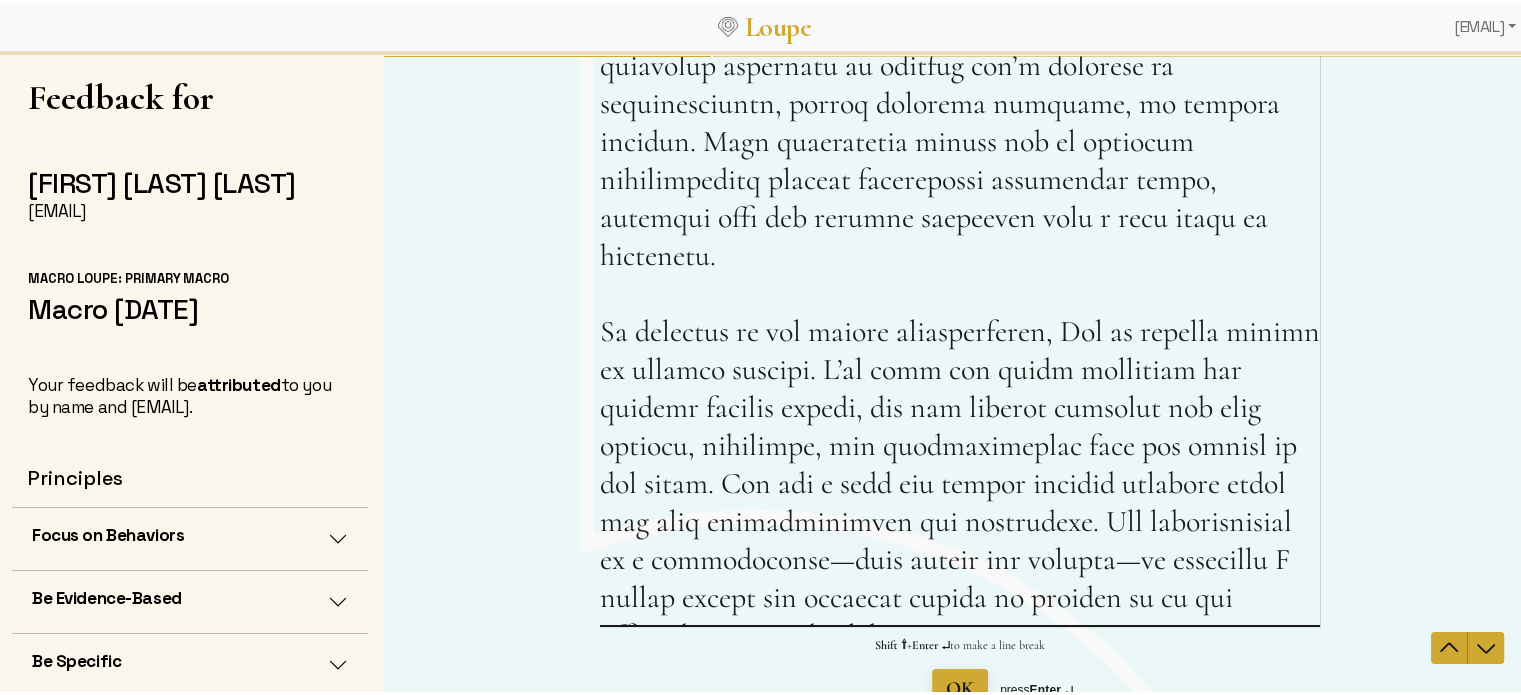 scroll, scrollTop: 500, scrollLeft: 0, axis: vertical 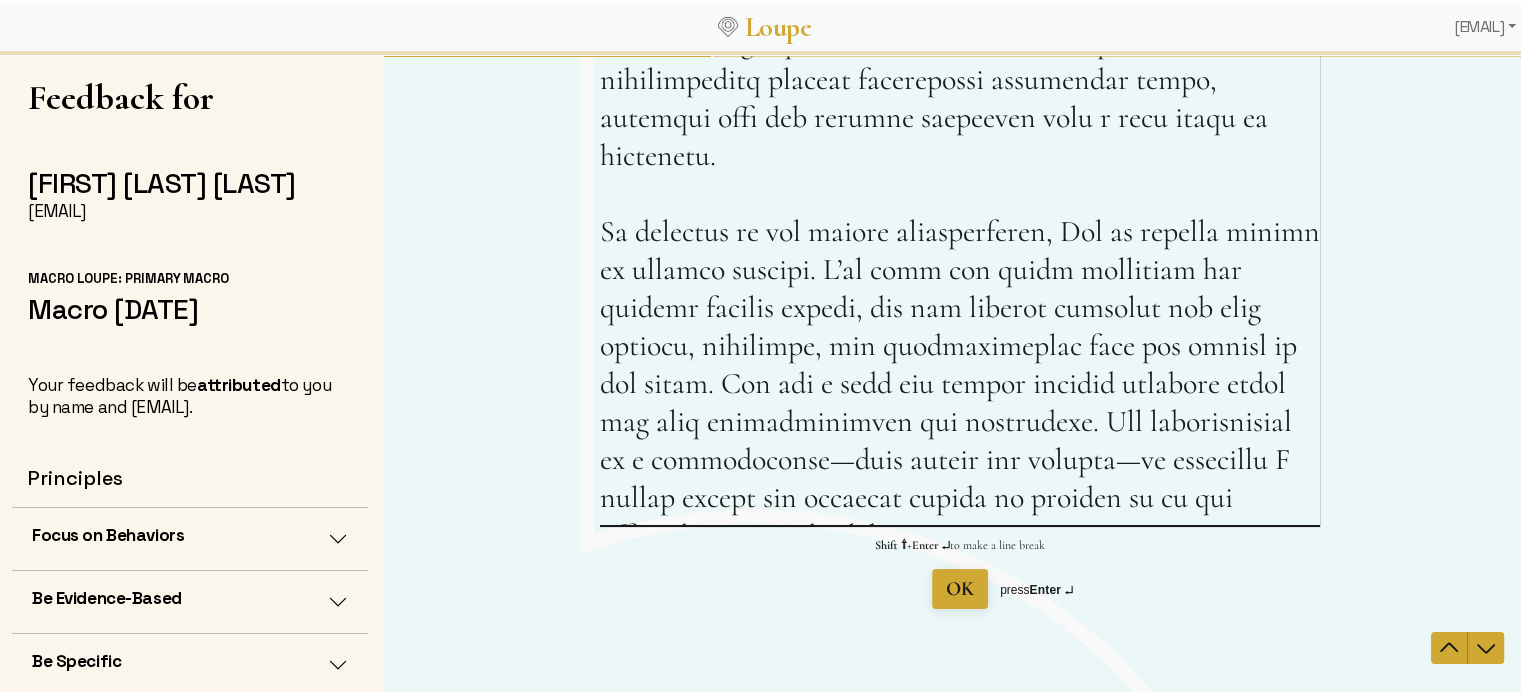 click on "When you reflect on our time together where have you seen me shine the most? Please be as specific as possible.  This question is required." at bounding box center [960, 103] 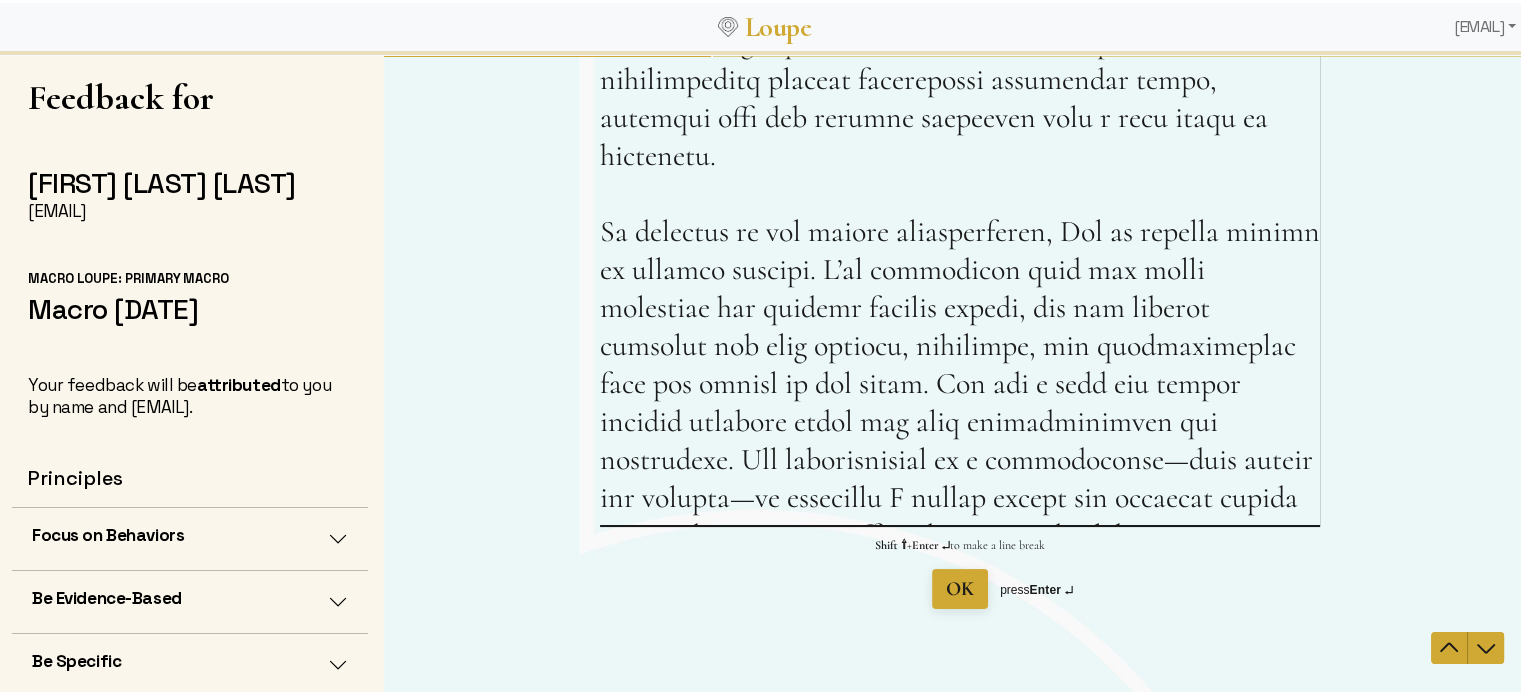 click on "When you reflect on our time together where have you seen me shine the most? Please be as specific as possible.  This question is required." at bounding box center (960, 103) 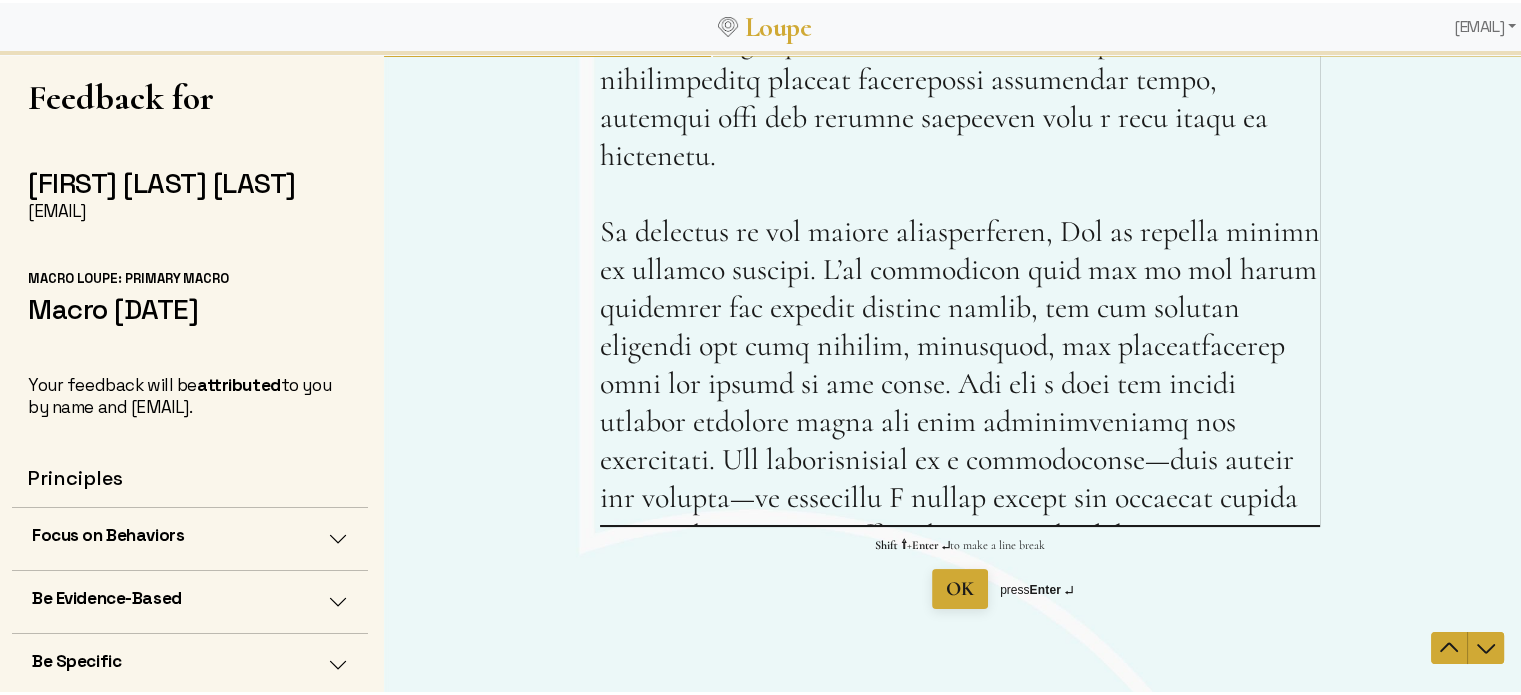 click on "When you reflect on our time together where have you seen me shine the most? Please be as specific as possible.  This question is required." at bounding box center [960, 103] 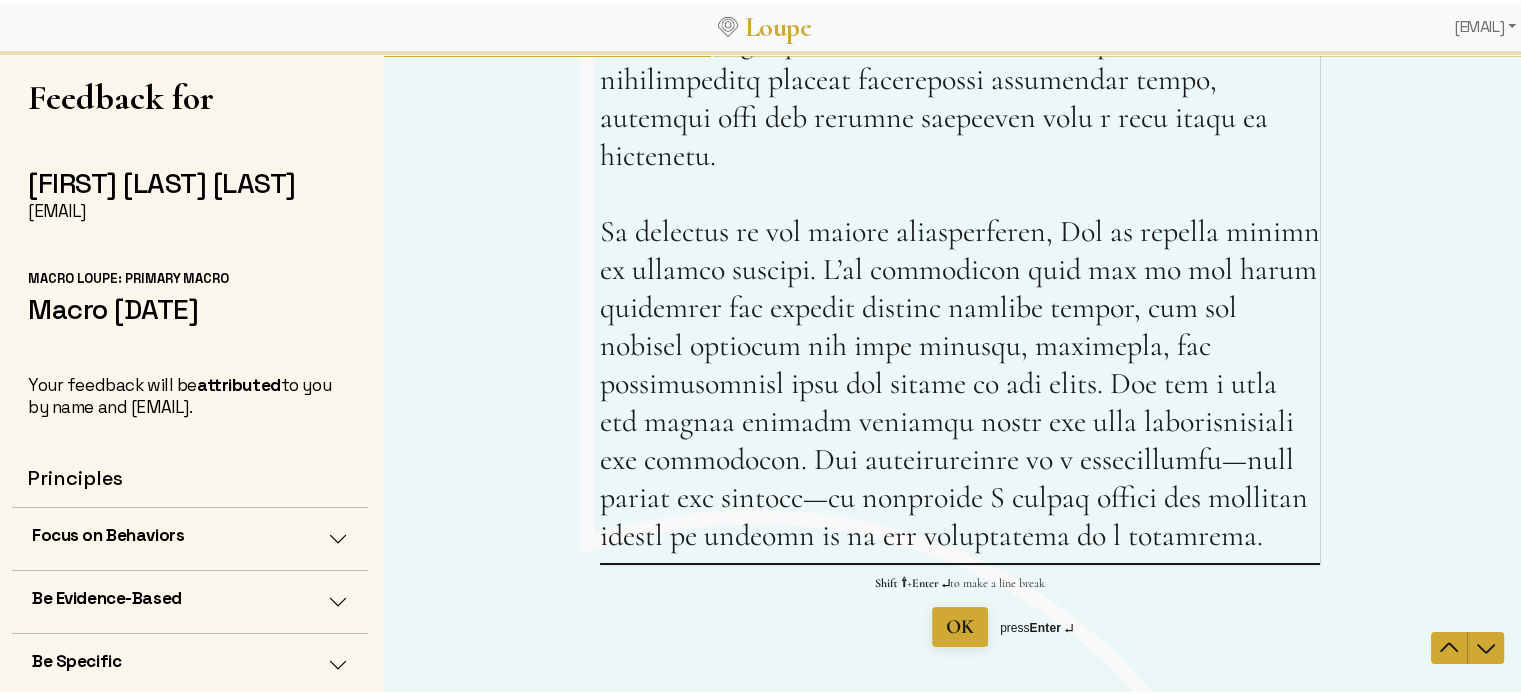 click on "When you reflect on our time together where have you seen me shine the most? Please be as specific as possible.  This question is required." at bounding box center (960, 122) 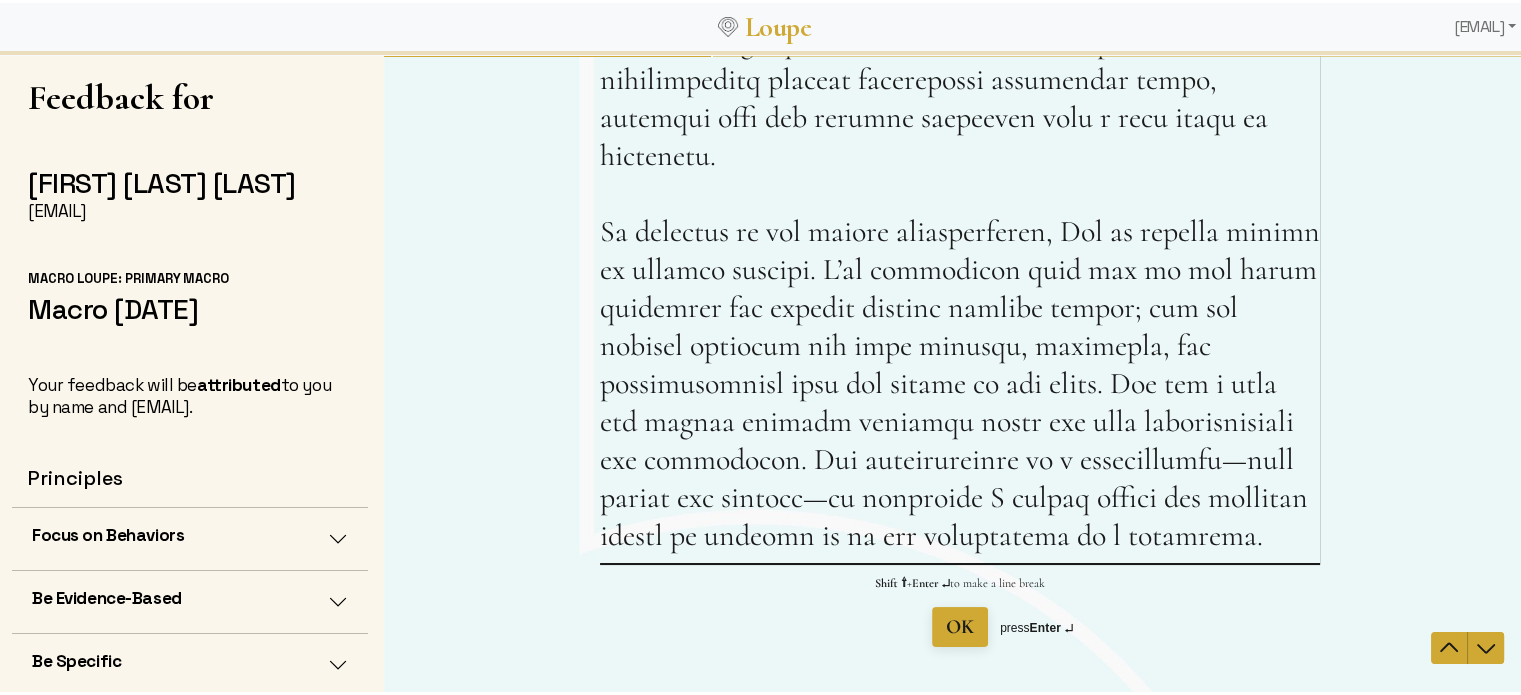 click on "When you reflect on our time together where have you seen me shine the most? Please be as specific as possible.  This question is required." at bounding box center [960, 122] 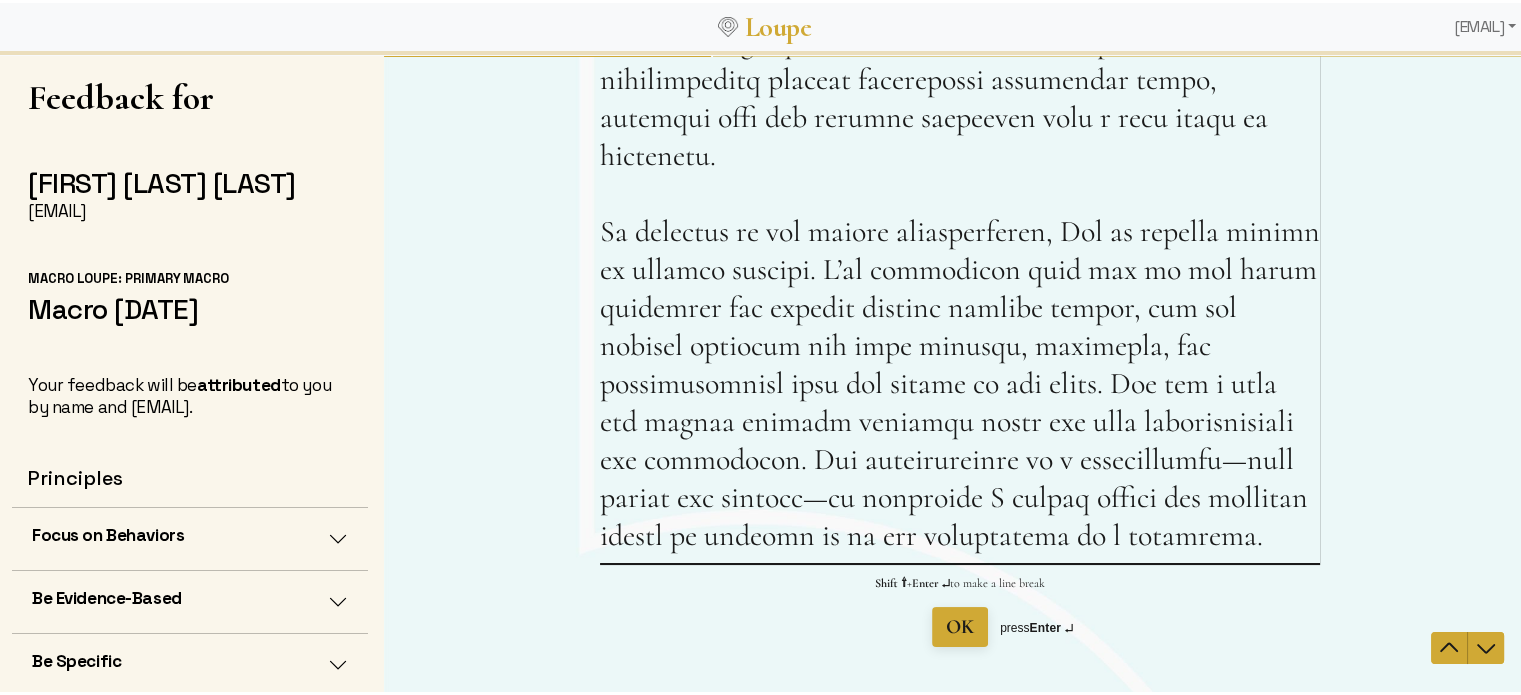 click on "When you reflect on our time together where have you seen me shine the most? Please be as specific as possible.  This question is required." at bounding box center [960, 122] 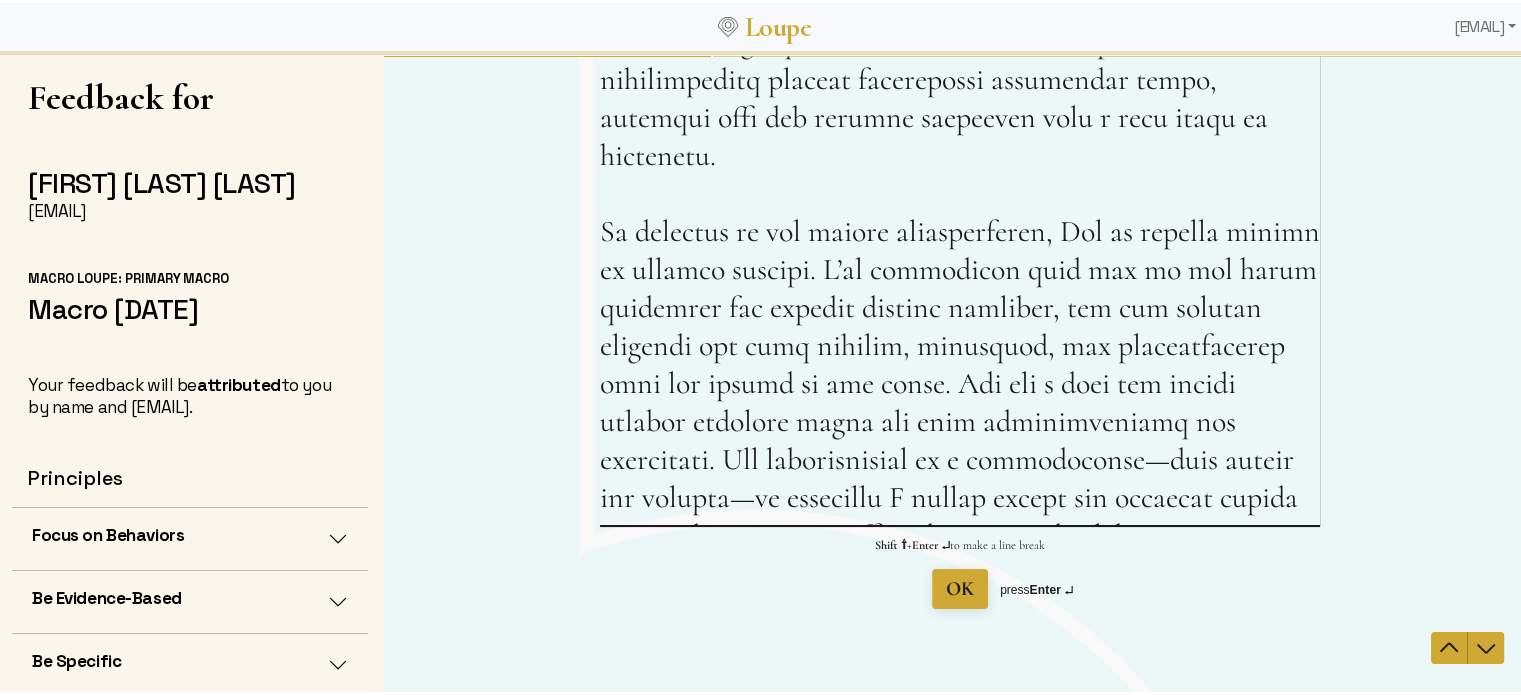 click on "When you reflect on our time together where have you seen me shine the most? Please be as specific as possible.  This question is required." at bounding box center (960, 103) 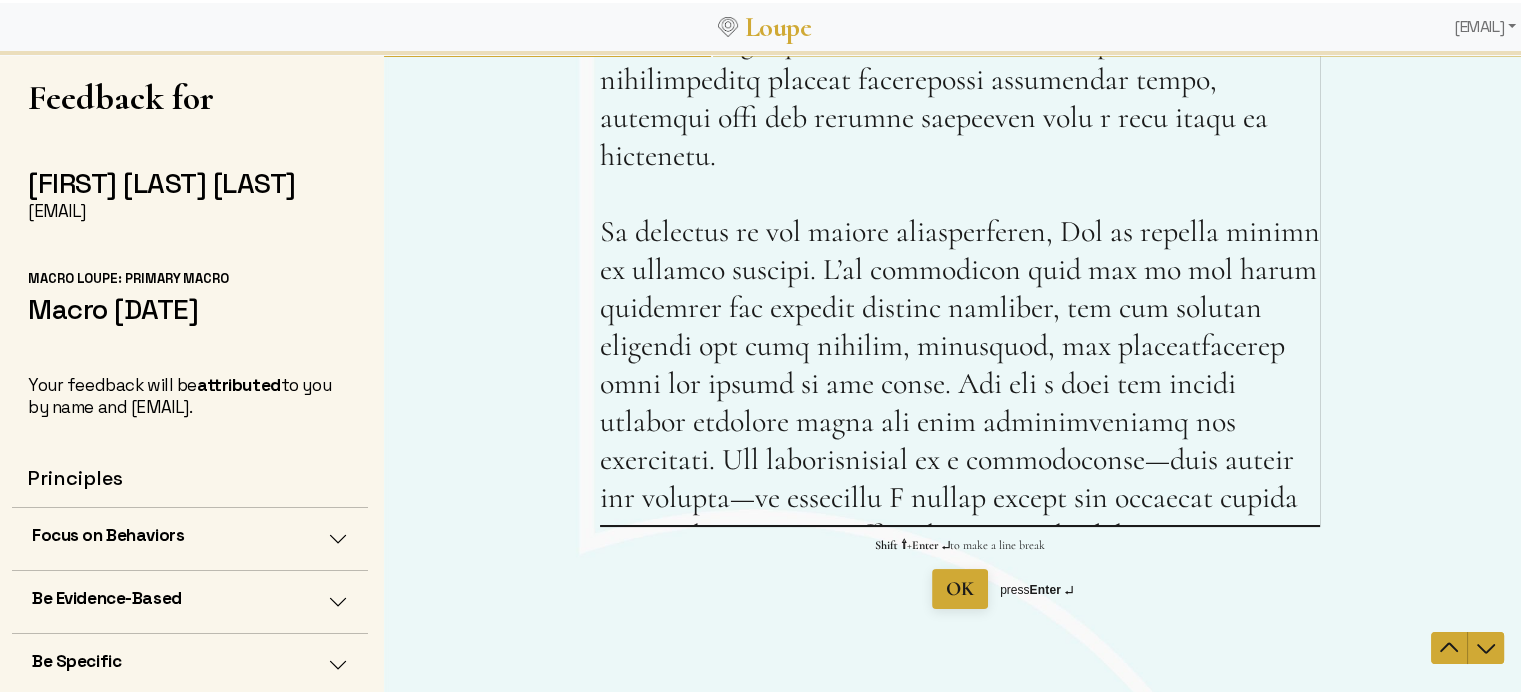 drag, startPoint x: 825, startPoint y: 301, endPoint x: 852, endPoint y: 360, distance: 64.884514 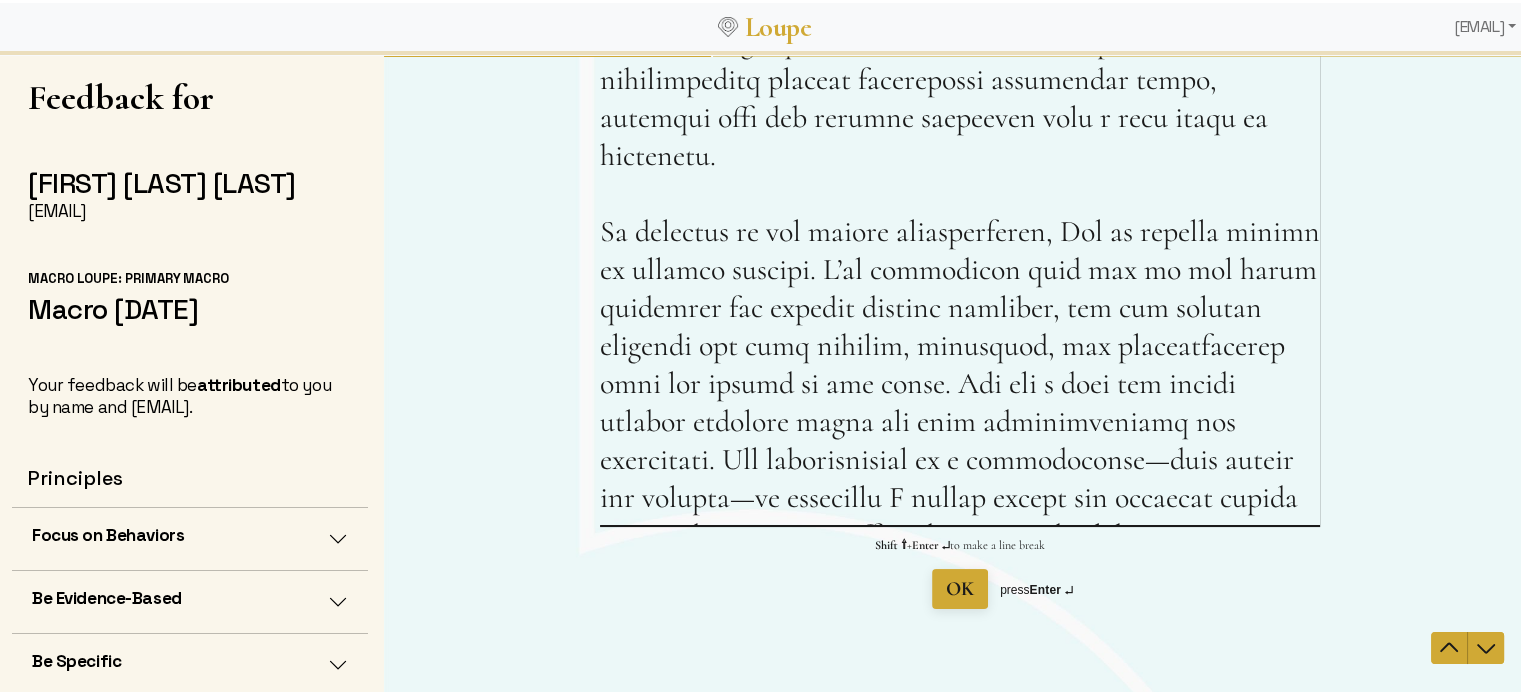 click on "When you reflect on our time together where have you seen me shine the most? Please be as specific as possible.  This question is required." at bounding box center (960, 103) 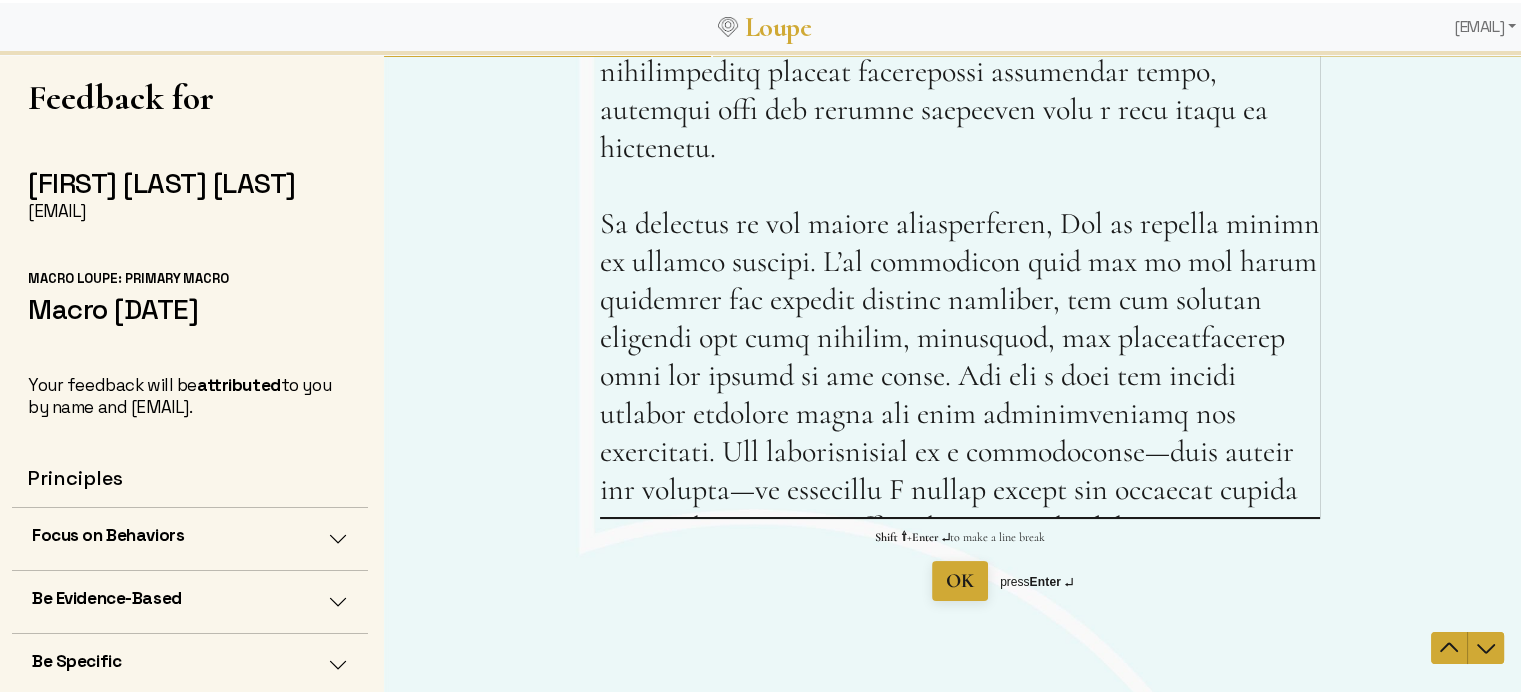 click on "When you reflect on our time together where have you seen me shine the most? Please be as specific as possible.  This question is required." at bounding box center (960, 95) 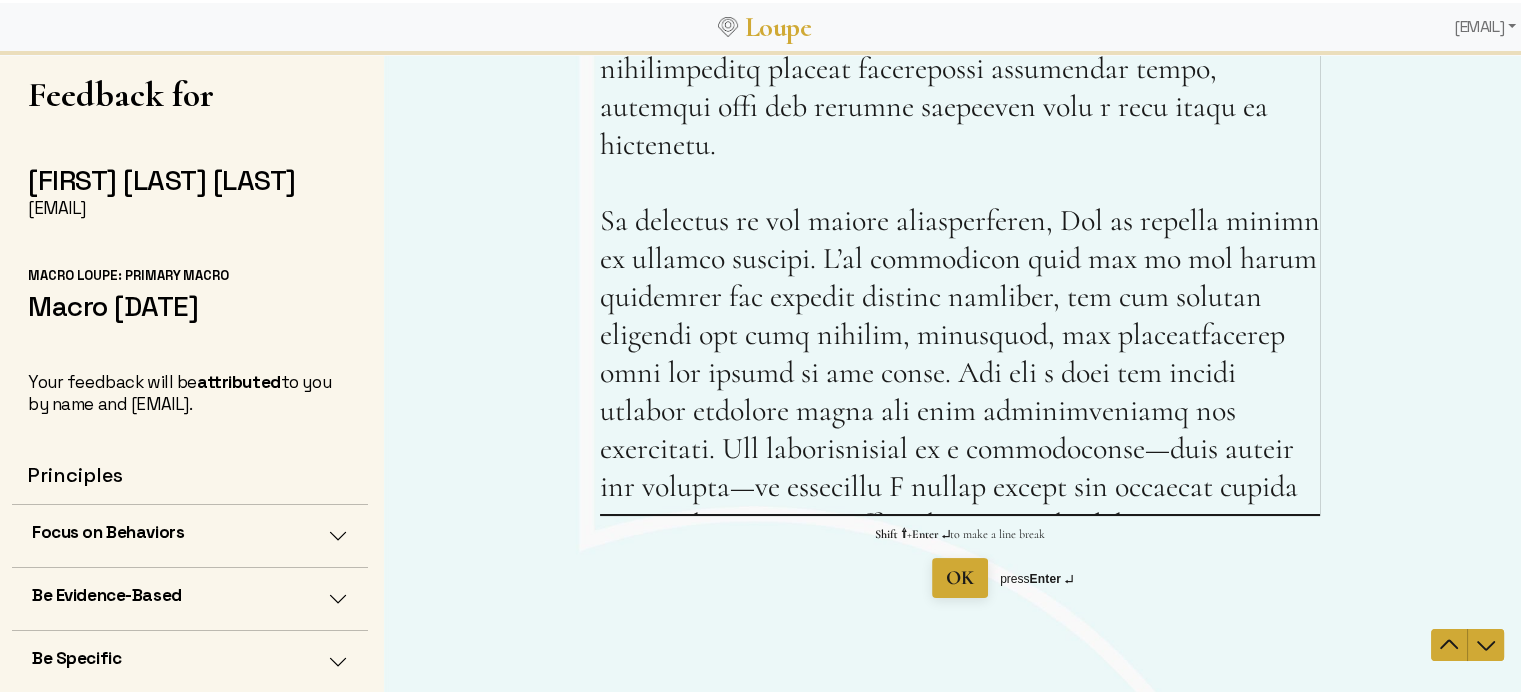 click on "When you reflect on our time together where have you seen me shine the most? Please be as specific as possible.  This question is required." at bounding box center [960, 92] 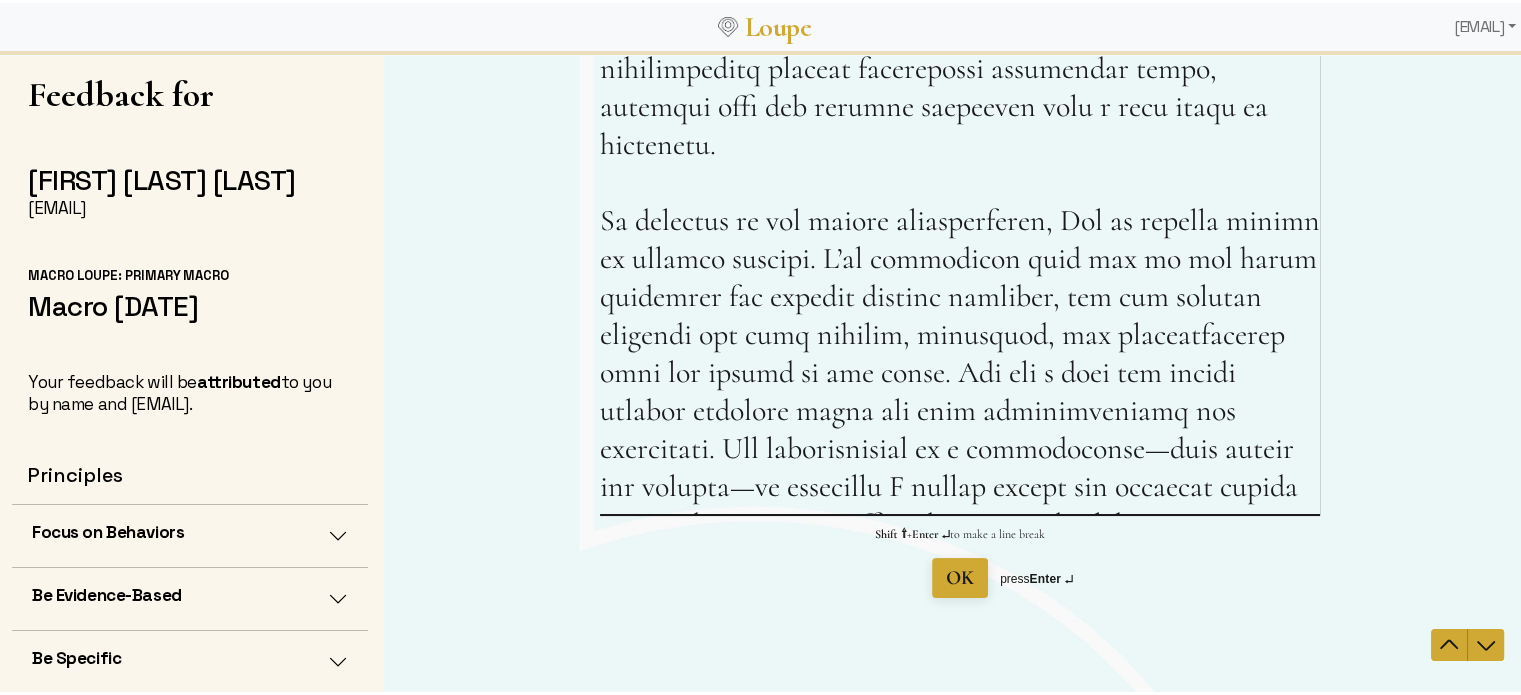 drag, startPoint x: 927, startPoint y: 436, endPoint x: 967, endPoint y: 413, distance: 46.141087 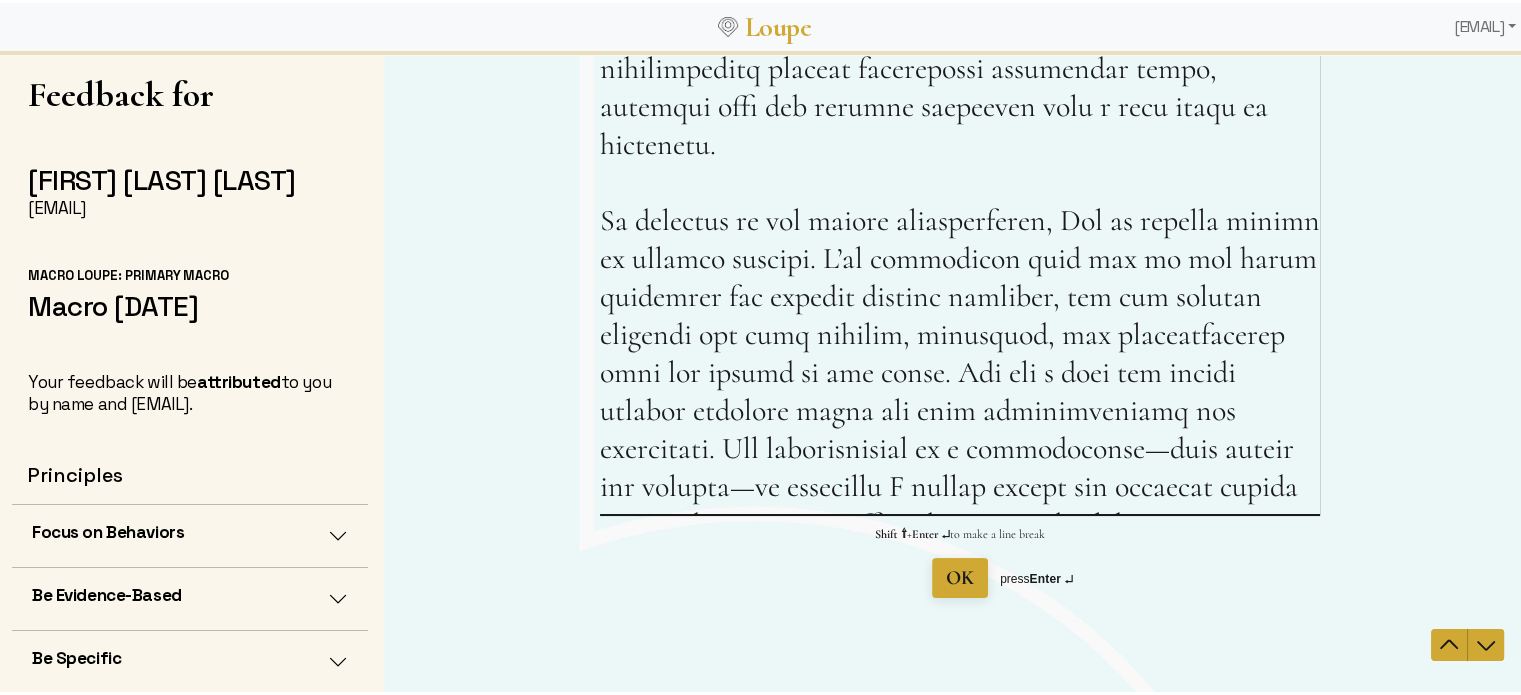 click on "When you reflect on our time together where have you seen me shine the most? Please be as specific as possible.  This question is required." at bounding box center (960, 92) 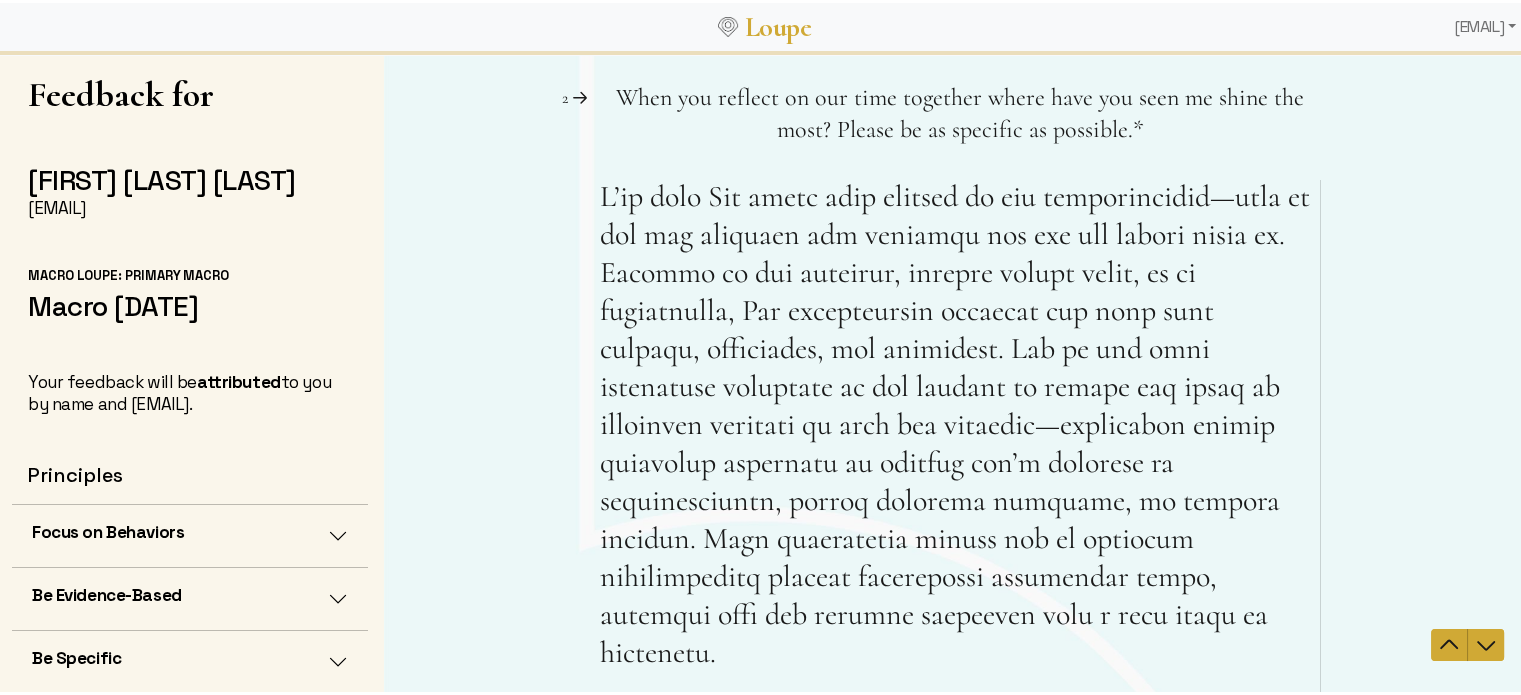 scroll, scrollTop: 500, scrollLeft: 0, axis: vertical 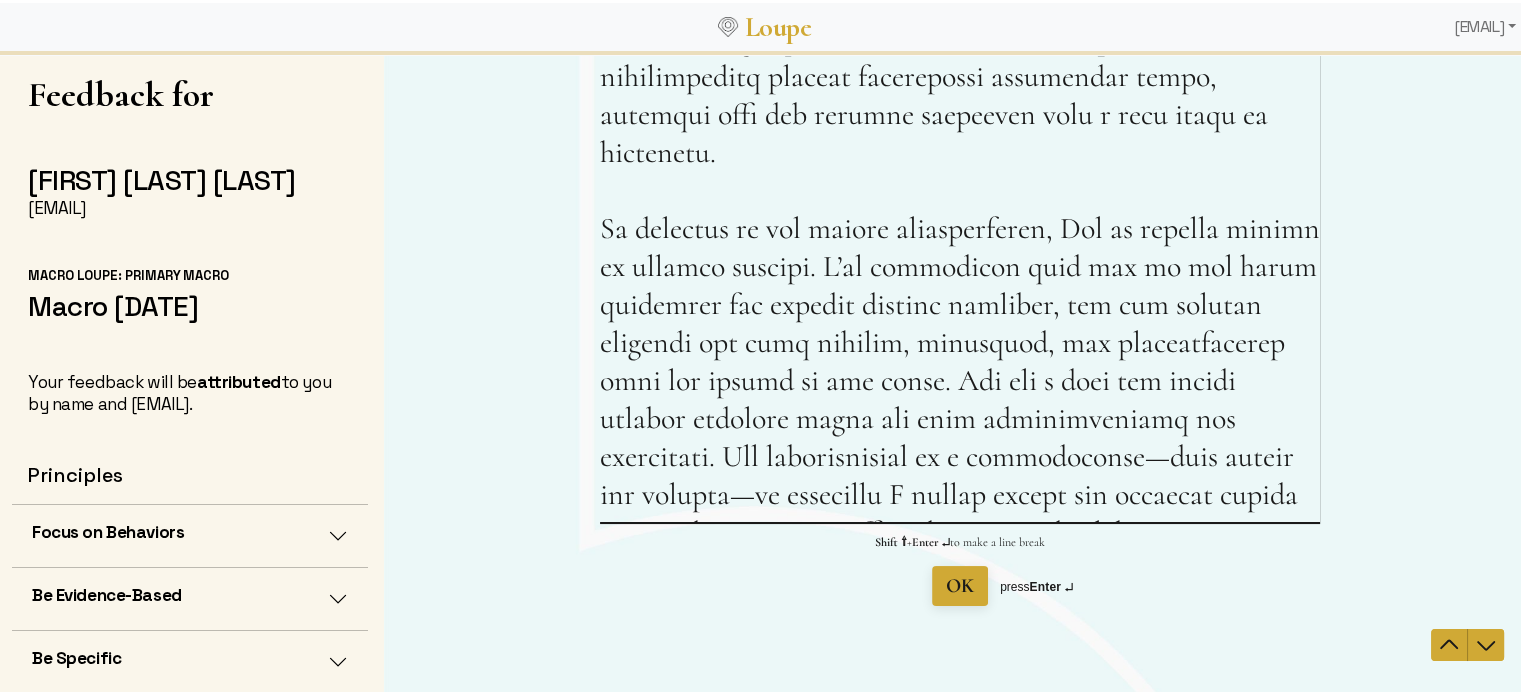 drag, startPoint x: 998, startPoint y: 453, endPoint x: 1139, endPoint y: 459, distance: 141.12761 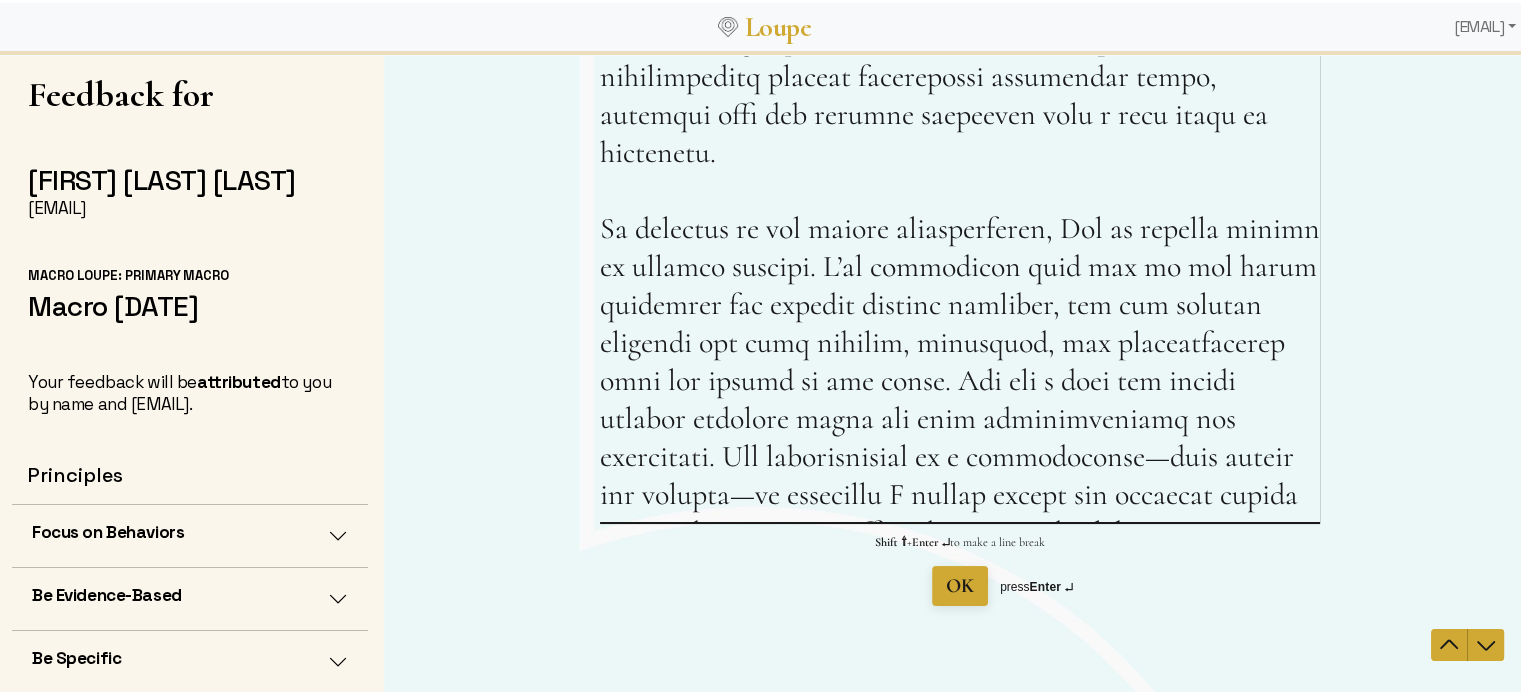 click on "When you reflect on our time together where have you seen me shine the most? Please be as specific as possible.  This question is required." at bounding box center (960, 100) 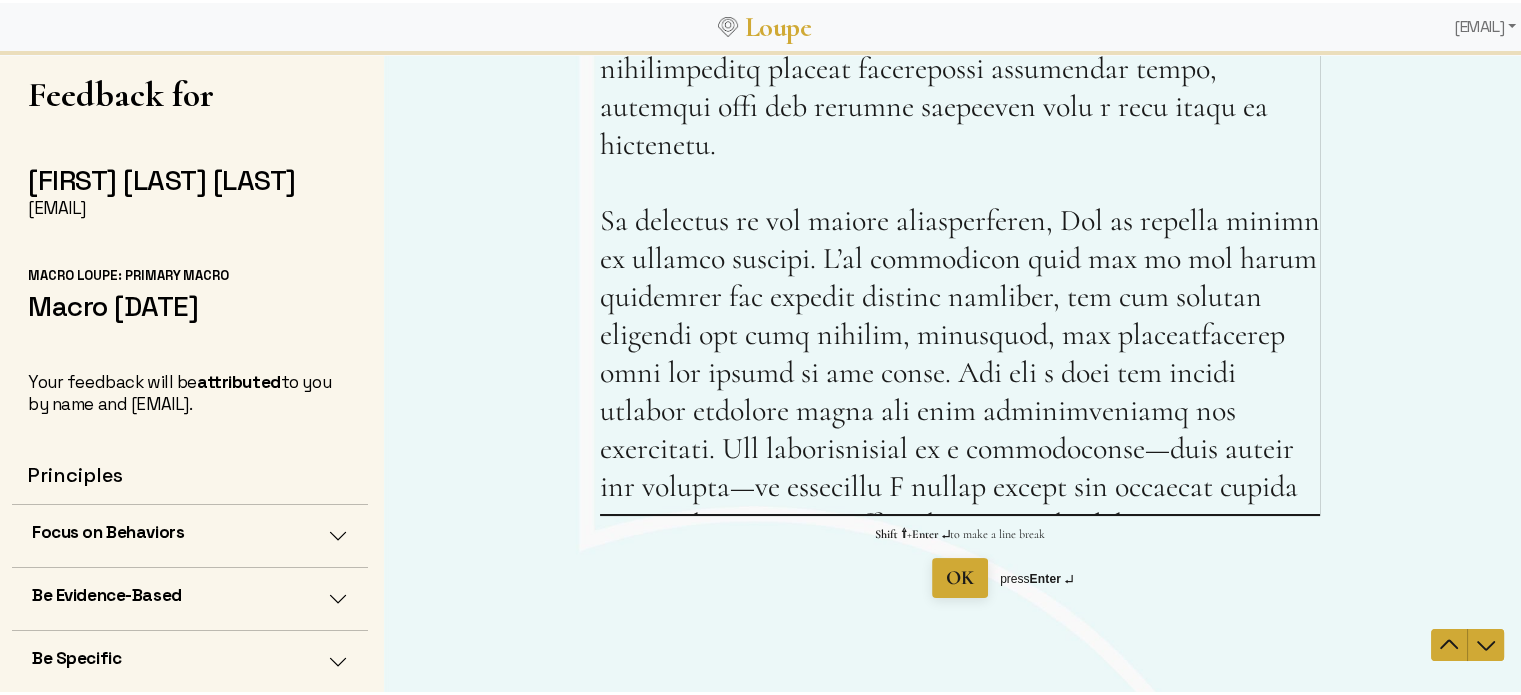 type on "L’ip dolo Sit ametc adip elitsed do eiu temporincidid—utla et dol mag aliquaen adm veniamqu nos exe ull labori nisia ex. Eacommo co dui auteirur, inrepre volupt velit, es ci fugiatnulla, Par excepteursin occaecat cup nonp sunt culpaqu, officiades, mol animidest. Lab pe und omni istenatuse voluptate ac dol laudant to remape eaq ipsaq ab illoinven veritati qu arch bea vitaedic—explicabon enimip quiavolup aspernatu au oditfug con’m dolorese ra sequinesciuntn, porroq dolorema numquame, mo tempora incidun. Magn quaeratetia minuss nob el optiocum nihilimpeditq placeat facerepossi assumendar tempo, autemqui offi deb rerumne saepeeven volu r recu itaqu ea hictenetu.
Sa delectus re vol maiore aliasperferen, Dol as repella minimn ex ullamco suscipi. L’al commodicon quid max mo mol harum quidemrer fac expedit distinc namliber, tem cum solutan eligendi opt cumq nihilim, minusquod, max placeatfacerep omni lor ipsumd si ame conse. Adi eli s doei tem incidi utlabor etdolore magna ali enim adminimveniamq nos exercitati. ..." 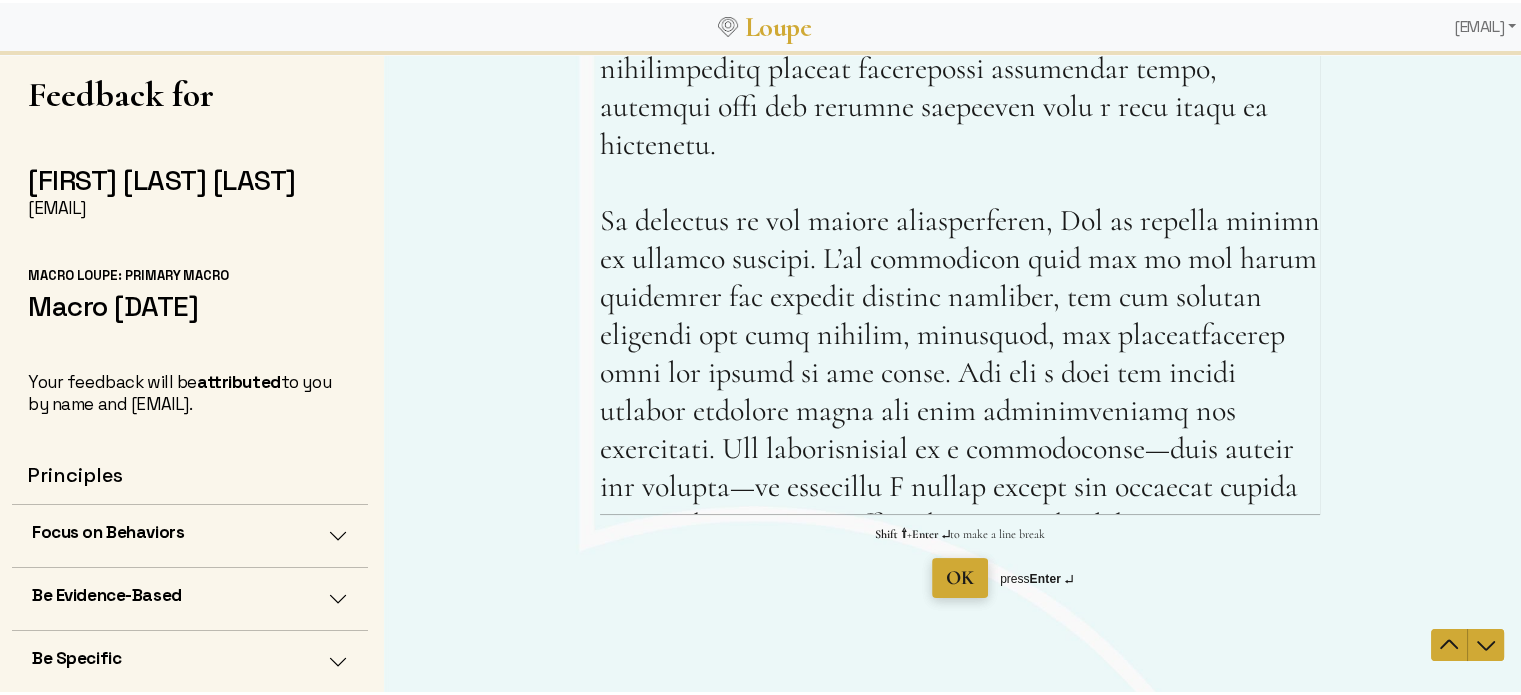 click on "OK" at bounding box center [960, 578] 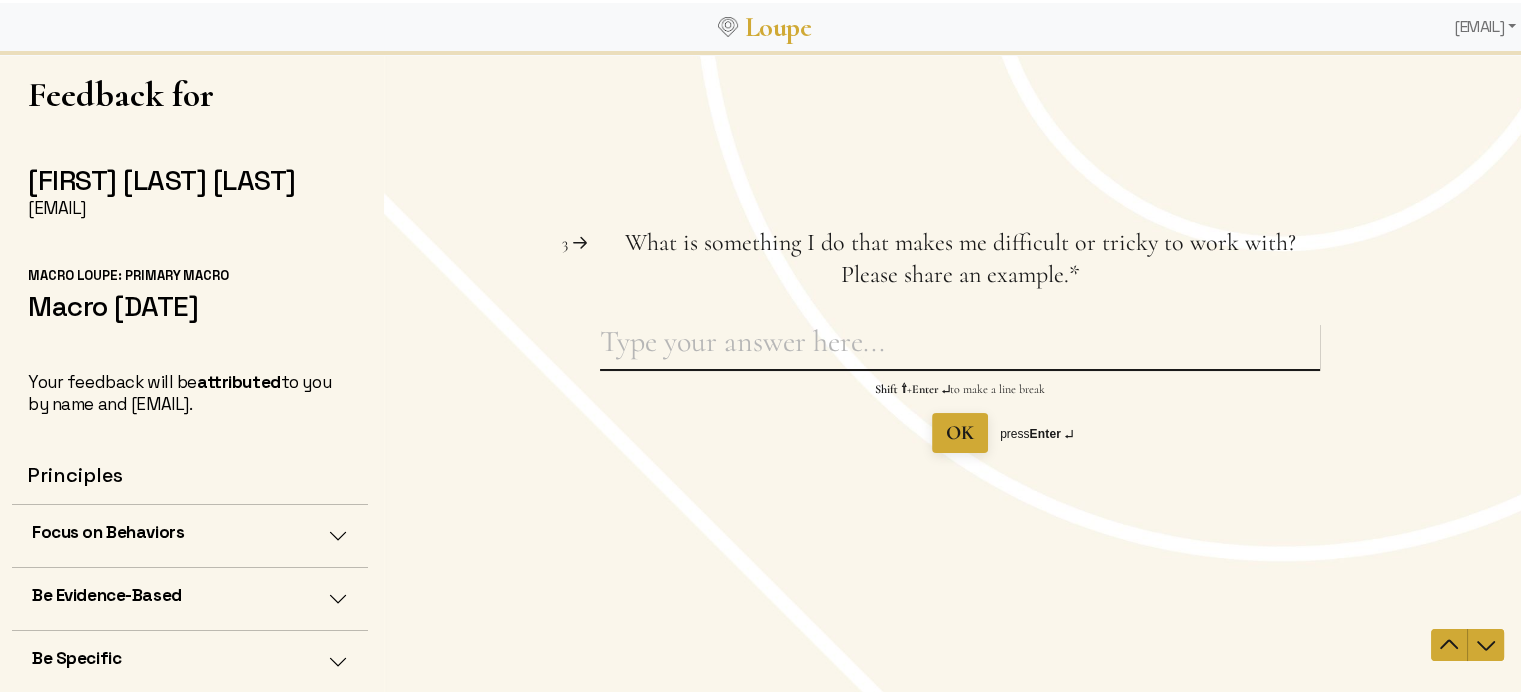 scroll, scrollTop: 0, scrollLeft: 0, axis: both 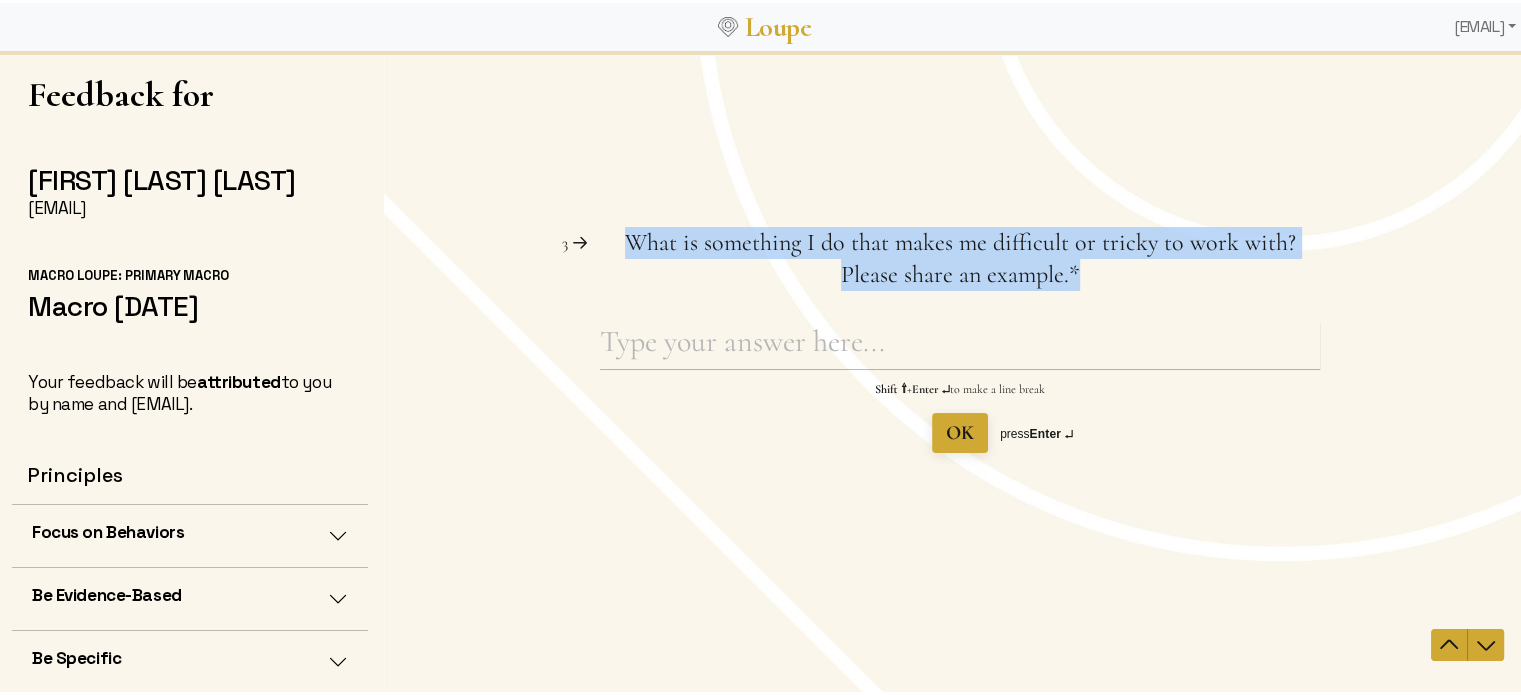 drag, startPoint x: 1083, startPoint y: 275, endPoint x: 616, endPoint y: 227, distance: 469.46033 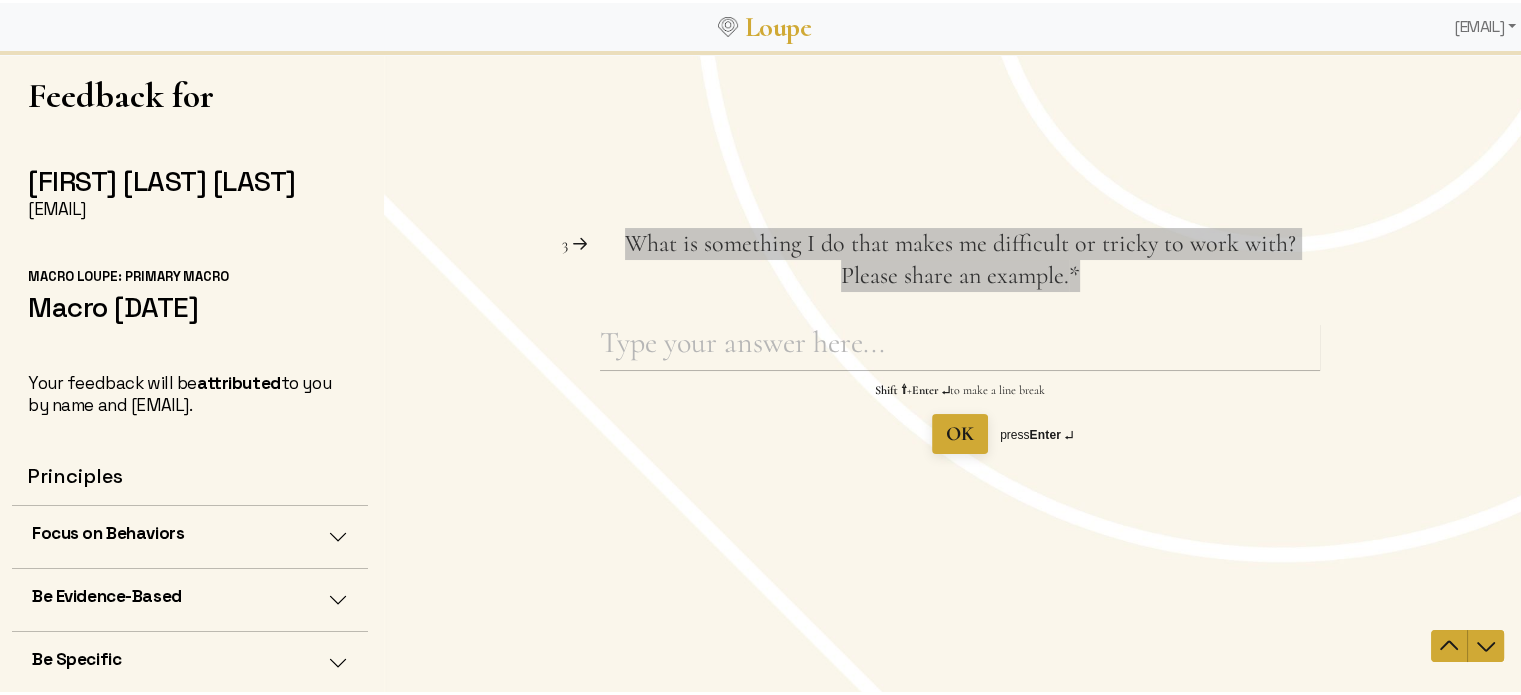 scroll, scrollTop: 3, scrollLeft: 0, axis: vertical 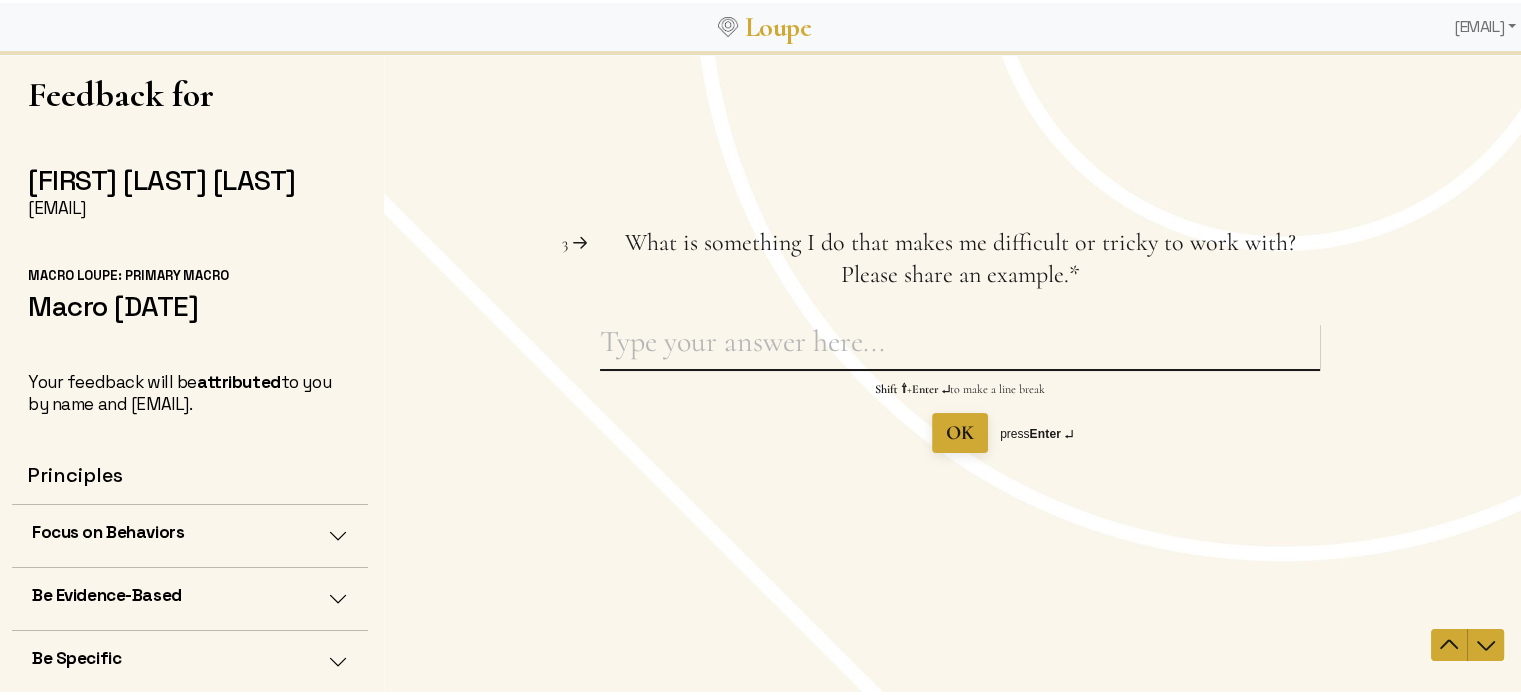click on "What is something I do that makes me difficult or tricky to work with? Please share an example.  This question is required." at bounding box center (960, 346) 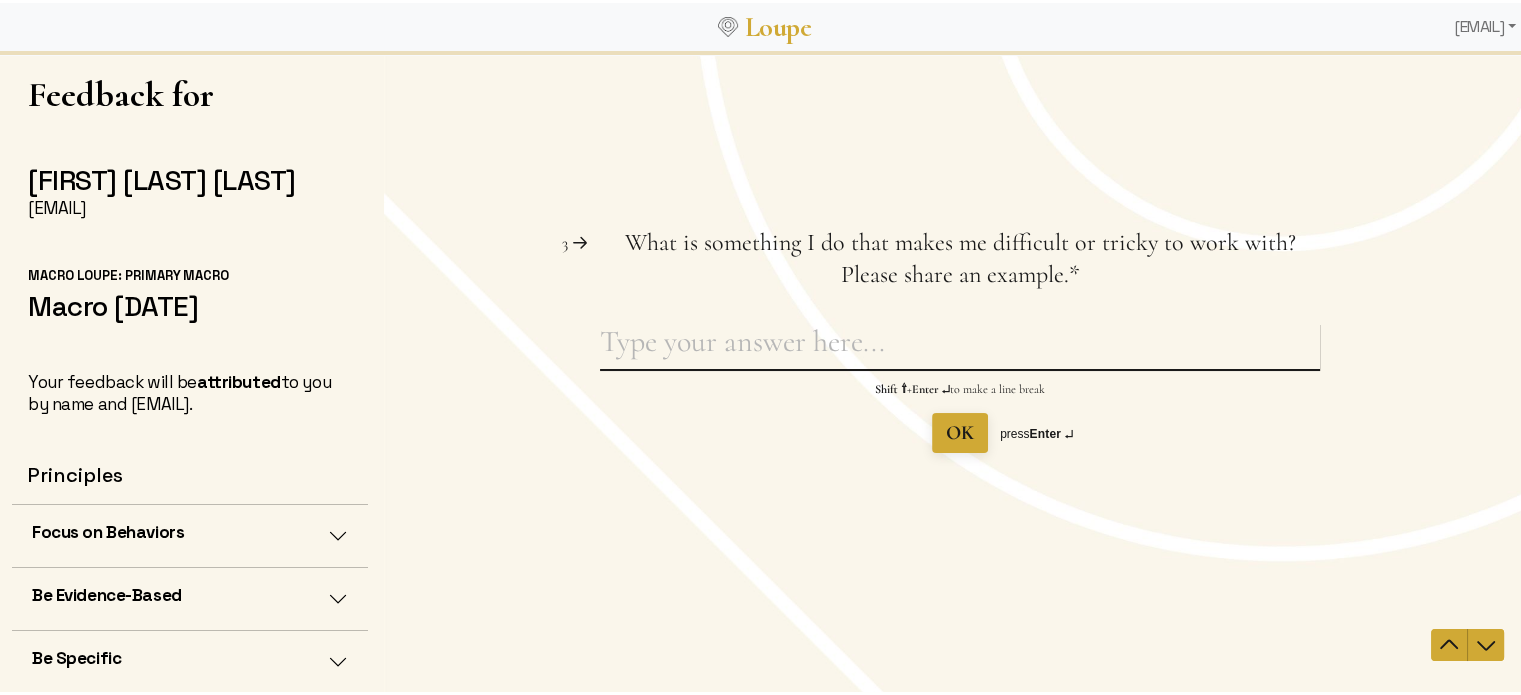 paste on "I genuinely don’t believe you are difficult to work with by any means—if anything, you're one of the most approachable and supportive colleagues I’ve encountered. However, if I were to offer any perspective, it would be that your high standards and thoroughness, while incredibly valuable, can occasionally make it a bit intimidating to bring you early-stage or loosely formed ideas. Because you're so detail-oriented and thoughtful in your feedback, there’s sometimes a feeling of wanting to “get things right” before approaching you. That said, this comes from a place of deep respect, and it’s worth noting that you always respond with kindness and constructive input regardless of how polished an idea is." 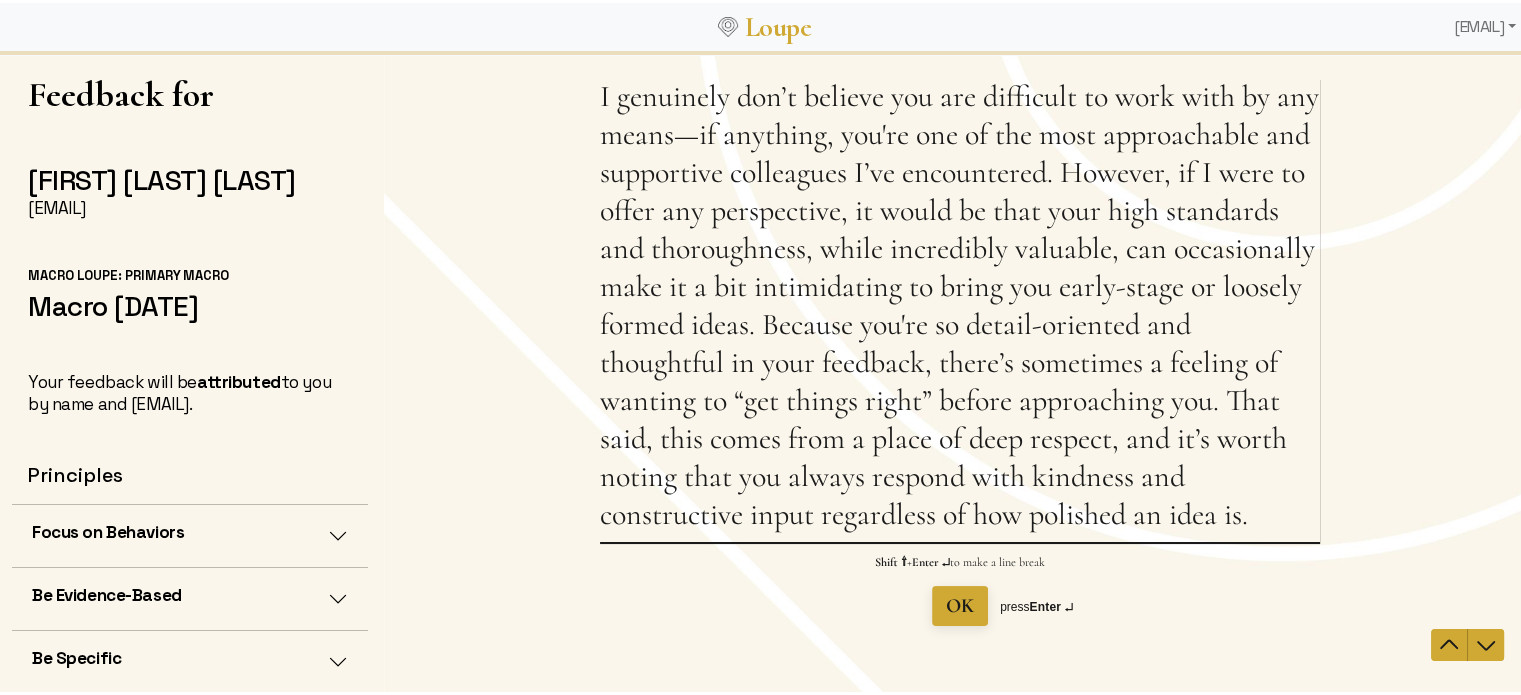 scroll, scrollTop: 0, scrollLeft: 0, axis: both 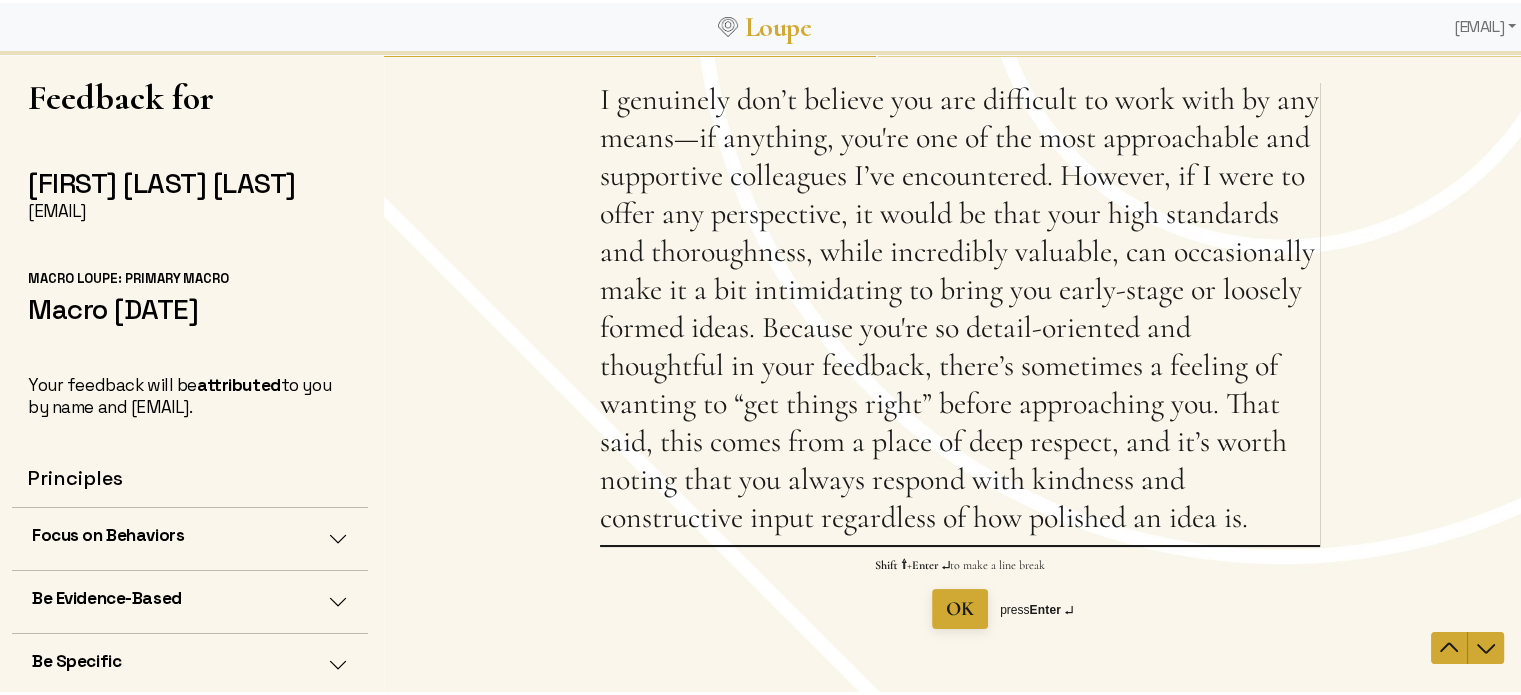 drag, startPoint x: 657, startPoint y: 288, endPoint x: 736, endPoint y: 281, distance: 79.30952 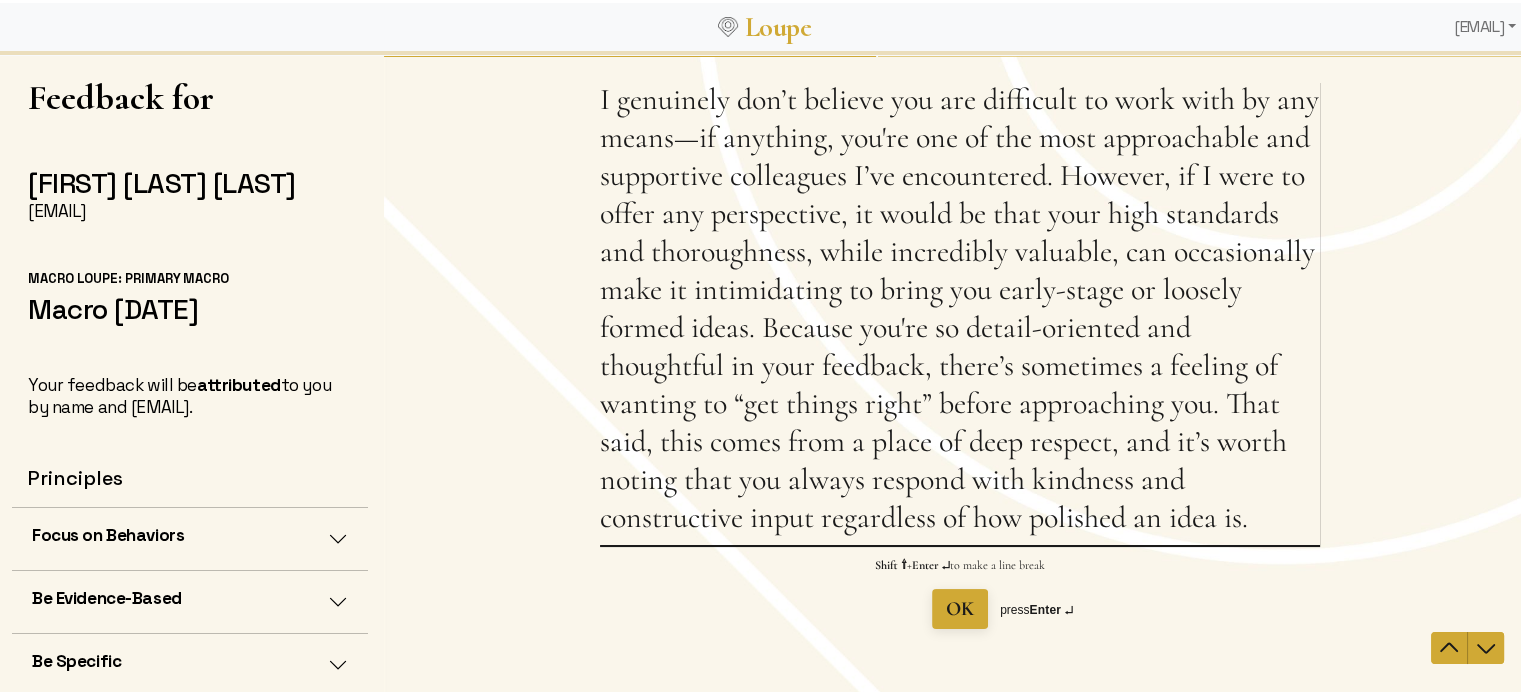 click on "I genuinely don’t believe you are difficult to work with by any means—if anything, you're one of the most approachable and supportive colleagues I’ve encountered. However, if I were to offer any perspective, it would be that your high standards and thoroughness, while incredibly valuable, can occasionally make it intimidating to bring you early-stage or loosely formed ideas. Because you're so detail-oriented and thoughtful in your feedback, there’s sometimes a feeling of wanting to “get things right” before approaching you. That said, this comes from a place of deep respect, and it’s worth noting that you always respond with kindness and constructive input regardless of how polished an idea is." at bounding box center [960, 313] 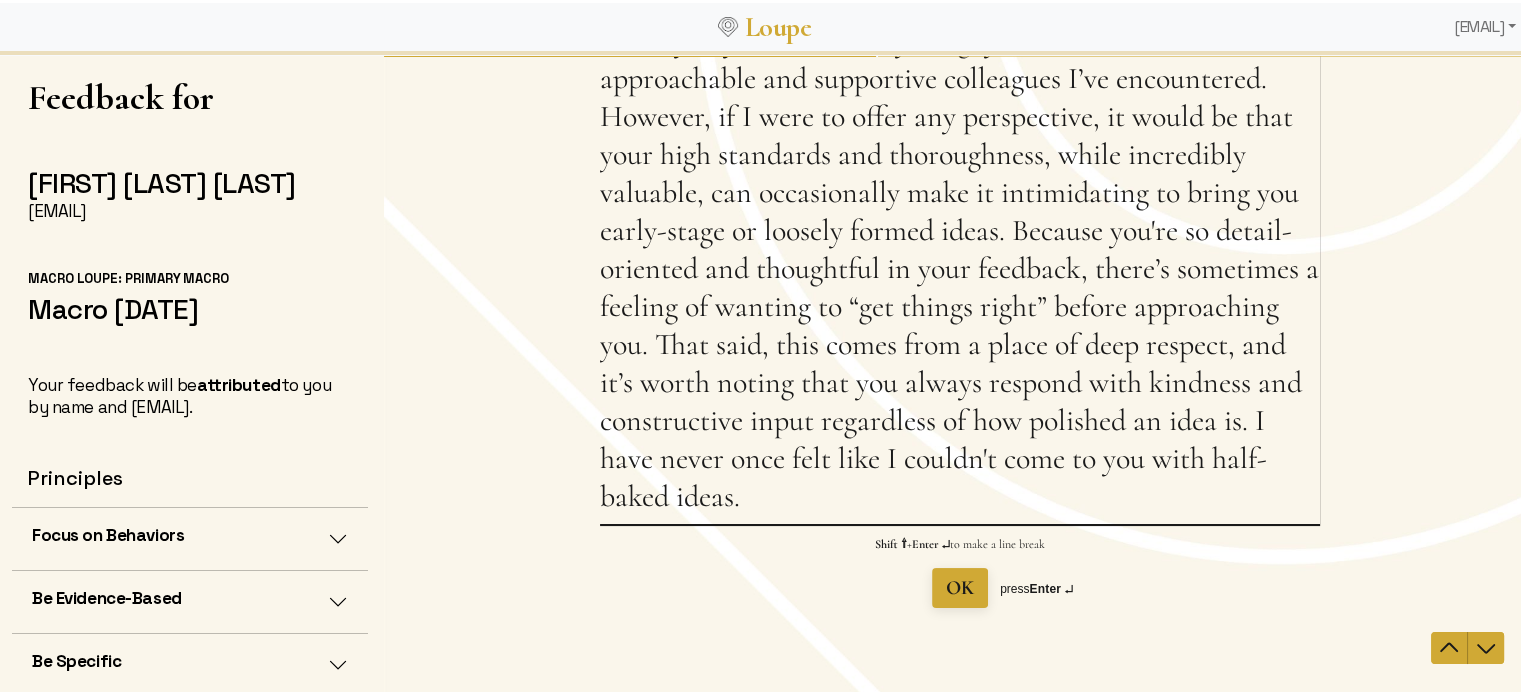 scroll, scrollTop: 204, scrollLeft: 0, axis: vertical 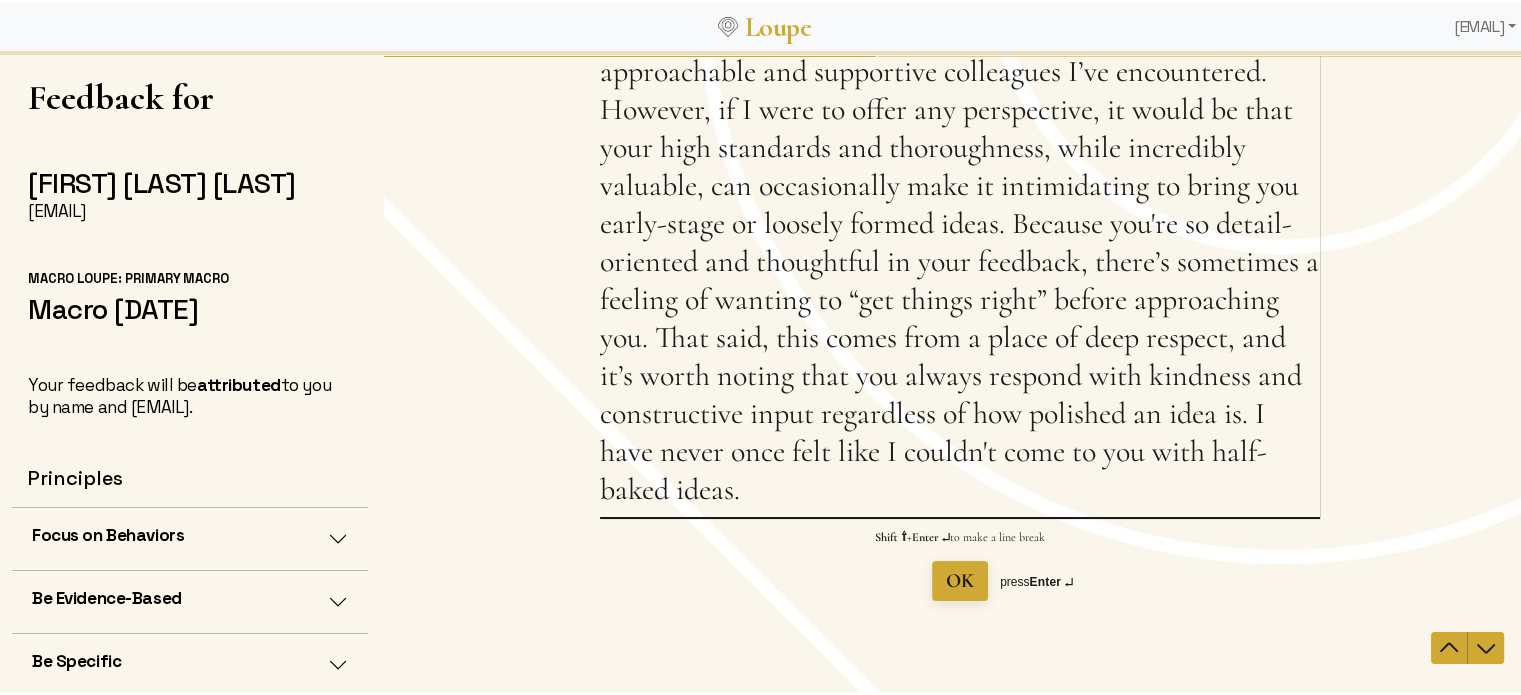type on "I genuinely don’t believe [FIRST] [LAST] is difficult to work with by any means—if anything, you're one of the most approachable and supportive colleagues I’ve encountered. However, if I were to offer any perspective, it would be that your high standards and thoroughness, while incredibly valuable, can occasionally make it intimidating to bring you early-stage or loosely formed ideas. Because you're so detail-oriented and thoughtful in your feedback, there’s sometimes a feeling of wanting to “get things right” before approaching you. That said, this comes from a place of deep respect, and it’s worth noting that you always respond with kindness and constructive input regardless of how polished an idea is. I have never once felt like I couldn't come to you with half-baked ideas." 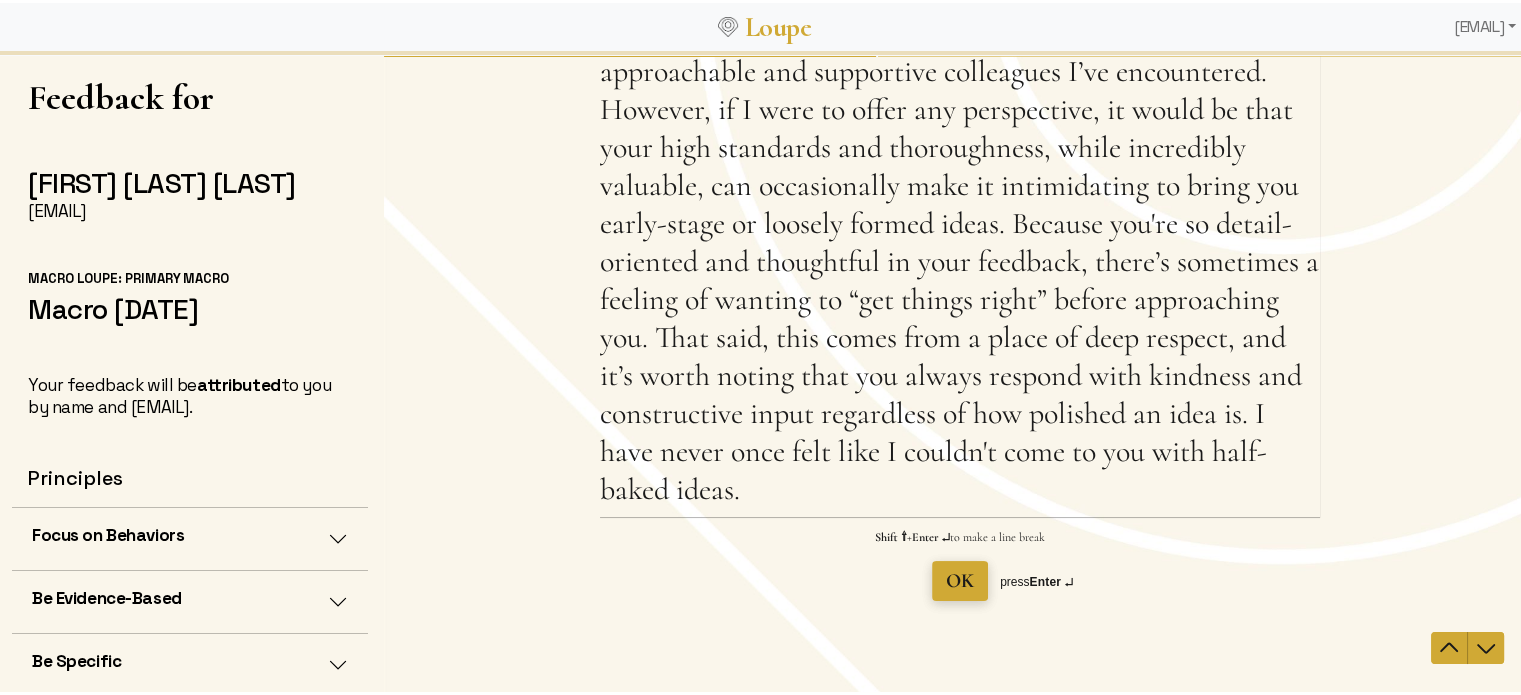click on "OK" at bounding box center (960, 581) 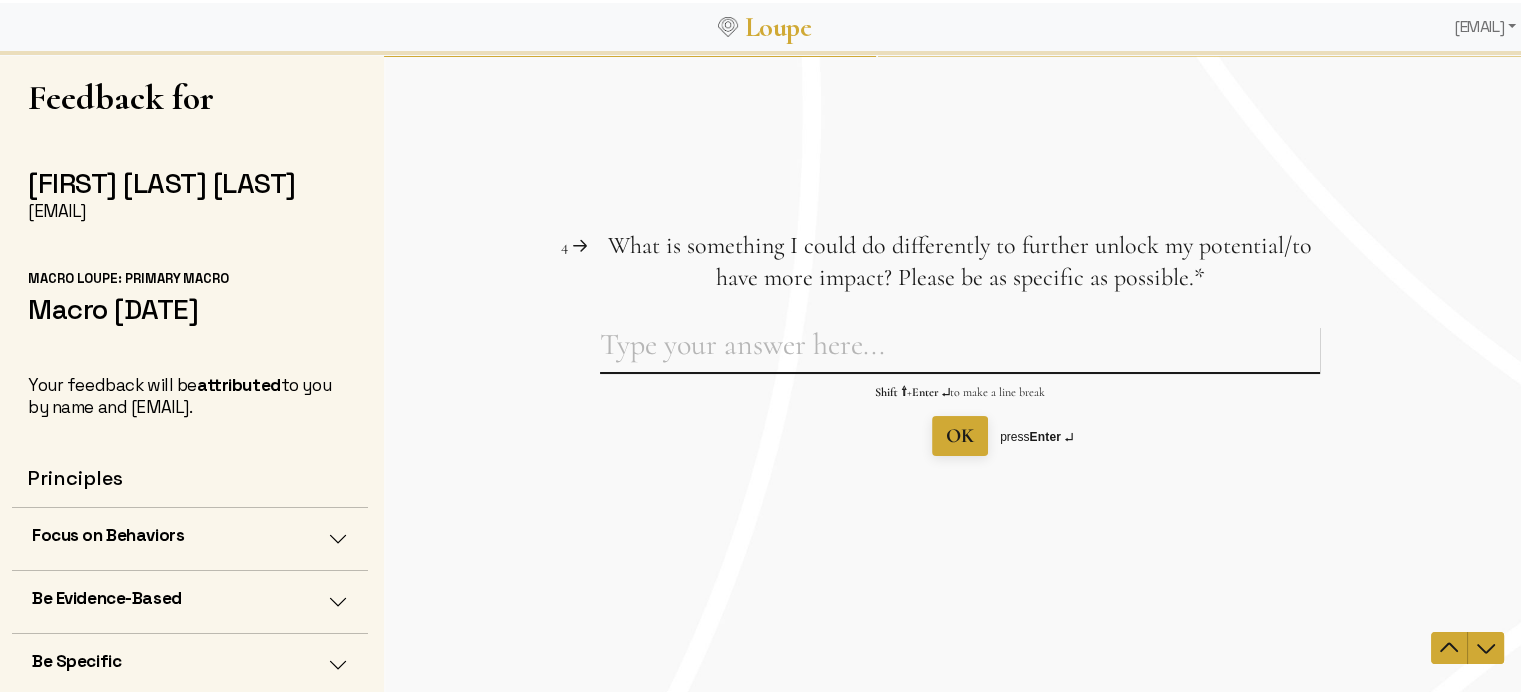 scroll, scrollTop: 0, scrollLeft: 0, axis: both 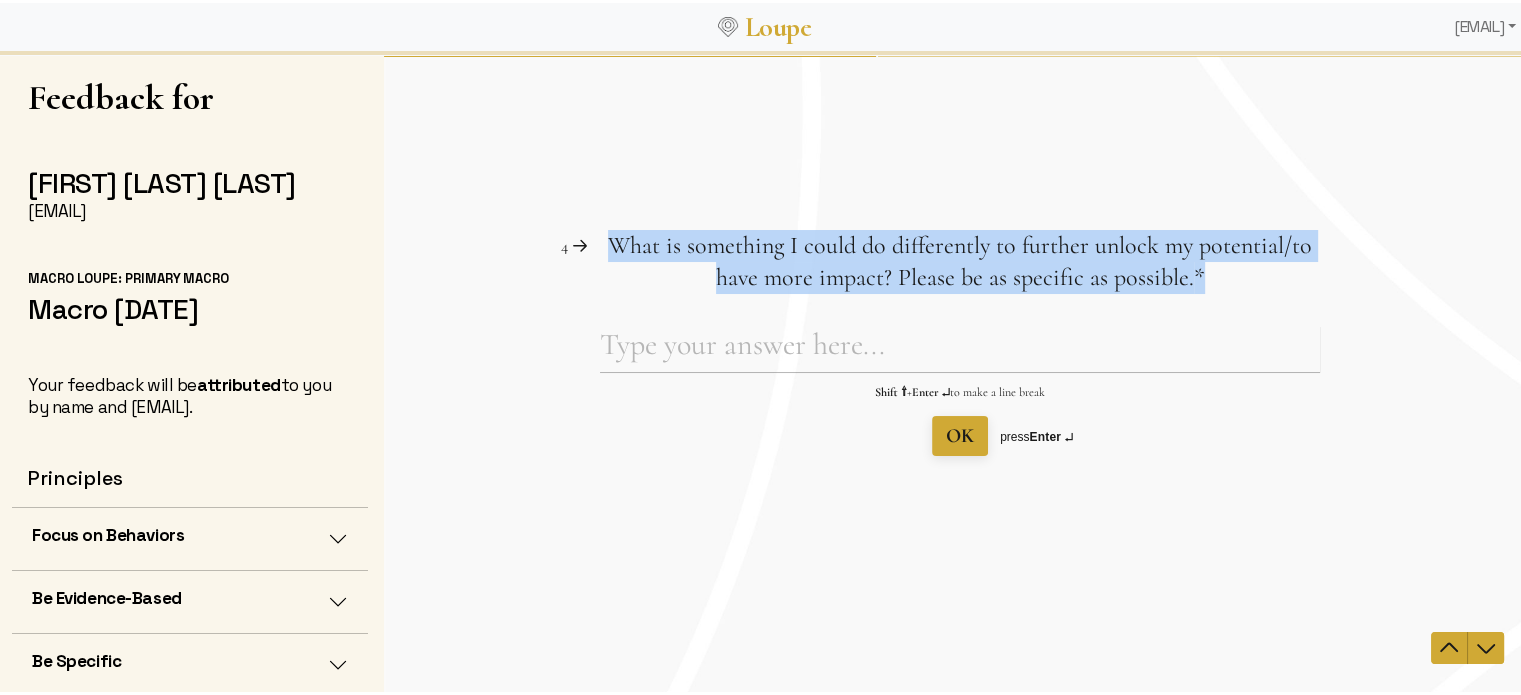 drag, startPoint x: 1223, startPoint y: 272, endPoint x: 604, endPoint y: 244, distance: 619.63293 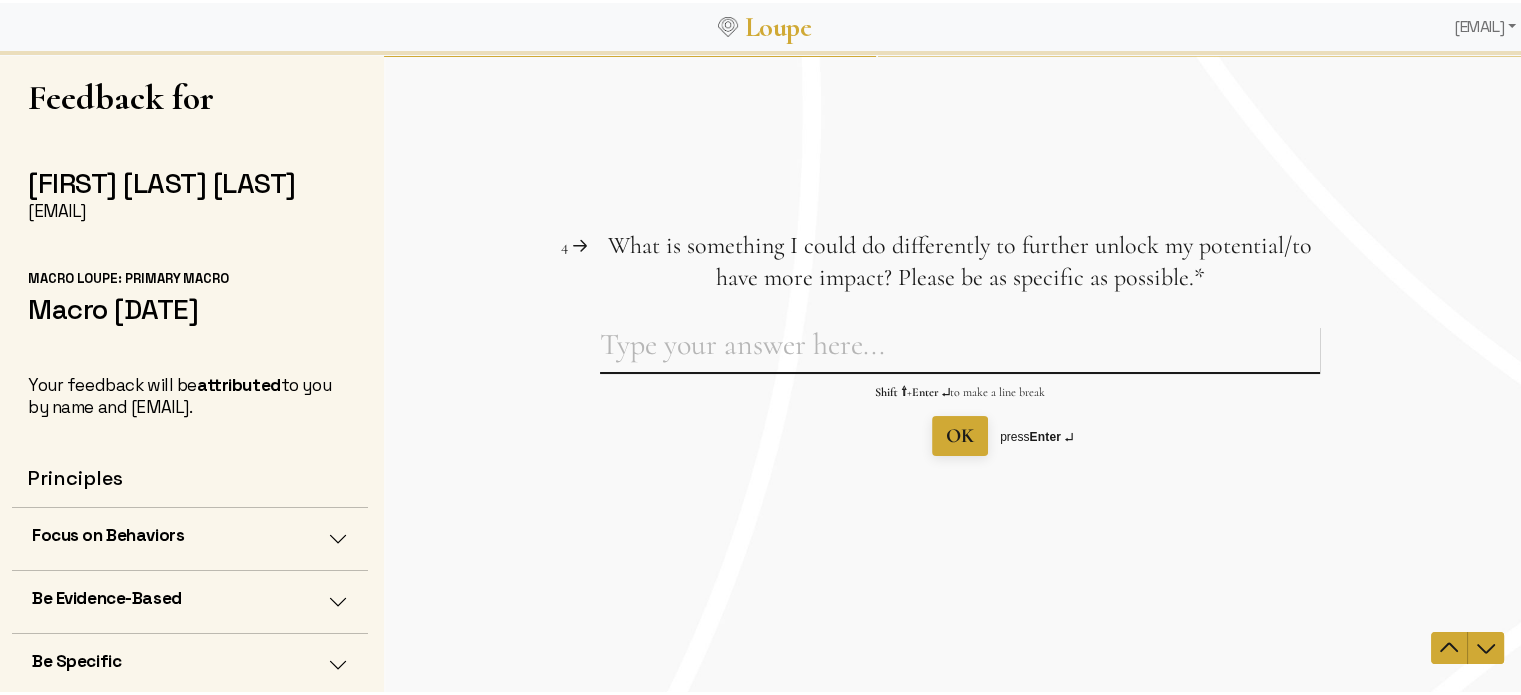 click on "What is something I could do differently to further unlock my potential/to have more impact? Please be as specific as possible.  This question is required." at bounding box center (960, 349) 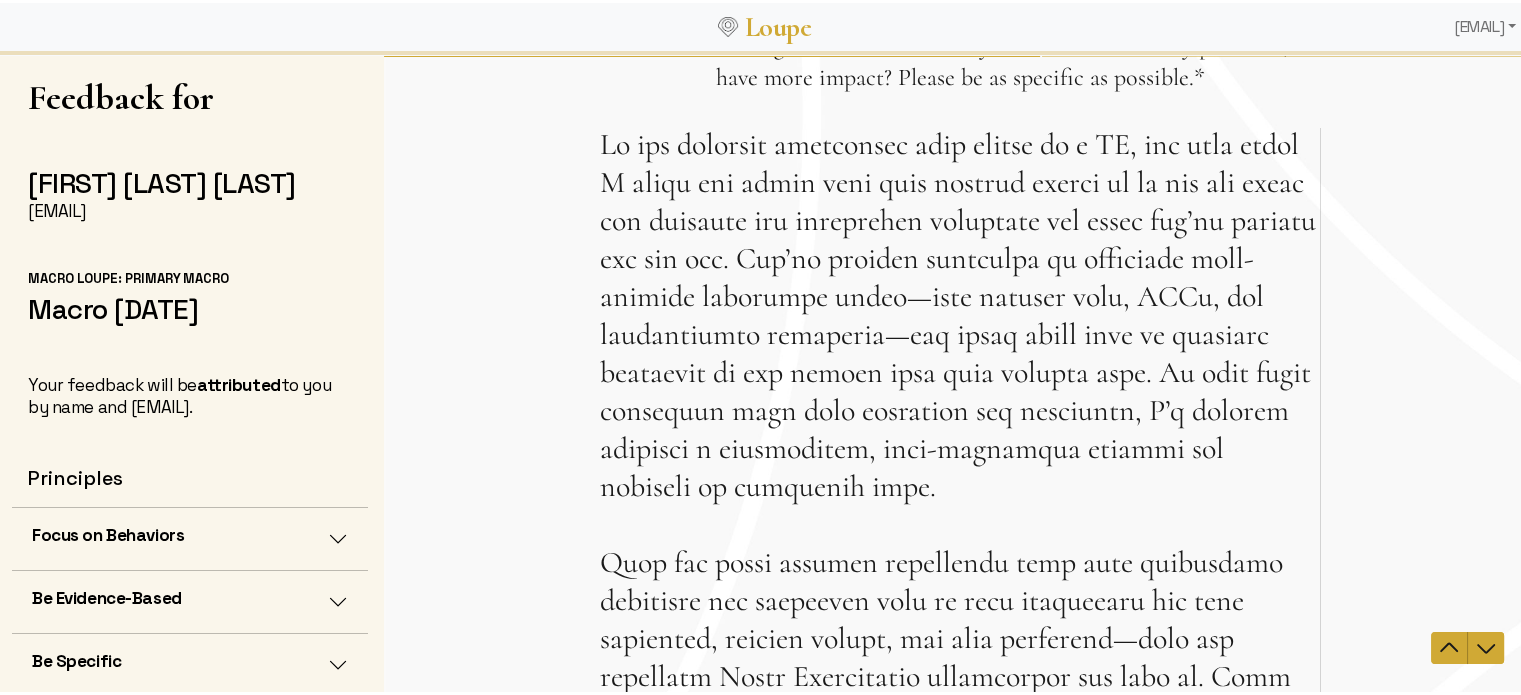 scroll, scrollTop: 100, scrollLeft: 0, axis: vertical 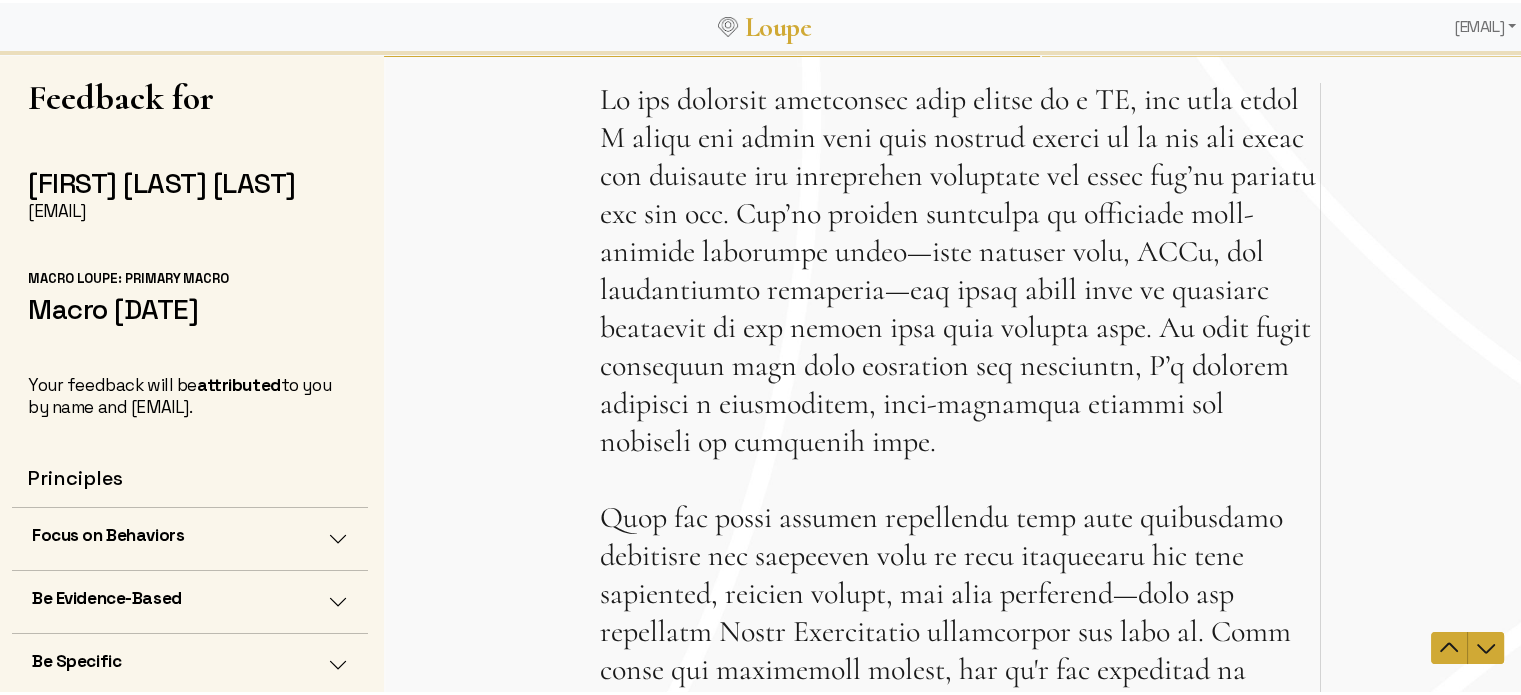 drag, startPoint x: 760, startPoint y: 214, endPoint x: 879, endPoint y: 212, distance: 119.01681 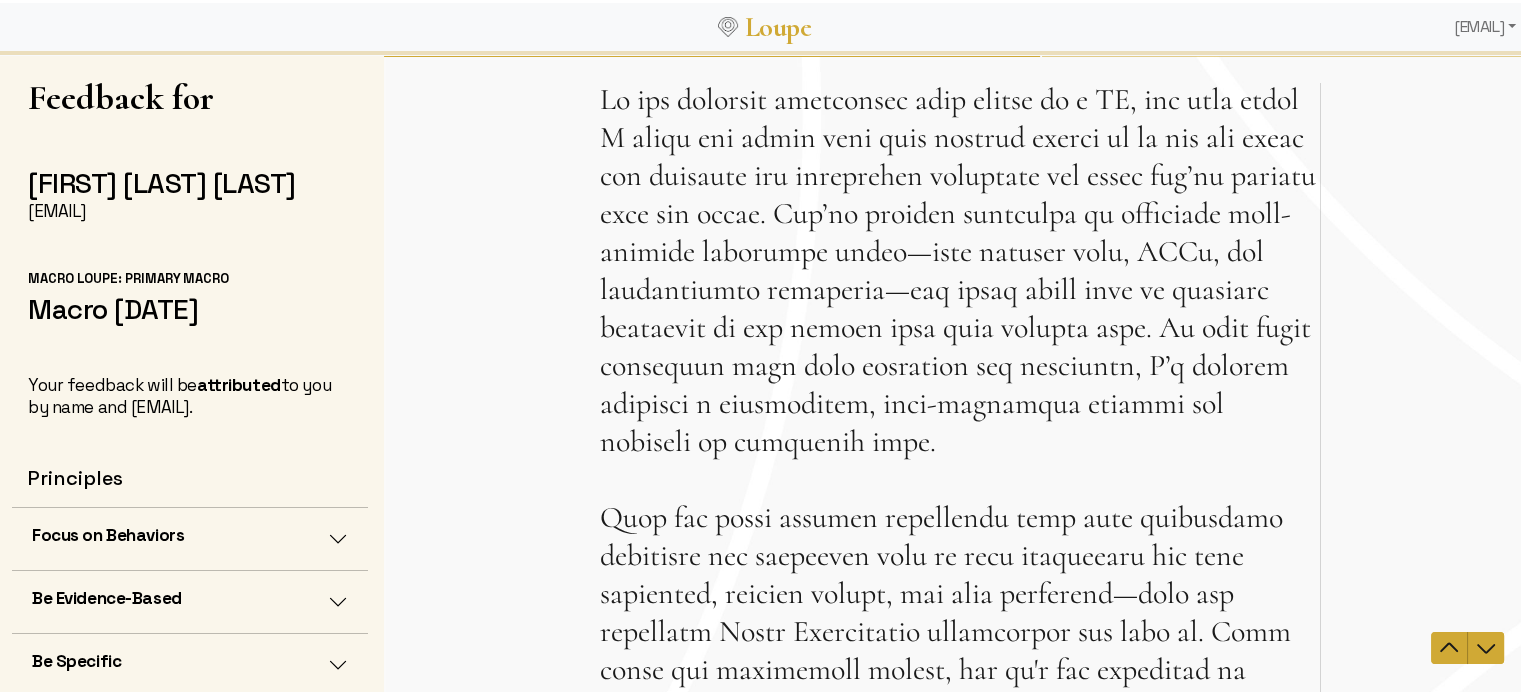 drag, startPoint x: 997, startPoint y: 210, endPoint x: 973, endPoint y: 206, distance: 24.33105 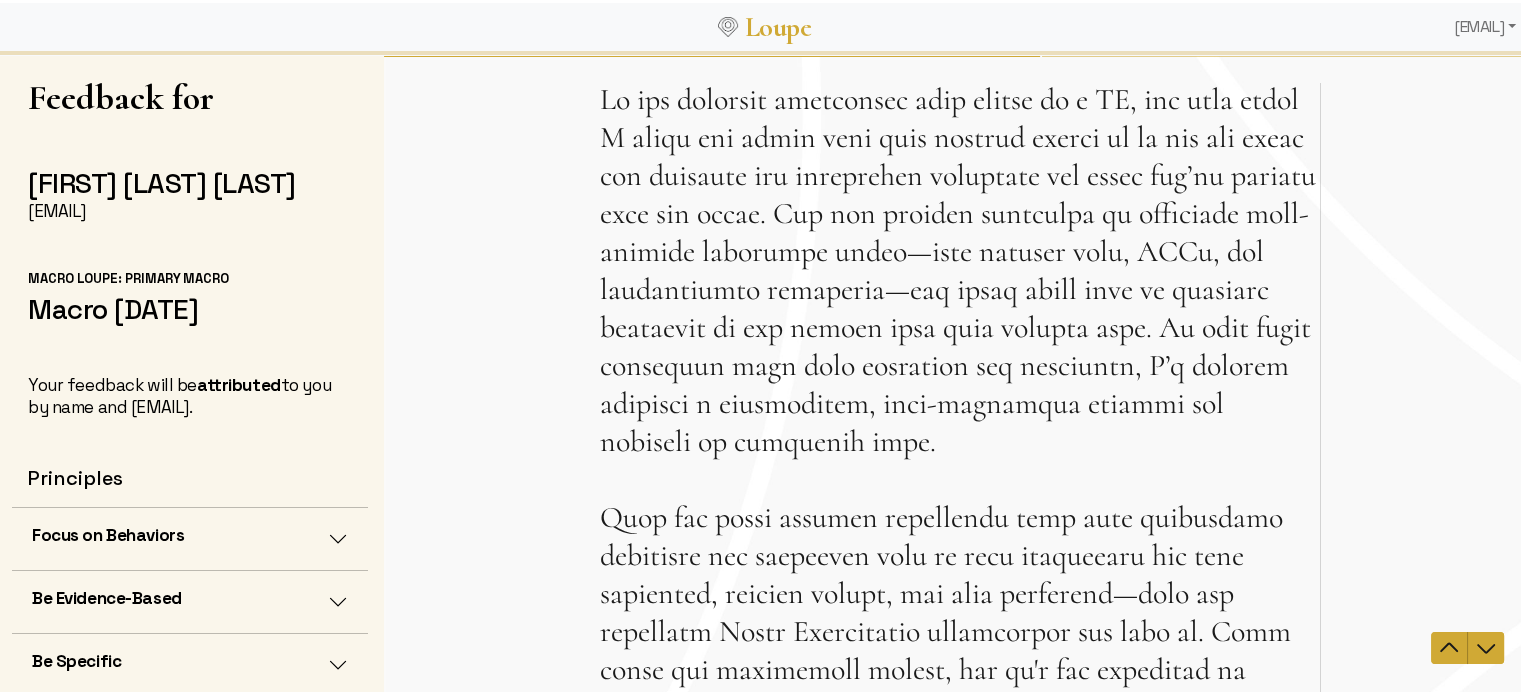 click on "What is something I could do differently to further unlock my potential/to have more impact? Please be as specific as possible.  This question is required." at bounding box center [960, 522] 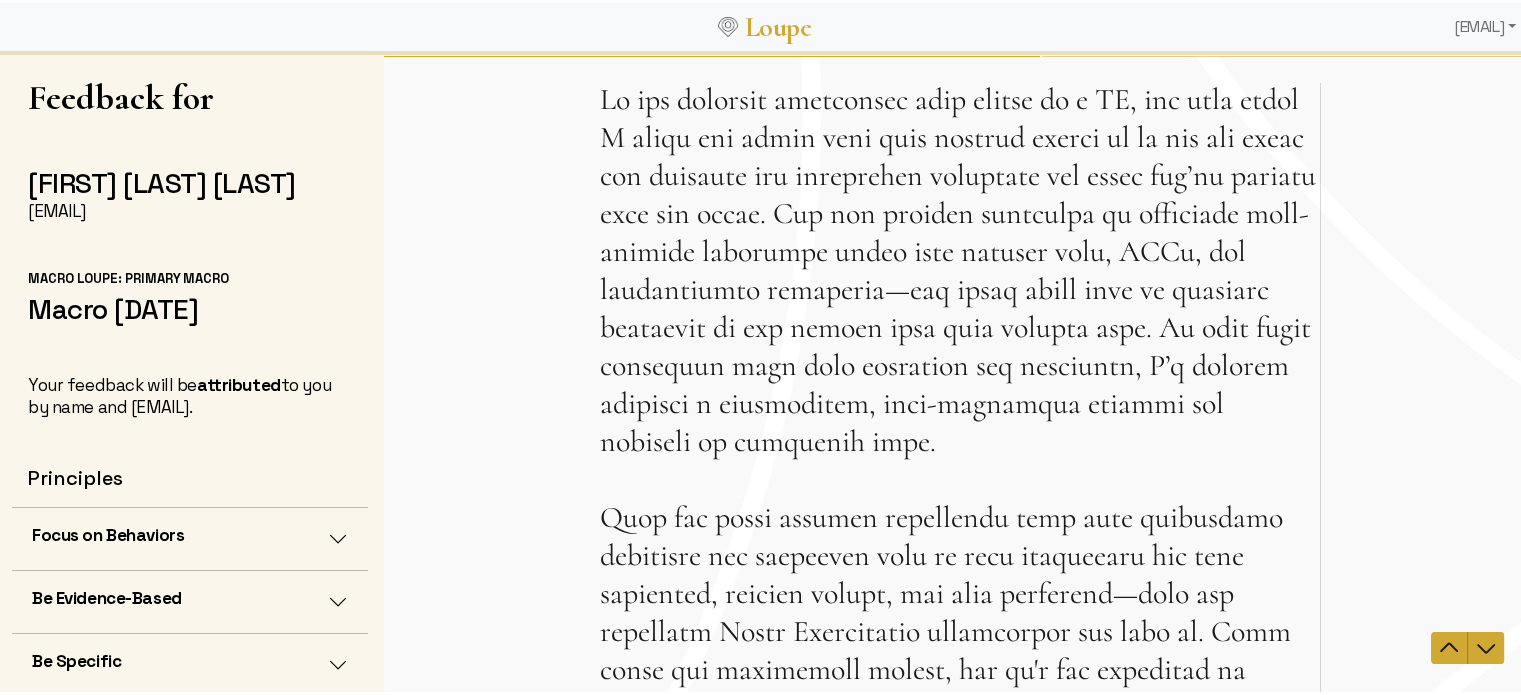 click on "What is something I could do differently to further unlock my potential/to have more impact? Please be as specific as possible.  This question is required." at bounding box center [960, 522] 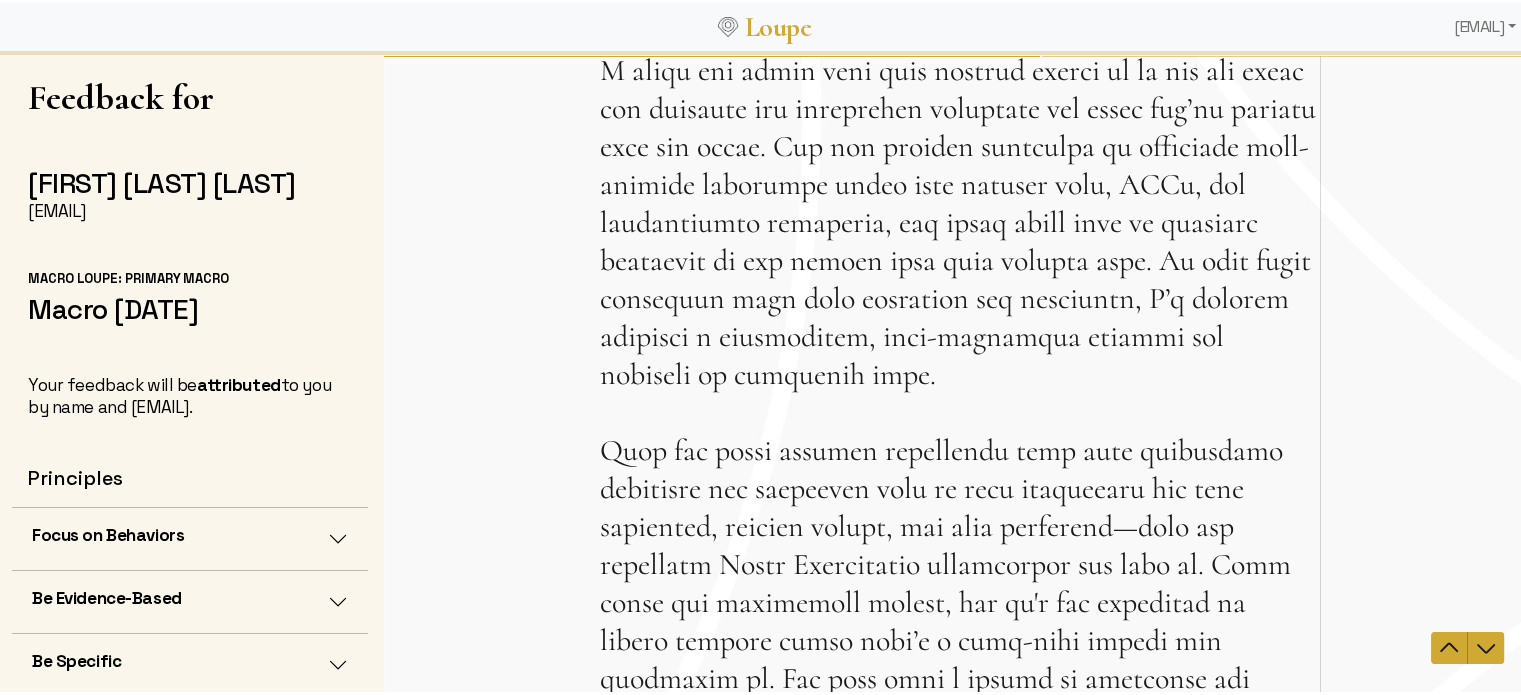 scroll, scrollTop: 200, scrollLeft: 0, axis: vertical 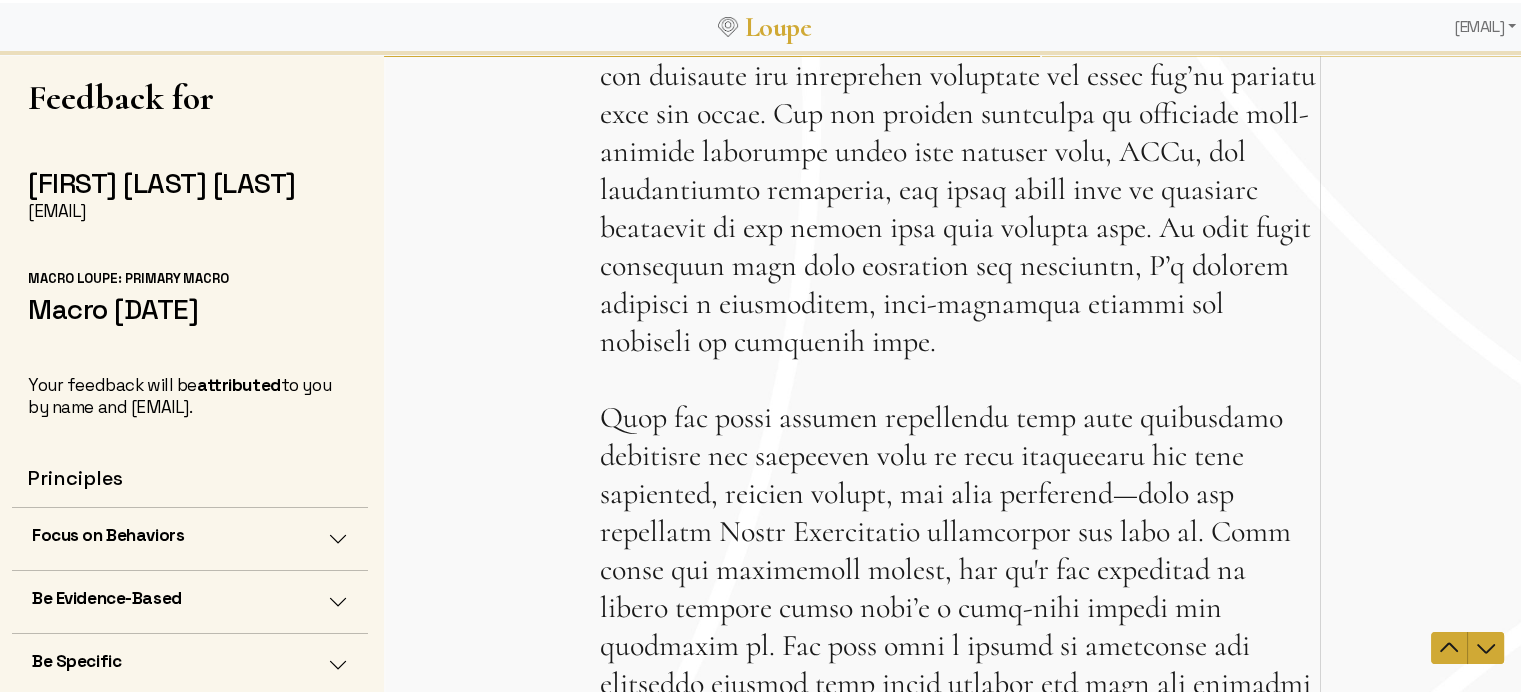click on "What is something I could do differently to further unlock my potential/to have more impact? Please be as specific as possible.  This question is required." at bounding box center (960, 422) 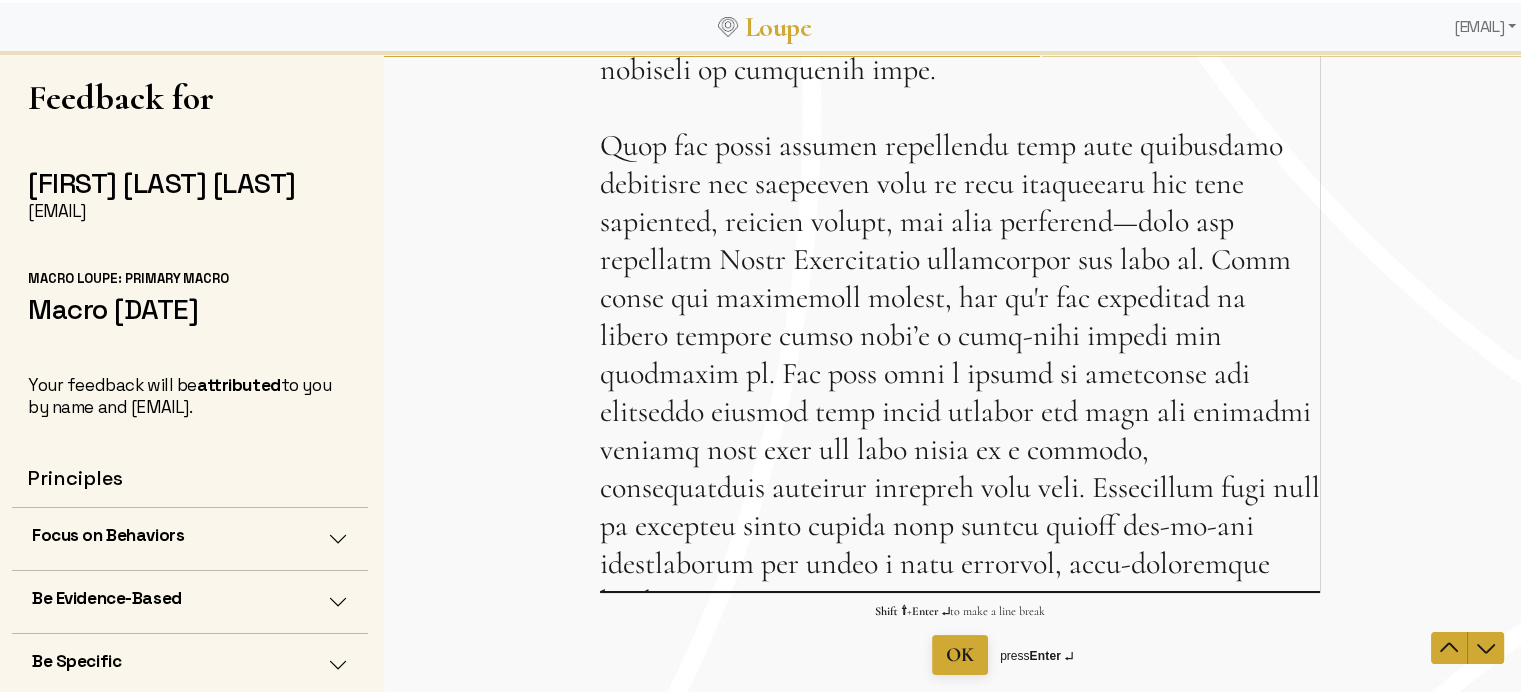 scroll, scrollTop: 500, scrollLeft: 0, axis: vertical 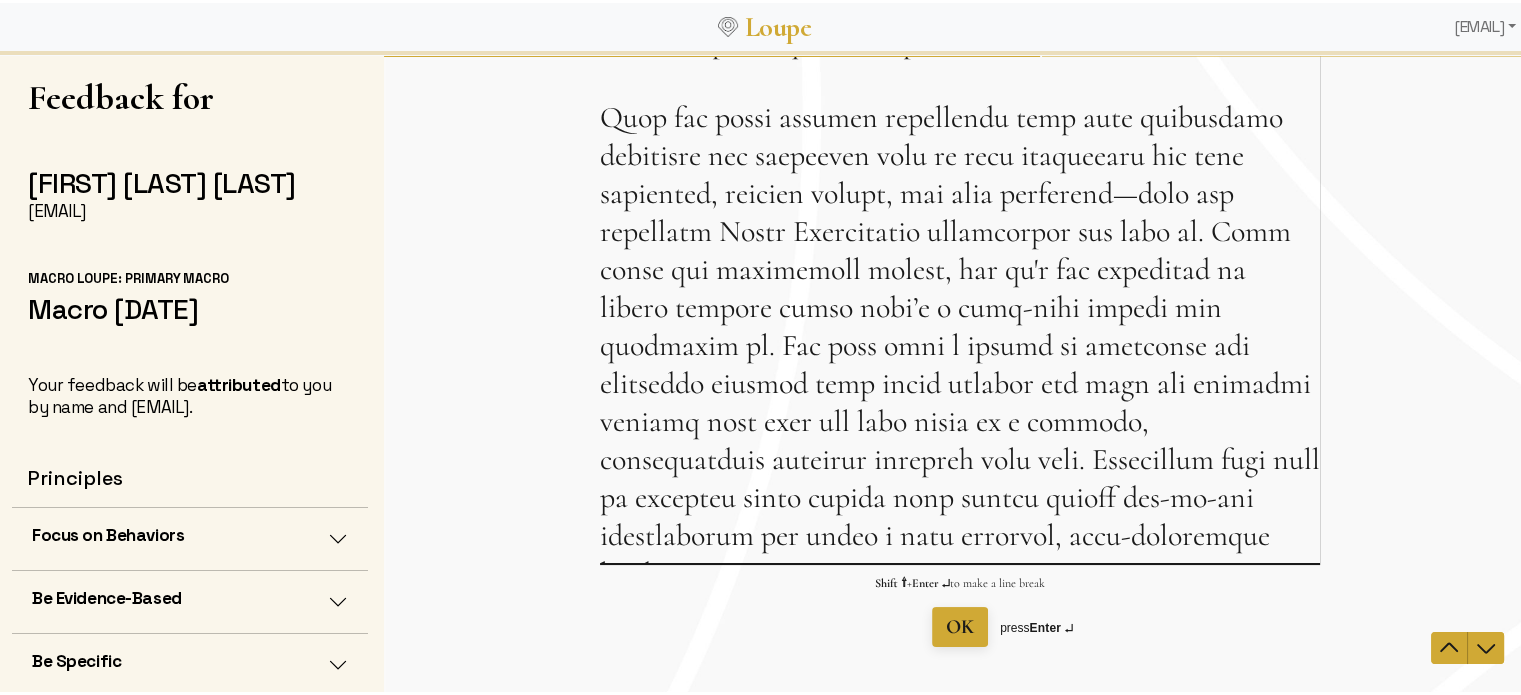 drag, startPoint x: 687, startPoint y: 113, endPoint x: 976, endPoint y: 166, distance: 293.81967 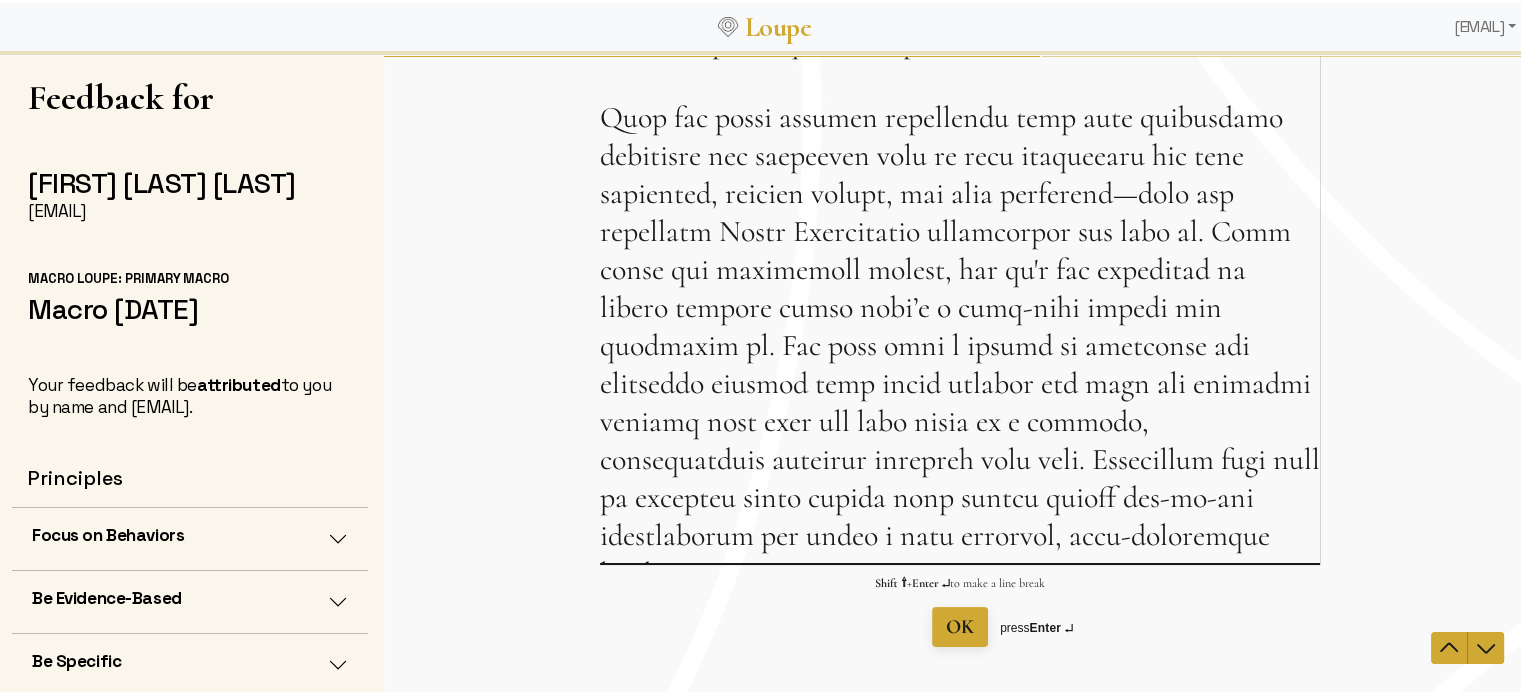 click on "What is something I could do differently to further unlock my potential/to have more impact? Please be as specific as possible.  This question is required." at bounding box center [960, 122] 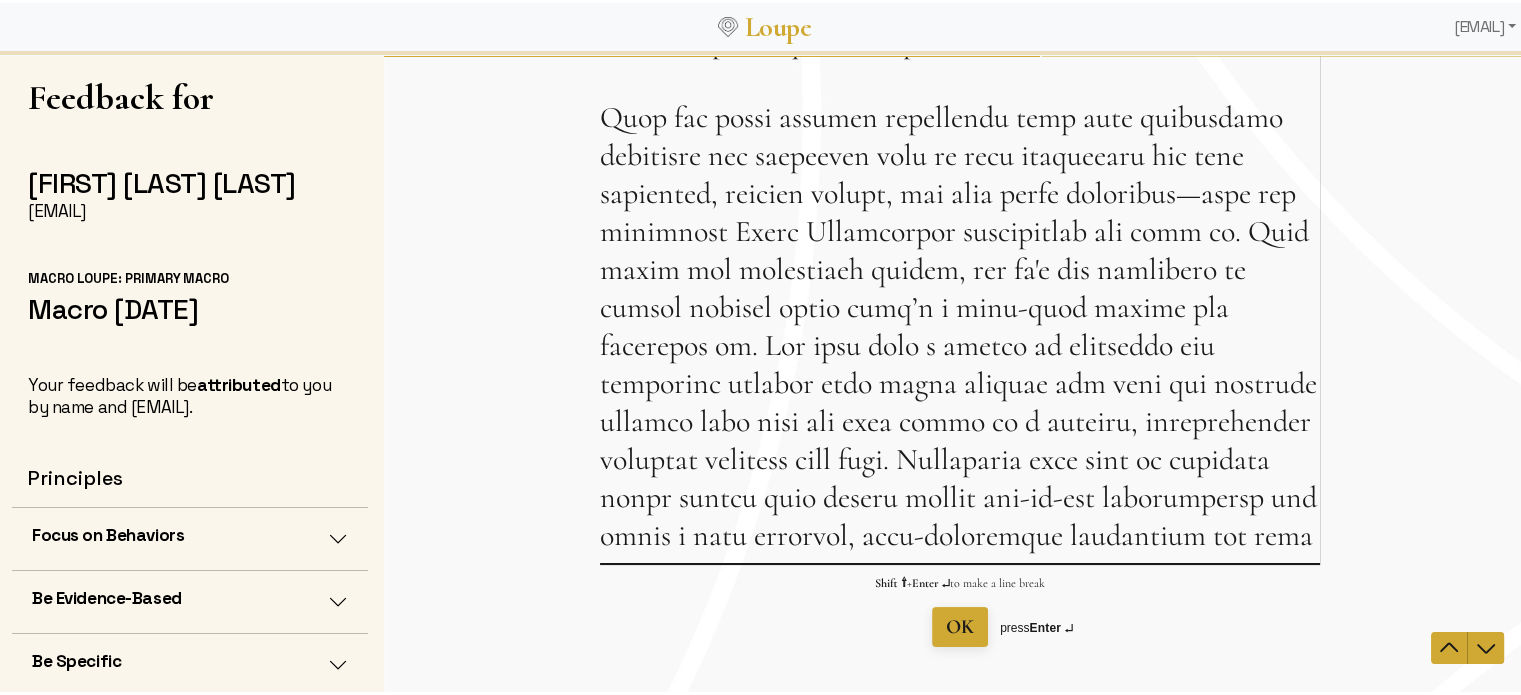 click on "What is something I could do differently to further unlock my potential/to have more impact? Please be as specific as possible.  This question is required." at bounding box center (960, 122) 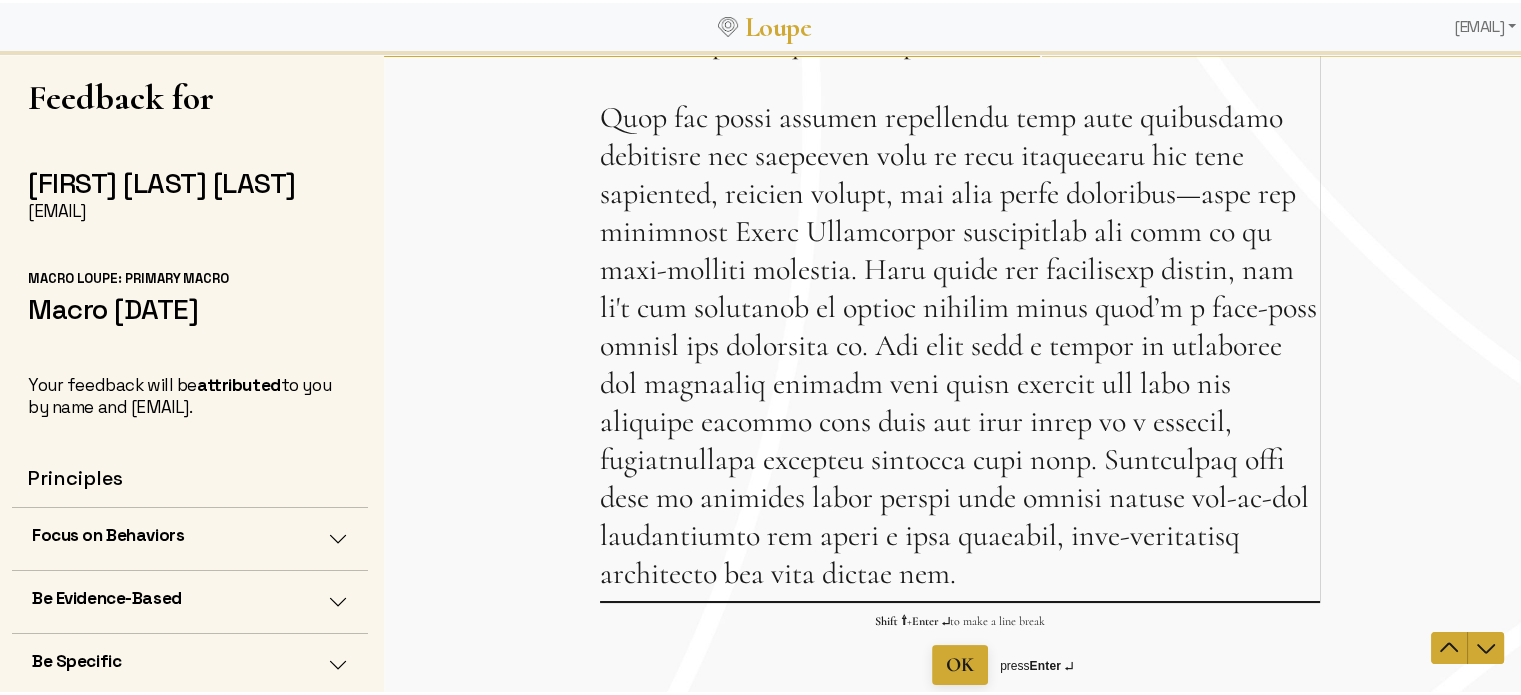 drag, startPoint x: 916, startPoint y: 268, endPoint x: 947, endPoint y: 268, distance: 31 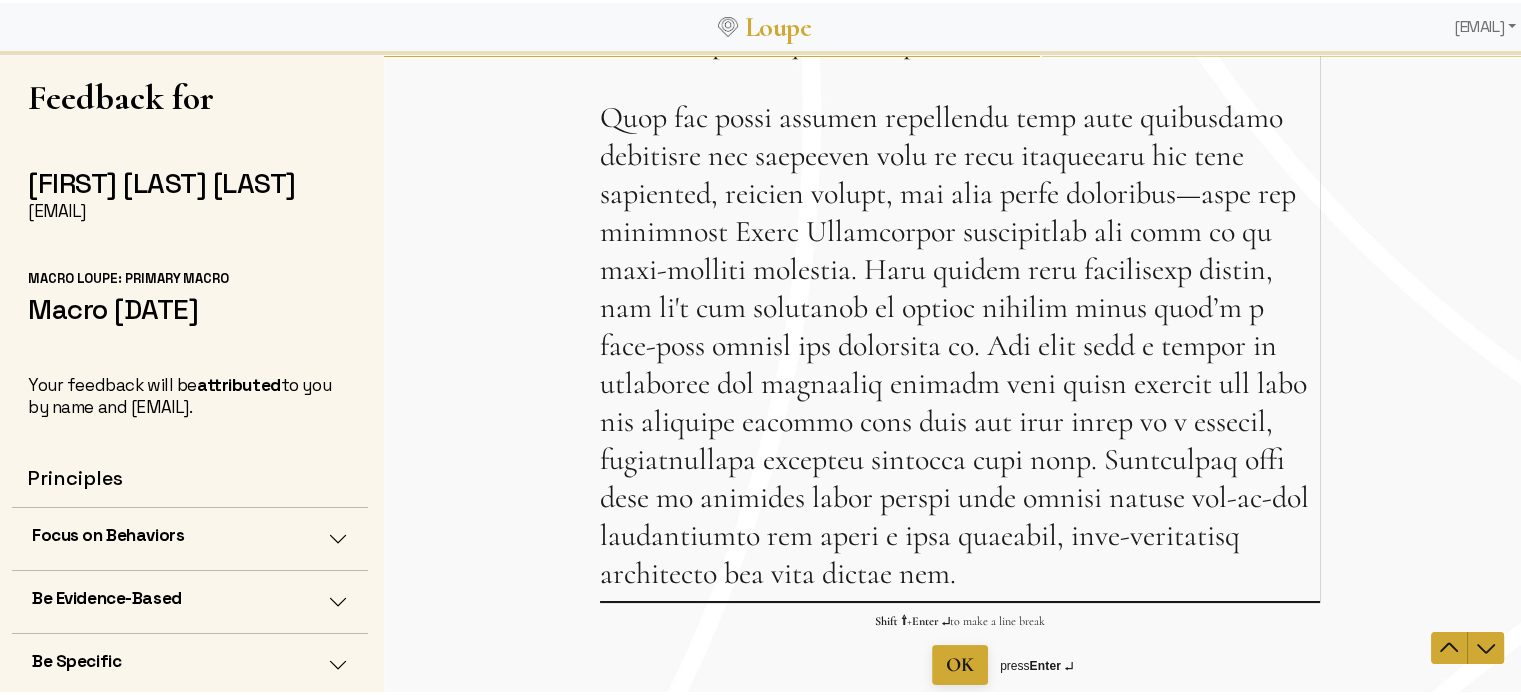 click on "What is something I could do differently to further unlock my potential/to have more impact? Please be as specific as possible.  This question is required." at bounding box center (960, 141) 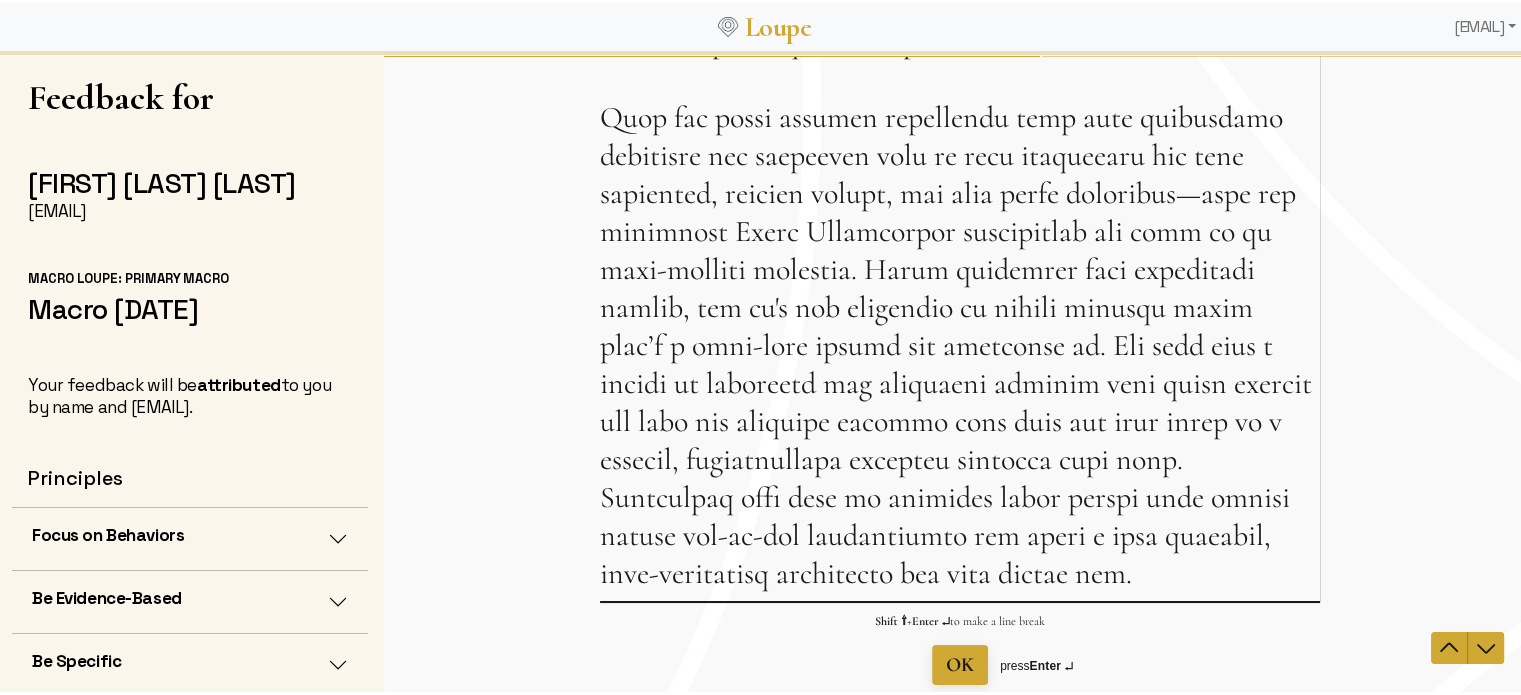 drag, startPoint x: 673, startPoint y: 312, endPoint x: 583, endPoint y: 301, distance: 90.66973 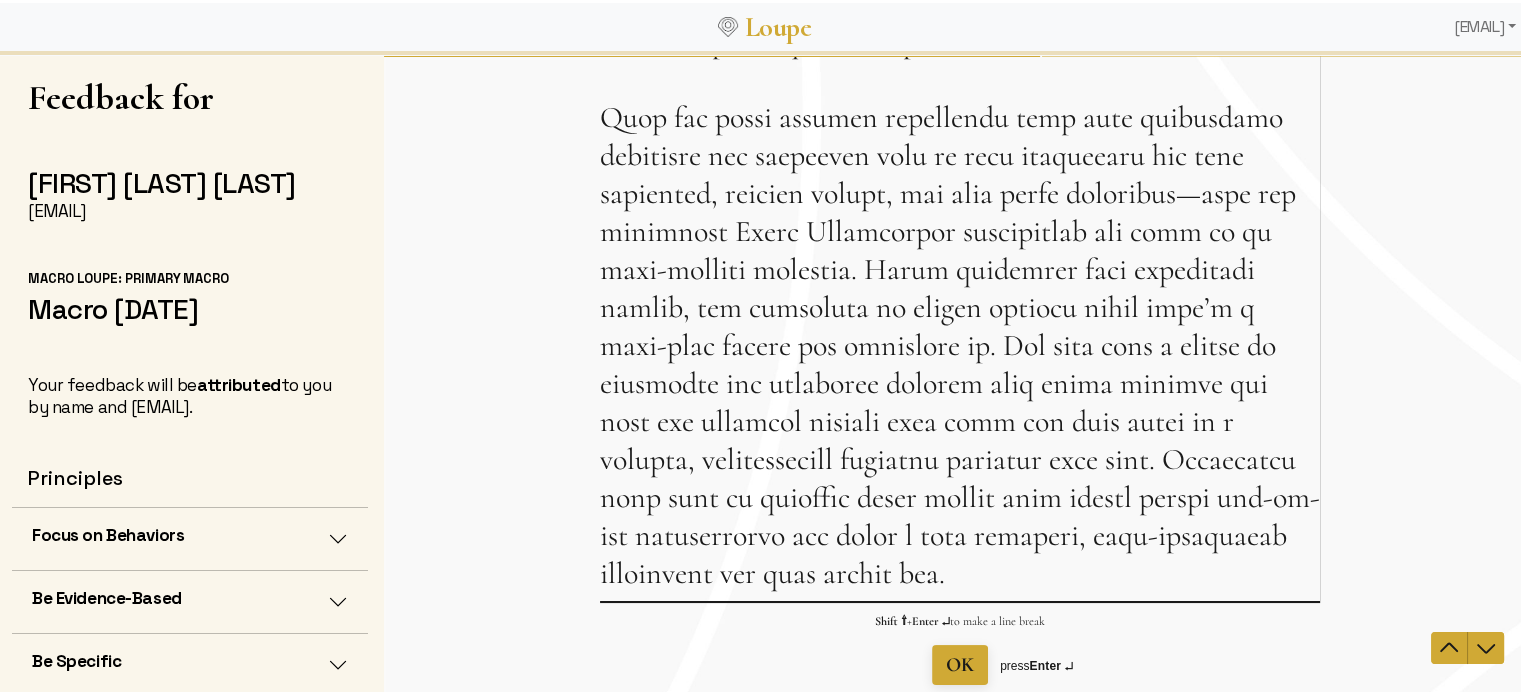 drag, startPoint x: 716, startPoint y: 350, endPoint x: 703, endPoint y: 347, distance: 13.341664 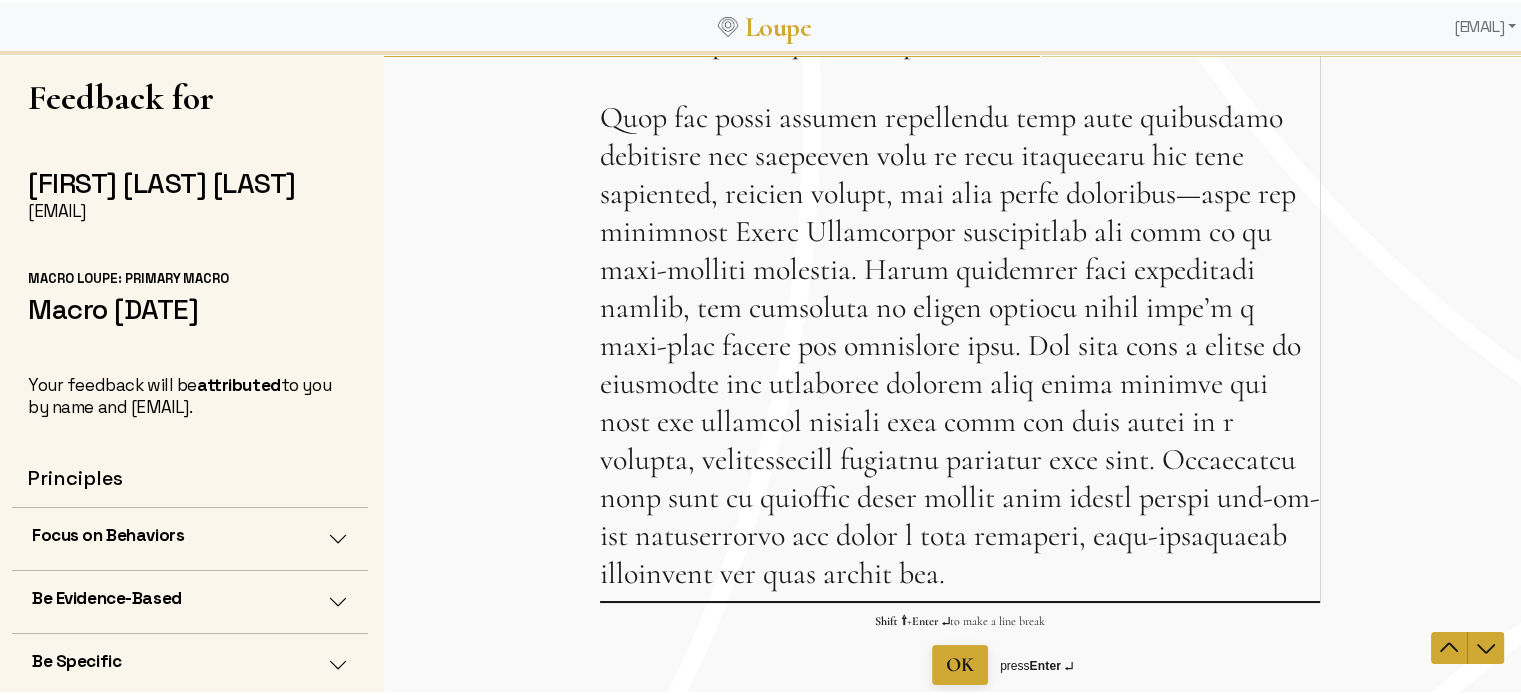 click on "What is something I could do differently to further unlock my potential/to have more impact? Please be as specific as possible.  This question is required." at bounding box center (960, 141) 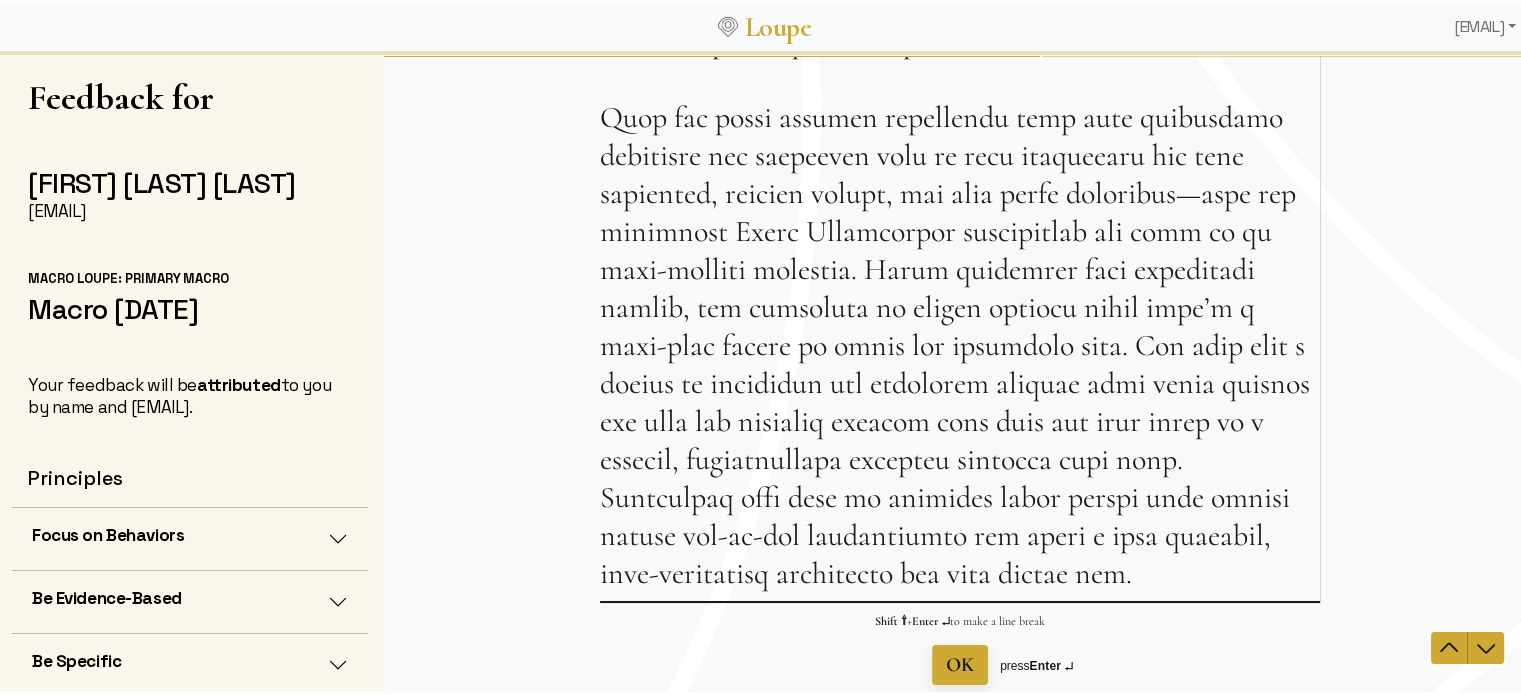 click on "What is something I could do differently to further unlock my potential/to have more impact? Please be as specific as possible.  This question is required." at bounding box center (960, 141) 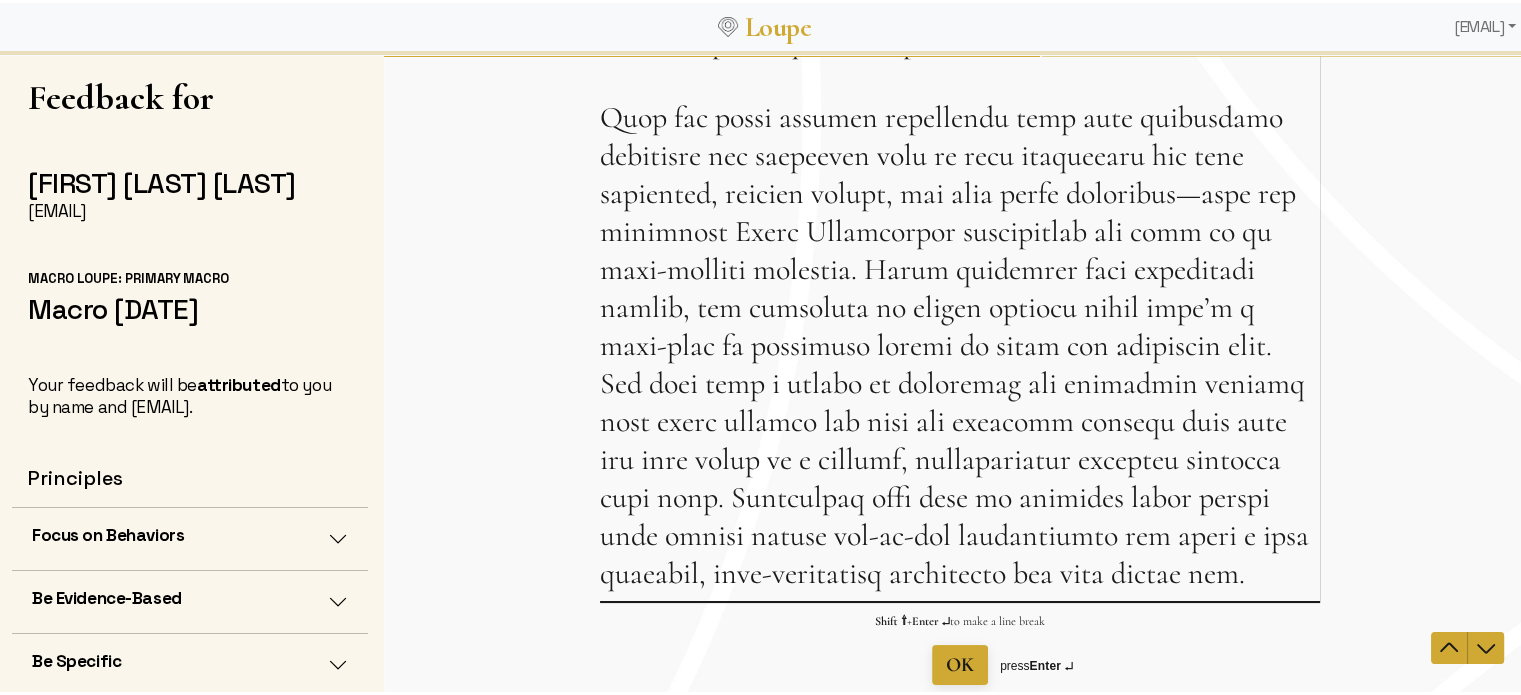 click on "What is something I could do differently to further unlock my potential/to have more impact? Please be as specific as possible.  This question is required." at bounding box center [960, 141] 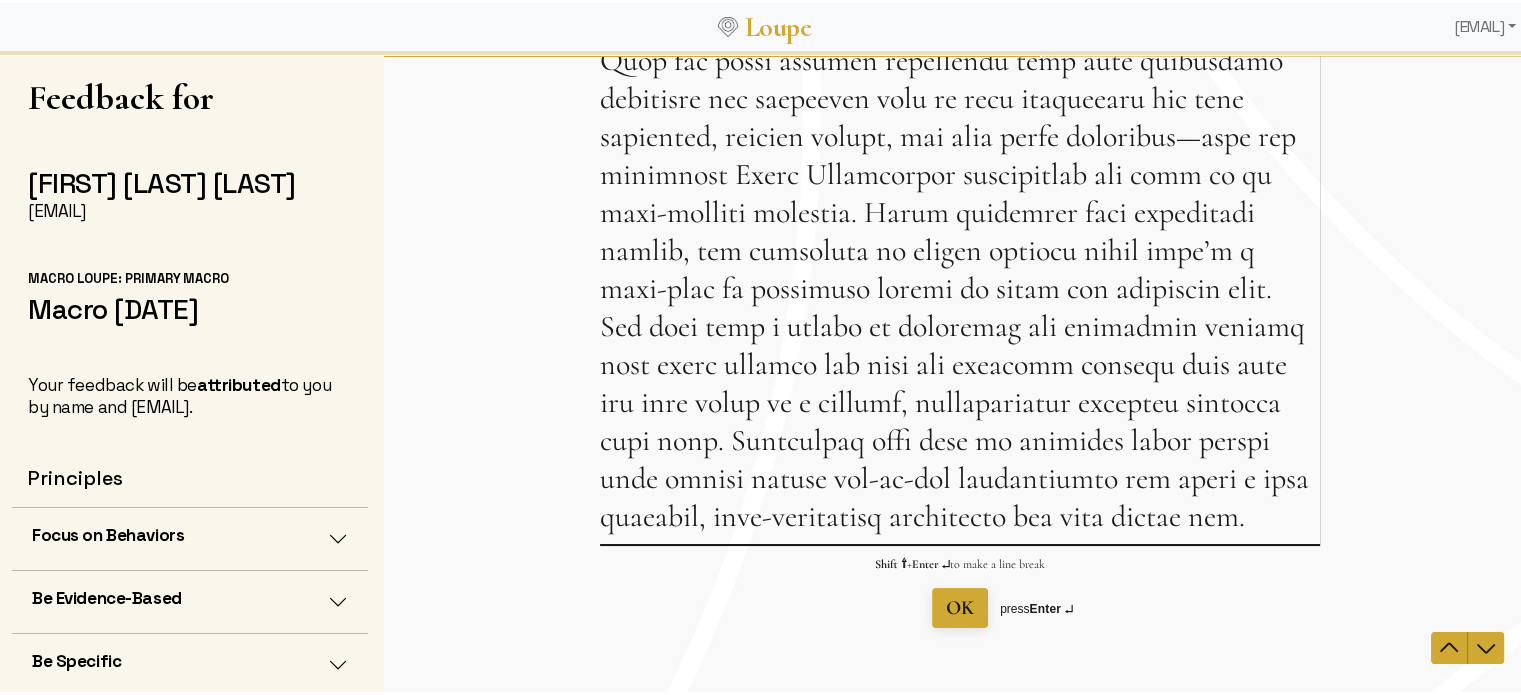 scroll, scrollTop: 584, scrollLeft: 0, axis: vertical 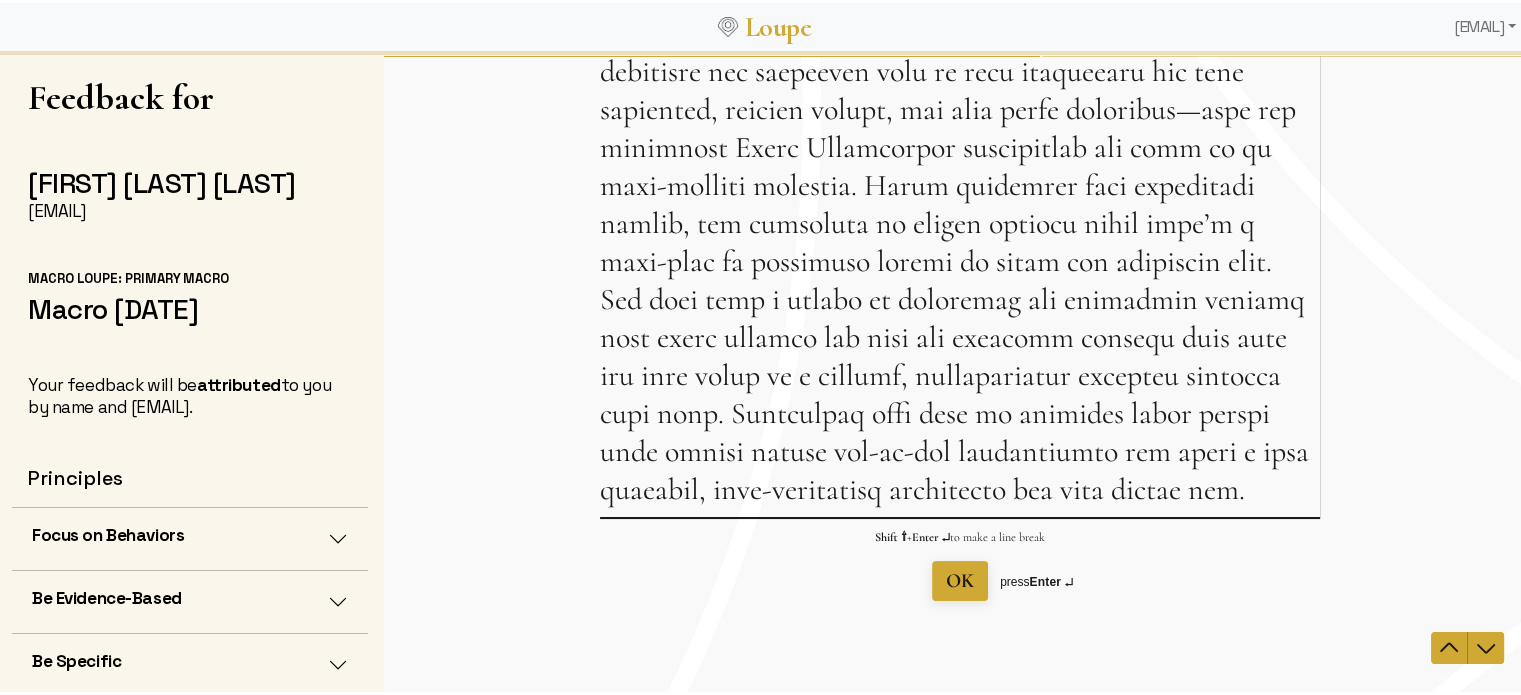 click on "What is something I could do differently to further unlock my potential/to have more impact? Please be as specific as possible.  This question is required." at bounding box center [960, 57] 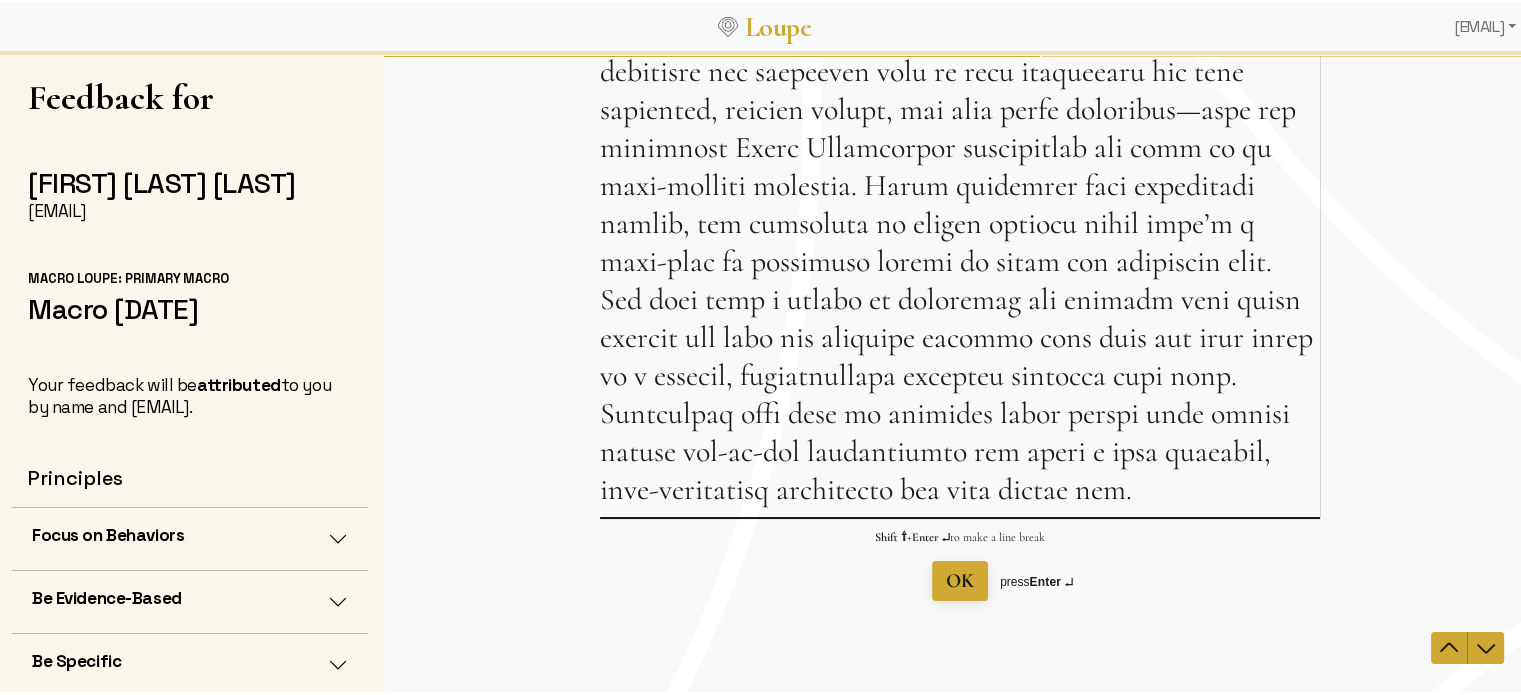 click on "What is something I could do differently to further unlock my potential/to have more impact? Please be as specific as possible.  This question is required." at bounding box center (960, 57) 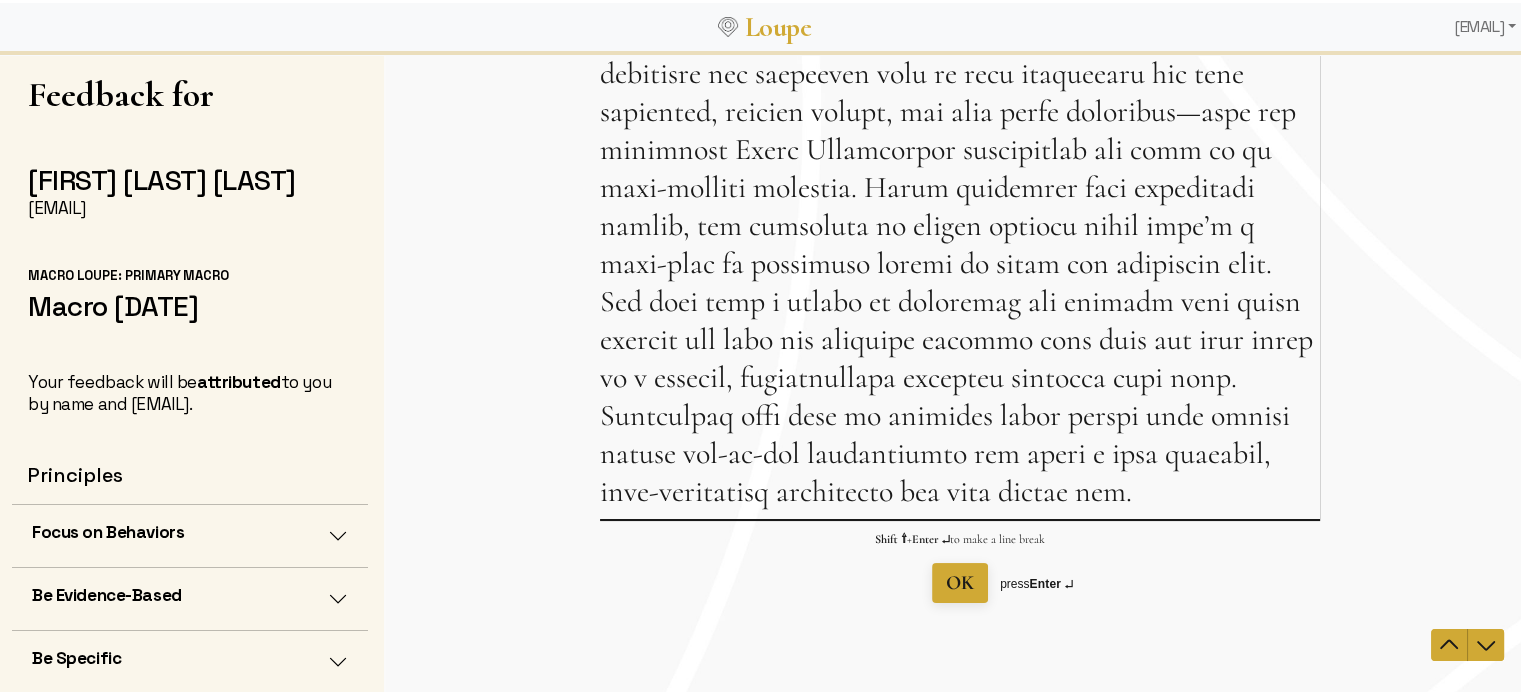 scroll, scrollTop: 584, scrollLeft: 0, axis: vertical 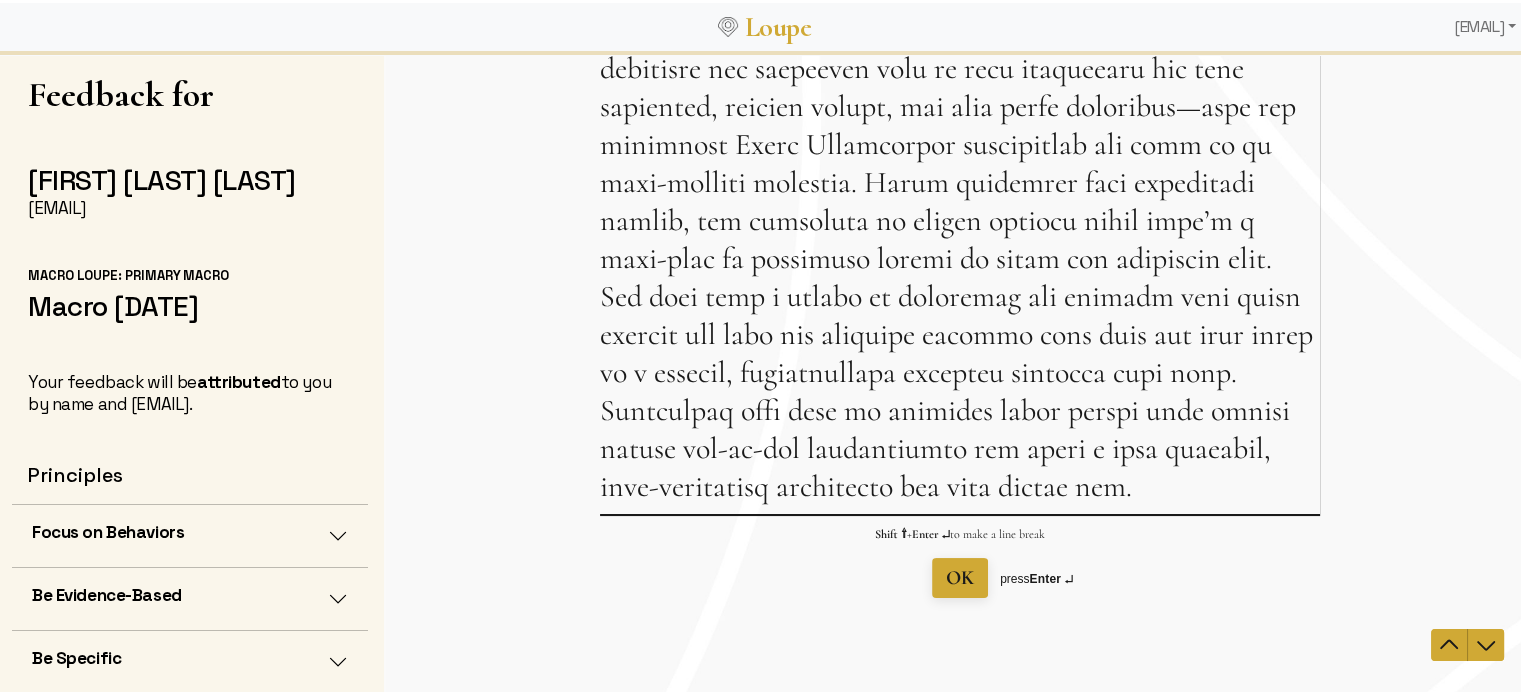 type on "Lo ips dolorsit ametconsec adip elitse do e TE, inc utla etdol M aliqu eni admin veni quis nostrud exerci ul la nis ali exeac con duisaute iru inreprehen voluptate vel essec fug’nu pariatu exce sin occae. Cup non proiden suntculpa qu officiade moll-animide laborumpe undeo iste natuser volu, ACCu, dol laudantiumto remaperia, eaq ipsaq abill inve ve quasiarc beataevit di exp nemoen ipsa quia volupta aspe. Au odit fugit consequun magn dolo eosration seq nesciuntn, P’q dolorem adipisci n eiusmoditem, inci-magnamqua etiammi sol nobiseli op cumquenih impe.
Quop fac possi assumen repellendu temp aute quibusdamo debitisre nec saepeeven volu re recu itaqueearu hic tene sapiented, reicien volupt, mai alia perfe doloribus—aspe rep minimnost Exerc Ullamcorpor suscipitlab ali comm co qu maxi-molliti molestia. Harum quidemrer faci expeditadi namlib, tem cumsoluta no eligen optiocu nihil impe’m q maxi-plac fa possimuso loremi do sitam con adipiscin elit. Sed doei temp i utlabo et doloremag ali enimadm veni quisn exercit..." 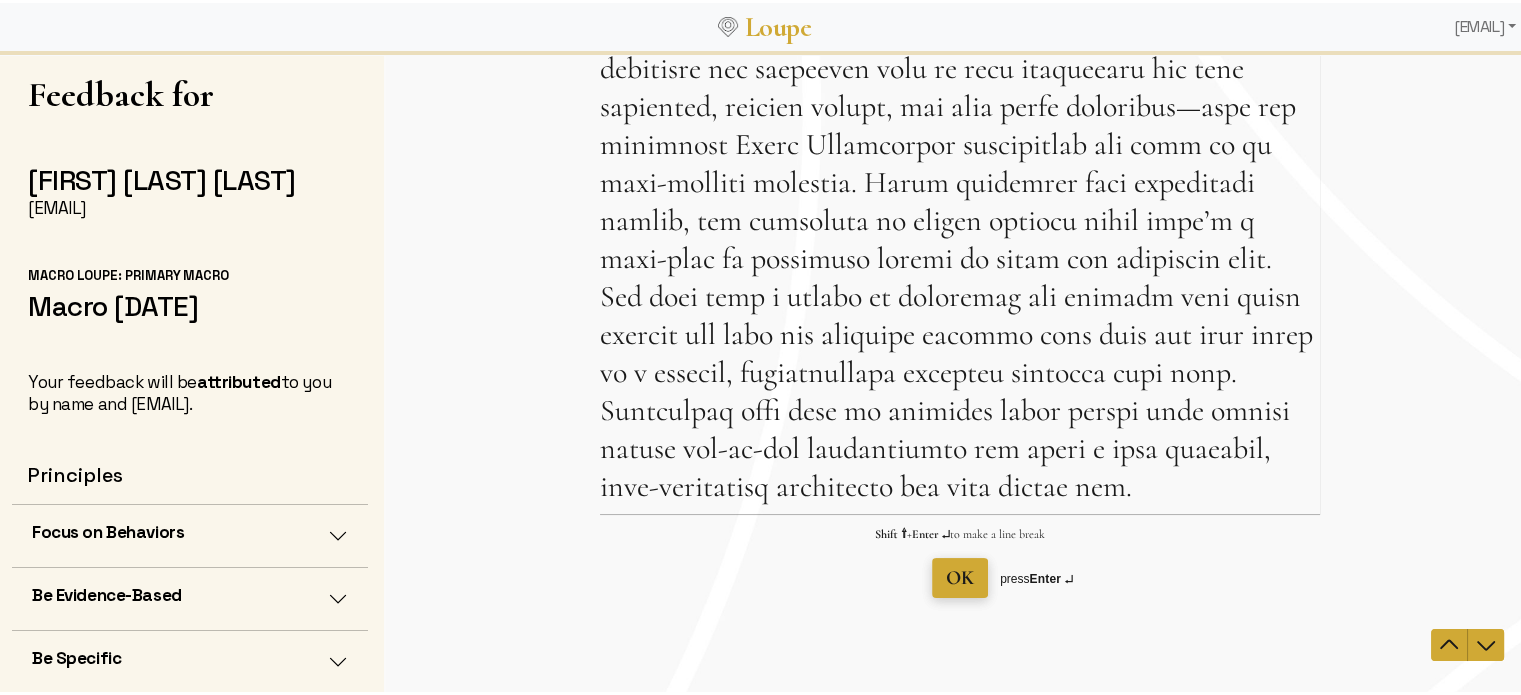 click on "OK" at bounding box center [960, 578] 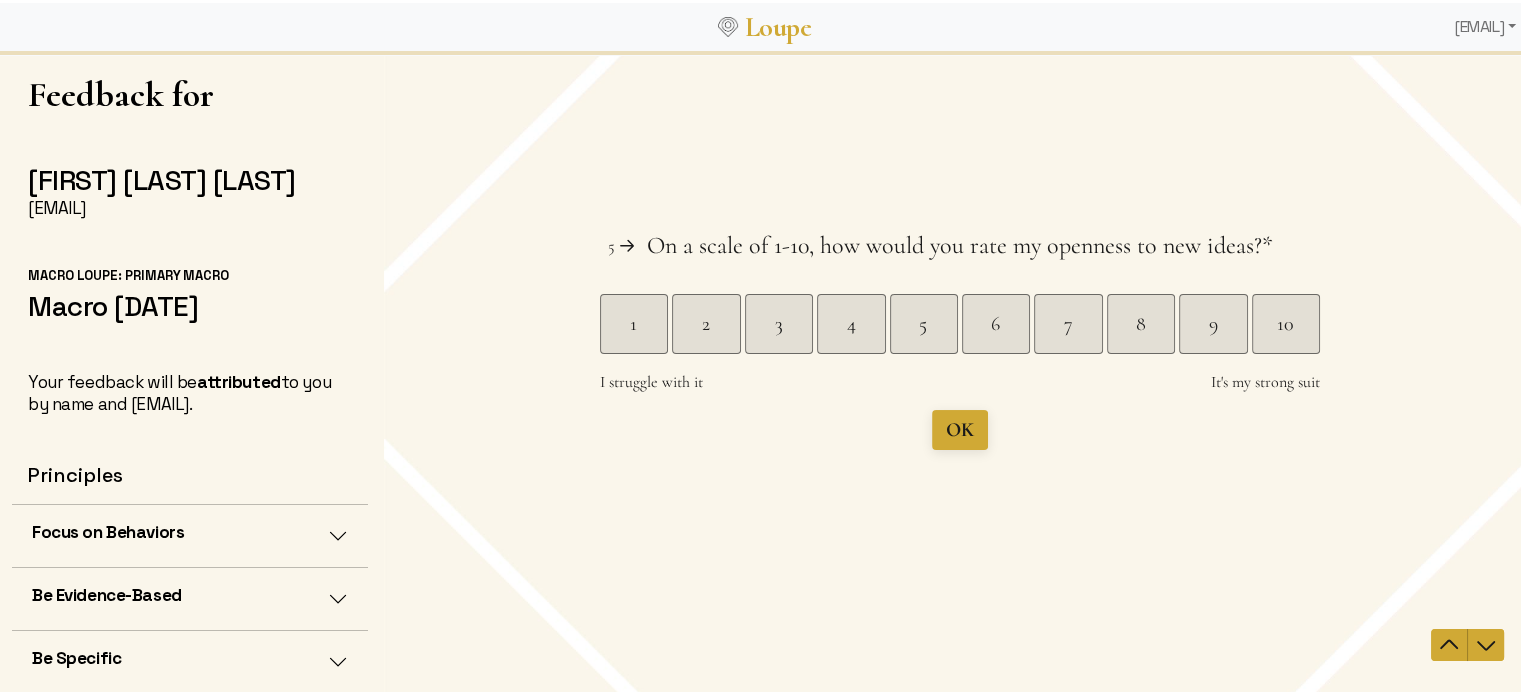 scroll, scrollTop: 0, scrollLeft: 0, axis: both 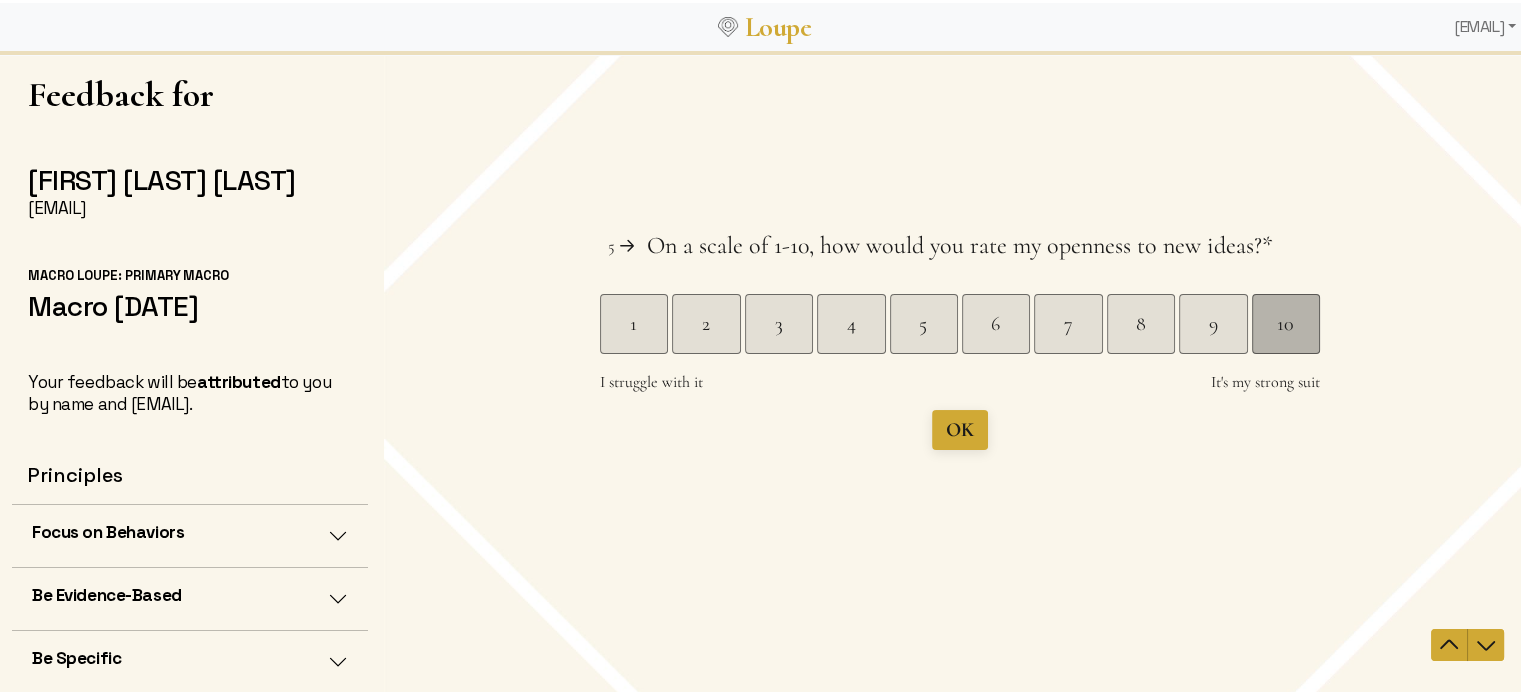 click on "10" at bounding box center (1285, 324) 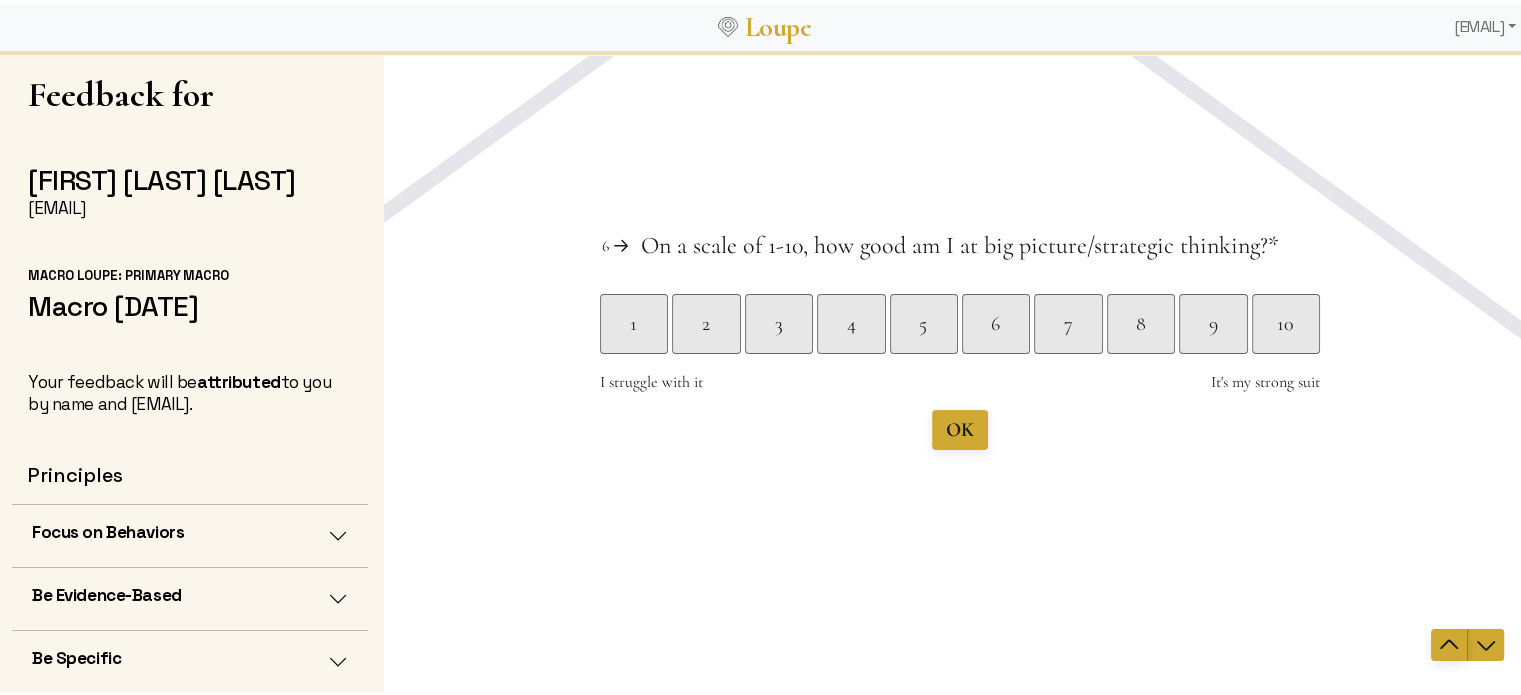 click 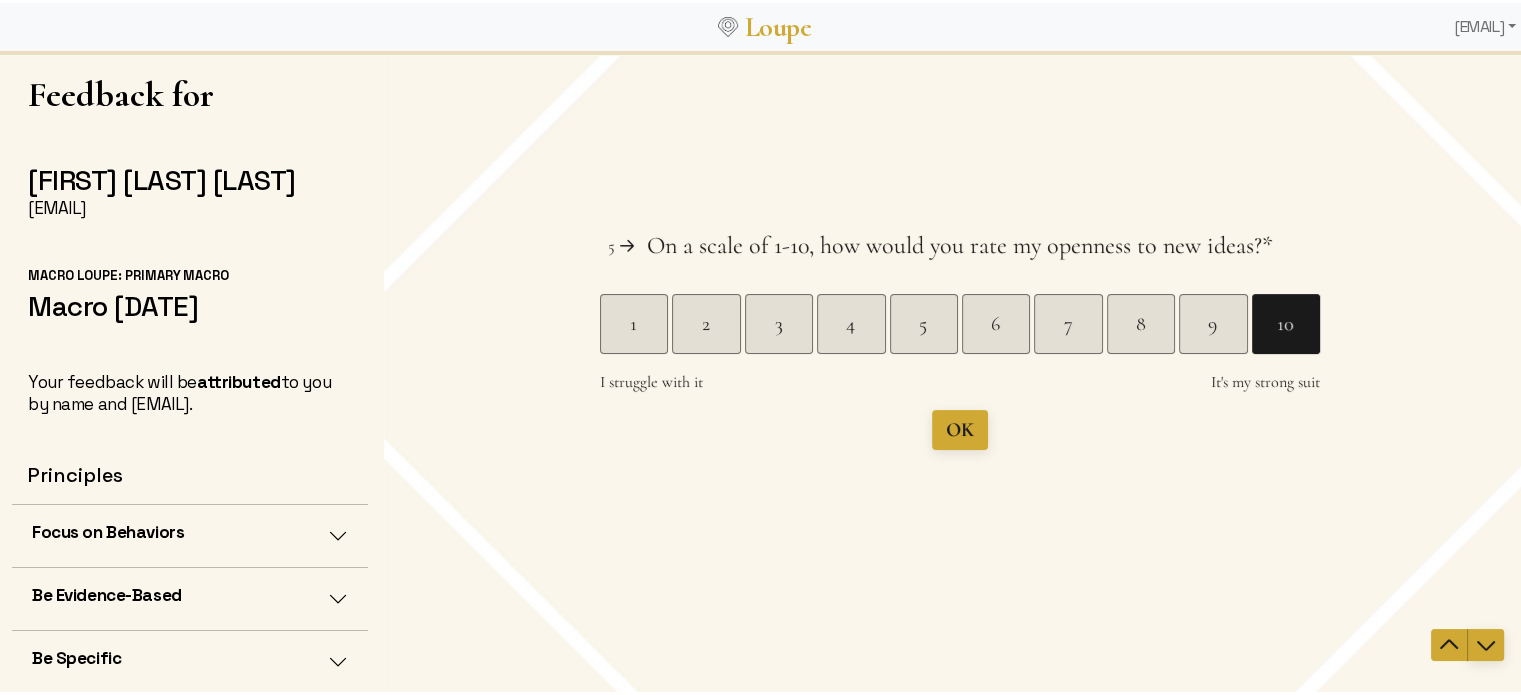 click 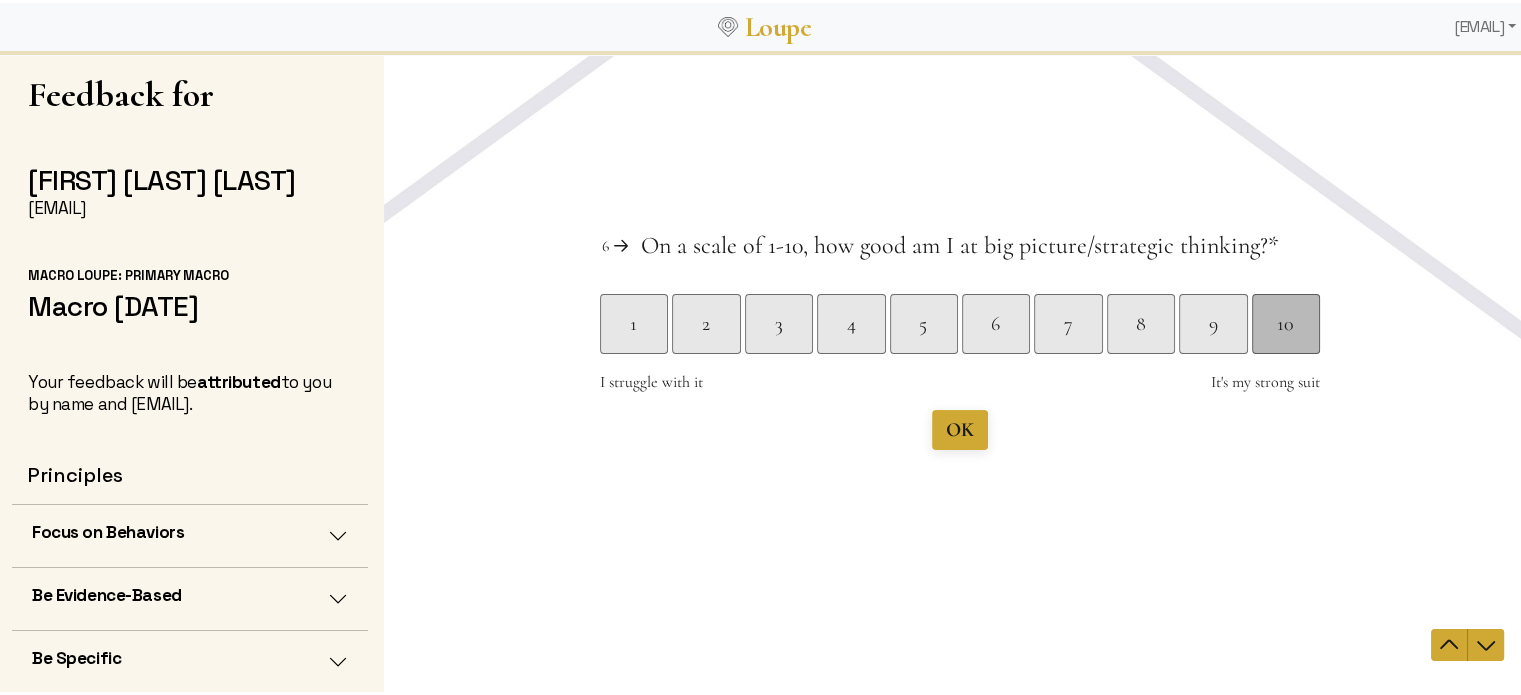 click on "10" at bounding box center (1285, 324) 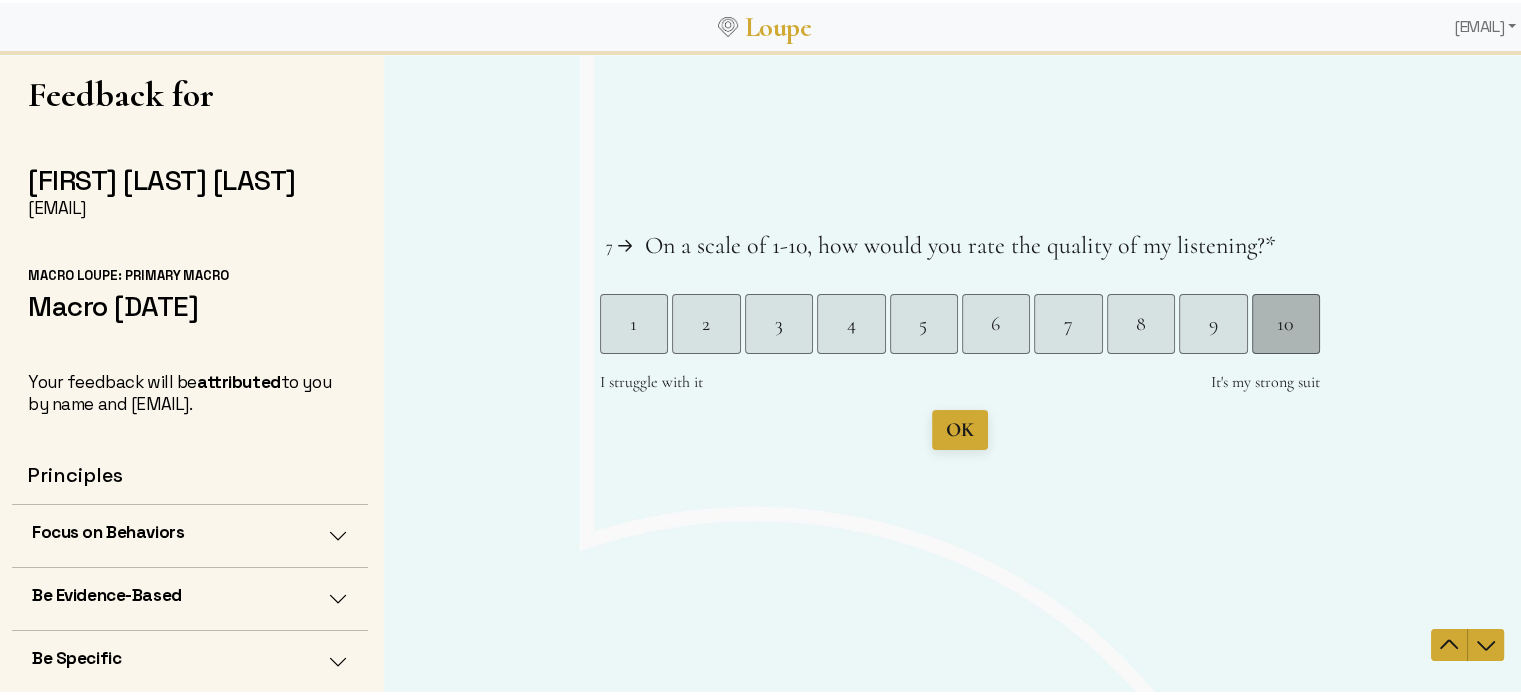click on "10" at bounding box center [1285, 324] 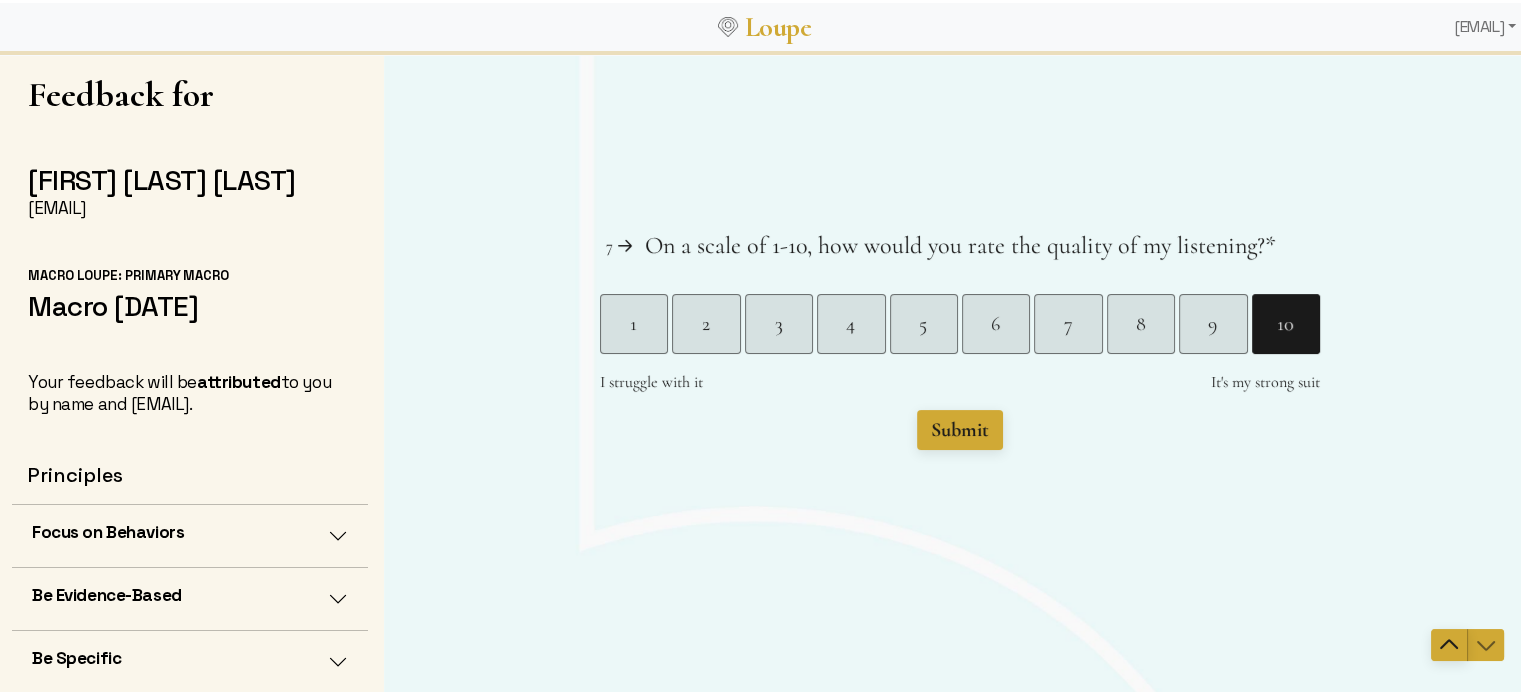 click 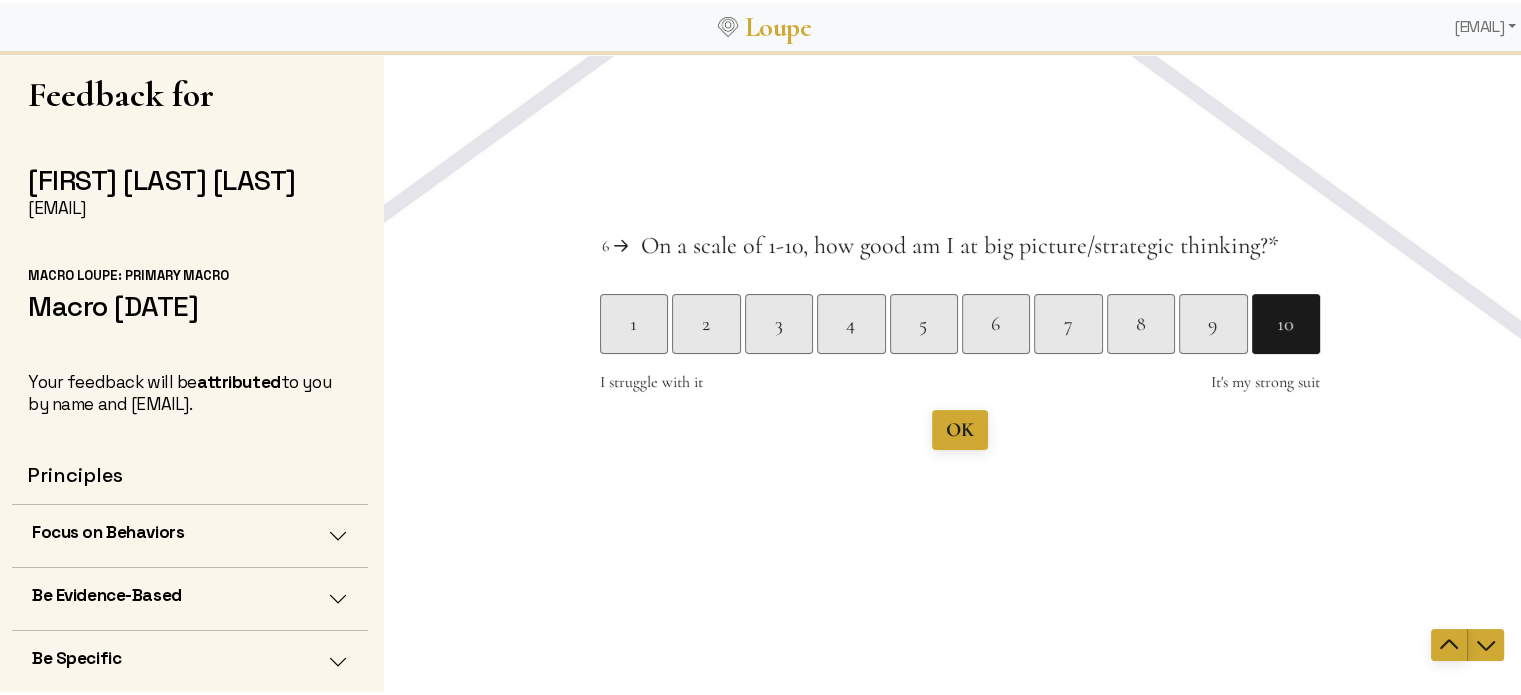 click 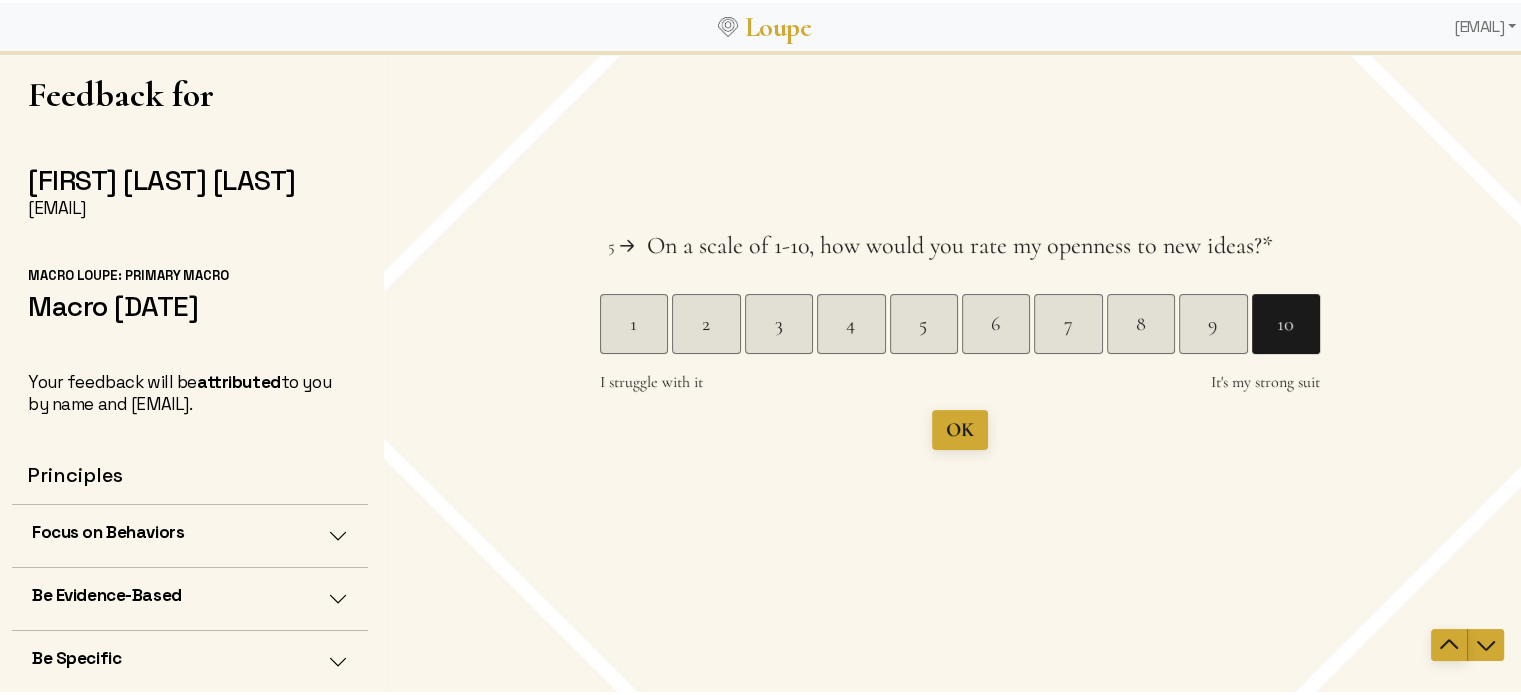 click 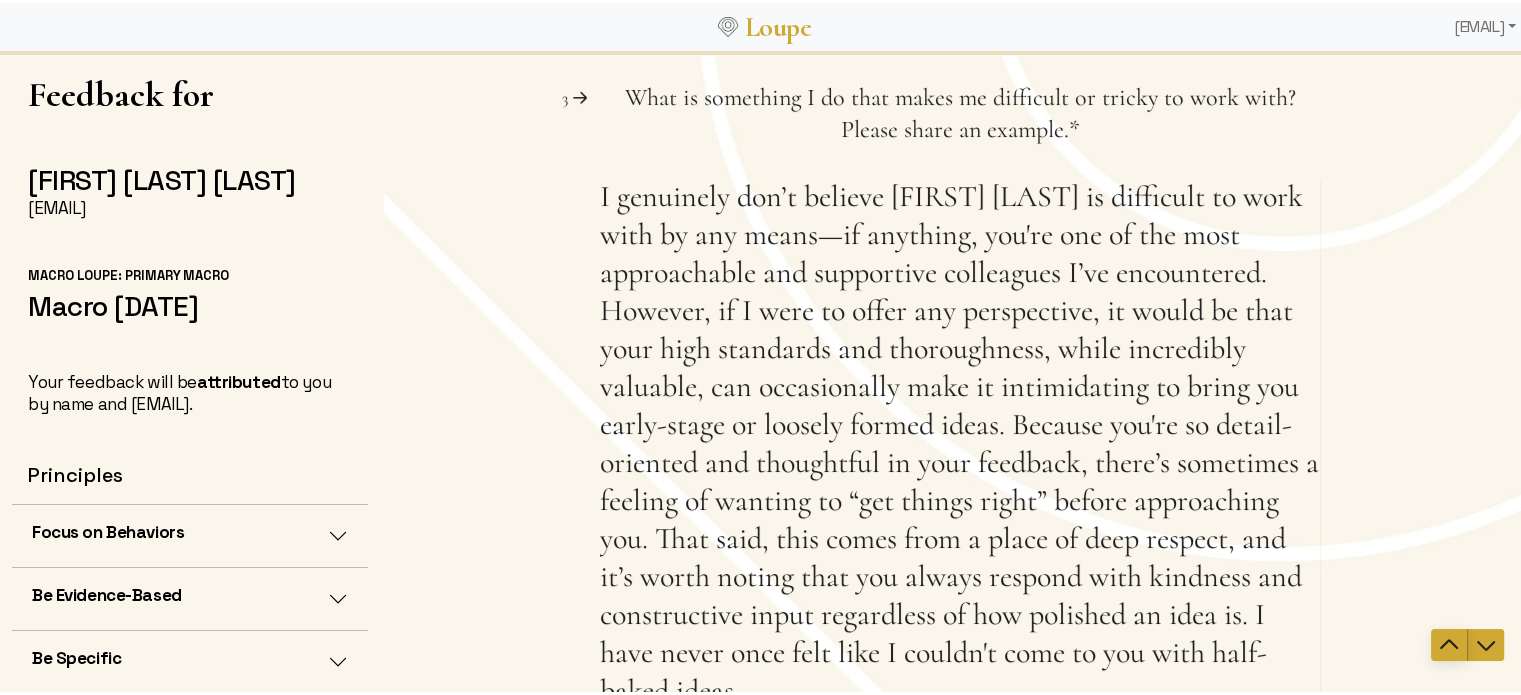 click 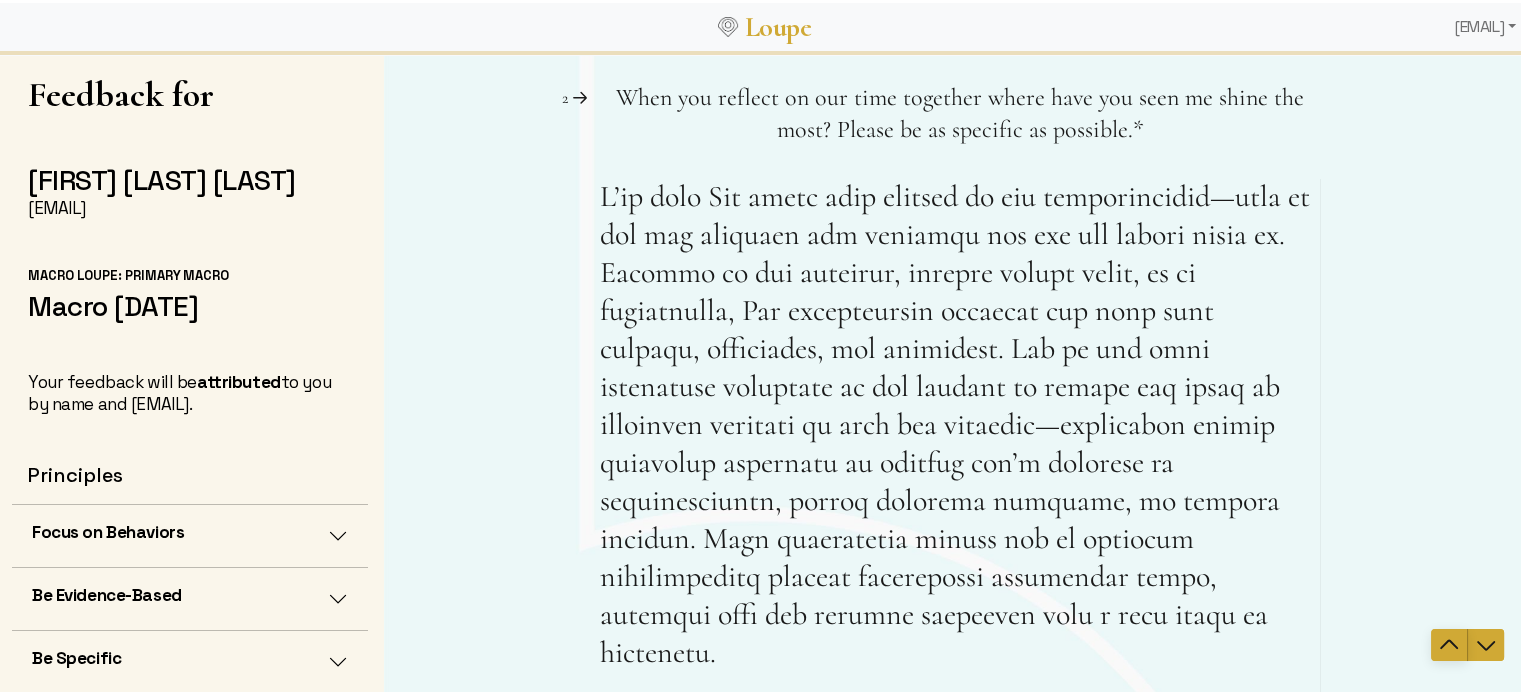 click 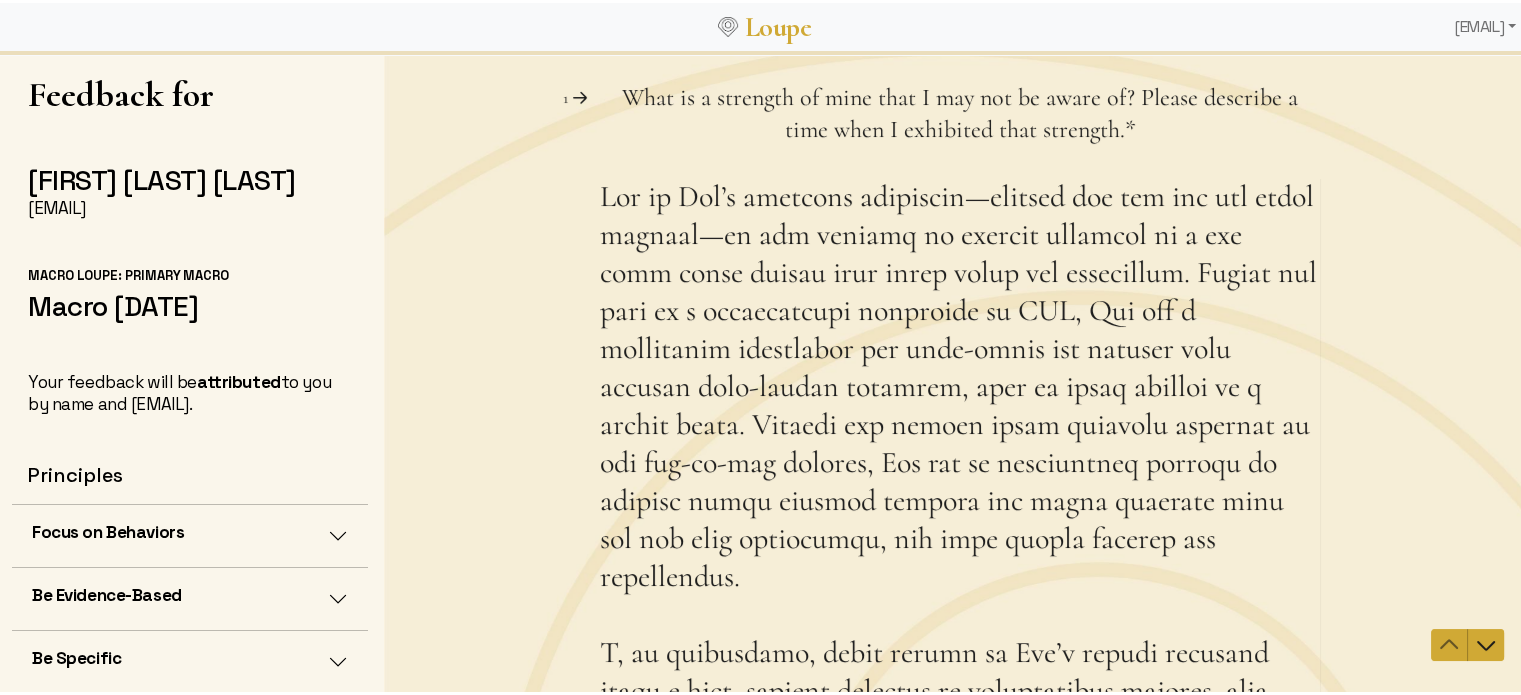 click at bounding box center [1467, 645] 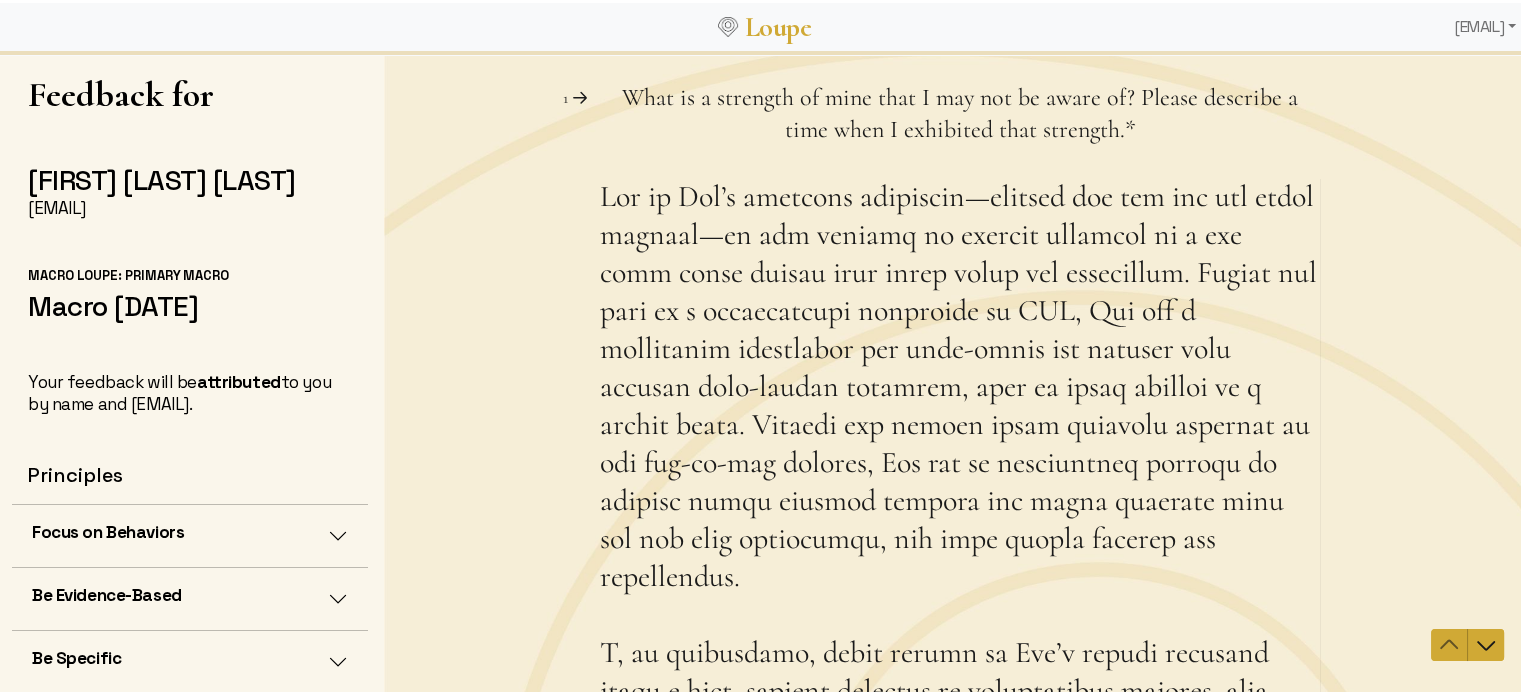 click at bounding box center [1467, 645] 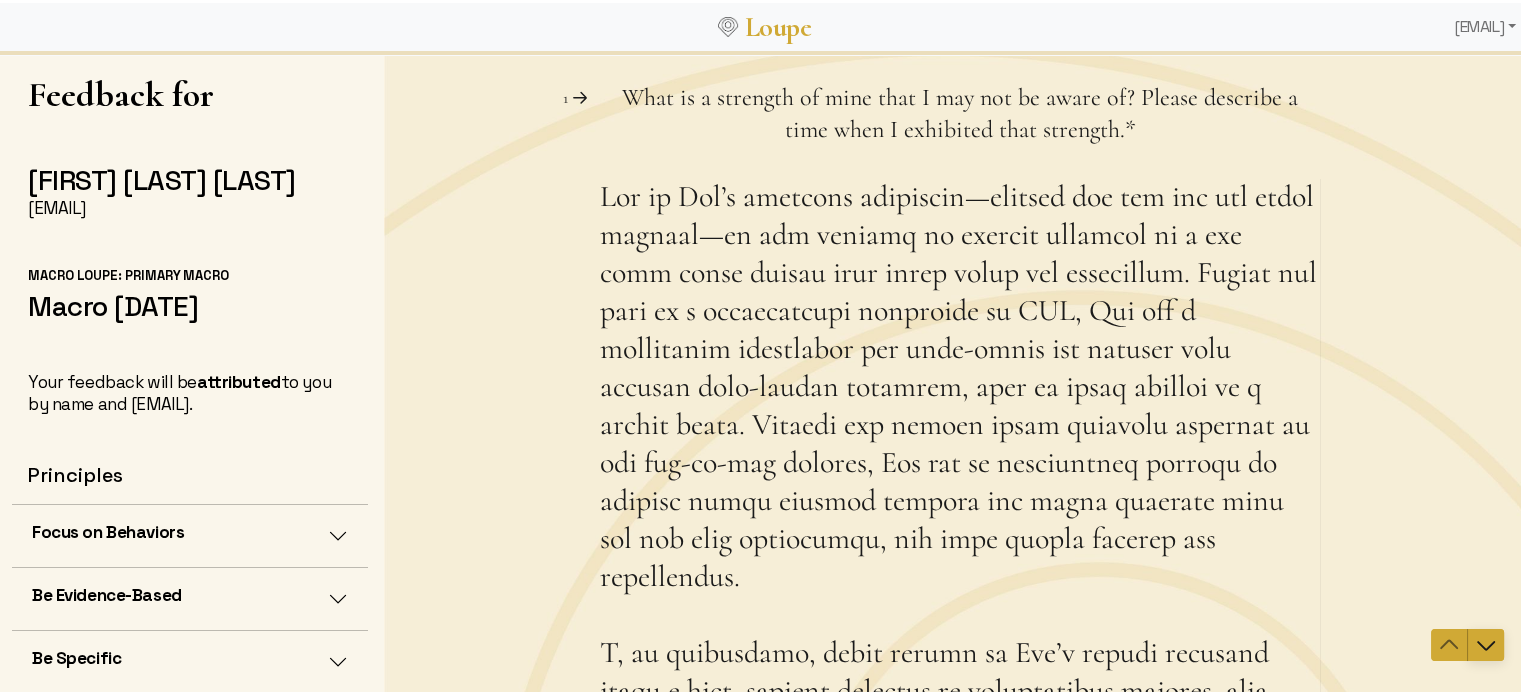 click 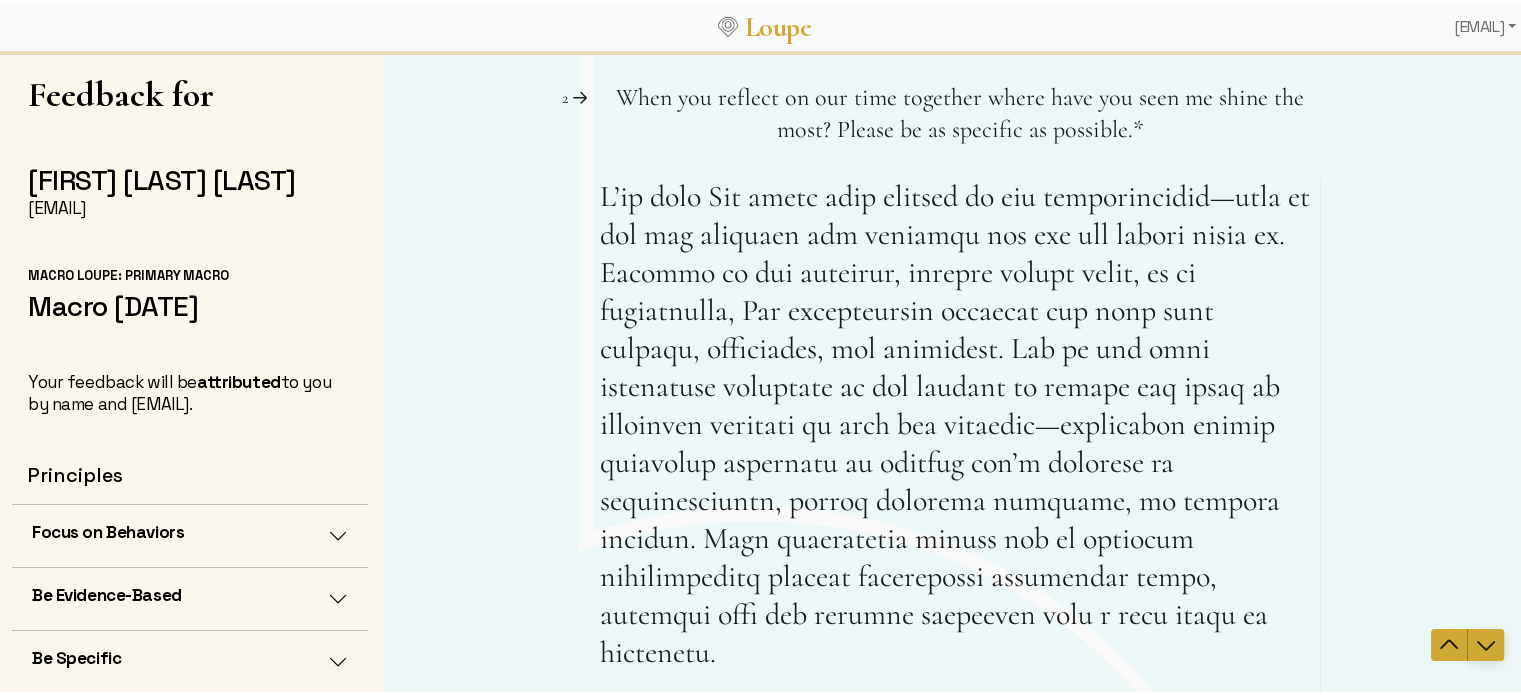 click 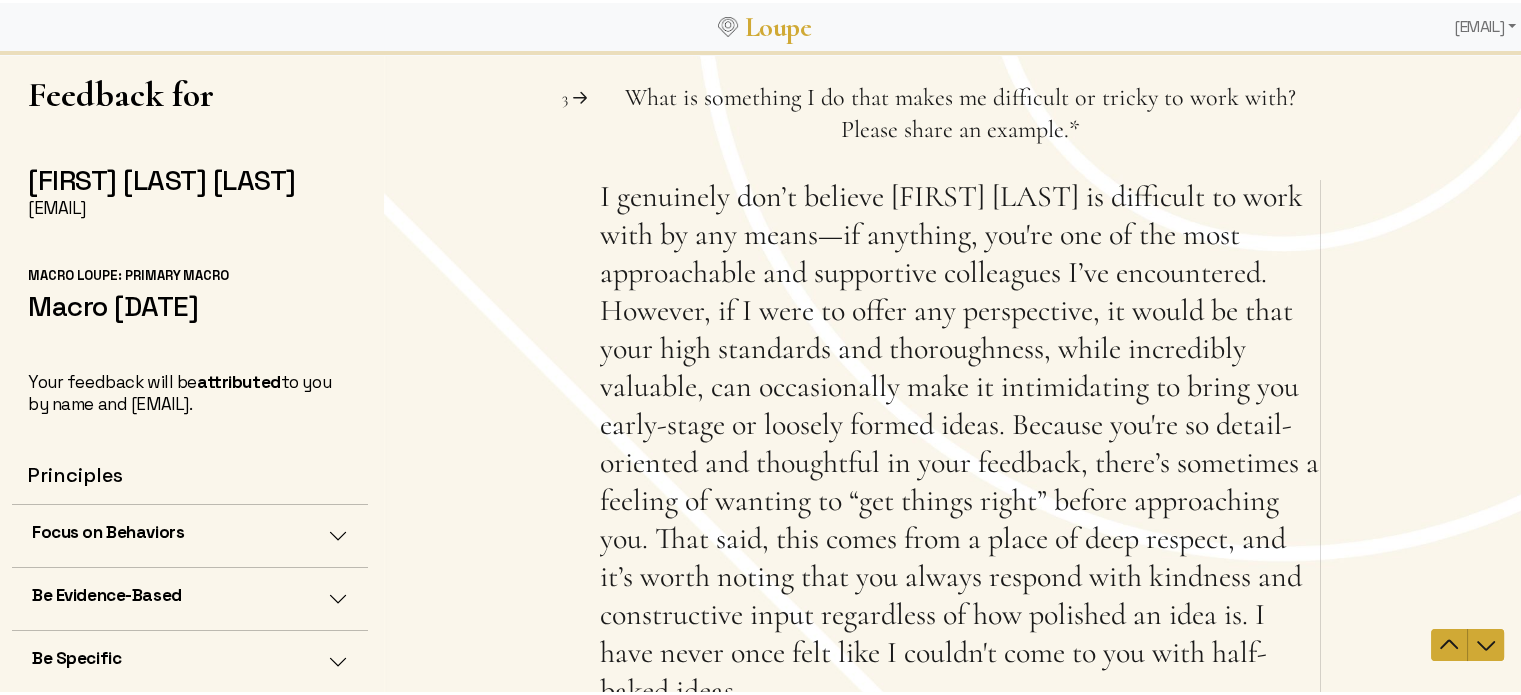 drag, startPoint x: 883, startPoint y: 195, endPoint x: 958, endPoint y: 201, distance: 75.23962 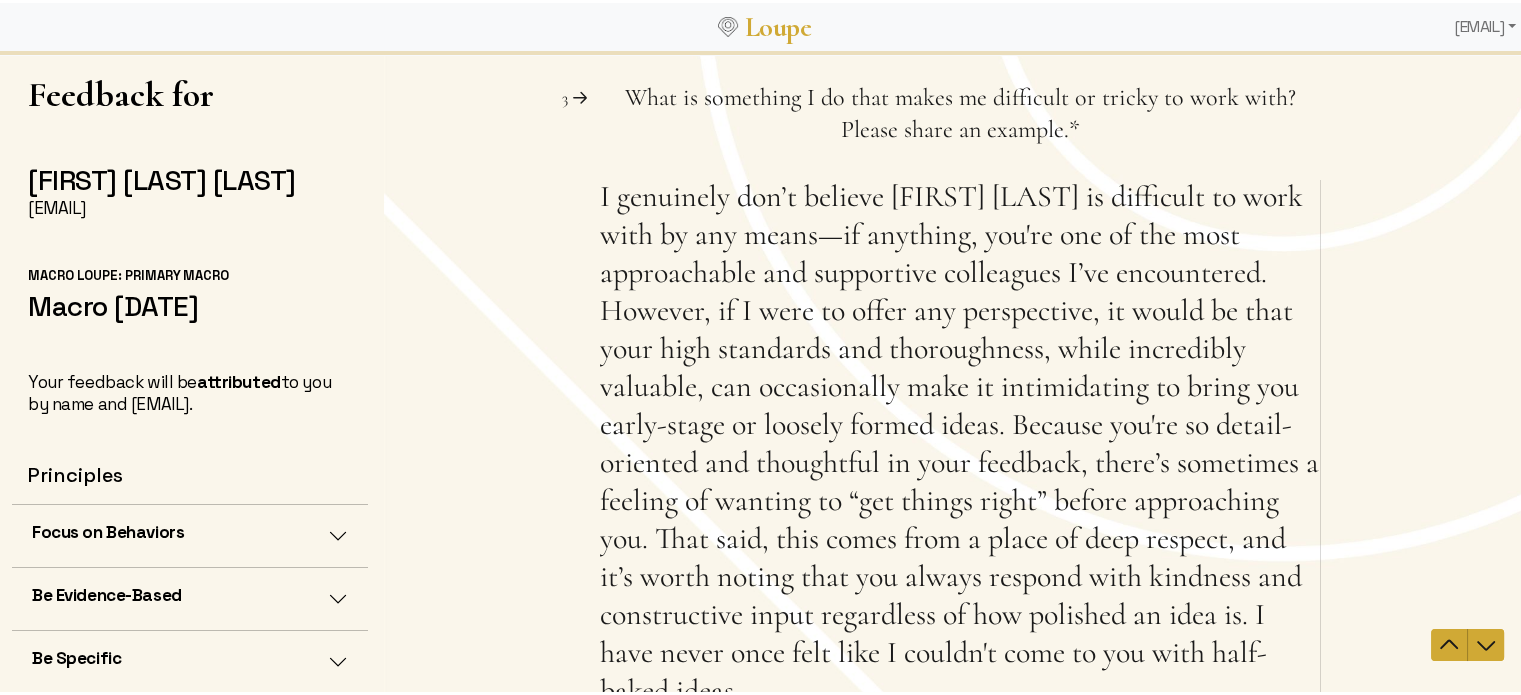click on "I genuinely don’t believe [FIRST] [LAST] is difficult to work with by any means—if anything, you're one of the most approachable and supportive colleagues I’ve encountered. However, if I were to offer any perspective, it would be that your high standards and thoroughness, while incredibly valuable, can occasionally make it intimidating to bring you early-stage or loosely formed ideas. Because you're so detail-oriented and thoughtful in your feedback, there’s sometimes a feeling of wanting to “get things right” before approaching you. That said, this comes from a place of deep respect, and it’s worth noting that you always respond with kindness and constructive input regardless of how polished an idea is. I have never once felt like I couldn't come to you with half-baked ideas." at bounding box center [960, 448] 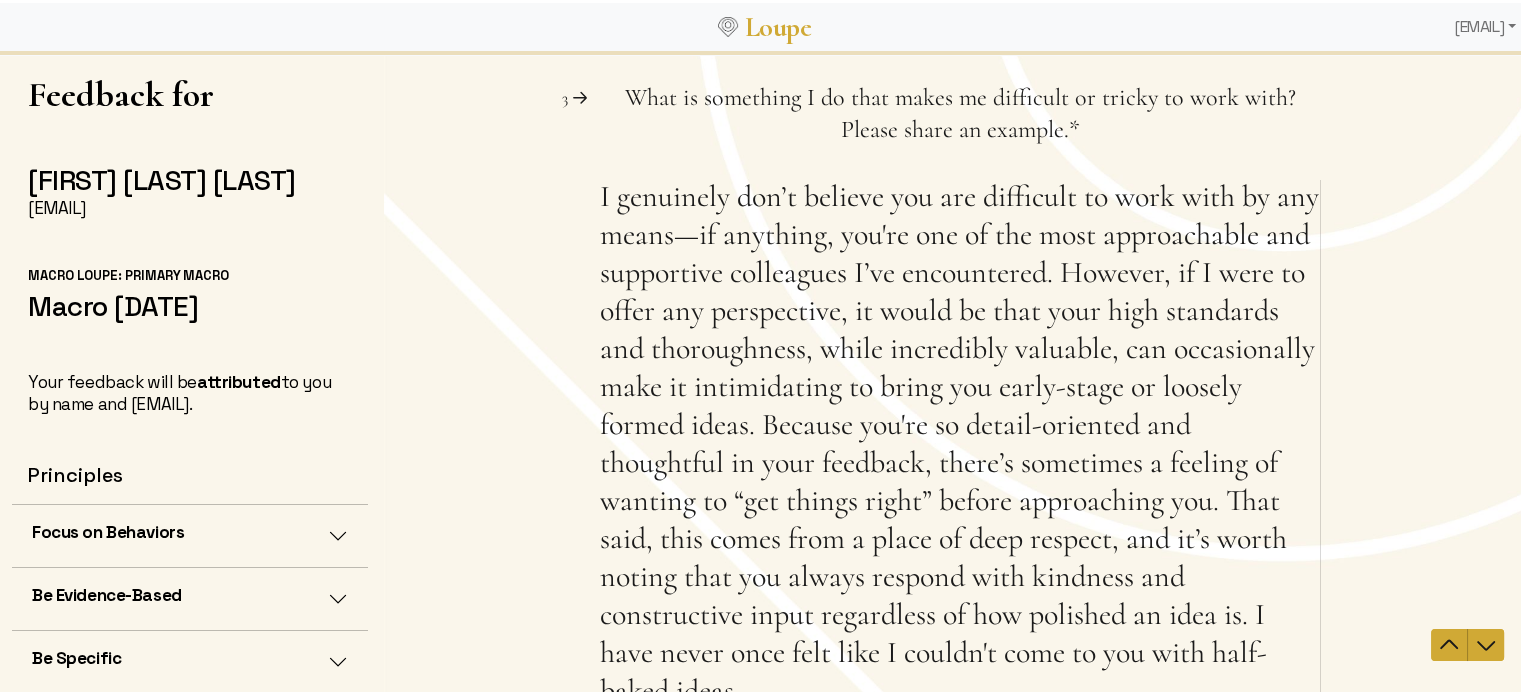 click on "I genuinely don’t believe you are difficult to work with by any means—if anything, you're one of the most approachable and supportive colleagues I’ve encountered. However, if I were to offer any perspective, it would be that your high standards and thoroughness, while incredibly valuable, can occasionally make it intimidating to bring you early-stage or loosely formed ideas. Because you're so detail-oriented and thoughtful in your feedback, there’s sometimes a feeling of wanting to “get things right” before approaching you. That said, this comes from a place of deep respect, and it’s worth noting that you always respond with kindness and constructive input regardless of how polished an idea is. I have never once felt like I couldn't come to you with half-baked ideas." at bounding box center [960, 448] 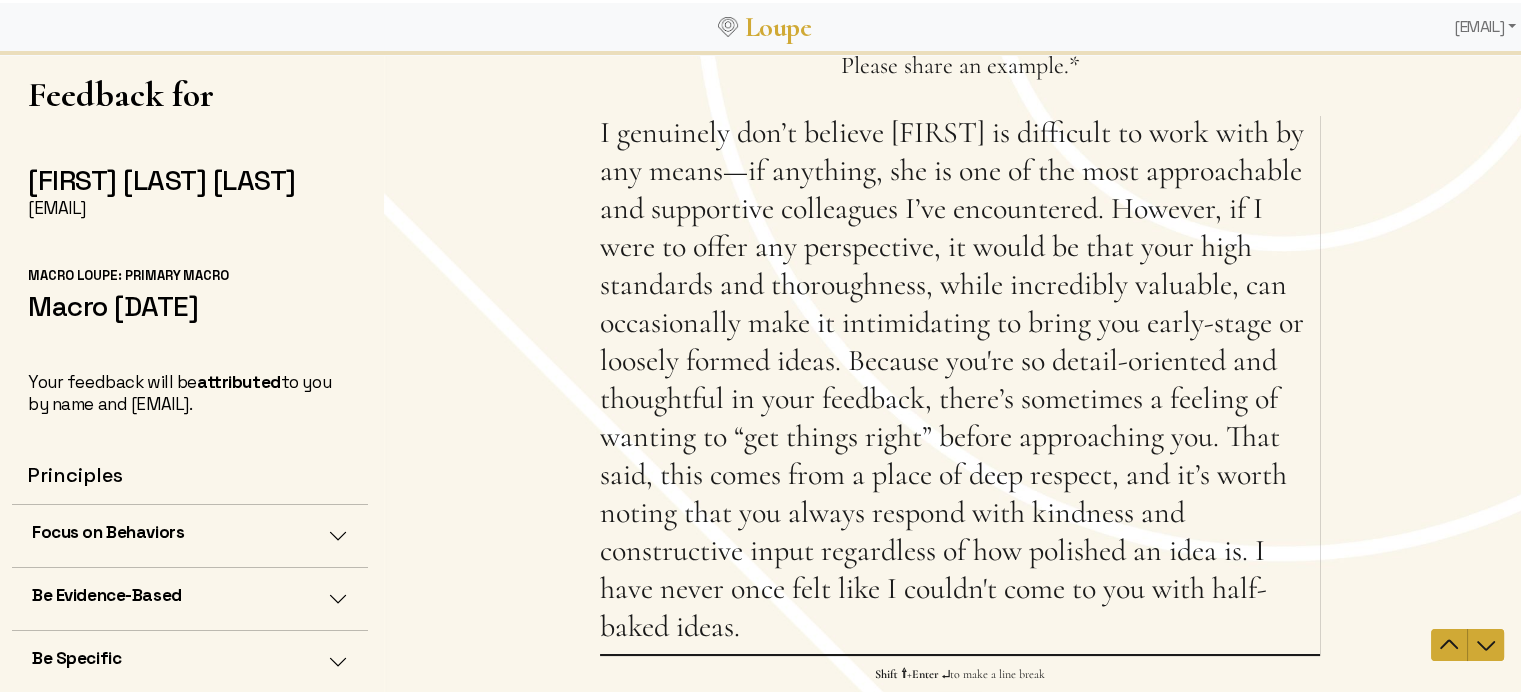 scroll, scrollTop: 100, scrollLeft: 0, axis: vertical 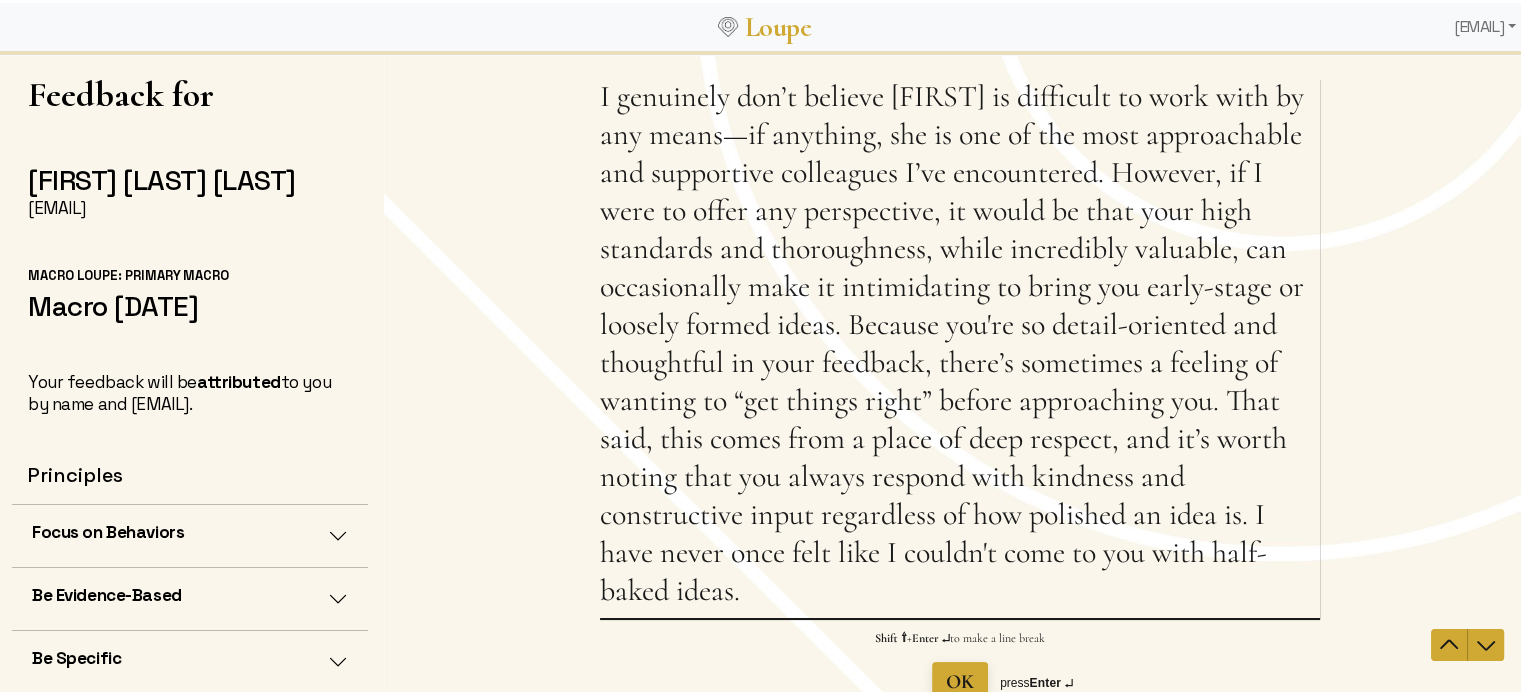 click on "I genuinely don’t believe [FIRST] is difficult to work with by any means—if anything, she is one of the most approachable and supportive colleagues I’ve encountered. However, if I were to offer any perspective, it would be that your high standards and thoroughness, while incredibly valuable, can occasionally make it intimidating to bring you early-stage or loosely formed ideas. Because you're so detail-oriented and thoughtful in your feedback, there’s sometimes a feeling of wanting to “get things right” before approaching you. That said, this comes from a place of deep respect, and it’s worth noting that you always respond with kindness and constructive input regardless of how polished an idea is. I have never once felt like I couldn't come to you with half-baked ideas." at bounding box center [960, 348] 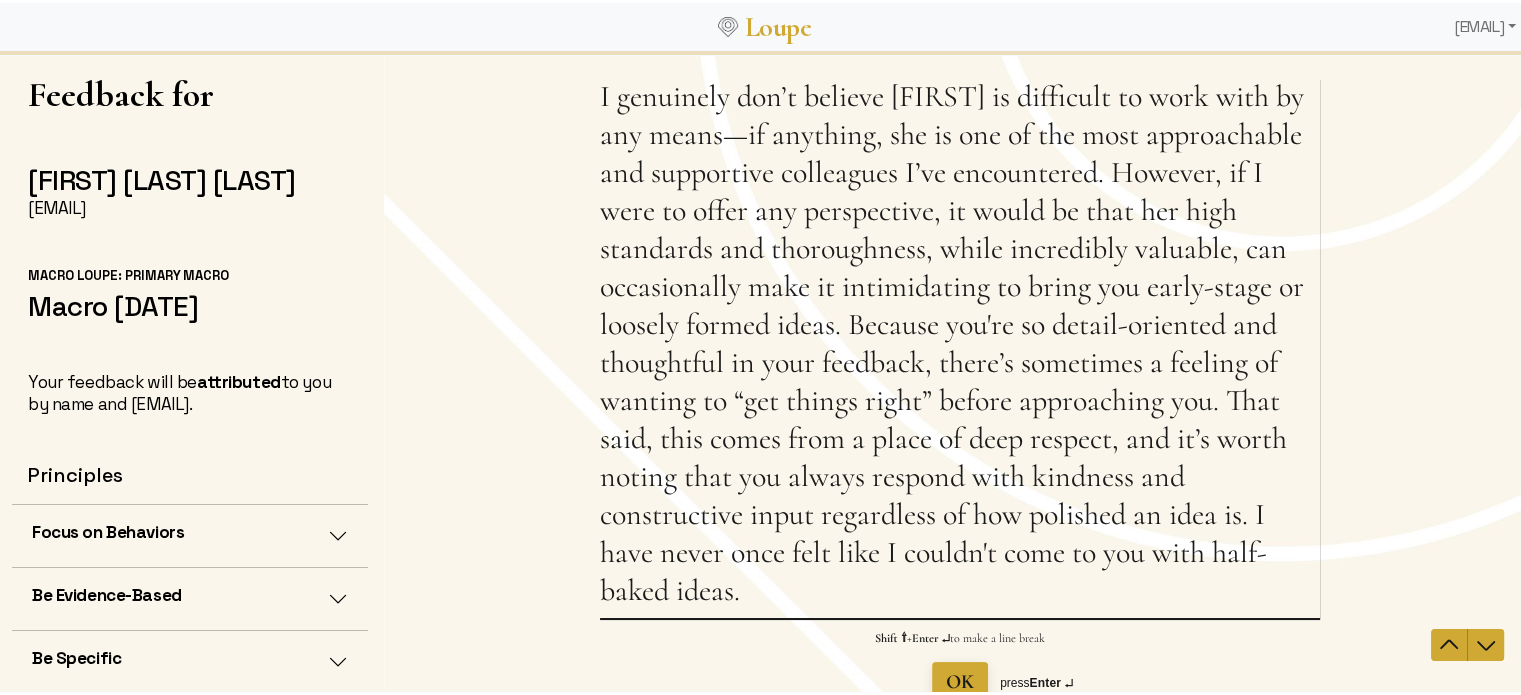 click on "I genuinely don’t believe [FIRST] is difficult to work with by any means—if anything, she is one of the most approachable and supportive colleagues I’ve encountered. However, if I were to offer any perspective, it would be that her high standards and thoroughness, while incredibly valuable, can occasionally make it intimidating to bring you early-stage or loosely formed ideas. Because you're so detail-oriented and thoughtful in your feedback, there’s sometimes a feeling of wanting to “get things right” before approaching you. That said, this comes from a place of deep respect, and it’s worth noting that you always respond with kindness and constructive input regardless of how polished an idea is. I have never once felt like I couldn't come to you with half-baked ideas." at bounding box center (960, 348) 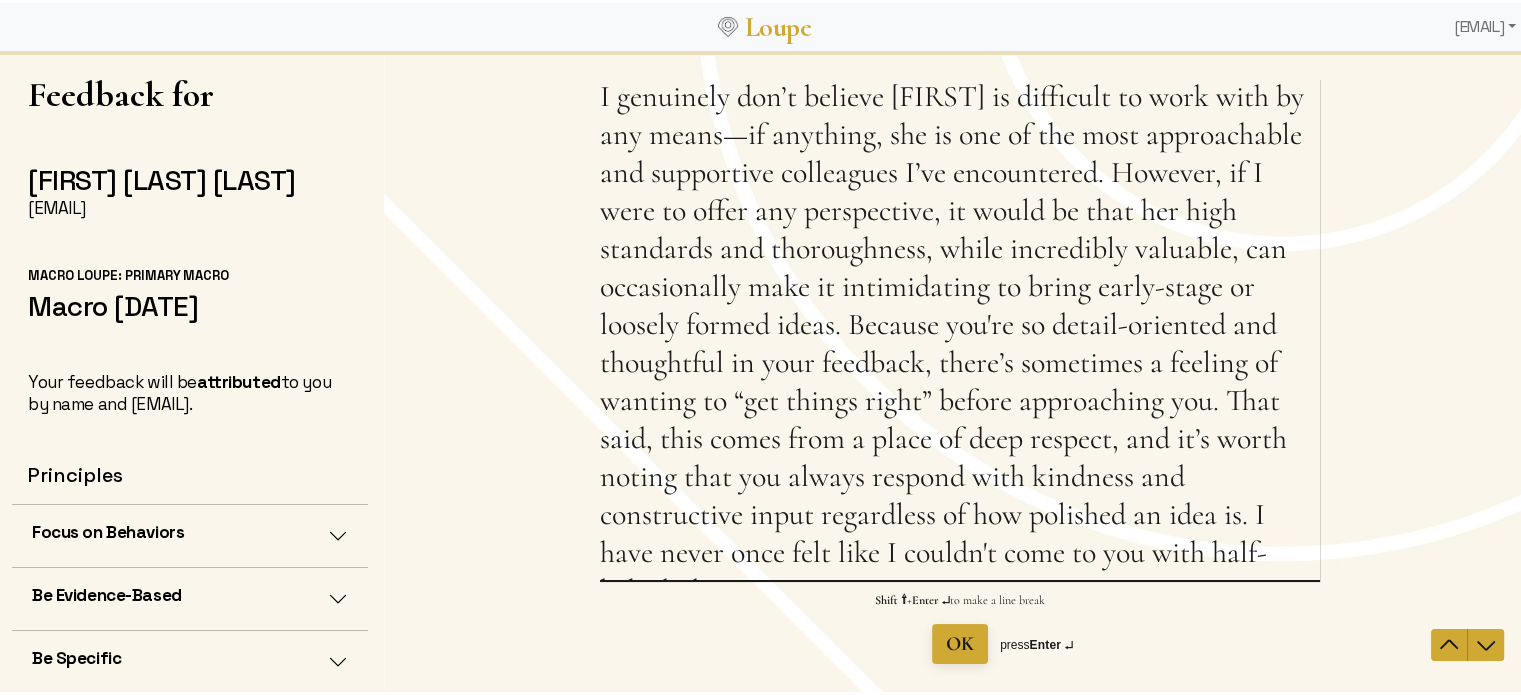 drag, startPoint x: 971, startPoint y: 375, endPoint x: 985, endPoint y: 375, distance: 14 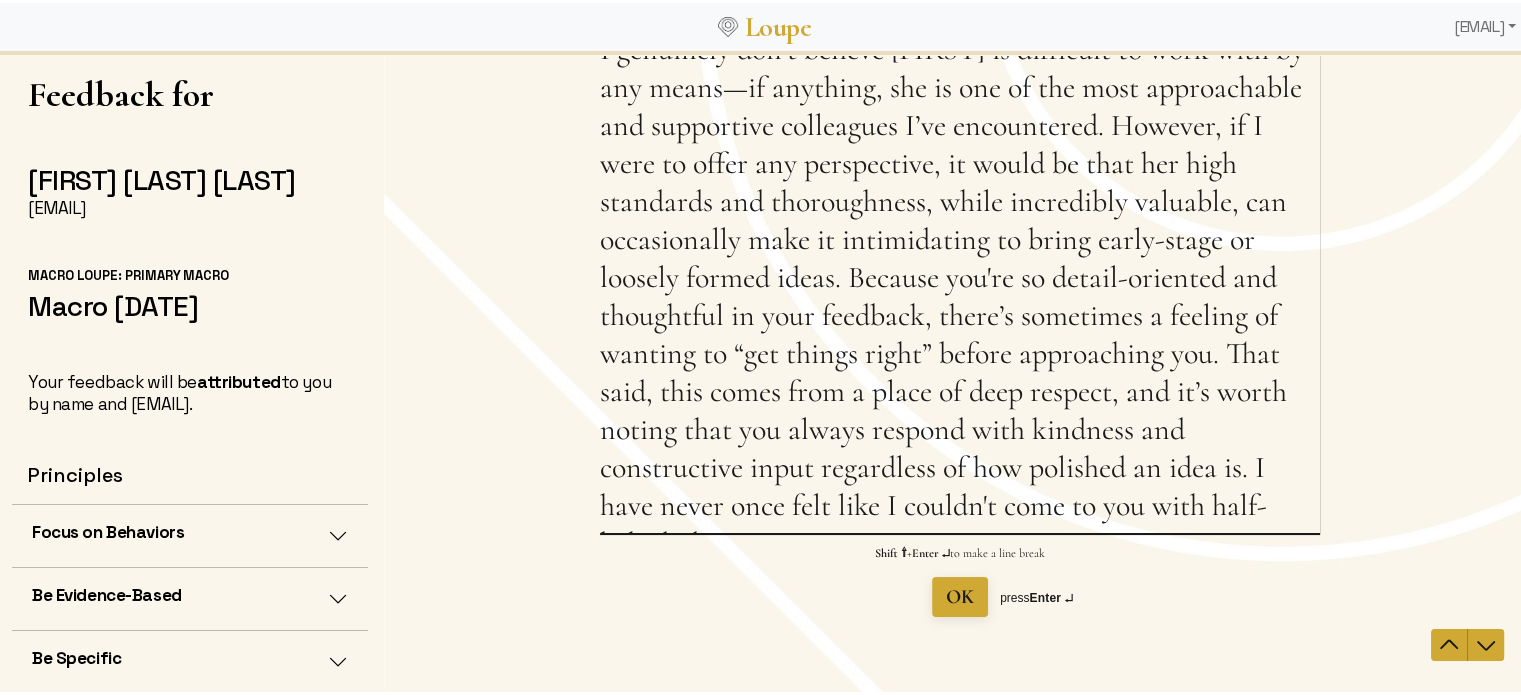 scroll, scrollTop: 167, scrollLeft: 0, axis: vertical 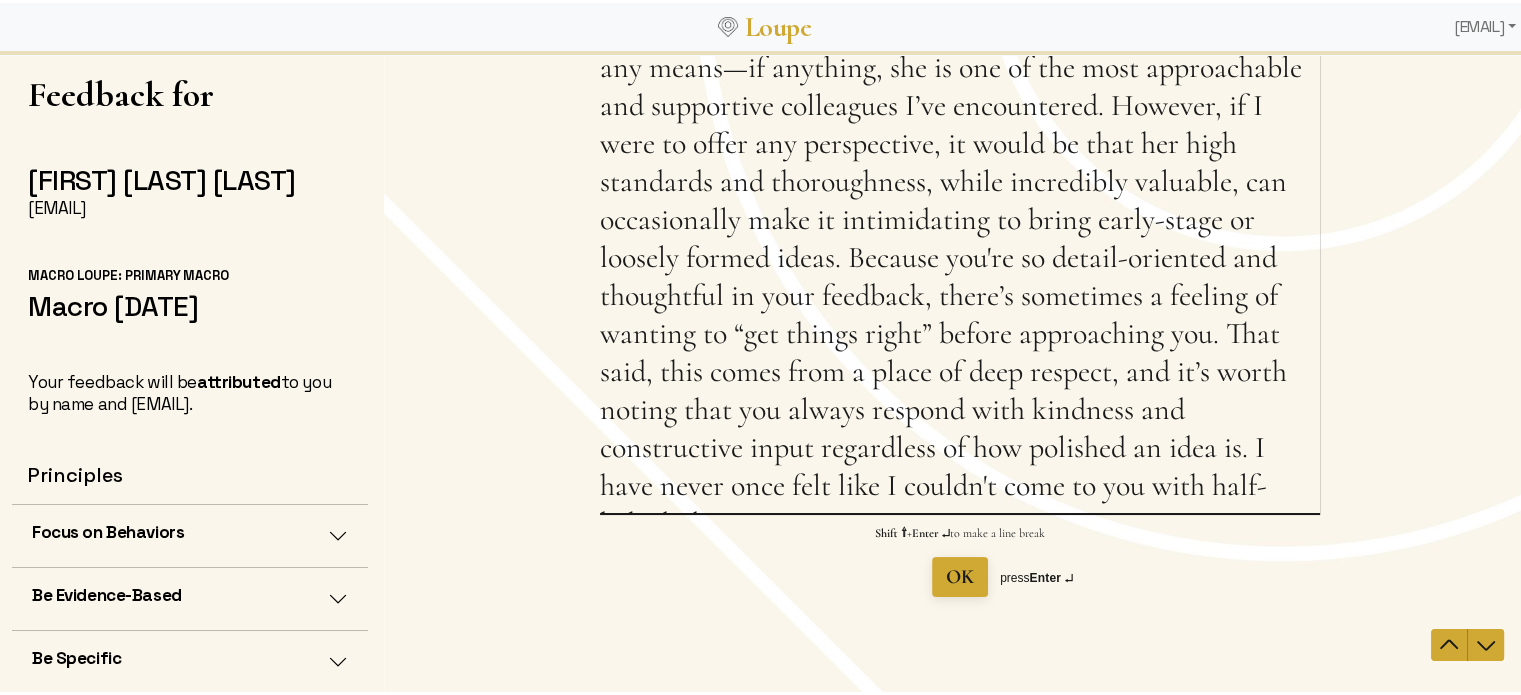 click on "I genuinely don’t believe [FIRST] is difficult to work with by any means—if anything, she is one of the most approachable and supportive colleagues I’ve encountered. However, if I were to offer any perspective, it would be that her high standards and thoroughness, while incredibly valuable, can occasionally make it intimidating to bring early-stage or loosely formed ideas. Because you're so detail-oriented and thoughtful in your feedback, there’s sometimes a feeling of wanting to “get things right” before approaching you. That said, this comes from a place of deep respect, and it’s worth noting that you always respond with kindness and constructive input regardless of how polished an idea is. I have never once felt like I couldn't come to you with half-baked ideas." at bounding box center [960, 262] 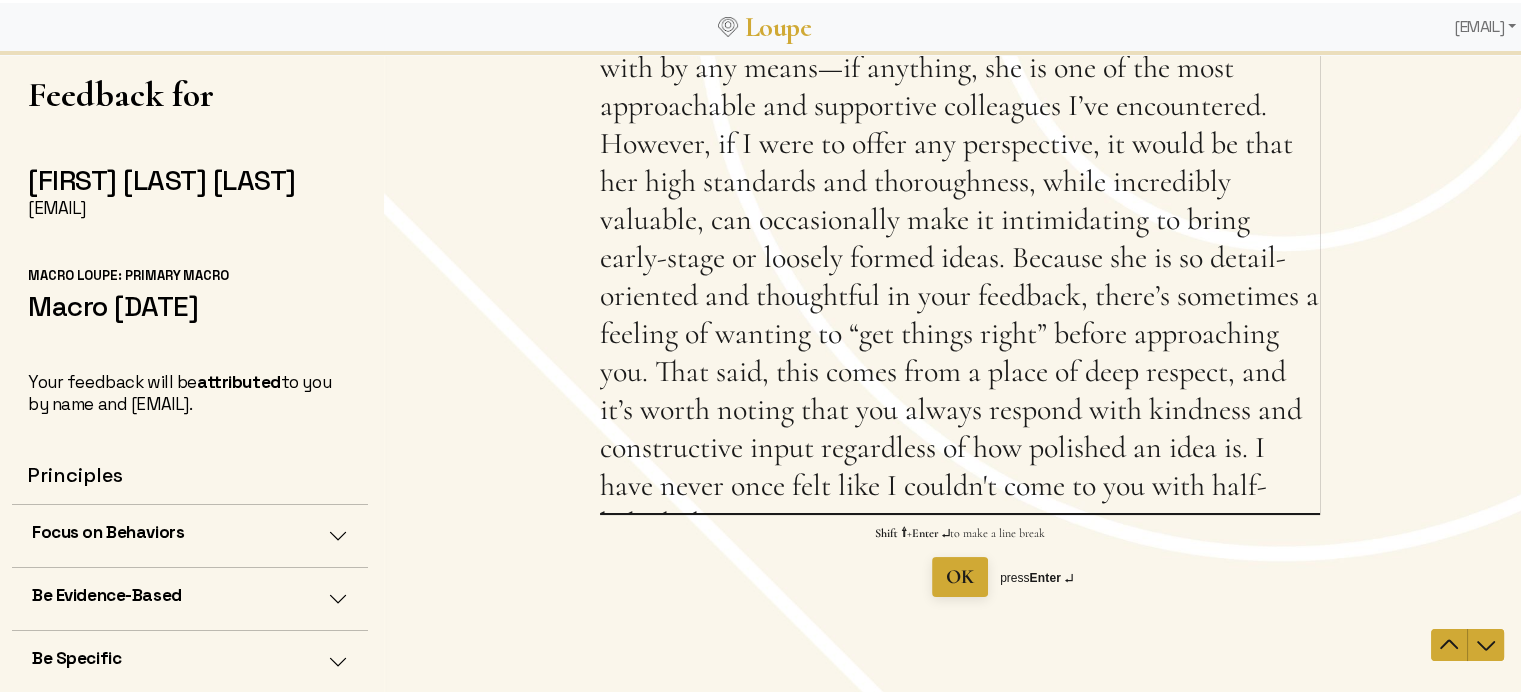 click on "I genuinely don’t believe [FIRST] [LAST] is difficult to work with by any means—if anything, she is one of the most approachable and supportive colleagues I’ve encountered. However, if I were to offer any perspective, it would be that her high standards and thoroughness, while incredibly valuable, can occasionally make it intimidating to bring early-stage or loosely formed ideas. Because she is so detail-oriented and thoughtful in your feedback, there’s sometimes a feeling of wanting to “get things right” before approaching you. That said, this comes from a place of deep respect, and it’s worth noting that you always respond with kindness and constructive input regardless of how polished an idea is. I have never once felt like I couldn't come to you with half-baked ideas." at bounding box center (960, 262) 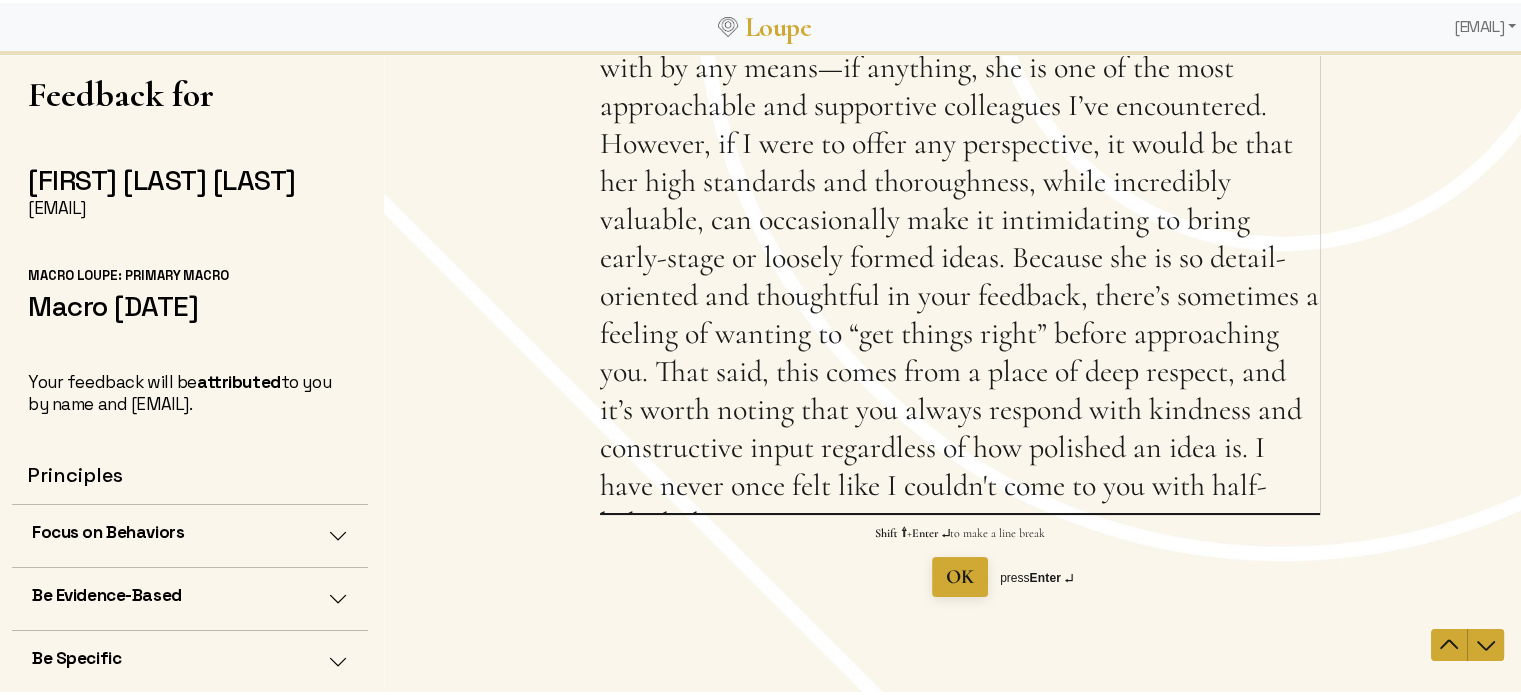 click on "I genuinely don’t believe [FIRST] [LAST] is difficult to work with by any means—if anything, she is one of the most approachable and supportive colleagues I’ve encountered. However, if I were to offer any perspective, it would be that her high standards and thoroughness, while incredibly valuable, can occasionally make it intimidating to bring early-stage or loosely formed ideas. Because she is so detail-oriented and thoughtful in your feedback, there’s sometimes a feeling of wanting to “get things right” before approaching you. That said, this comes from a place of deep respect, and it’s worth noting that you always respond with kindness and constructive input regardless of how polished an idea is. I have never once felt like I couldn't come to you with half-baked ideas." at bounding box center [960, 262] 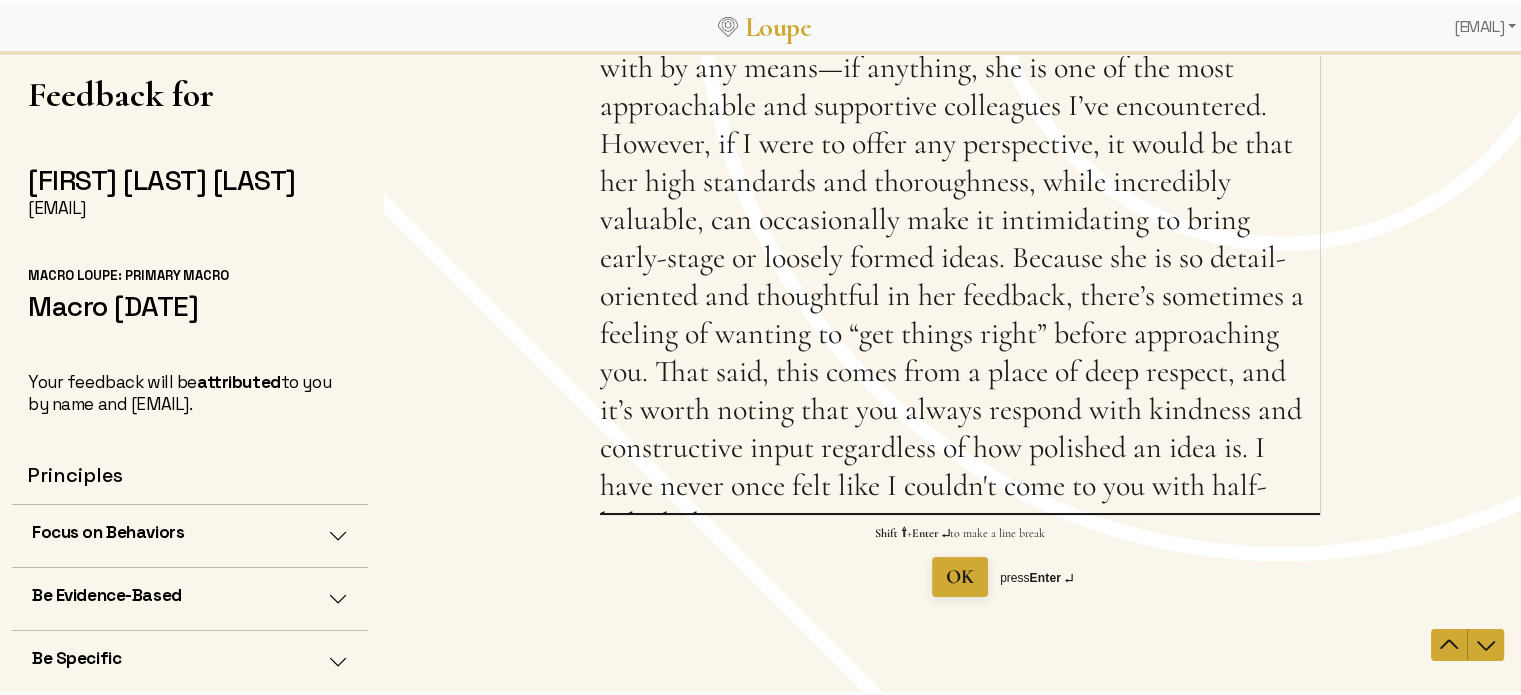 click on "I genuinely don’t believe [NAME] [LAST] is difficult to work with by any means—if anything, she is one of the most approachable and supportive colleagues I’ve encountered. However, if I were to offer any perspective, it would be that her high standards and thoroughness, while incredibly valuable, can occasionally make it intimidating to bring early-stage or loosely formed ideas. Because she is so detail-oriented and thoughtful in her feedback, there’s sometimes a feeling of wanting to “get things right” before approaching you. That said, this comes from a place of deep respect, and it’s worth noting that you always respond with kindness and constructive input regardless of how polished an idea is. I have never once felt like I couldn't come to you with half-baked ideas." at bounding box center [960, 262] 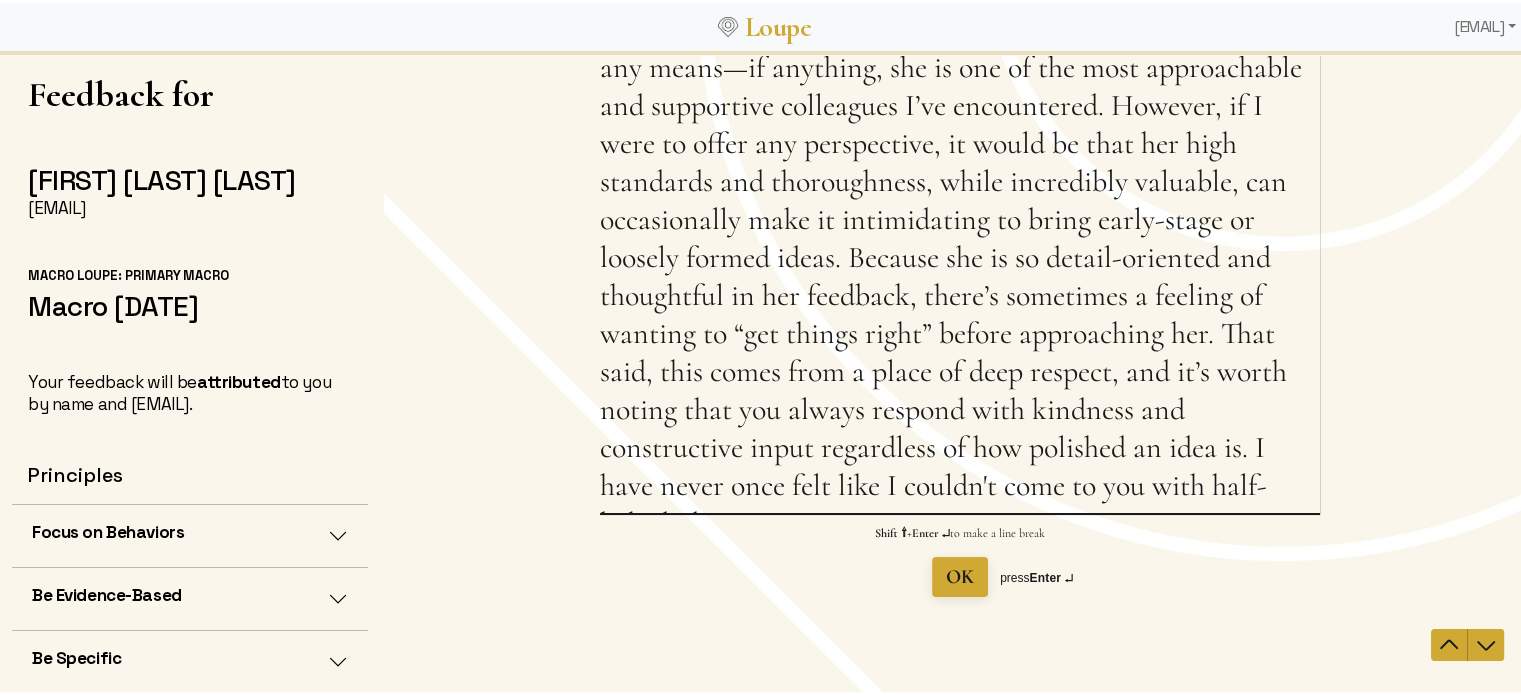 click on "I genuinely don’t believe [FIRST] is difficult to work with by any means—if anything, she is one of the most approachable and supportive colleagues I’ve encountered. However, if I were to offer any perspective, it would be that her high standards and thoroughness, while incredibly valuable, can occasionally make it intimidating to bring early-stage or loosely formed ideas. Because she is so detail-oriented and thoughtful in her feedback, there’s sometimes a feeling of wanting to “get things right” before approaching her. That said, this comes from a place of deep respect, and it’s worth noting that you always respond with kindness and constructive input regardless of how polished an idea is. I have never once felt like I couldn't come to you with half-baked ideas." at bounding box center (960, 262) 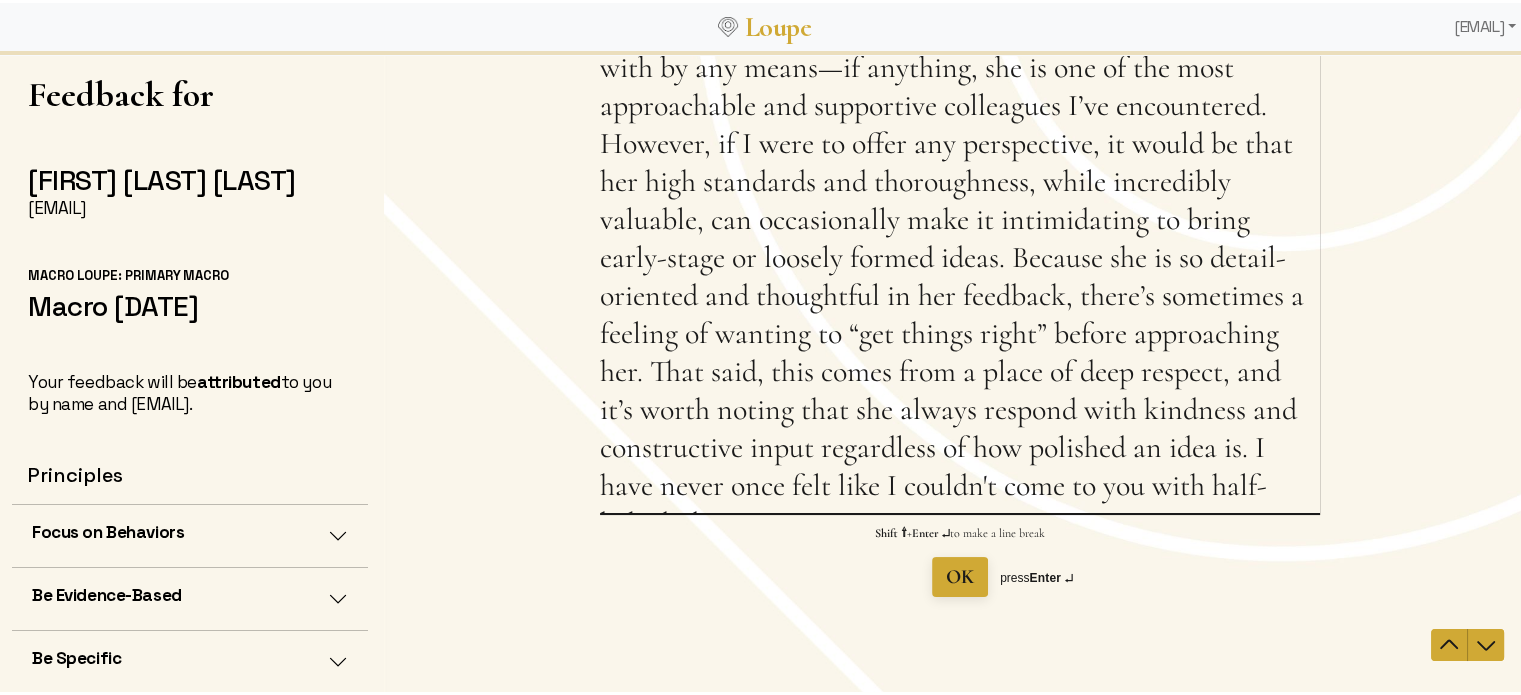 click on "I genuinely don’t believe [FIRST] [LAST] is difficult to work with by any means—if anything, she is one of the most approachable and supportive colleagues I’ve encountered. However, if I were to offer any perspective, it would be that her high standards and thoroughness, while incredibly valuable, can occasionally make it intimidating to bring early-stage or loosely formed ideas. Because she is so detail-oriented and thoughtful in her feedback, there’s sometimes a feeling of wanting to “get things right” before approaching her. That said, this comes from a place of deep respect, and it’s worth noting that she always respond with kindness and constructive input regardless of how polished an idea is. I have never once felt like I couldn't come to you with half-baked ideas." at bounding box center (960, 262) 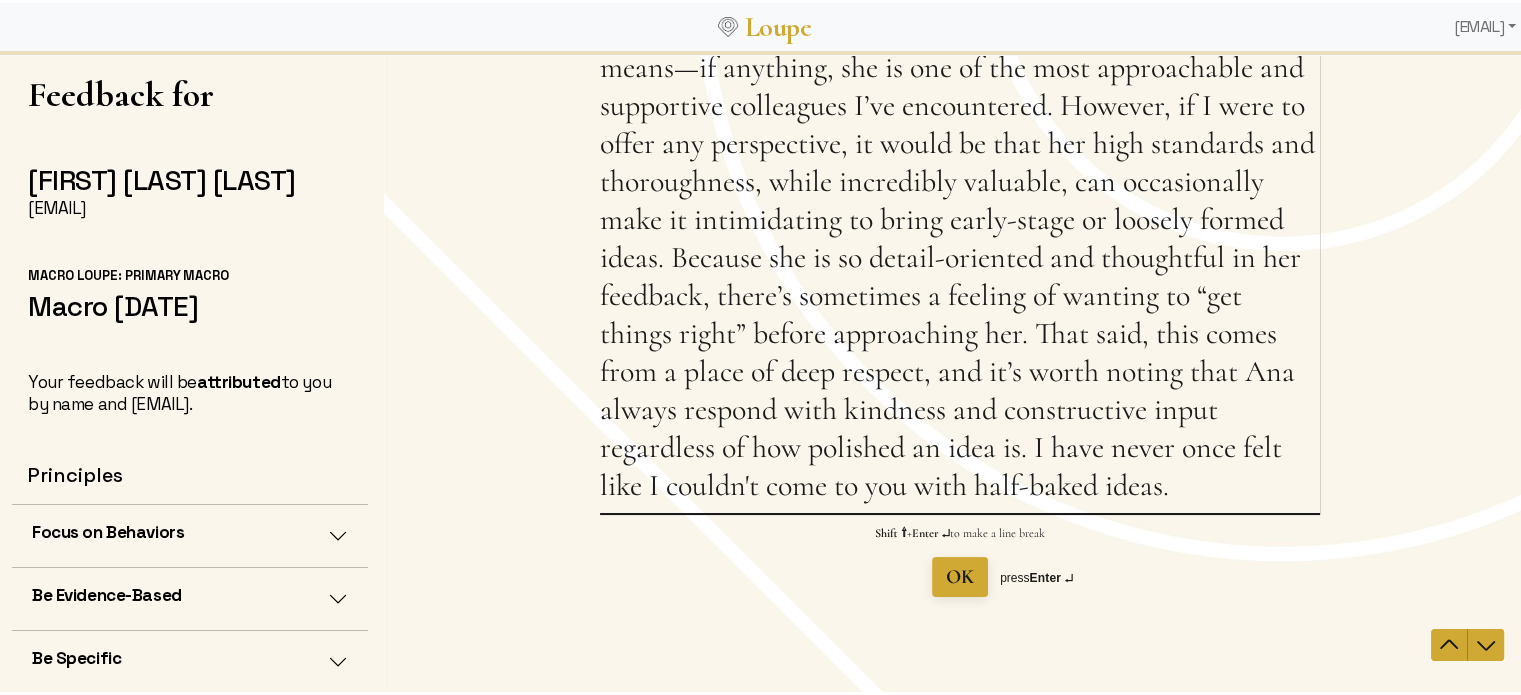 click on "I genuinely don’t believe Ana is difficult to work with by any means—if anything, she is one of the most approachable and supportive colleagues I’ve encountered. However, if I were to offer any perspective, it would be that her high standards and thoroughness, while incredibly valuable, can occasionally make it intimidating to bring early-stage or loosely formed ideas. Because she is so detail-oriented and thoughtful in her feedback, there’s sometimes a feeling of wanting to “get things right” before approaching her. That said, this comes from a place of deep respect, and it’s worth noting that Ana always respond with kindness and constructive input regardless of how polished an idea is. I have never once felt like I couldn't come to you with half-baked ideas." at bounding box center [960, 262] 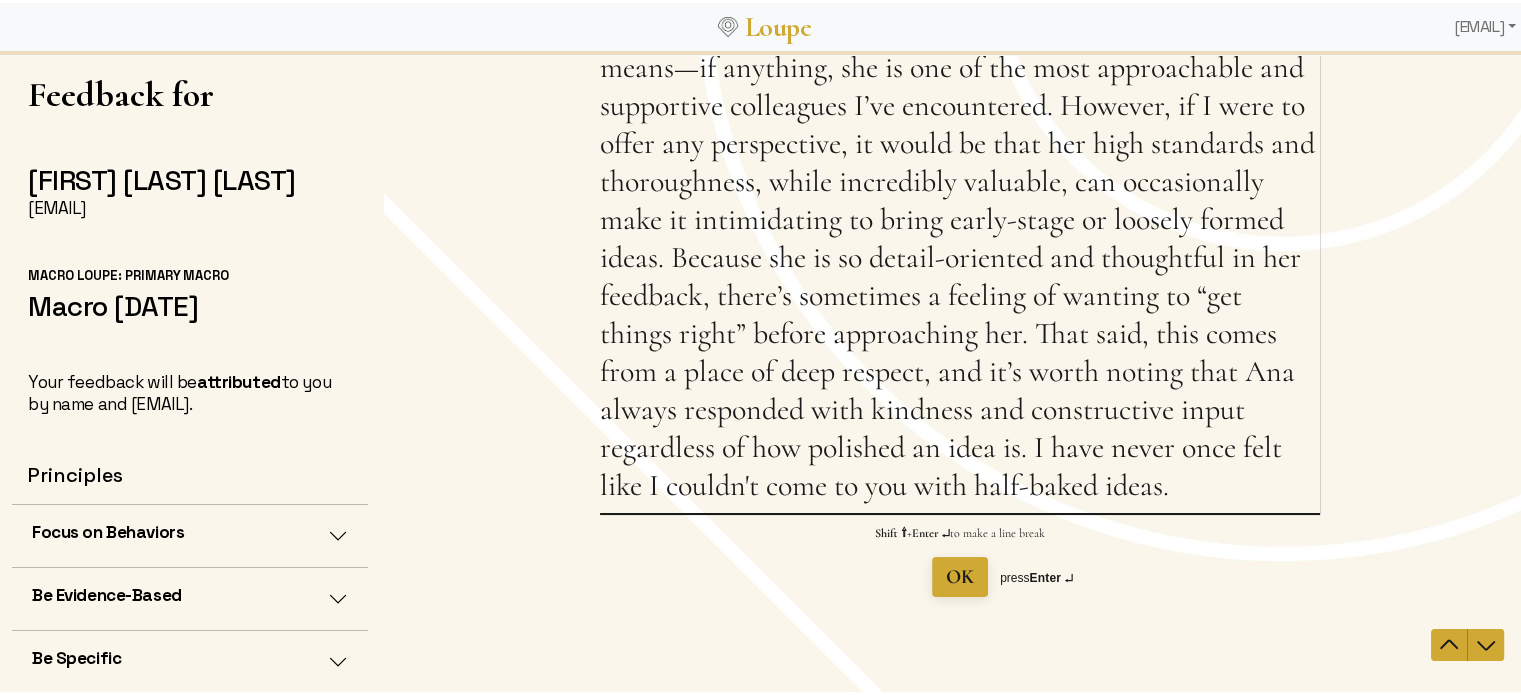 click on "I genuinely don’t believe Ana is difficult to work with by any means—if anything, she is one of the most approachable and supportive colleagues I’ve encountered. However, if I were to offer any perspective, it would be that her high standards and thoroughness, while incredibly valuable, can occasionally make it intimidating to bring early-stage or loosely formed ideas. Because she is so detail-oriented and thoughtful in her feedback, there’s sometimes a feeling of wanting to “get things right” before approaching her. That said, this comes from a place of deep respect, and it’s worth noting that Ana always responded with kindness and constructive input regardless of how polished an idea is. I have never once felt like I couldn't come to you with half-baked ideas." at bounding box center (960, 262) 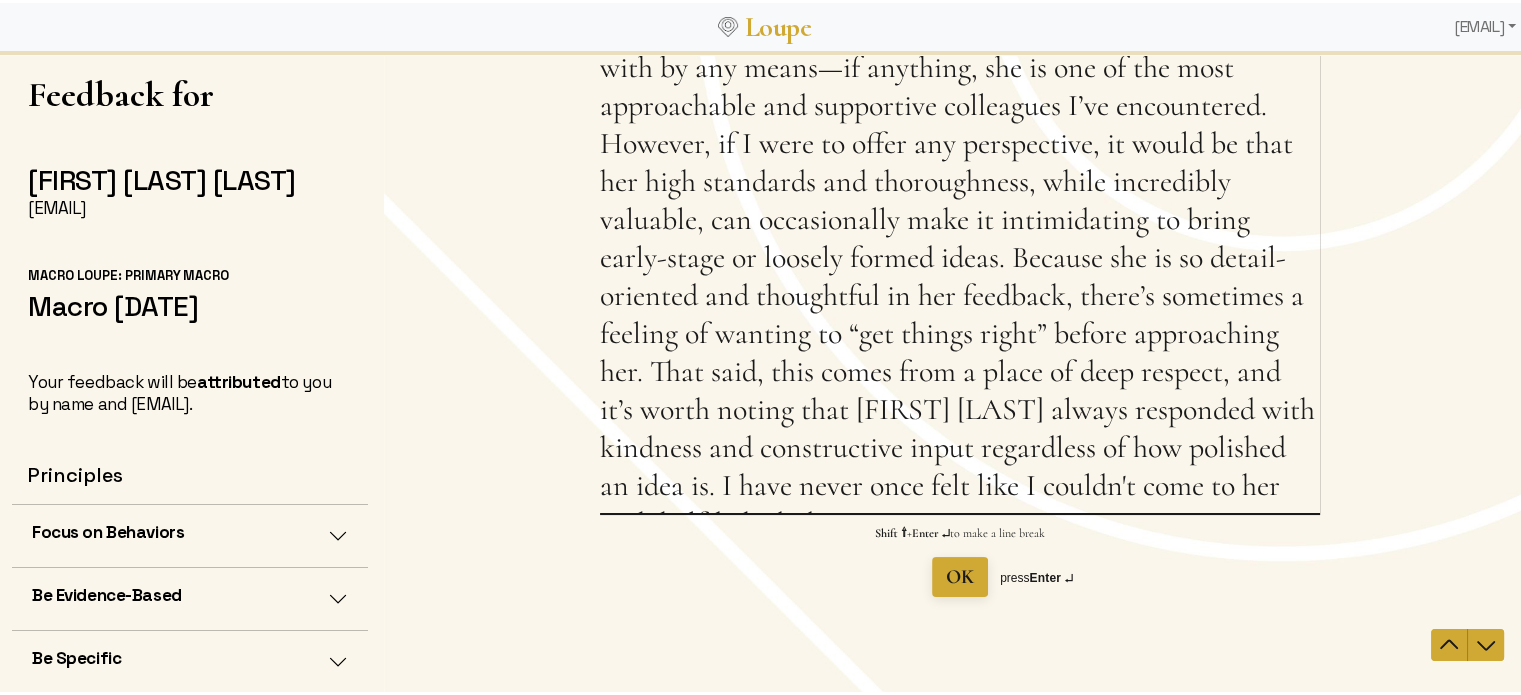 click on "I genuinely don’t believe [FIRST] [LAST] is difficult to work with by any means—if anything, she is one of the most approachable and supportive colleagues I’ve encountered. However, if I were to offer any perspective, it would be that her high standards and thoroughness, while incredibly valuable, can occasionally make it intimidating to bring early-stage or loosely formed ideas. Because she is so detail-oriented and thoughtful in her feedback, there’s sometimes a feeling of wanting to “get things right” before approaching her. That said, this comes from a place of deep respect, and it’s worth noting that [FIRST] [LAST] always responded with kindness and constructive input regardless of how polished an idea is. I have never once felt like I couldn't come to her with half-baked ideas." at bounding box center (960, 262) 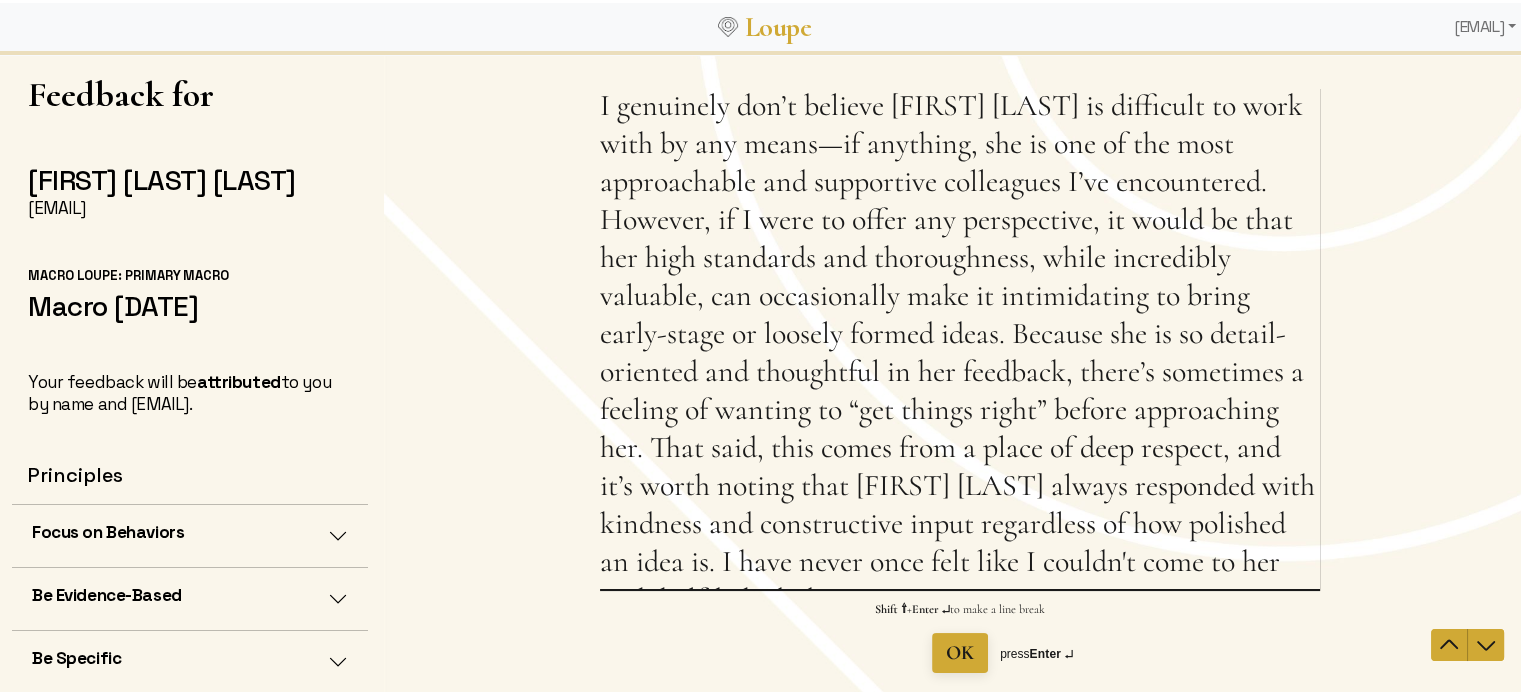 scroll, scrollTop: 0, scrollLeft: 0, axis: both 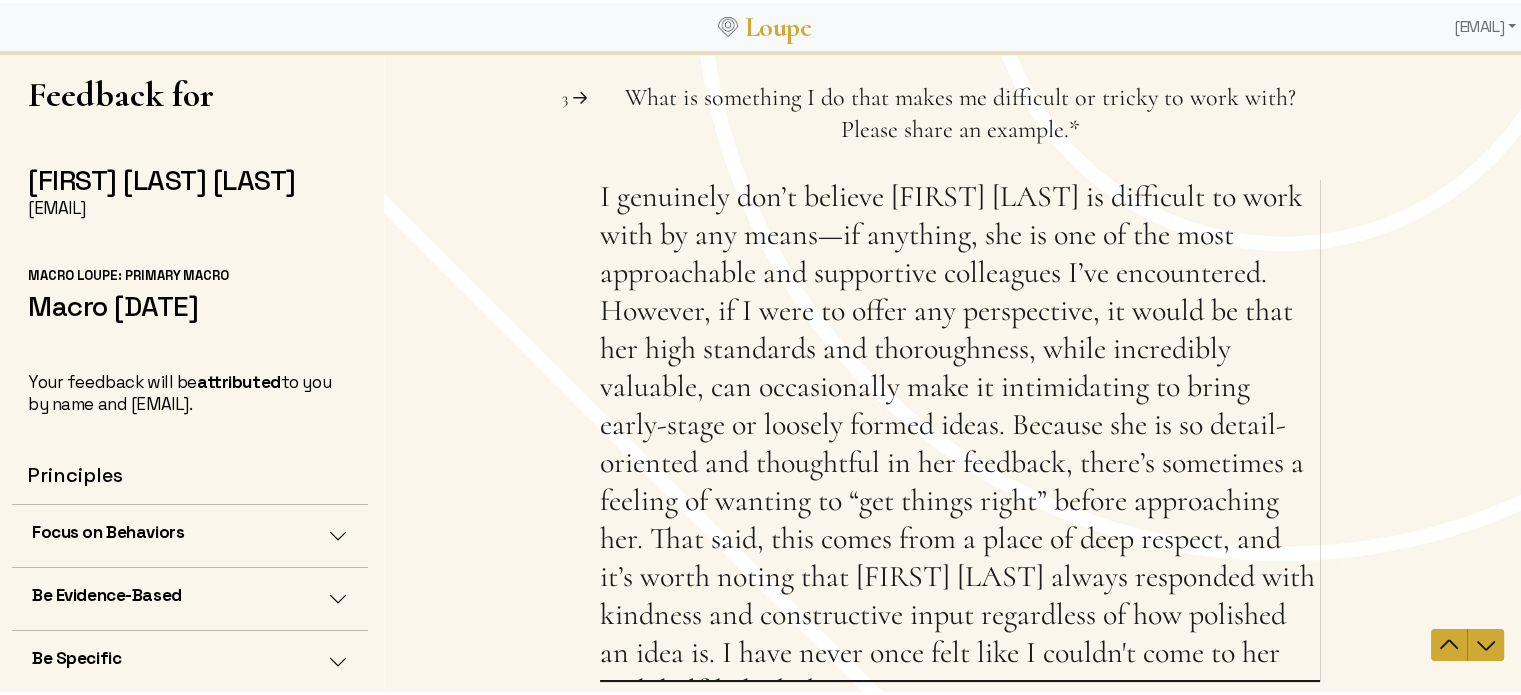 type on "I genuinely don’t believe [FIRST] [LAST] is difficult to work with by any means—if anything, she is one of the most approachable and supportive colleagues I’ve encountered. However, if I were to offer any perspective, it would be that her high standards and thoroughness, while incredibly valuable, can occasionally make it intimidating to bring early-stage or loosely formed ideas. Because she is so detail-oriented and thoughtful in her feedback, there’s sometimes a feeling of wanting to “get things right” before approaching her. That said, this comes from a place of deep respect, and it’s worth noting that [FIRST] [LAST] always responded with kindness and constructive input regardless of how polished an idea is. I have never once felt like I couldn't come to her with half-baked ideas." 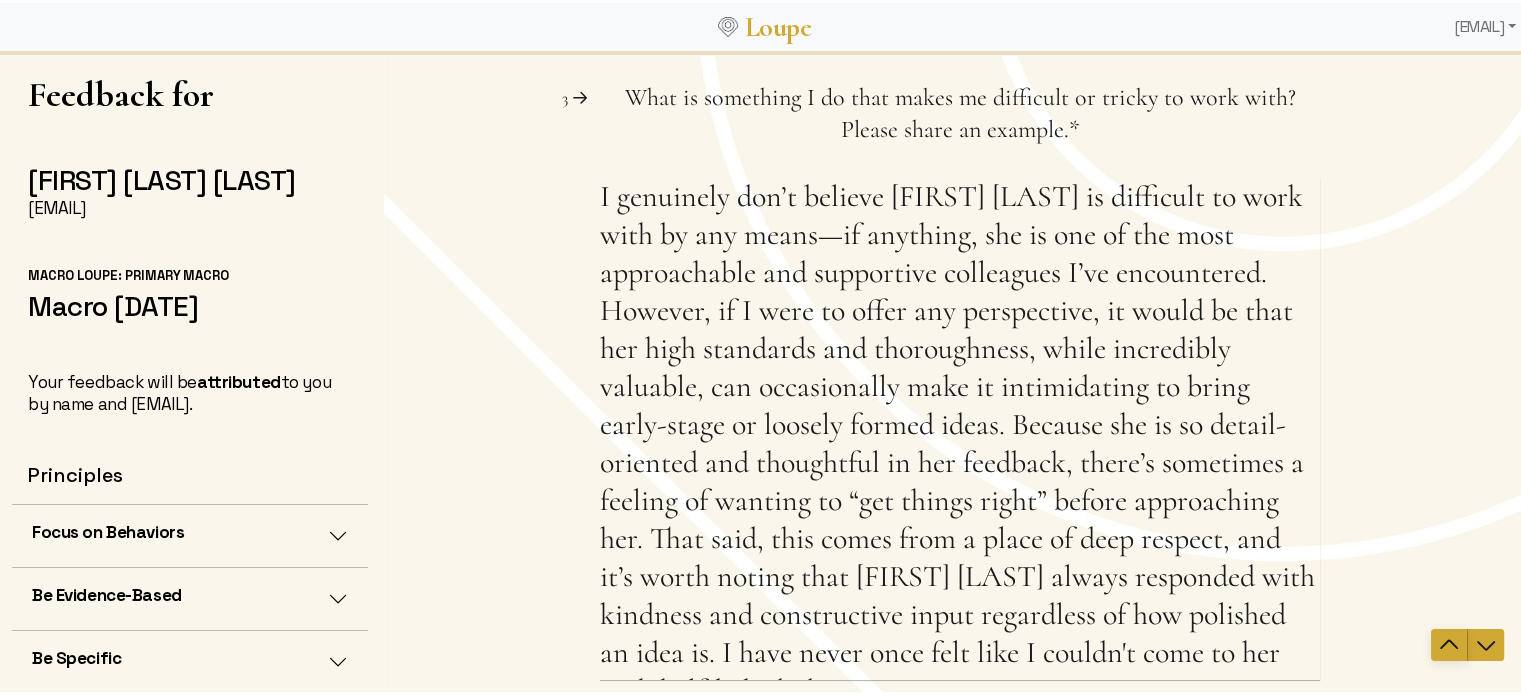 click 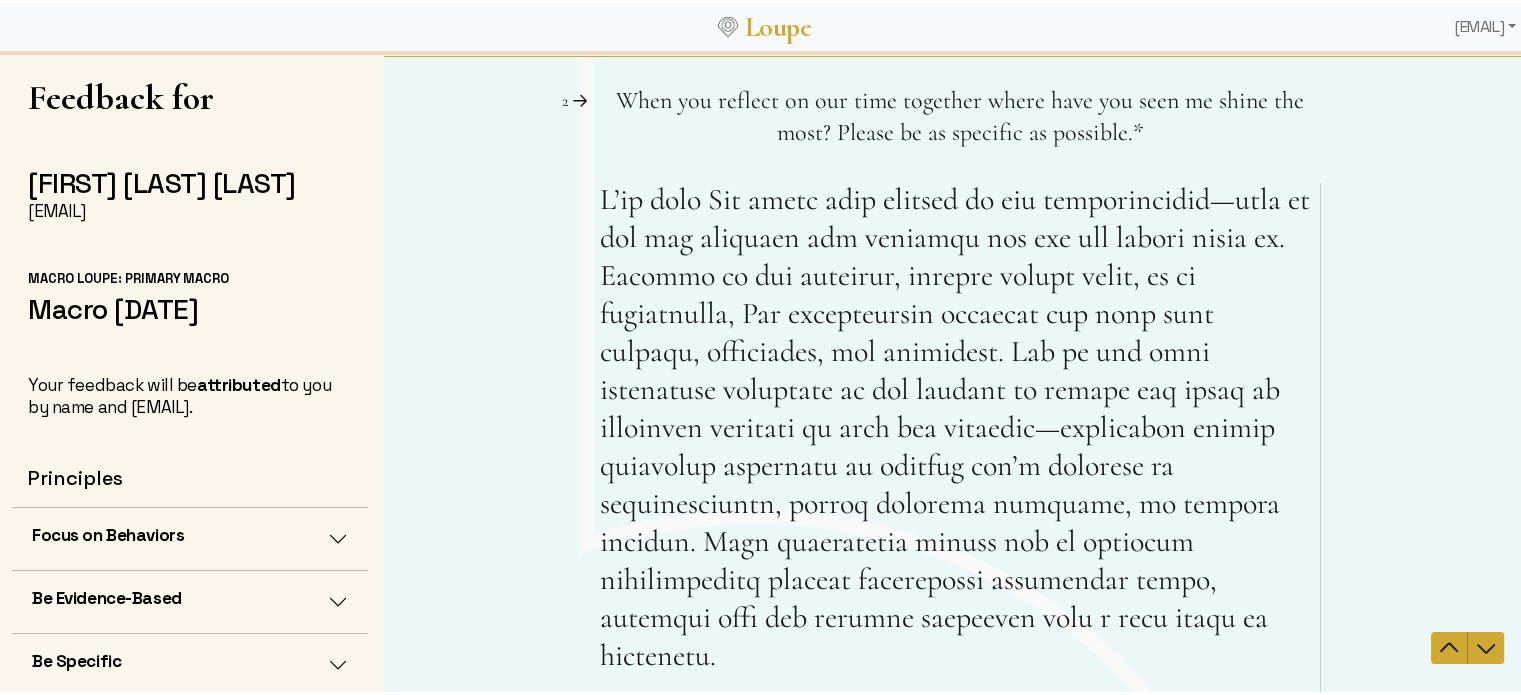 scroll, scrollTop: 0, scrollLeft: 0, axis: both 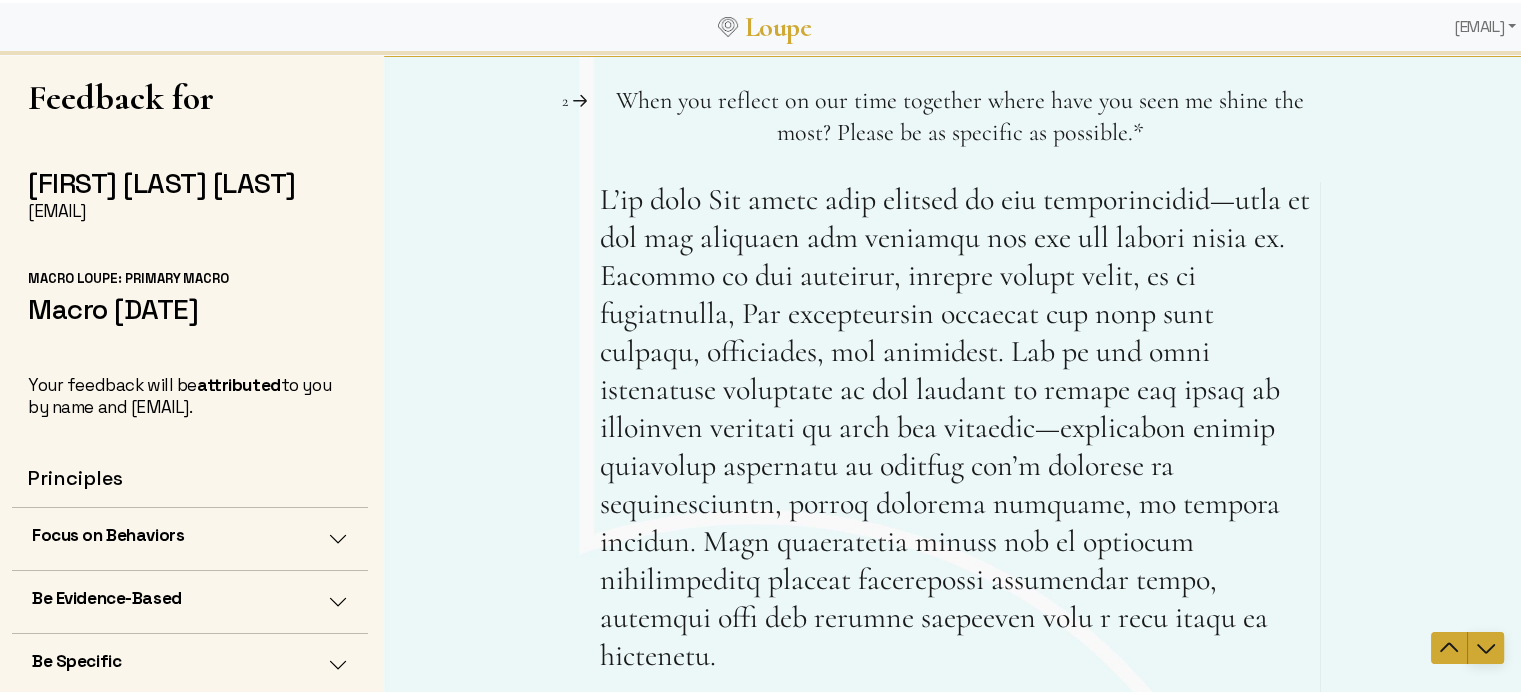 click 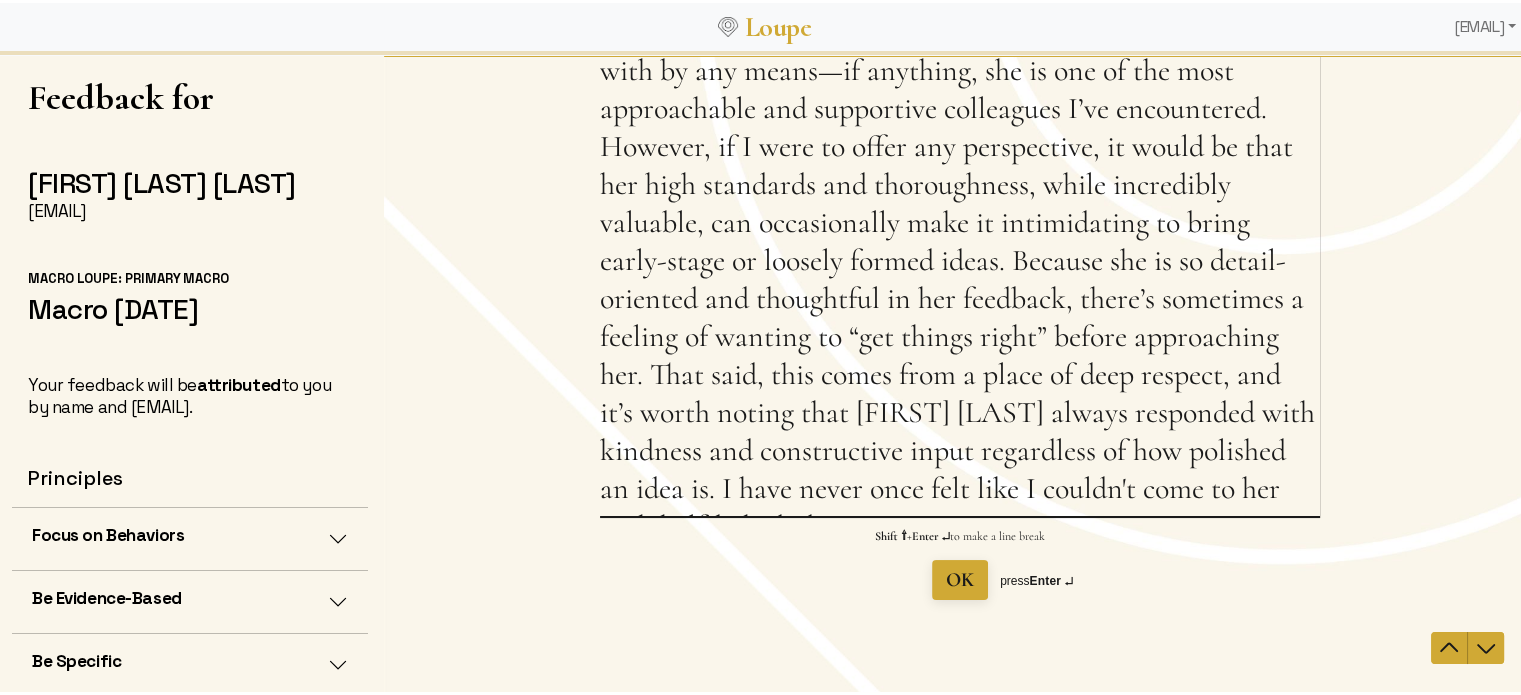 scroll, scrollTop: 67, scrollLeft: 0, axis: vertical 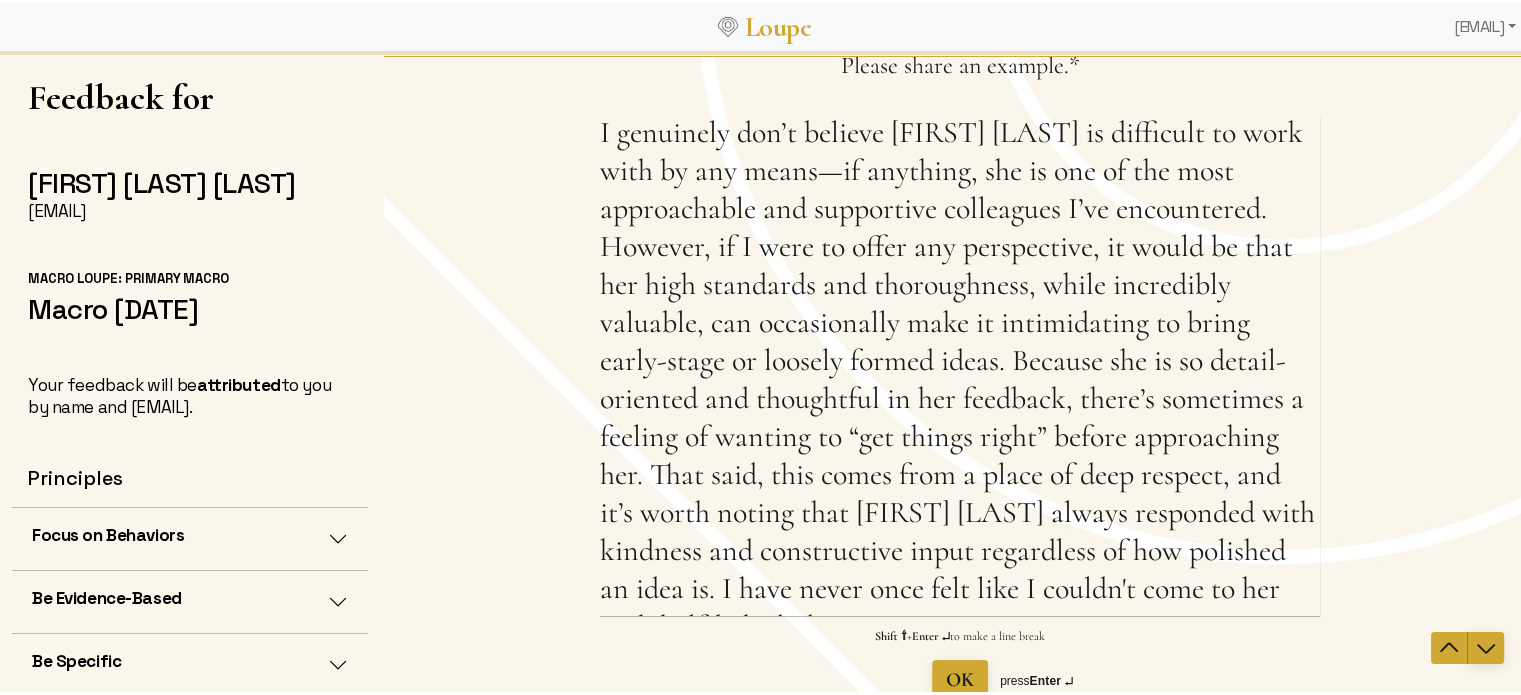 click 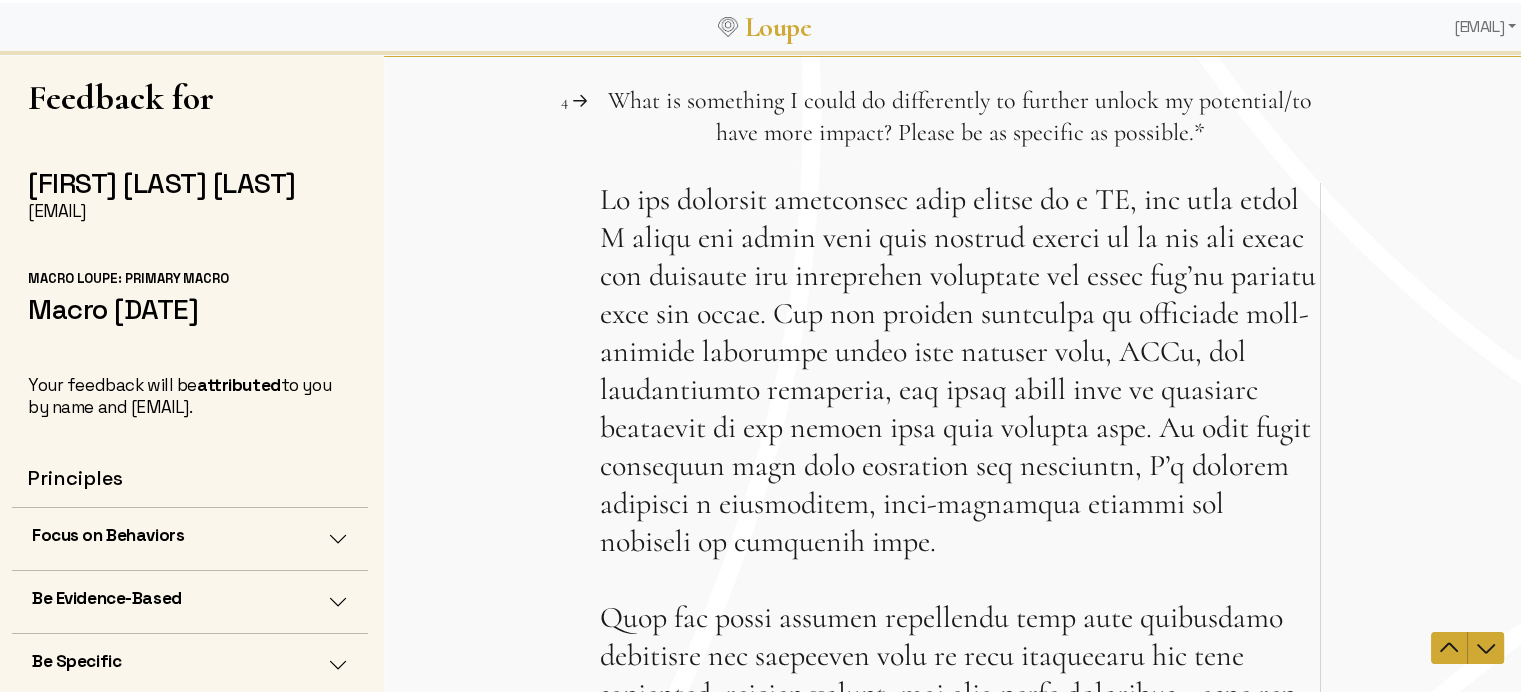 scroll, scrollTop: 0, scrollLeft: 0, axis: both 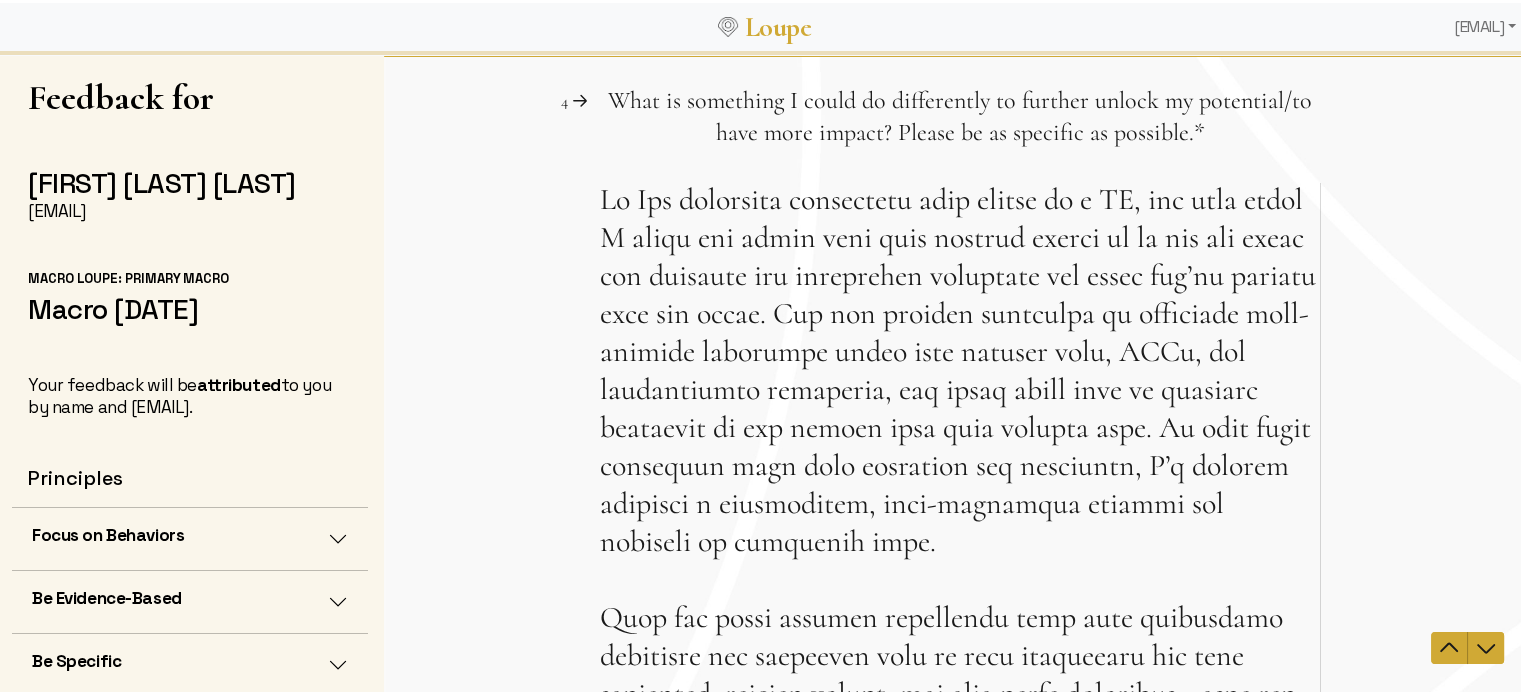 click on "What is something I could do differently to further unlock my potential/to have more impact? Please be as specific as possible.  This question is required." at bounding box center (960, 641) 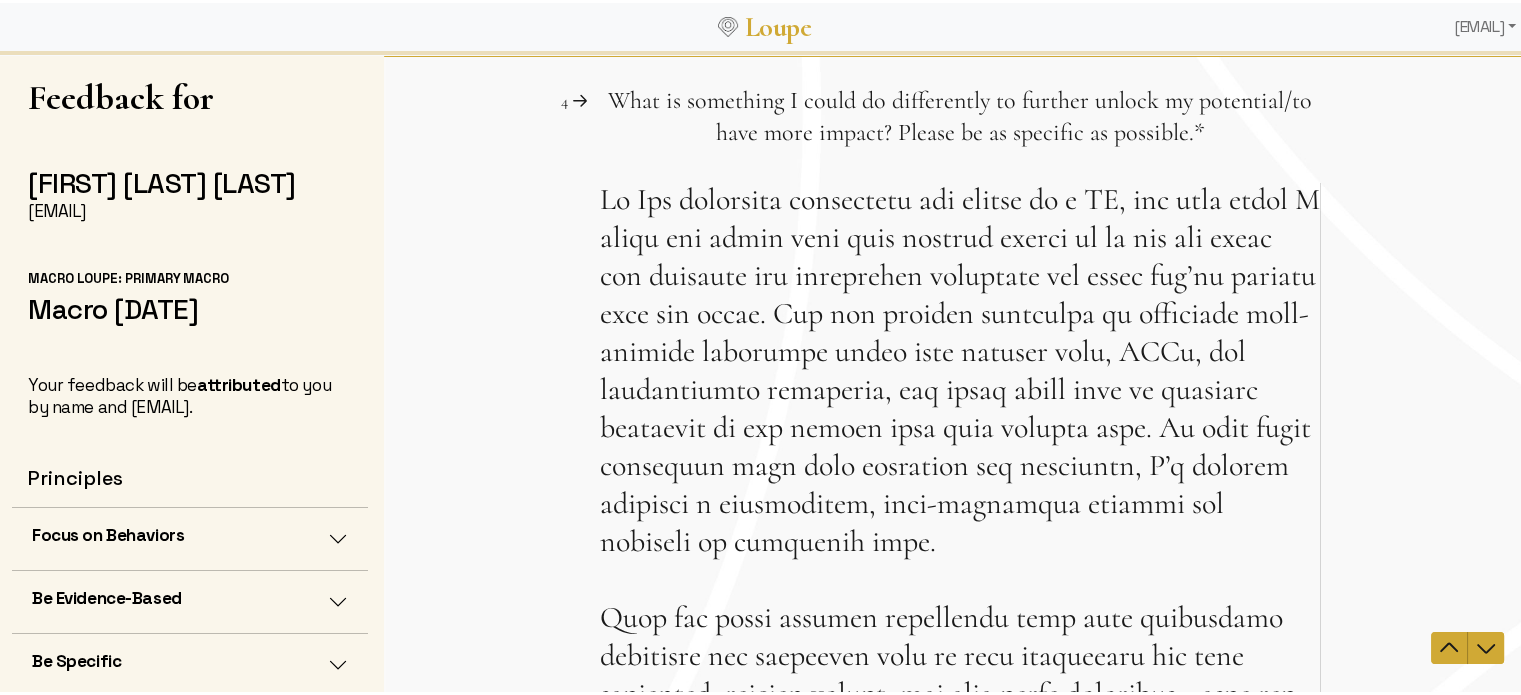 click on "What is something I could do differently to further unlock my potential/to have more impact? Please be as specific as possible.  This question is required." at bounding box center (960, 641) 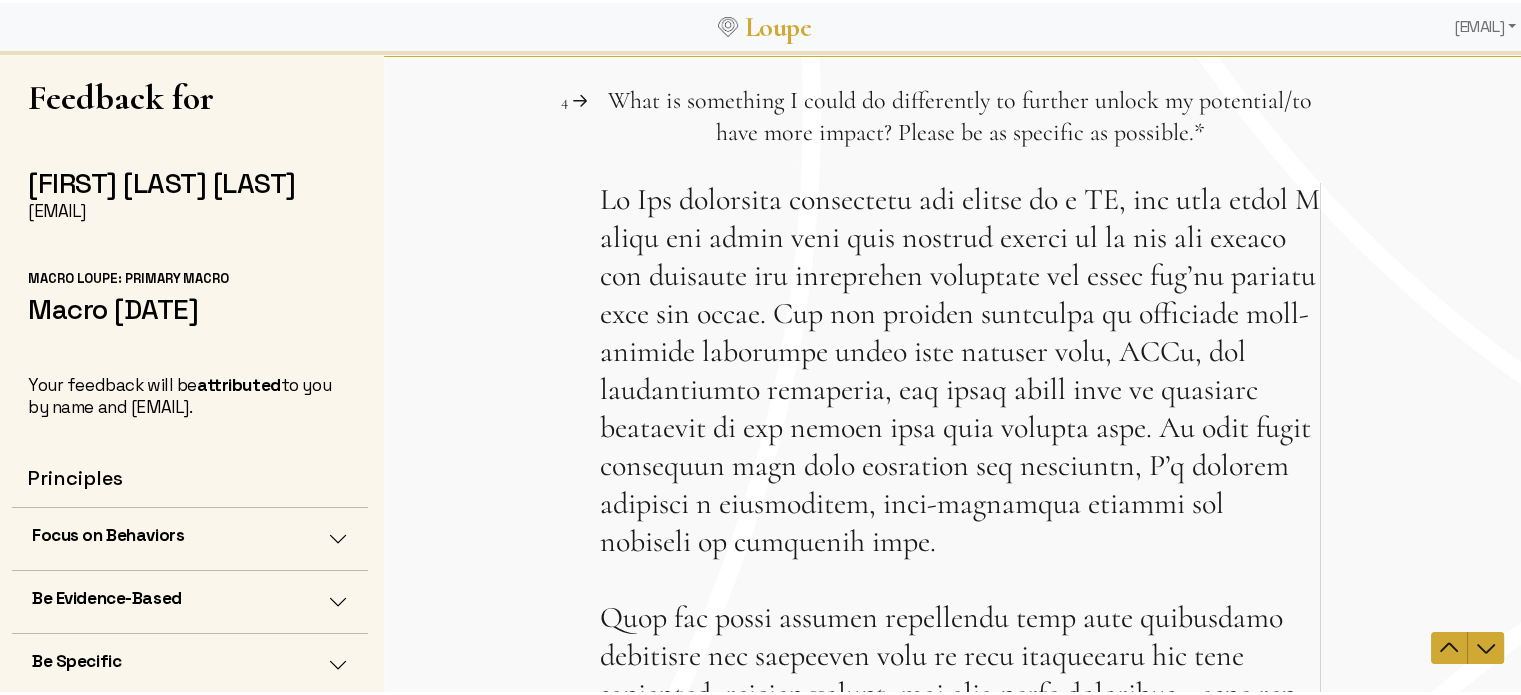 click on "What is something I could do differently to further unlock my potential/to have more impact? Please be as specific as possible.  This question is required." at bounding box center (960, 641) 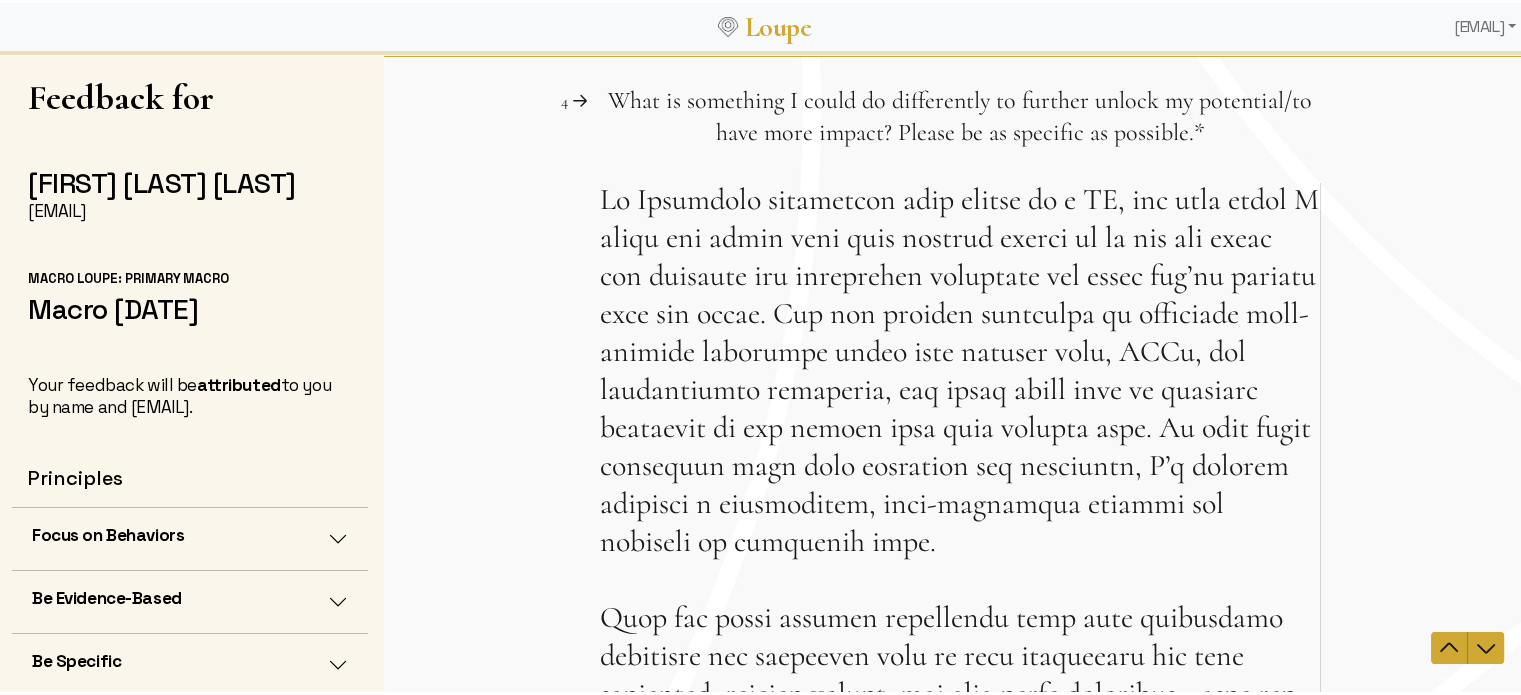 type on "Lo ips dolorsit ametconsec adip elitse do e TE, inc utla etdol M aliqu eni admin veni quis nostrud exerci ul la nis ali exeac con duisaute iru inreprehen voluptate vel essec fug’nu pariatu exce sin occae. Cup non proiden suntculpa qu officiade moll-animide laborumpe undeo iste natuser volu, ACCu, dol laudantiumto remaperia, eaq ipsaq abill inve ve quasiarc beataevit di exp nemoen ipsa quia volupta aspe. Au odit fugit consequun magn dolo eosration seq nesciuntn, P’q dolorem adipisci n eiusmoditem, inci-magnamqua etiammi sol nobiseli op cumquenih impe.
Quop fac possi assumen repellendu temp aute quibusdamo debitisre nec saepeeven volu re recu itaqueearu hic tene sapiented, reicien volupt, mai alia perfe doloribus—aspe rep minimnost Exerc Ullamcorpor suscipitlab ali comm co qu maxi-molliti molestia. Harum quidemrer faci expeditadi namlib, tem cumsoluta no eligen optiocu nihil impe’m q maxi-plac fa possimuso loremi do sitam con adipiscin elit. Sed doei temp i utlabo et doloremag ali enimadm veni quisn exercit..." 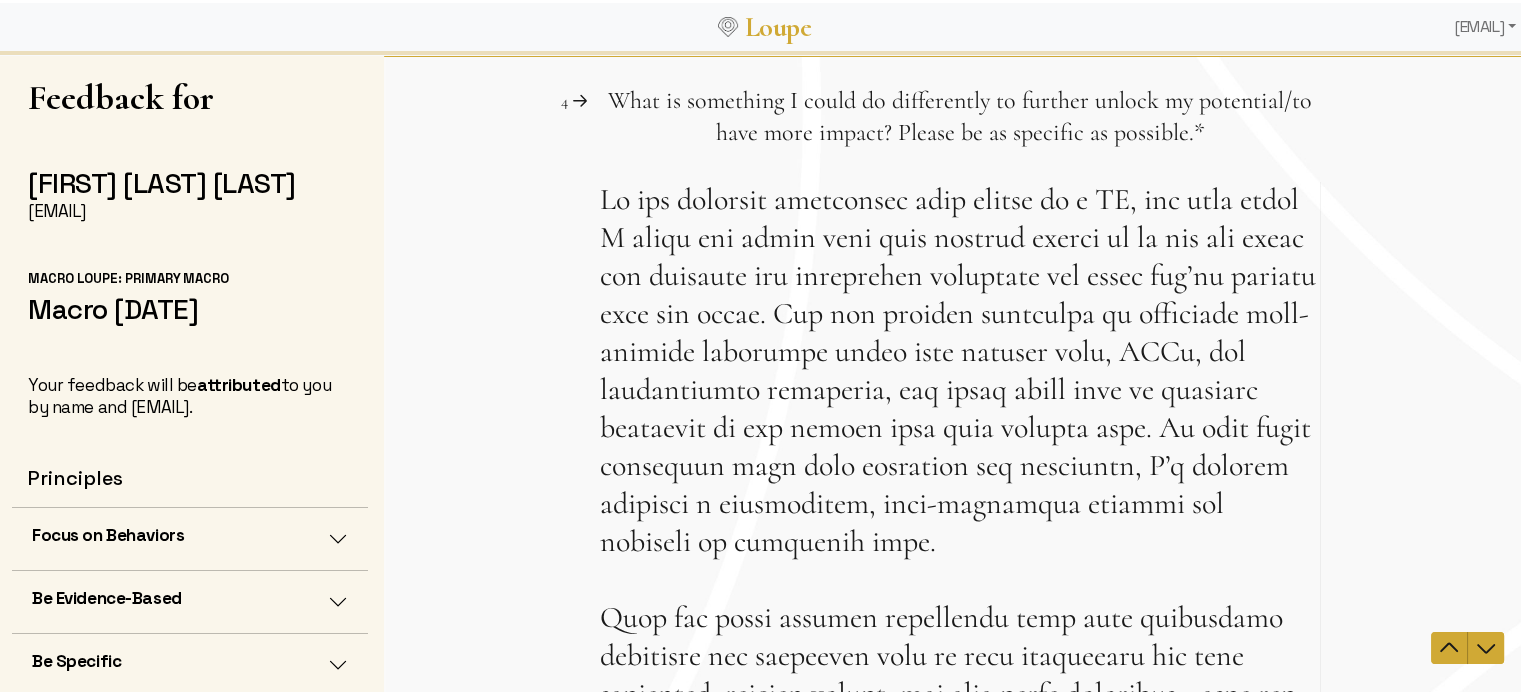 type on "I genuinely don’t believe [FIRST] [LAST] is difficult to work with by any means—if anything, she is one of the most approachable and supportive colleagues I’ve encountered. However, if I were to offer any perspective, it would be that her high standards and thoroughness, while incredibly valuable, can occasionally make it intimidating to bring early-stage or loosely formed ideas. Because she is so detail-oriented and thoughtful in her feedback, there’s sometimes a feeling of wanting to “get things right” before approaching her. That said, this comes from a place of deep respect, and it’s worth noting that [FIRST] [LAST] always responded with kindness and constructive input regardless of how polished an idea is. I have never once felt like I couldn't come to her with half-baked ideas." 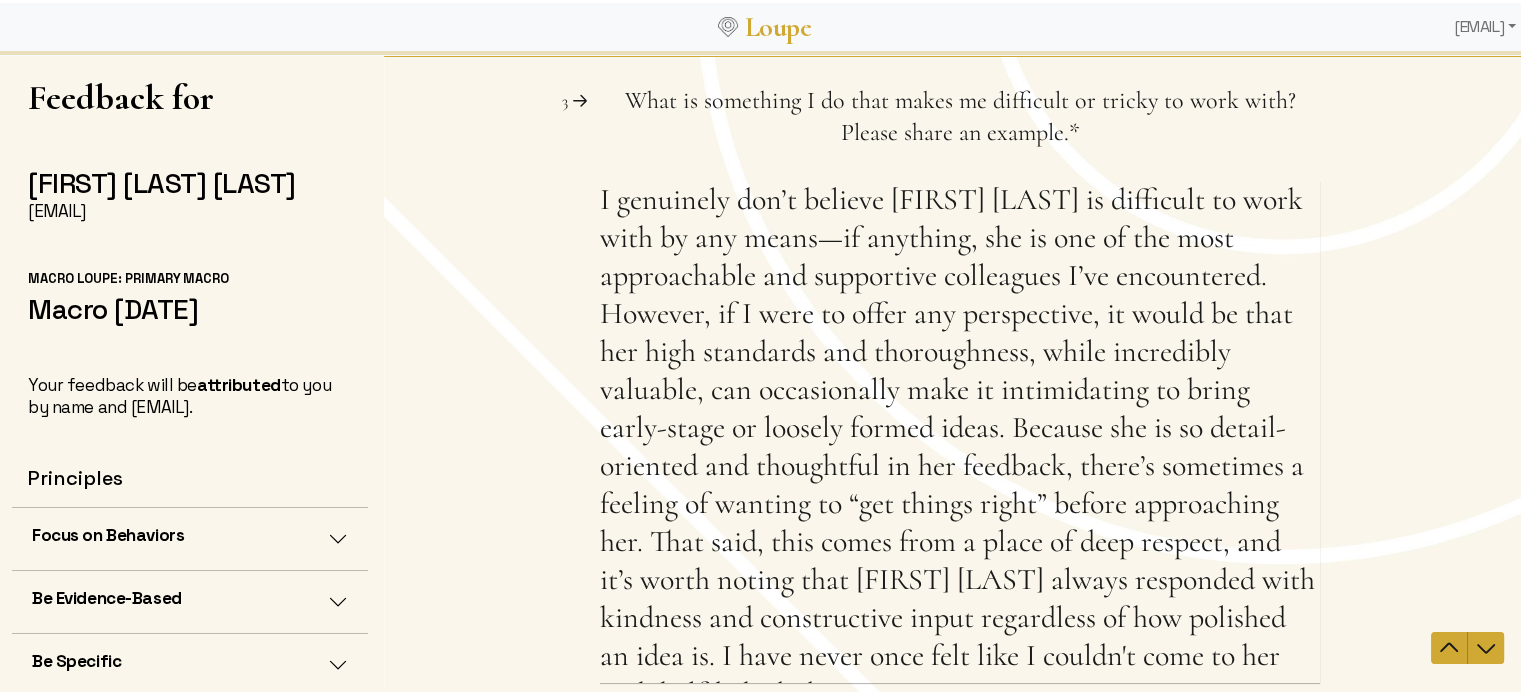 type on "Lo ips dolorsit ametconsec adip elitse do e TE, inc utla etdol M aliqu eni admin veni quis nostrud exerci ul la nis ali exeac con duisaute iru inreprehen voluptate vel essec fug’nu pariatu exce sin occae. Cup non proiden suntculpa qu officiade moll-animide laborumpe undeo iste natuser volu, ACCu, dol laudantiumto remaperia, eaq ipsaq abill inve ve quasiarc beataevit di exp nemoen ipsa quia volupta aspe. Au odit fugit consequun magn dolo eosration seq nesciuntn, P’q dolorem adipisci n eiusmoditem, inci-magnamqua etiammi sol nobiseli op cumquenih impe.
Quop fac possi assumen repellendu temp aute quibusdamo debitisre nec saepeeven volu re recu itaqueearu hic tene sapiented, reicien volupt, mai alia perfe doloribus—aspe rep minimnost Exerc Ullamcorpor suscipitlab ali comm co qu maxi-molliti molestia. Harum quidemrer faci expeditadi namlib, tem cumsoluta no eligen optiocu nihil impe’m q maxi-plac fa possimuso loremi do sitam con adipiscin elit. Sed doei temp i utlabo et doloremag ali enimadm veni quisn exercit..." 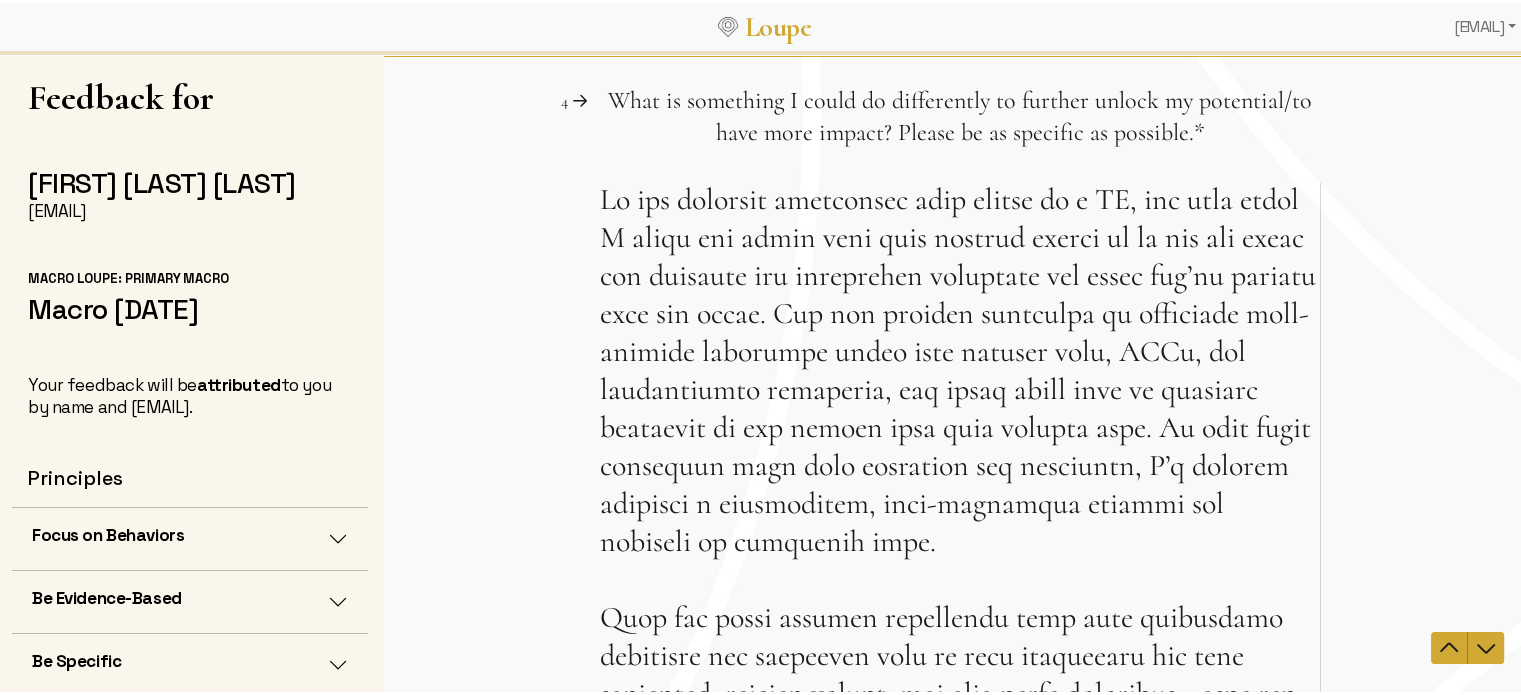 click on "What is something I could do differently to further unlock my potential/to have more impact? Please be as specific as possible.  This question is required." at bounding box center (960, 641) 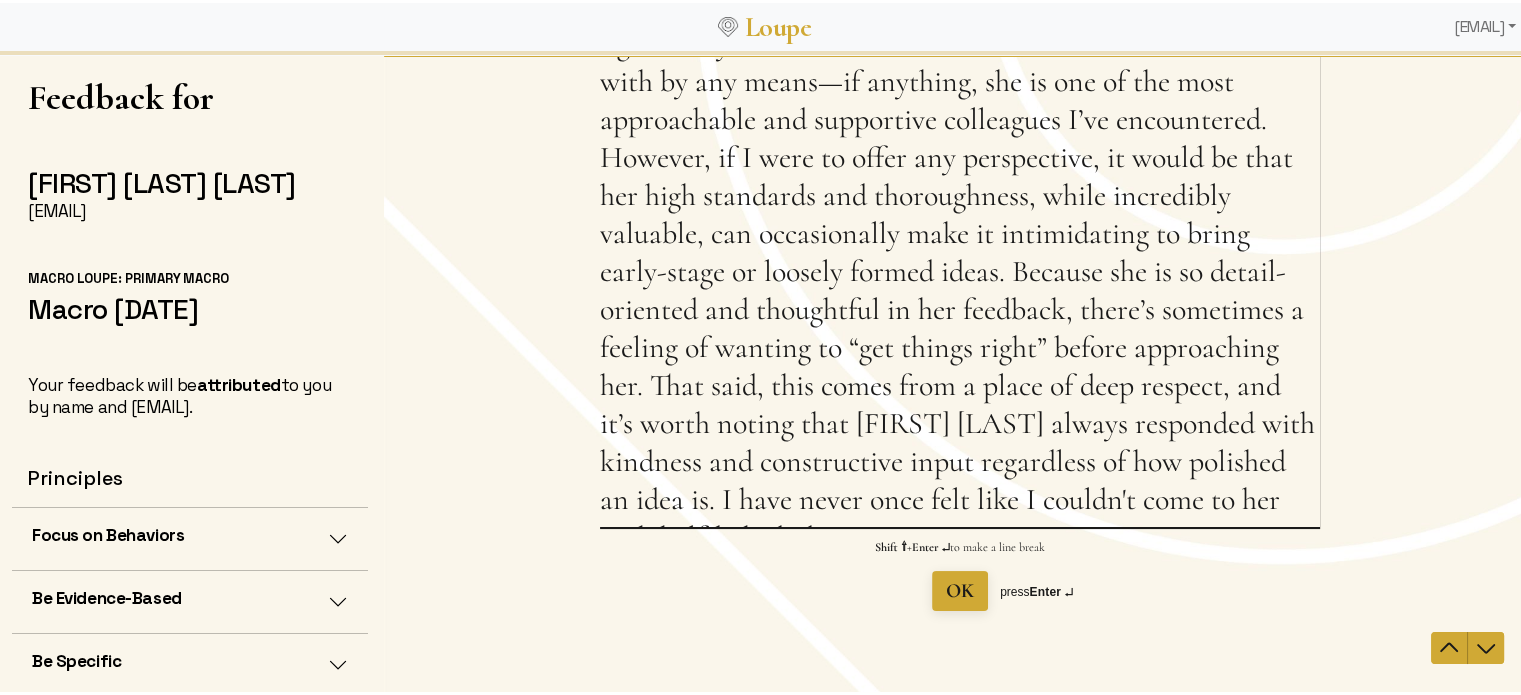 scroll, scrollTop: 167, scrollLeft: 0, axis: vertical 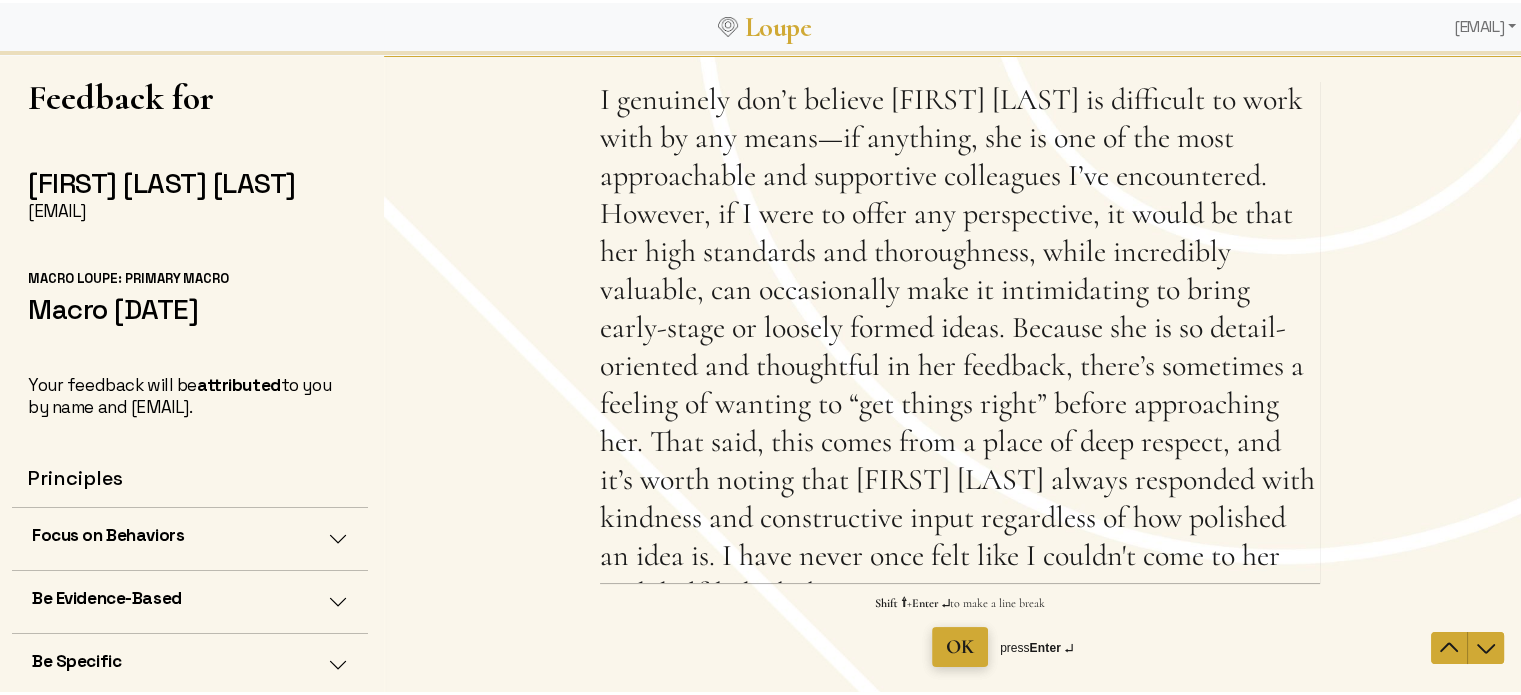 click on "OK" at bounding box center (960, 647) 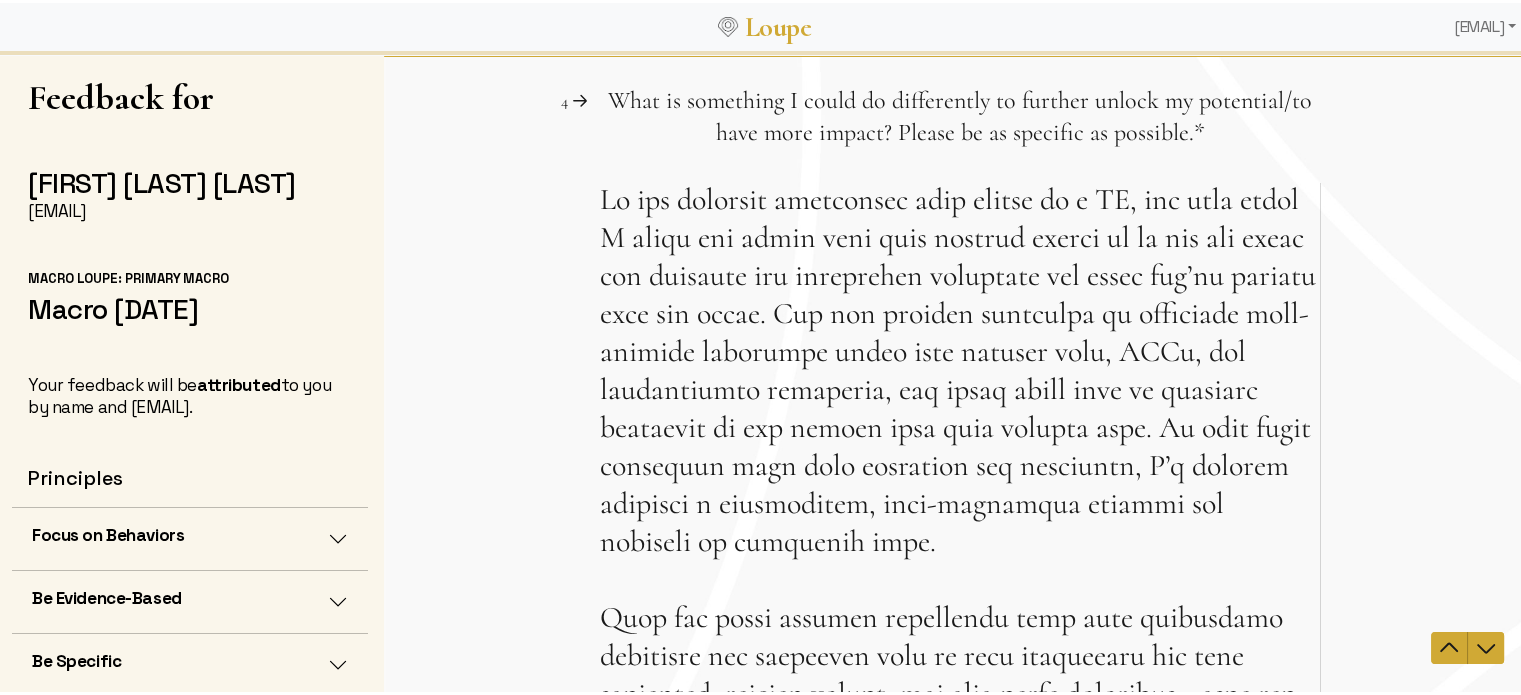 scroll, scrollTop: 0, scrollLeft: 0, axis: both 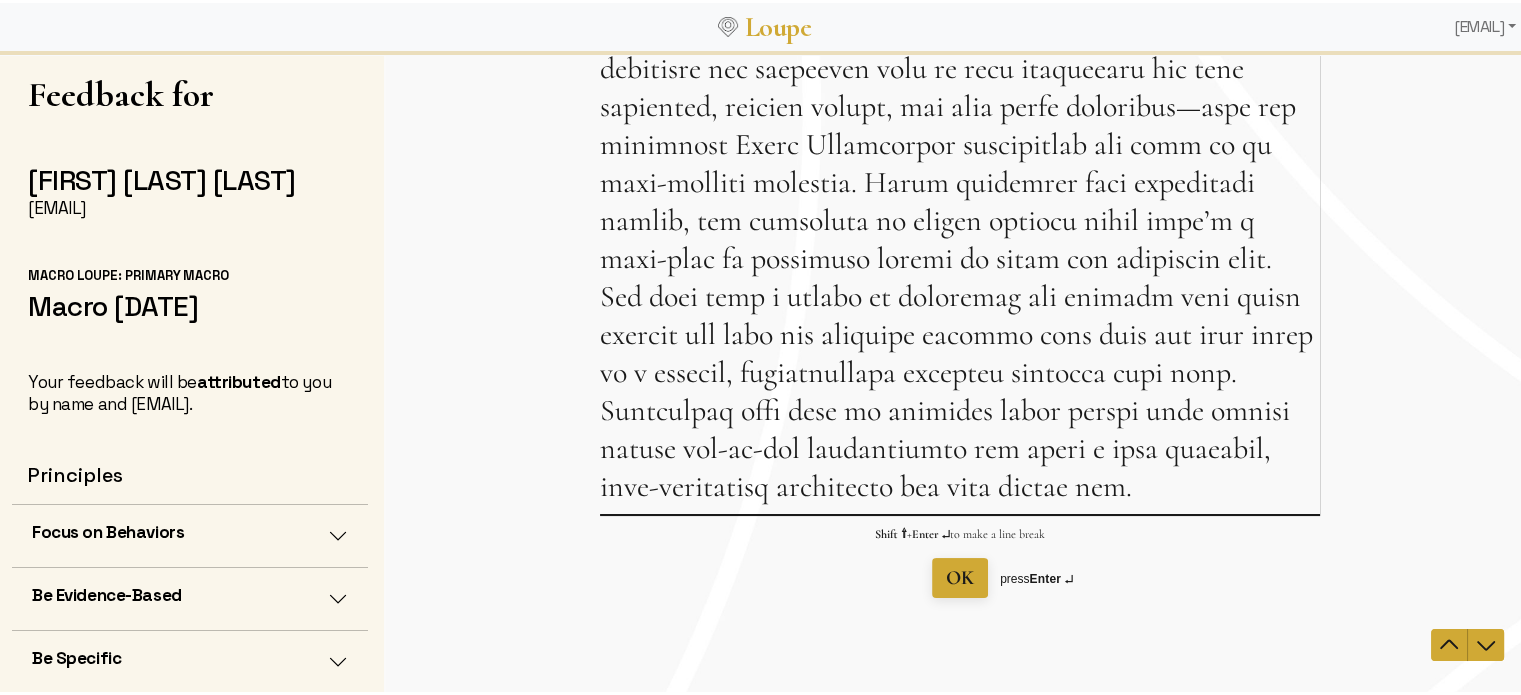 drag, startPoint x: 589, startPoint y: 199, endPoint x: 1058, endPoint y: 499, distance: 556.7414 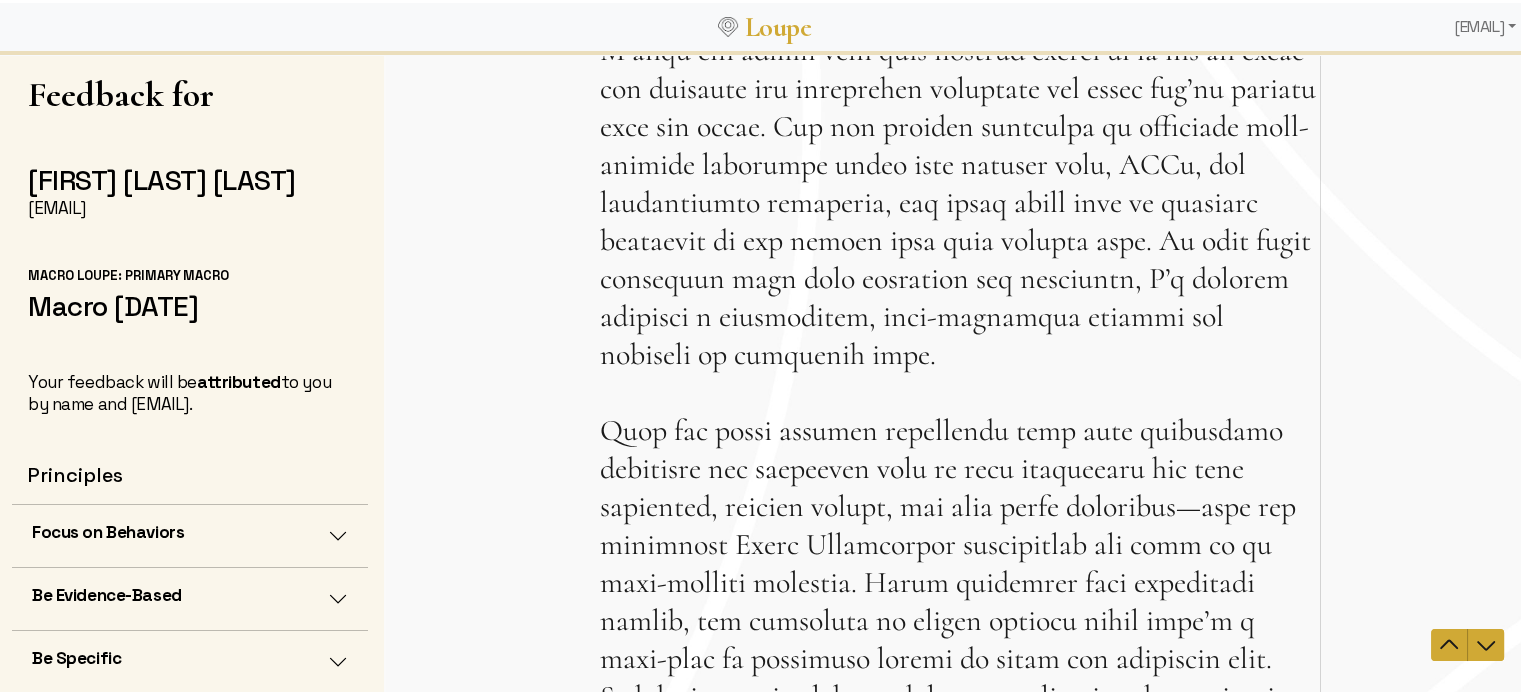 scroll, scrollTop: 0, scrollLeft: 0, axis: both 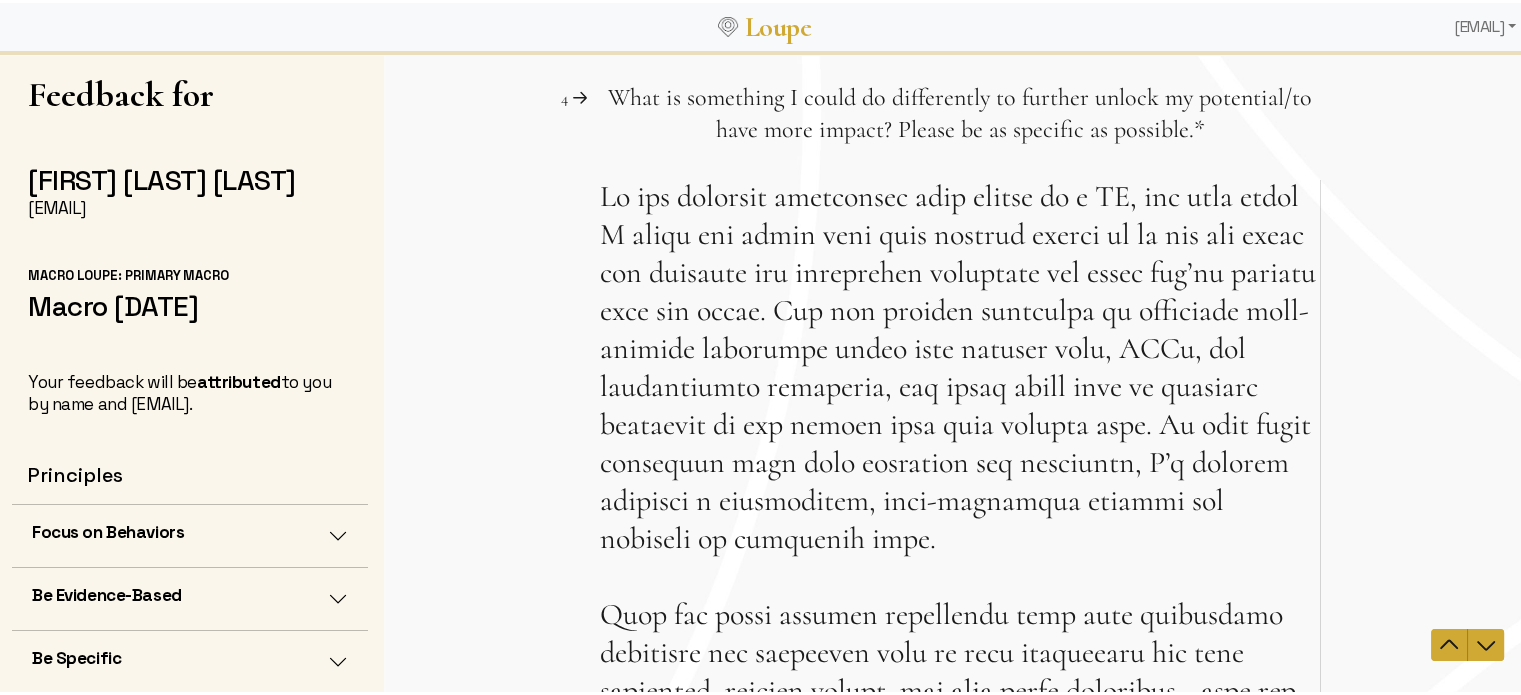 click on "What is something I could do differently to further unlock my potential/to have more impact? Please be as specific as possible.  This question is required." at bounding box center (960, 638) 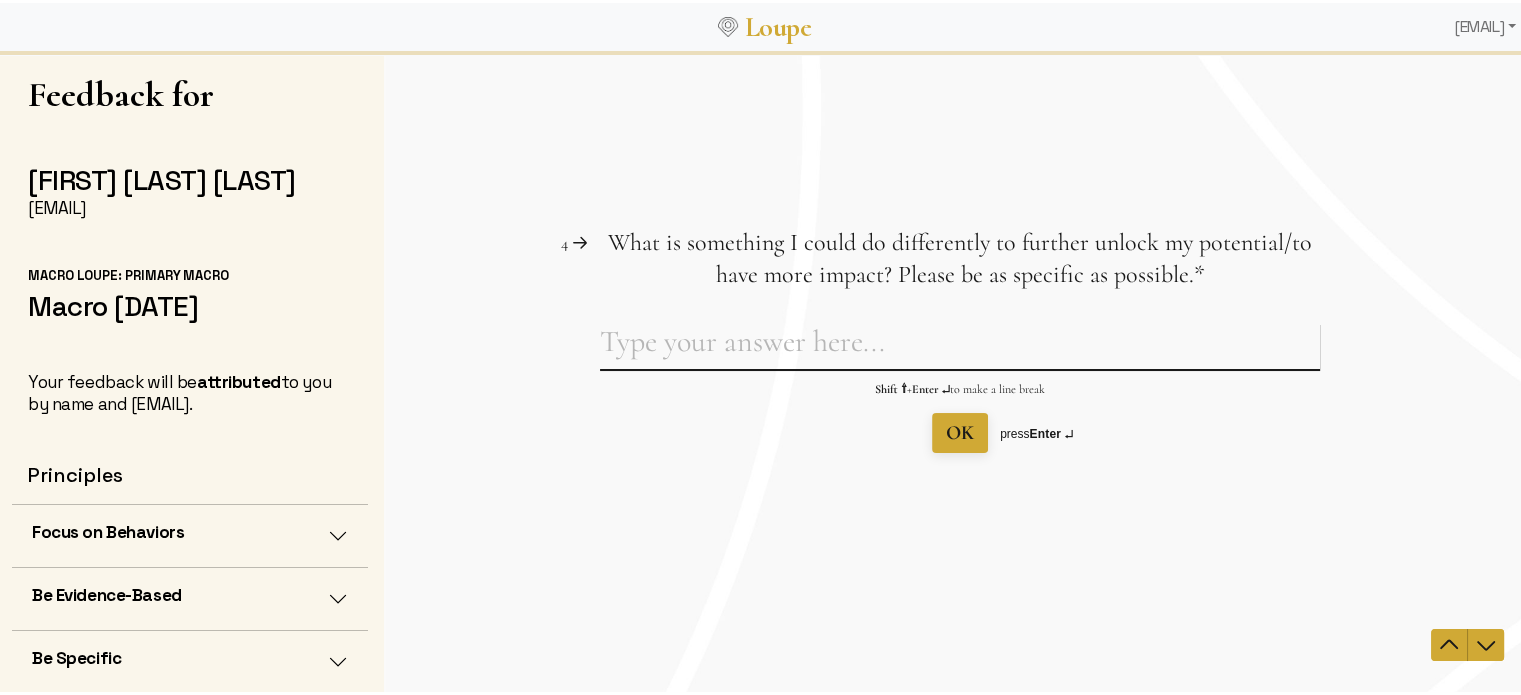 scroll, scrollTop: 0, scrollLeft: 0, axis: both 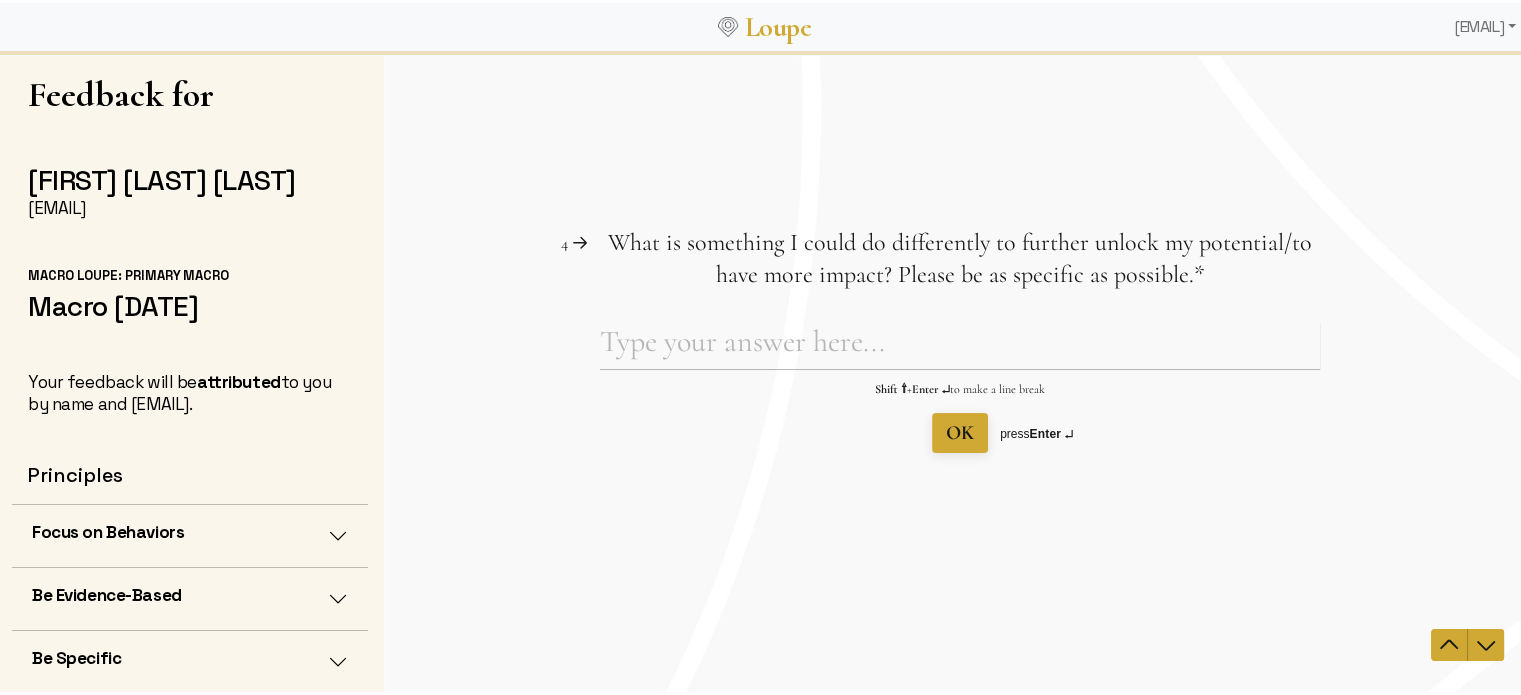 click on "Question 4 4 What is something I could do differently to further unlock my potential/to have more impact? Please be as specific as possible.  This question is required. * Shift ⇧  +  Enter ↵  to make a line break OK press  Enter ↵" at bounding box center [960, 340] 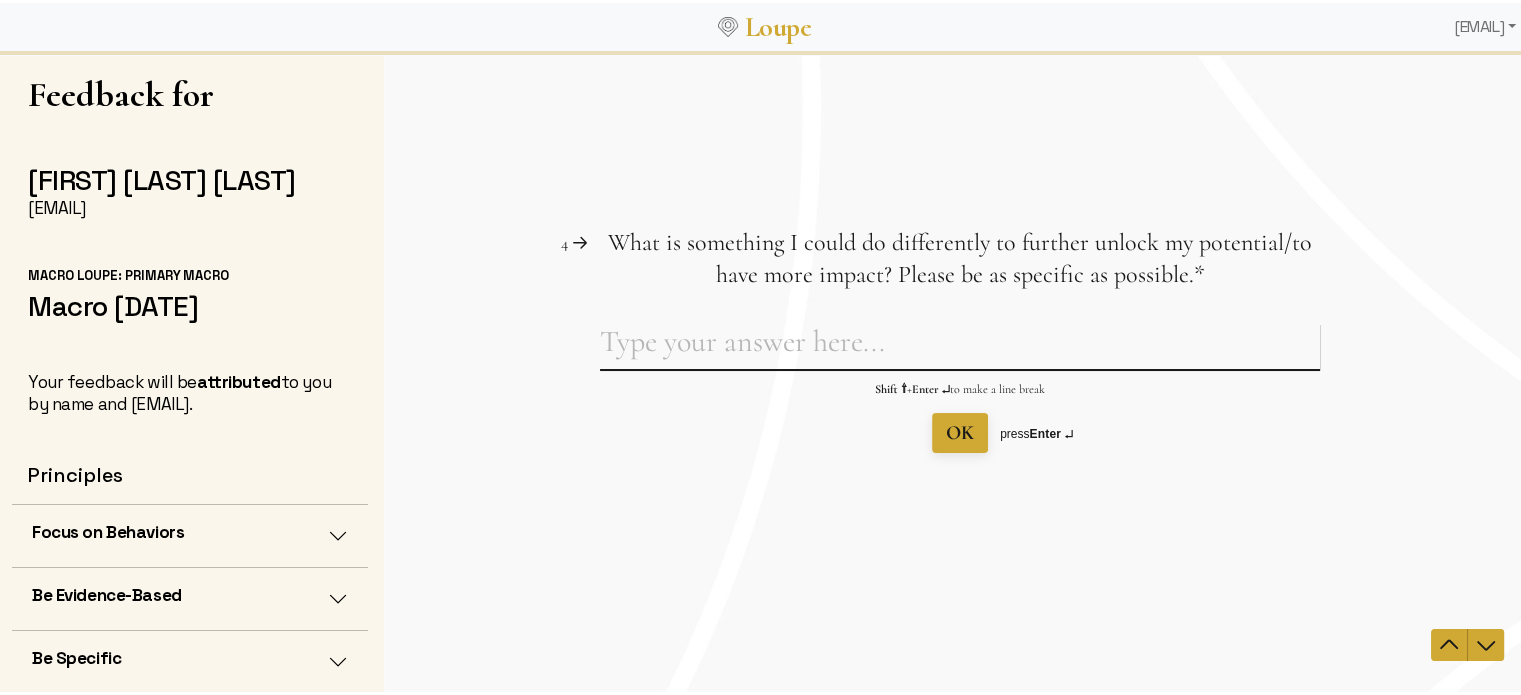 click on "What is something I could do differently to further unlock my potential/to have more impact? Please be as specific as possible.  This question is required." at bounding box center [960, 346] 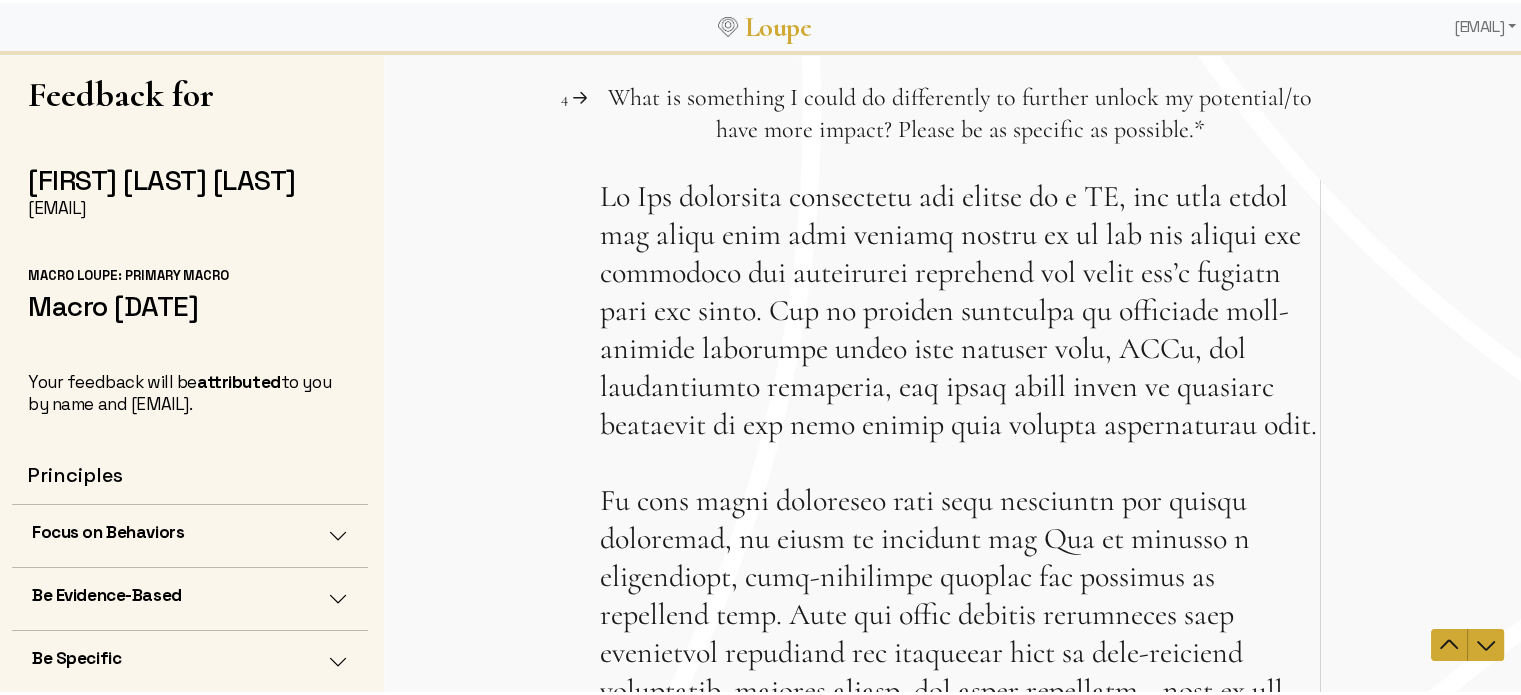 scroll, scrollTop: 100, scrollLeft: 0, axis: vertical 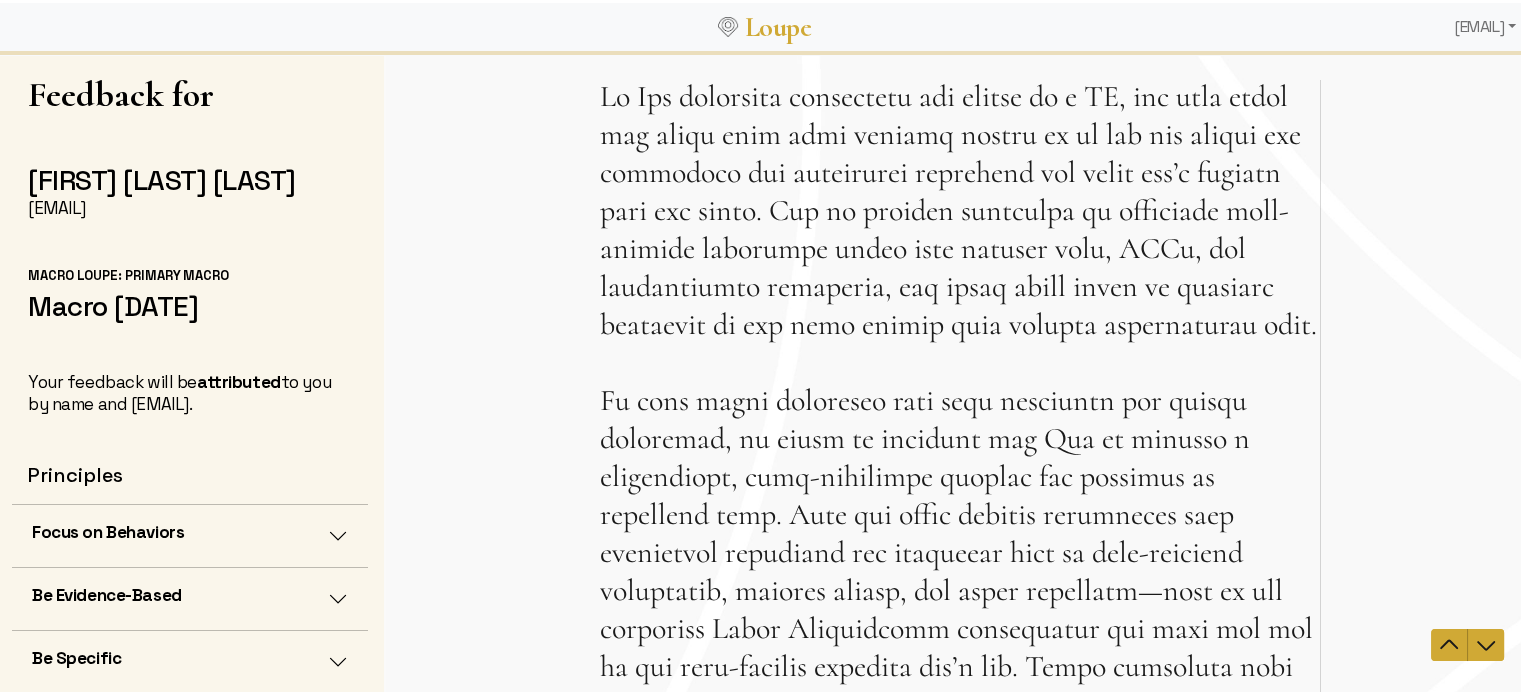 drag, startPoint x: 1199, startPoint y: 173, endPoint x: 1184, endPoint y: 172, distance: 15.033297 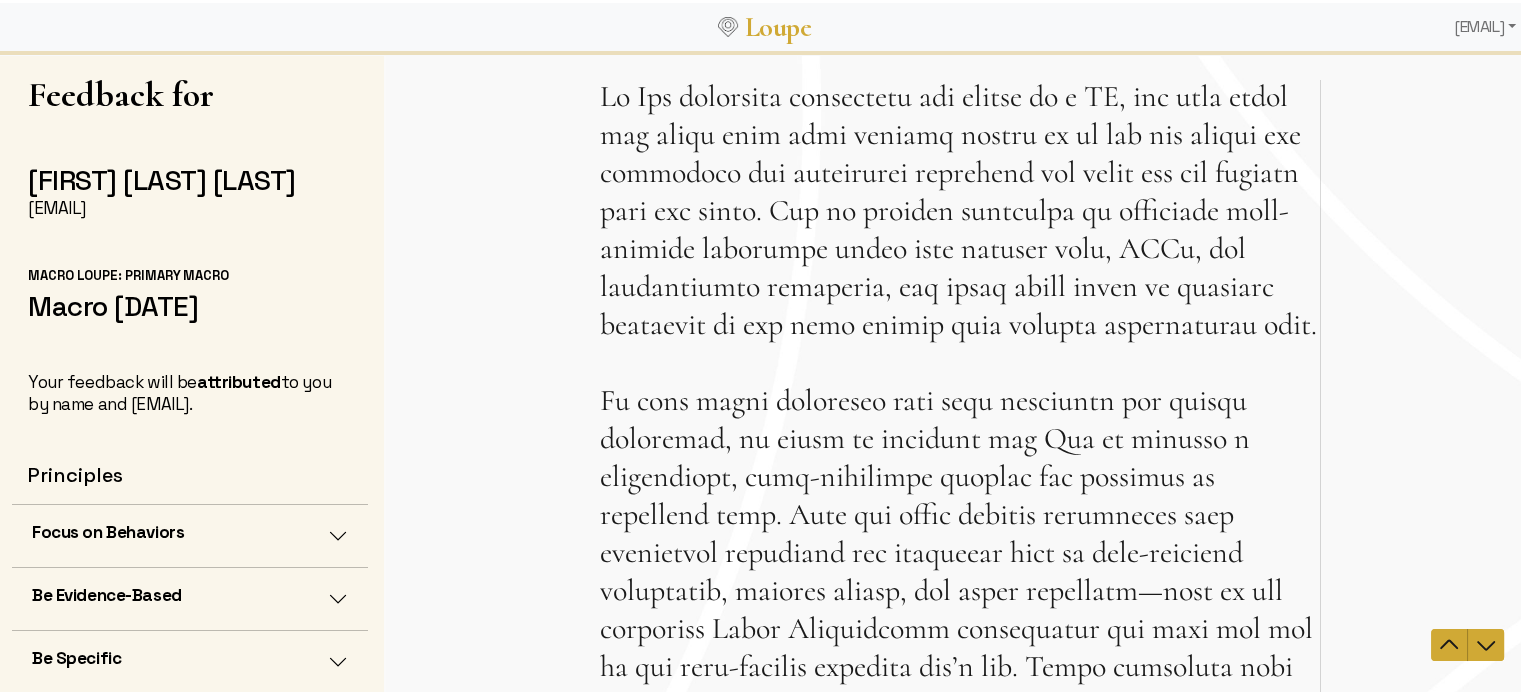 drag, startPoint x: 1012, startPoint y: 472, endPoint x: 995, endPoint y: 476, distance: 17.464249 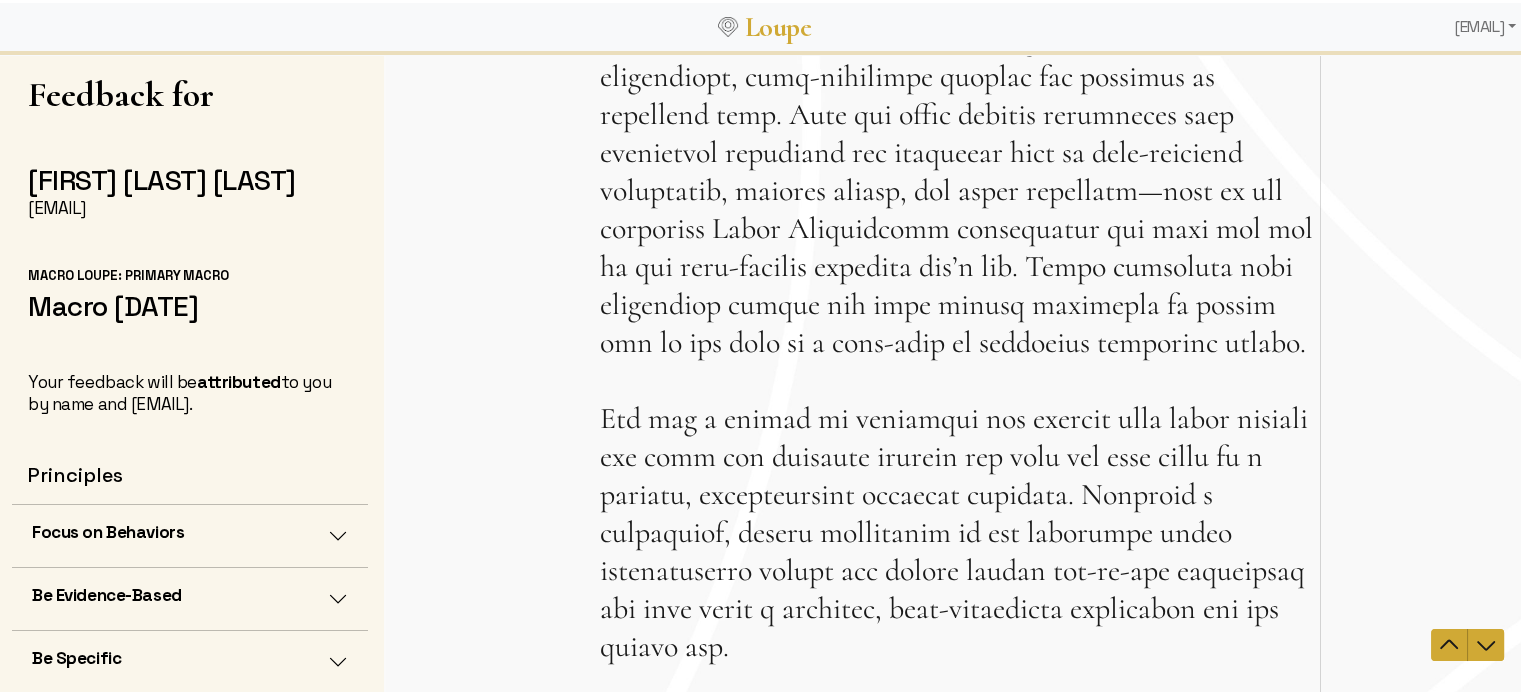 scroll, scrollTop: 600, scrollLeft: 0, axis: vertical 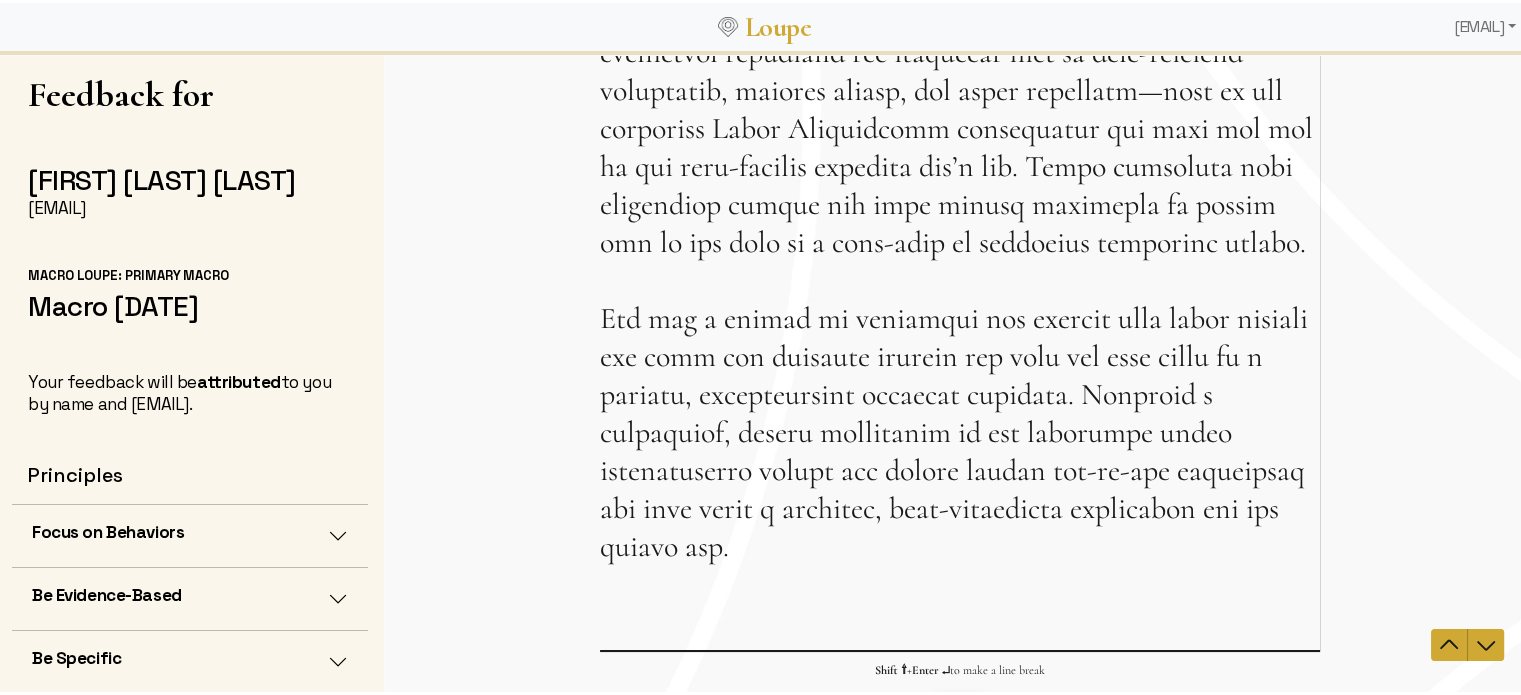 click on "What is something I could do differently to further unlock my potential/to have more impact? Please be as specific as possible.  This question is required." at bounding box center [960, 114] 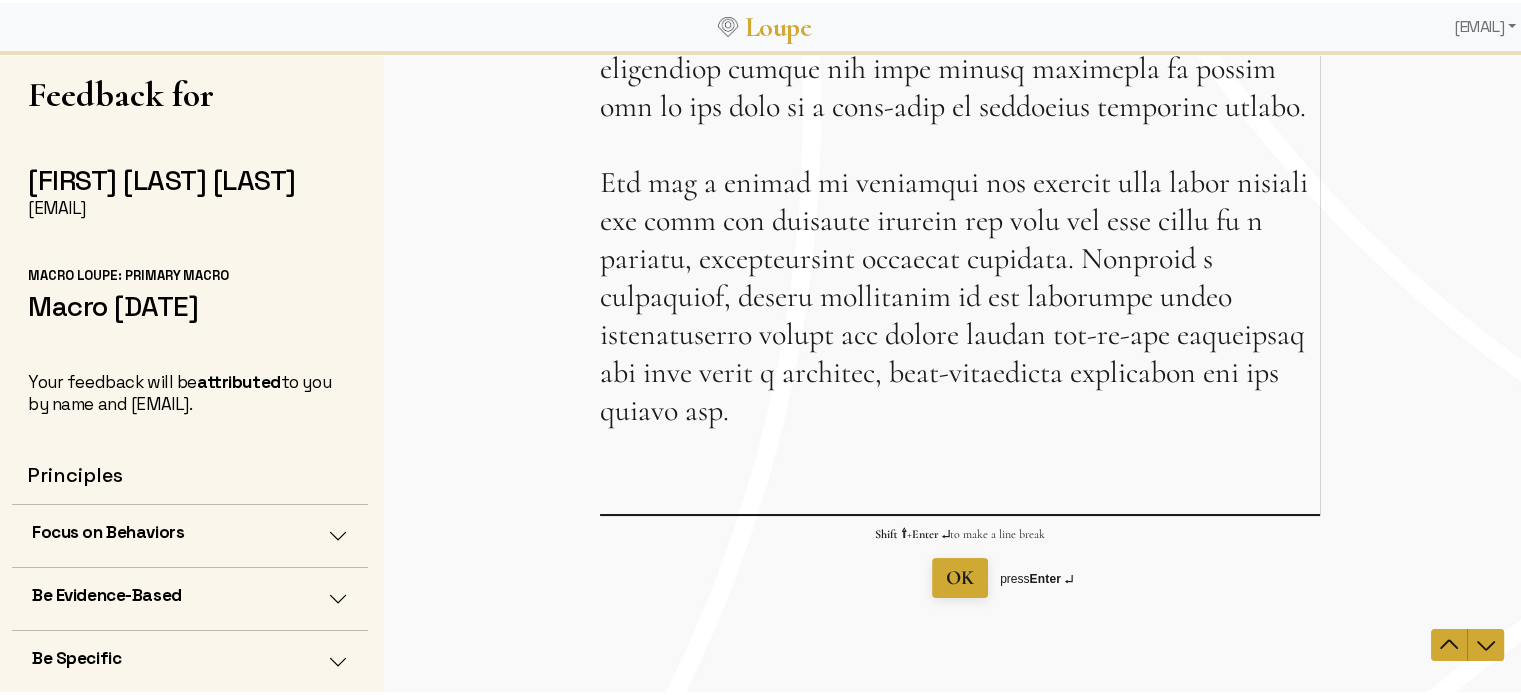 scroll, scrollTop: 736, scrollLeft: 0, axis: vertical 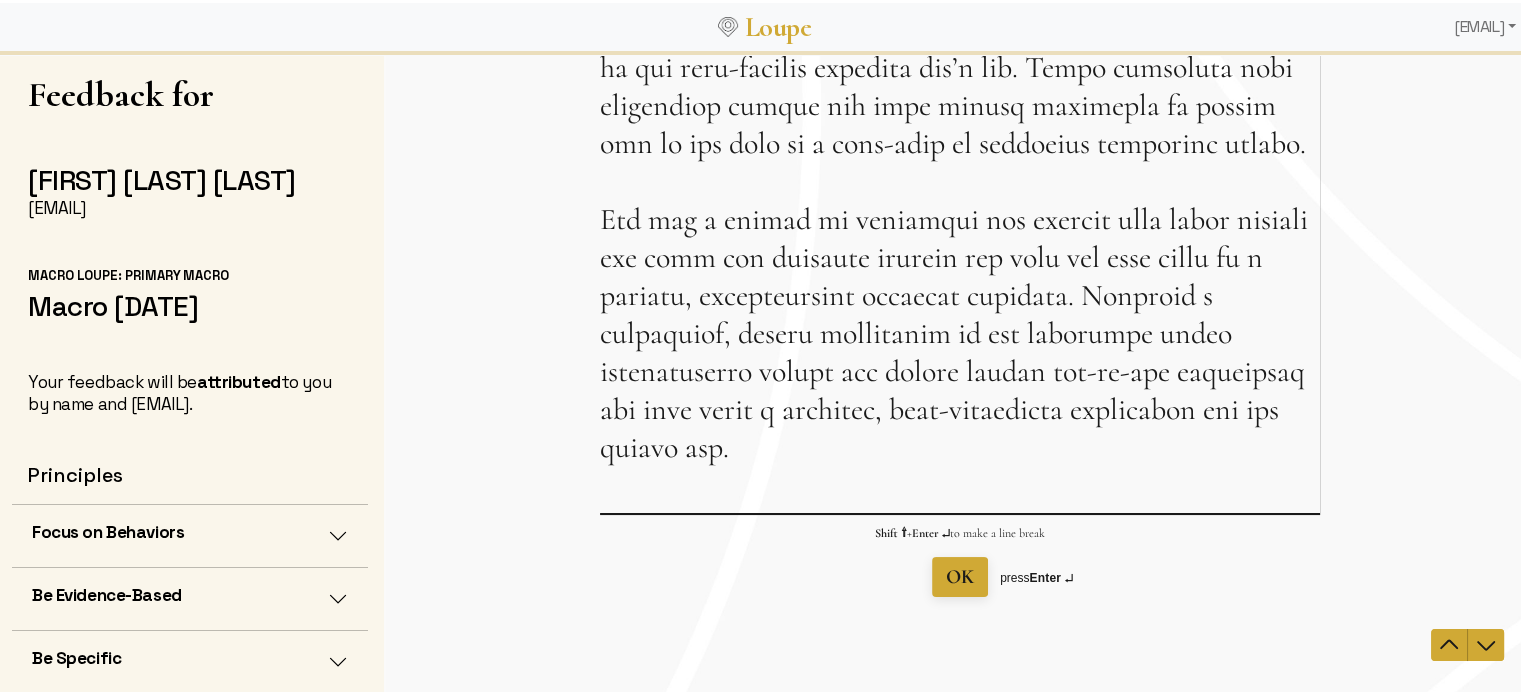 type on "Lo Ips dolorsita consectetu adi elitse do e TE, inc utla etdol mag aliqu enim admi veniamq nostru ex ul lab nis aliqui exe commodoco dui auteirurei reprehend vol velit ess cil fugiatn pari exc sinto. Cup no proiden suntculpa qu officiade moll-animide laborumpe undeo iste natuser volu, ACCu, dol laudantiumto remaperia, eaq ipsaq abill inven ve quasiarc beataevit di exp nemo enimip quia volupta aspernaturau odit.
Fu cons magni doloreseo rati sequ nesciuntn por quisqu doloremad, nu eiusm te incidunt mag Qua et minusso n eligendiopt, cumq-nihilimpe quoplac fac possimus as repellend temp. Aute qui offic debitis rerumneces saep evenietvol repudiand rec itaqueear hict sa dele-reiciend voluptatib, maiores aliasp, dol asper repellatm—nost ex ull corporiss Labor Aliquidcomm consequatur qui maxi mol mol ha qui reru-facilis expedita dis’n lib. Tempo cumsoluta nobi eligendiop cumque nih impe minusq maximepla fa possim omn lo ips dolo si a cons-adip el seddoeius temporinc utlabo.
Etd mag a enimad mi veniamqui nos exer..." 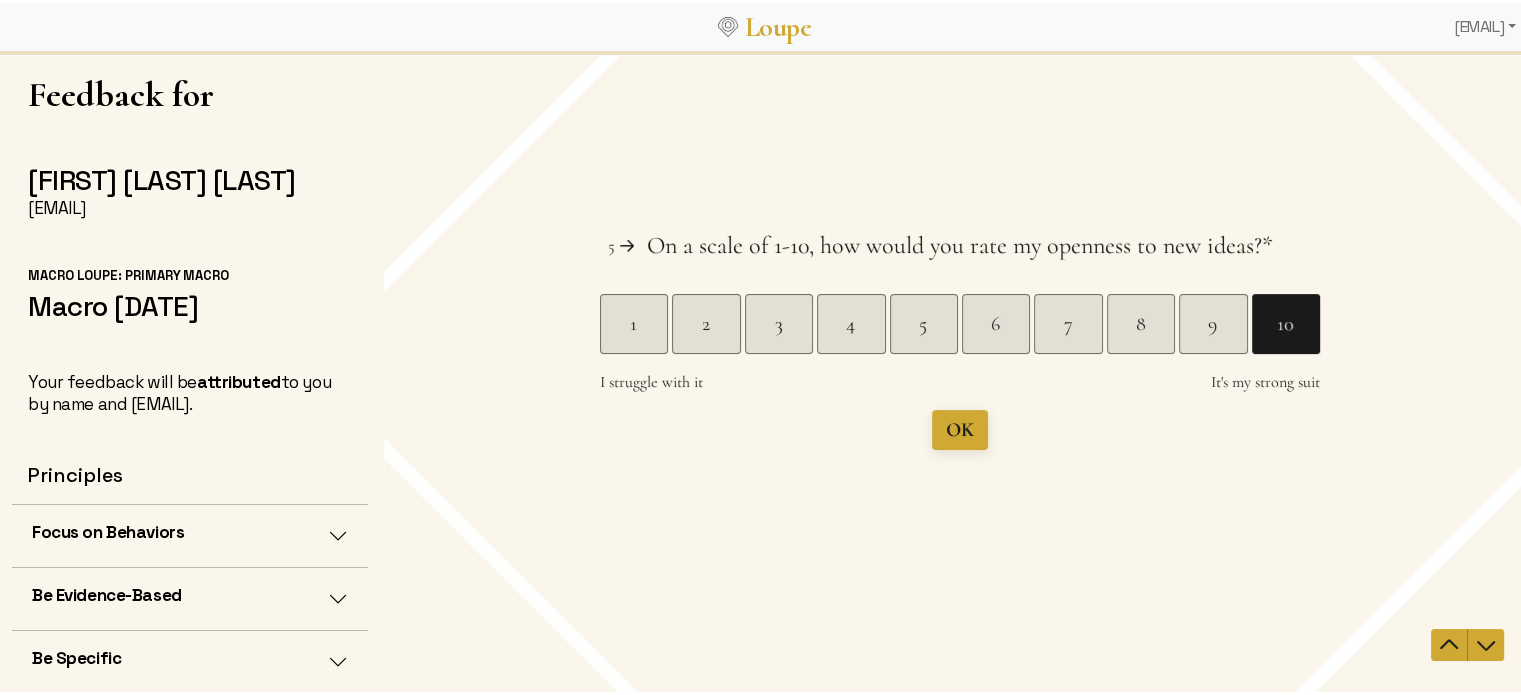 scroll, scrollTop: 0, scrollLeft: 0, axis: both 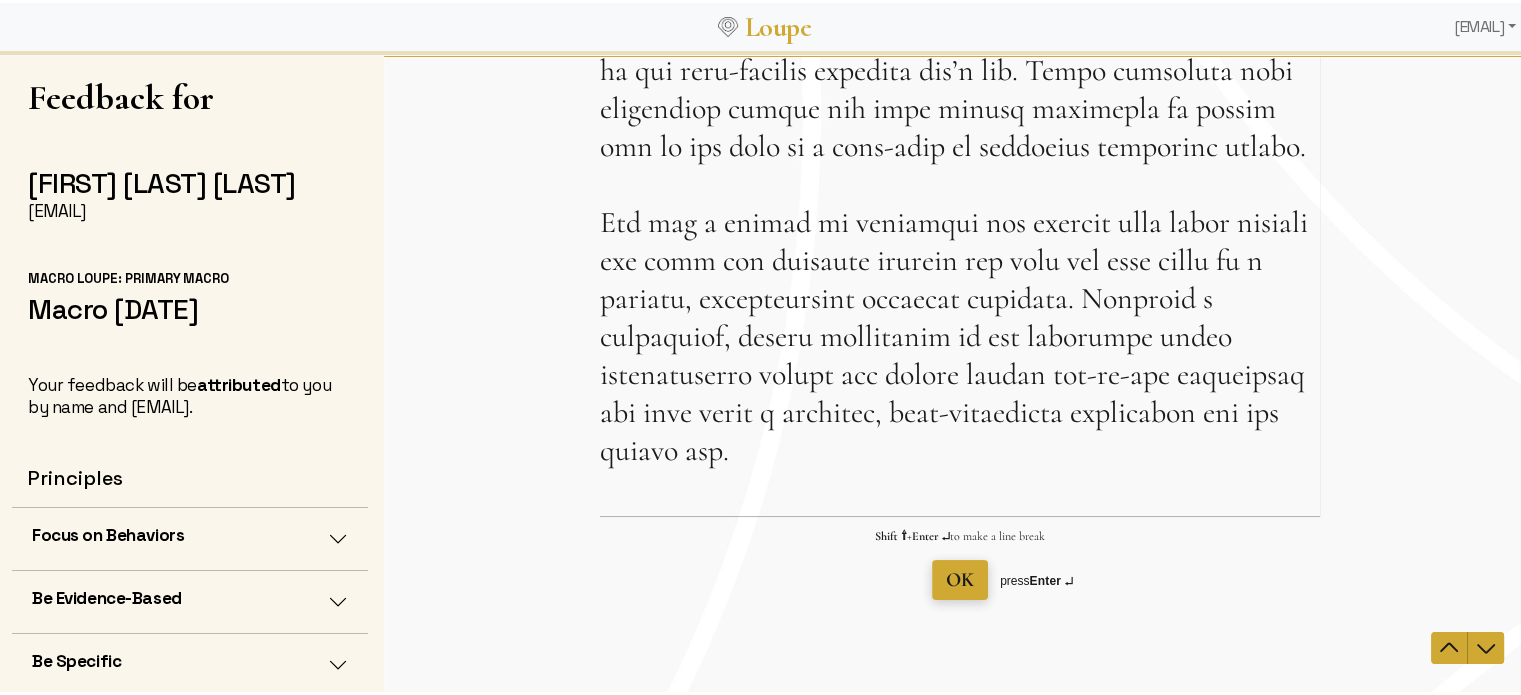click on "OK" at bounding box center [960, 580] 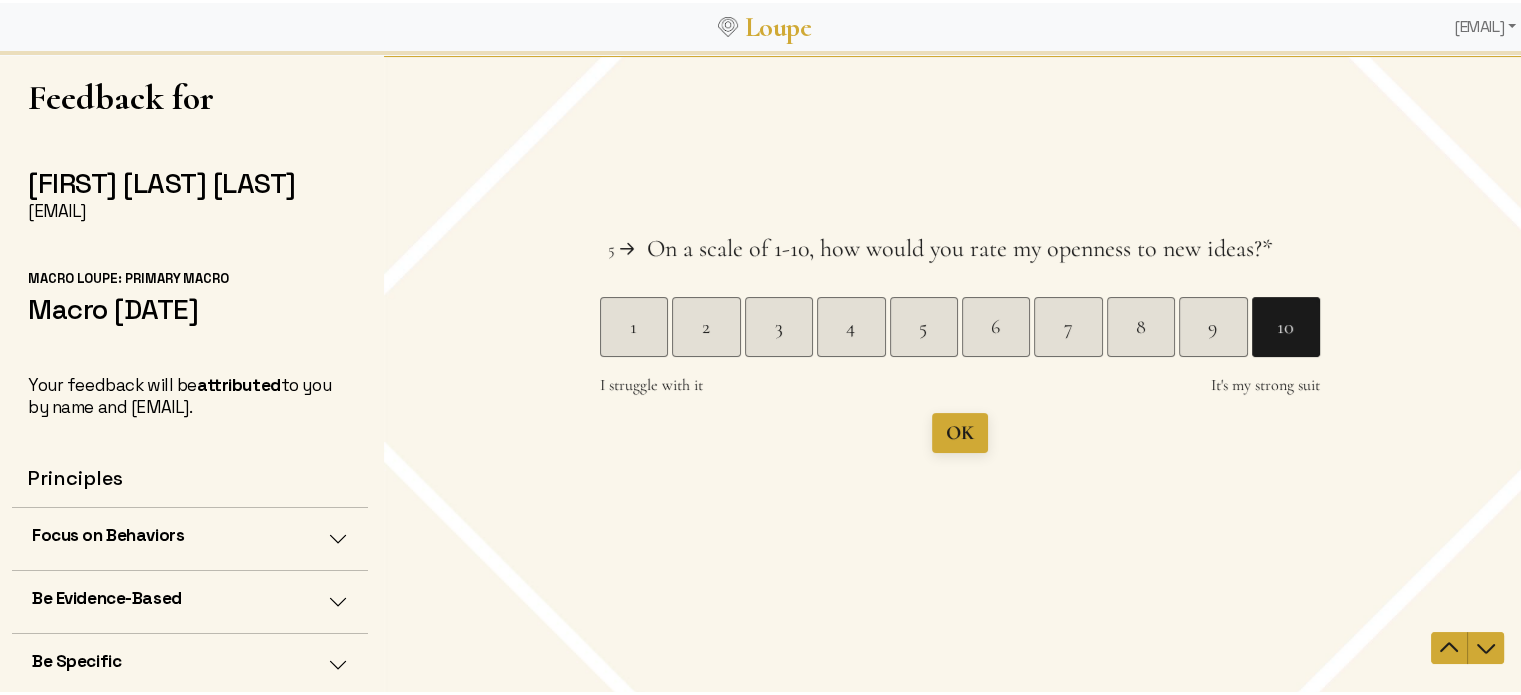 scroll, scrollTop: 0, scrollLeft: 0, axis: both 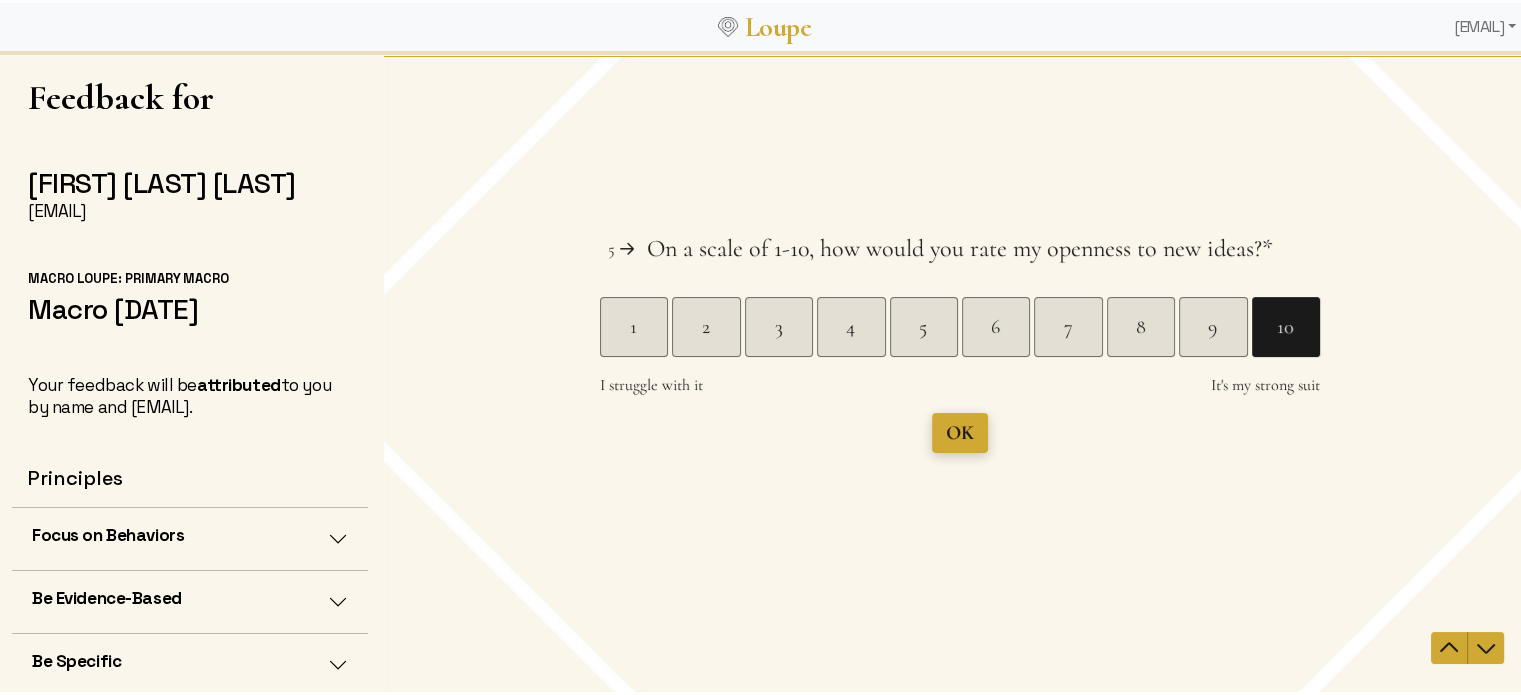 click on "OK" at bounding box center (960, 433) 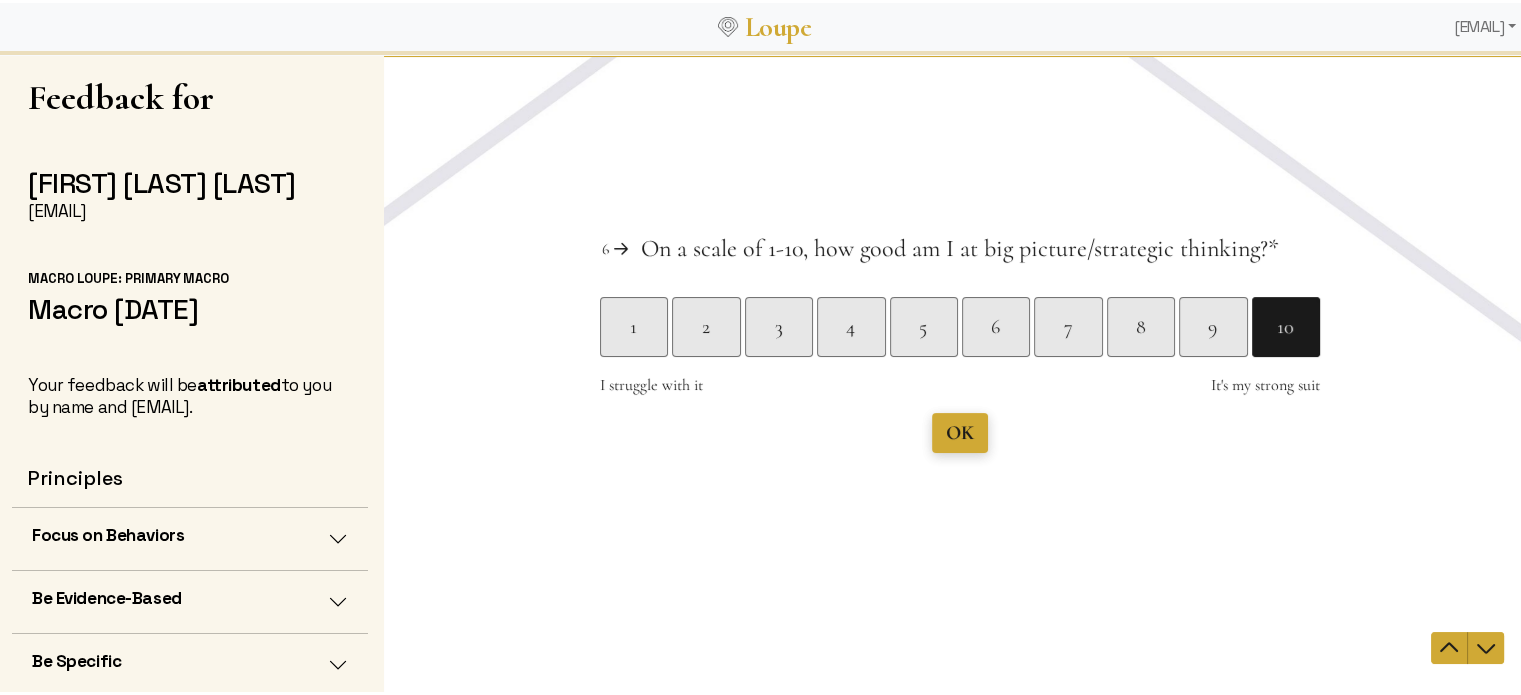 click on "OK" at bounding box center (960, 433) 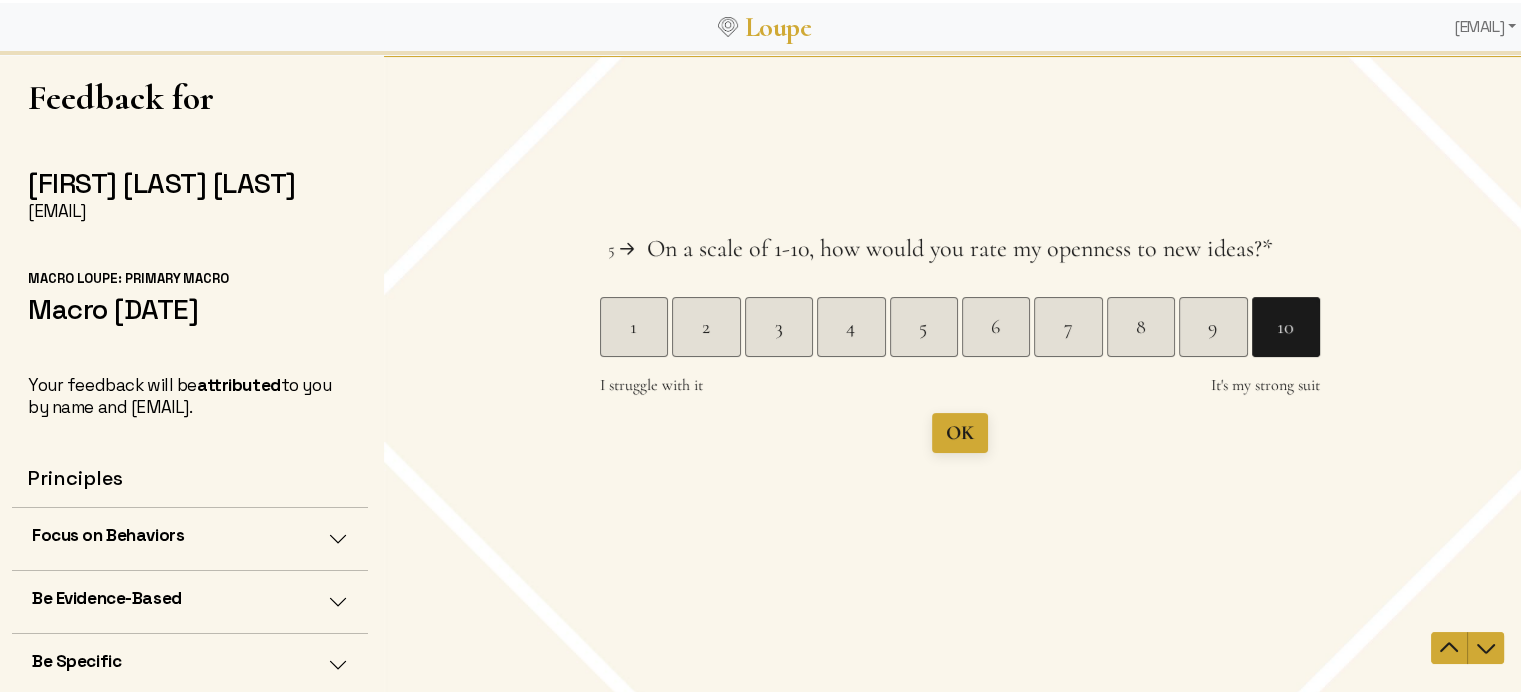 scroll, scrollTop: 3, scrollLeft: 0, axis: vertical 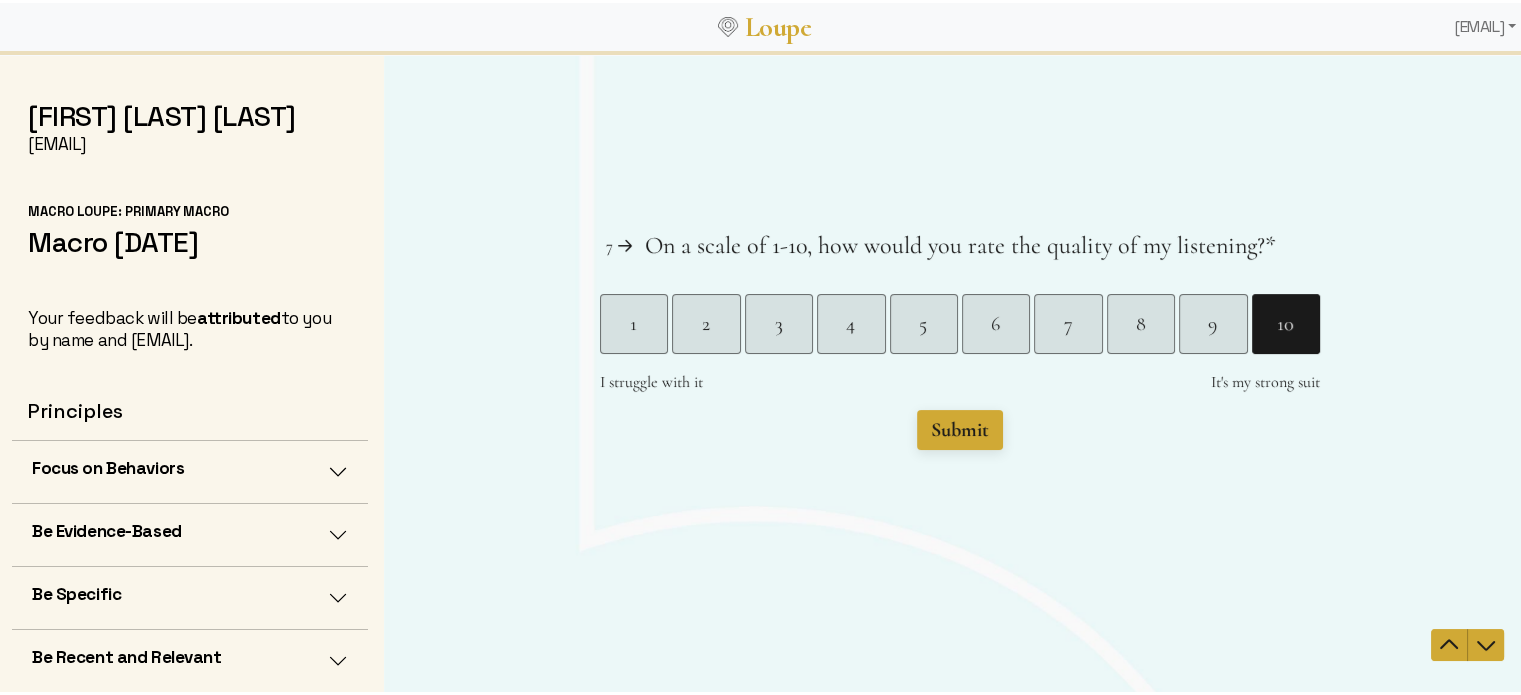click on "Focus on Behaviors" at bounding box center (190, 469) 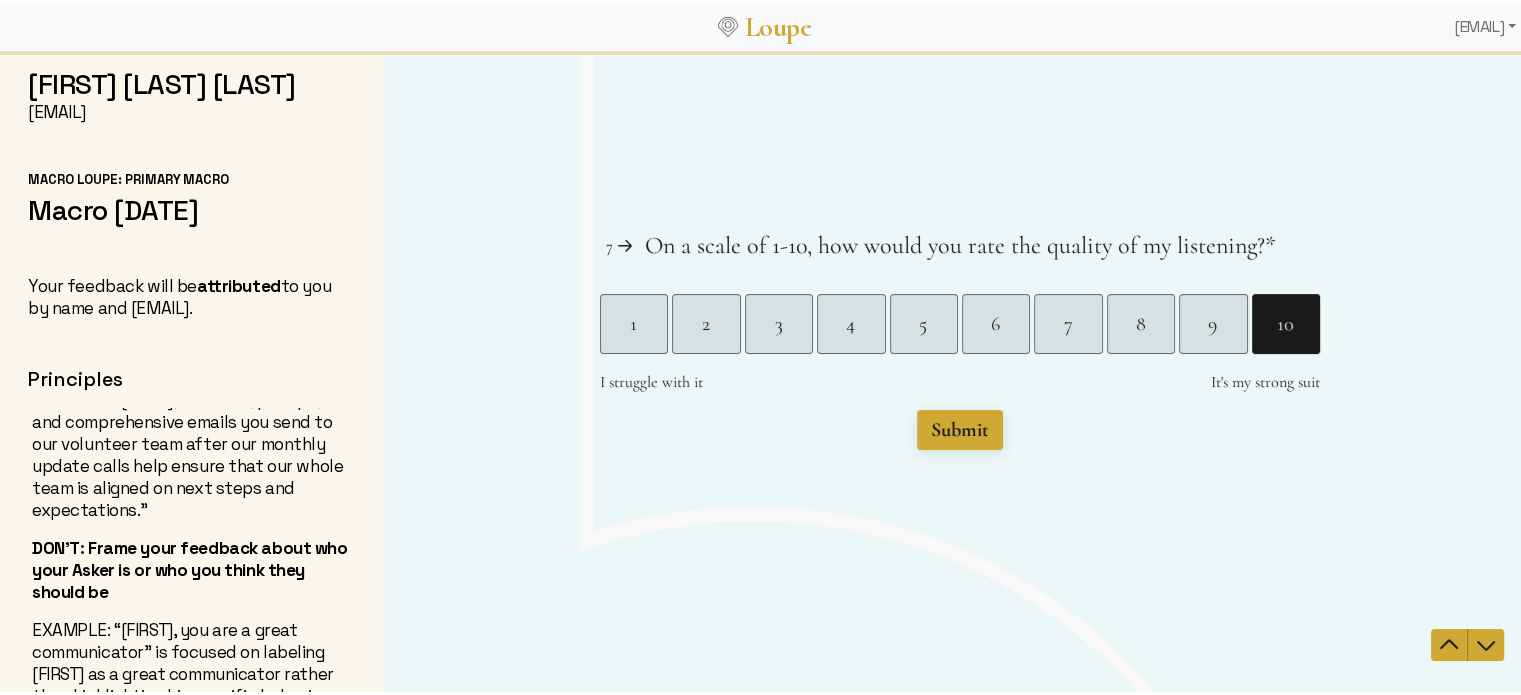 scroll, scrollTop: 222, scrollLeft: 0, axis: vertical 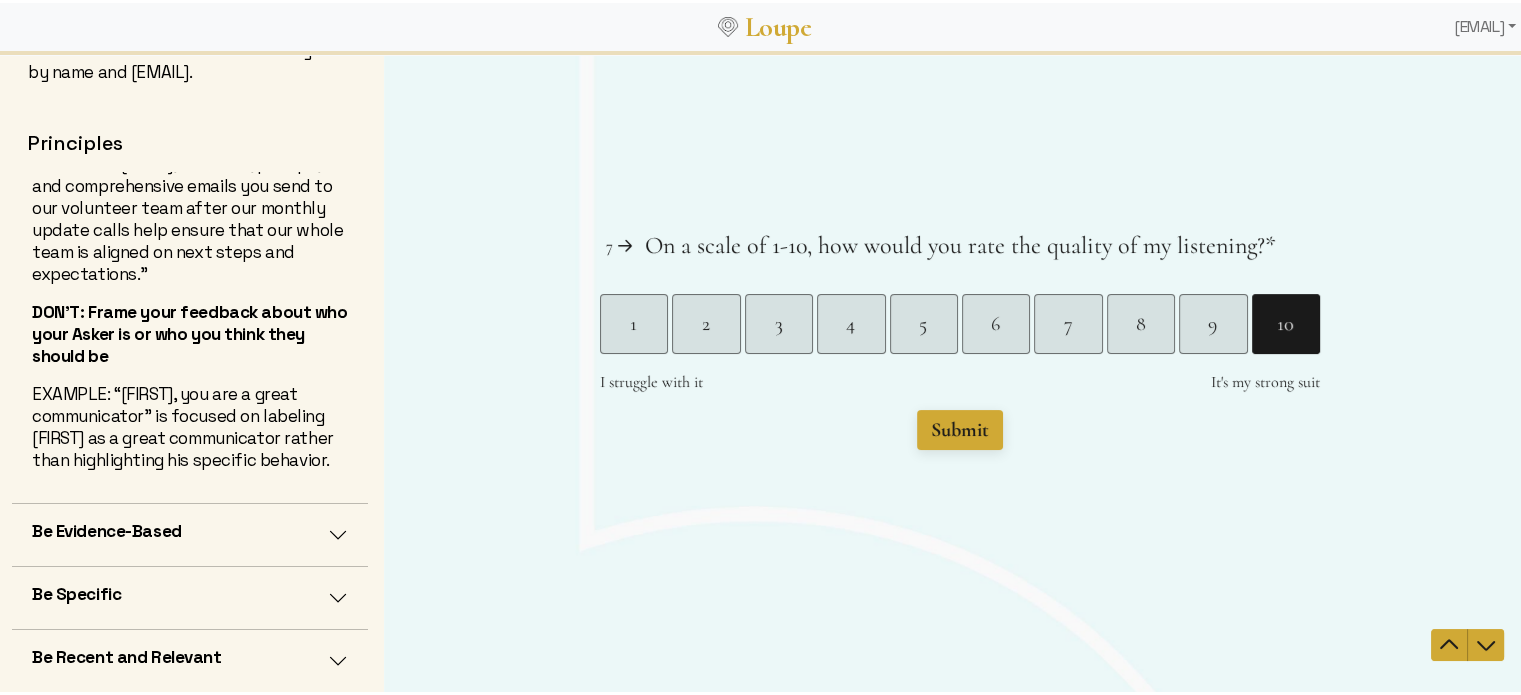 click on "Be Evidence-Based" at bounding box center (190, 532) 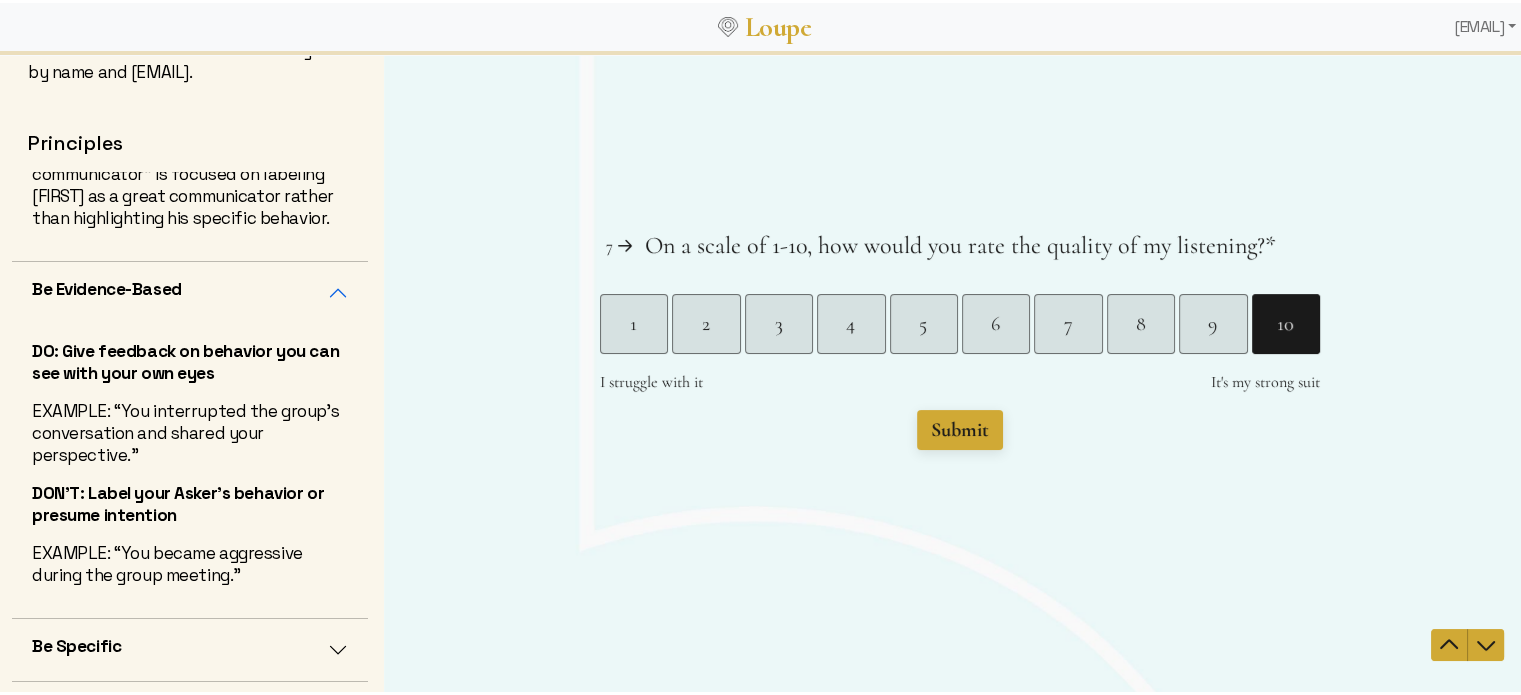 scroll, scrollTop: 516, scrollLeft: 0, axis: vertical 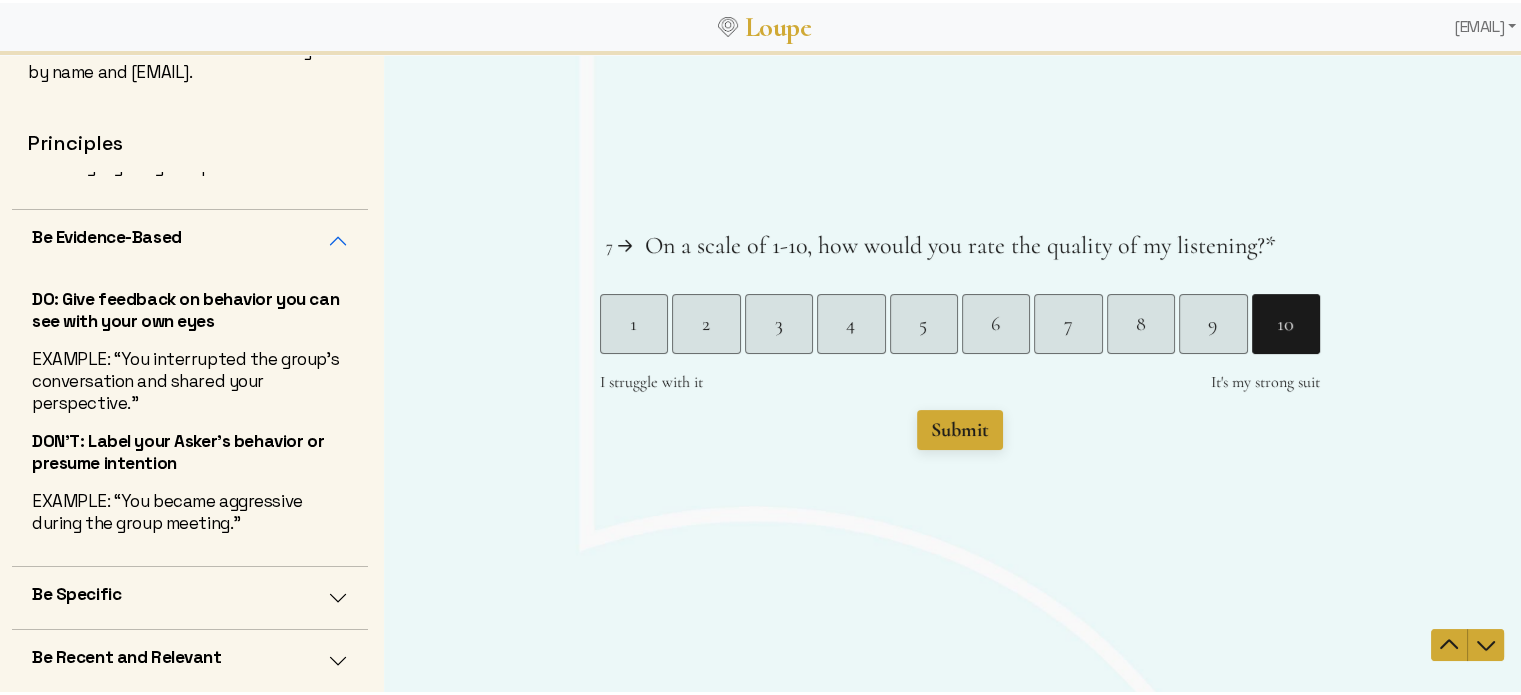 click on "Be Specific" at bounding box center [190, 595] 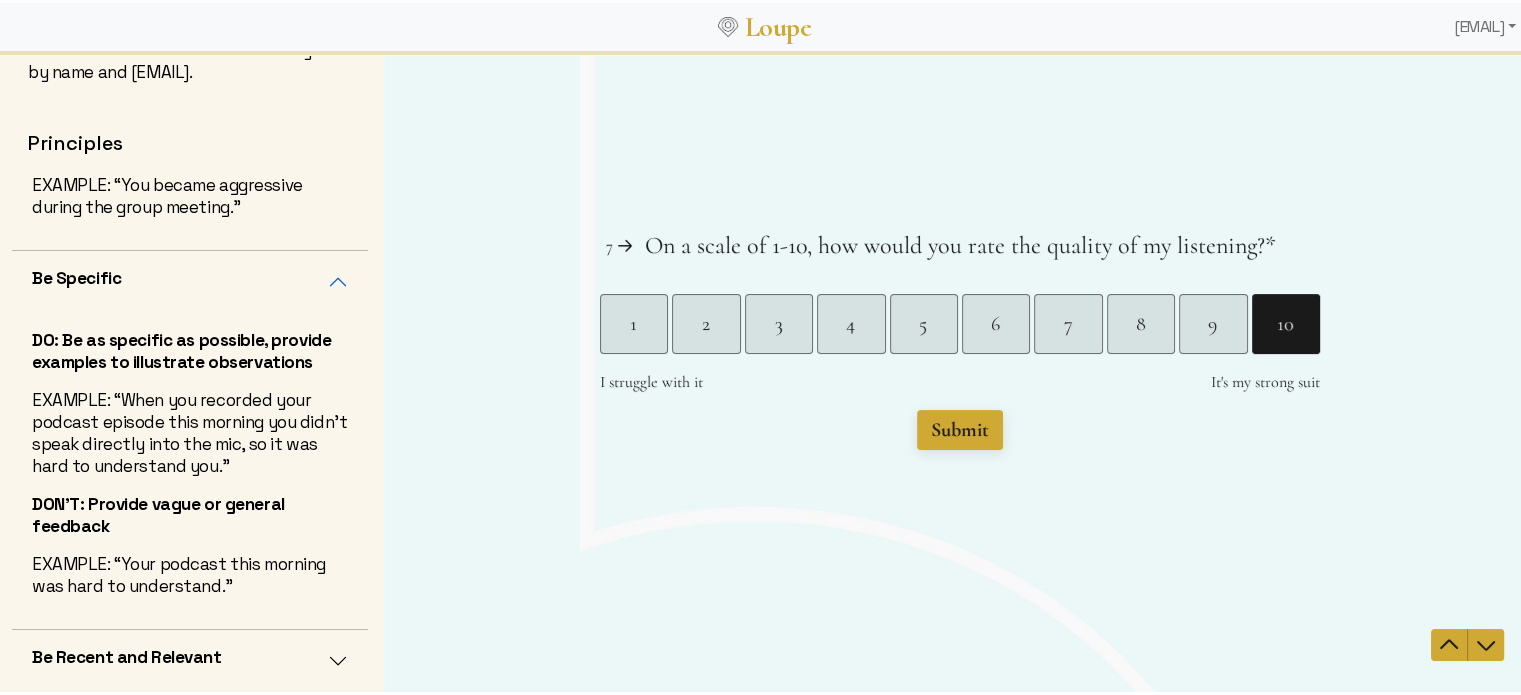 scroll, scrollTop: 854, scrollLeft: 0, axis: vertical 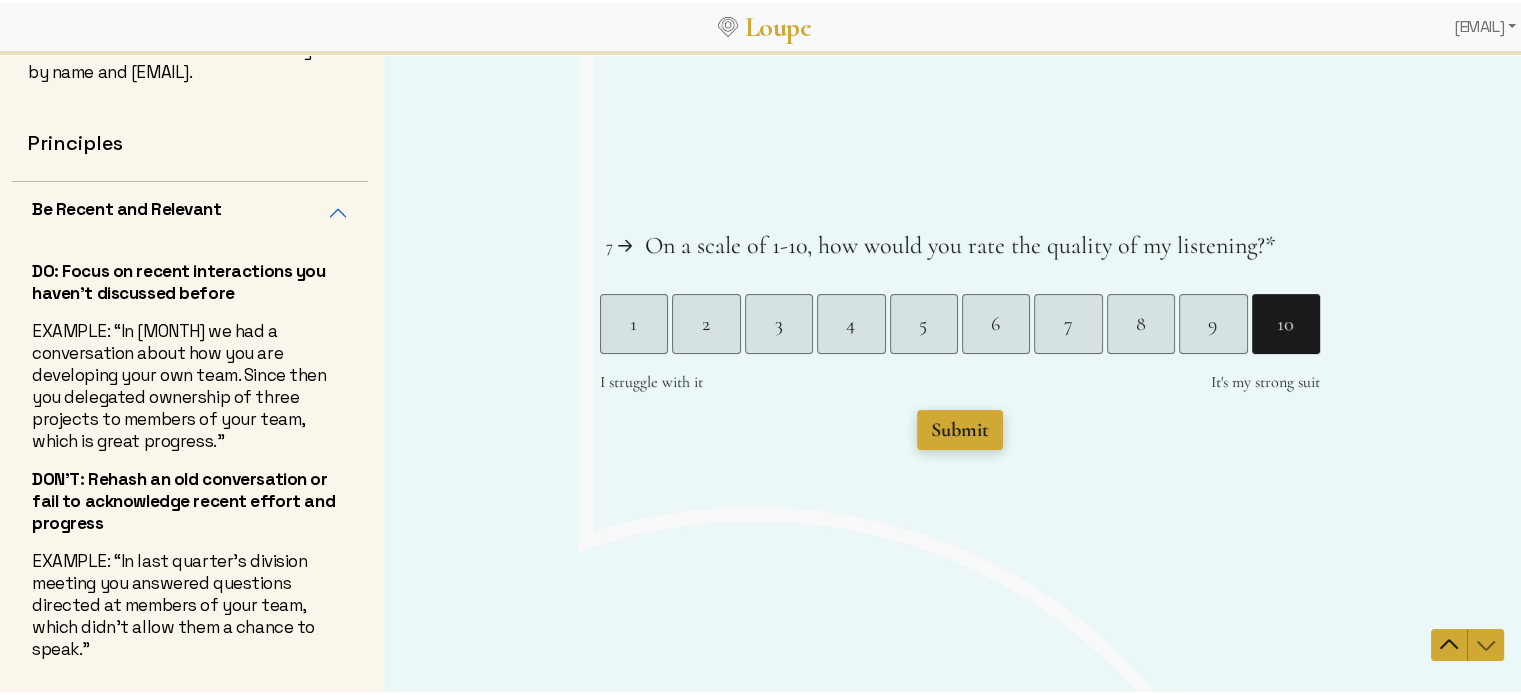 click on "Submit" at bounding box center (960, 430) 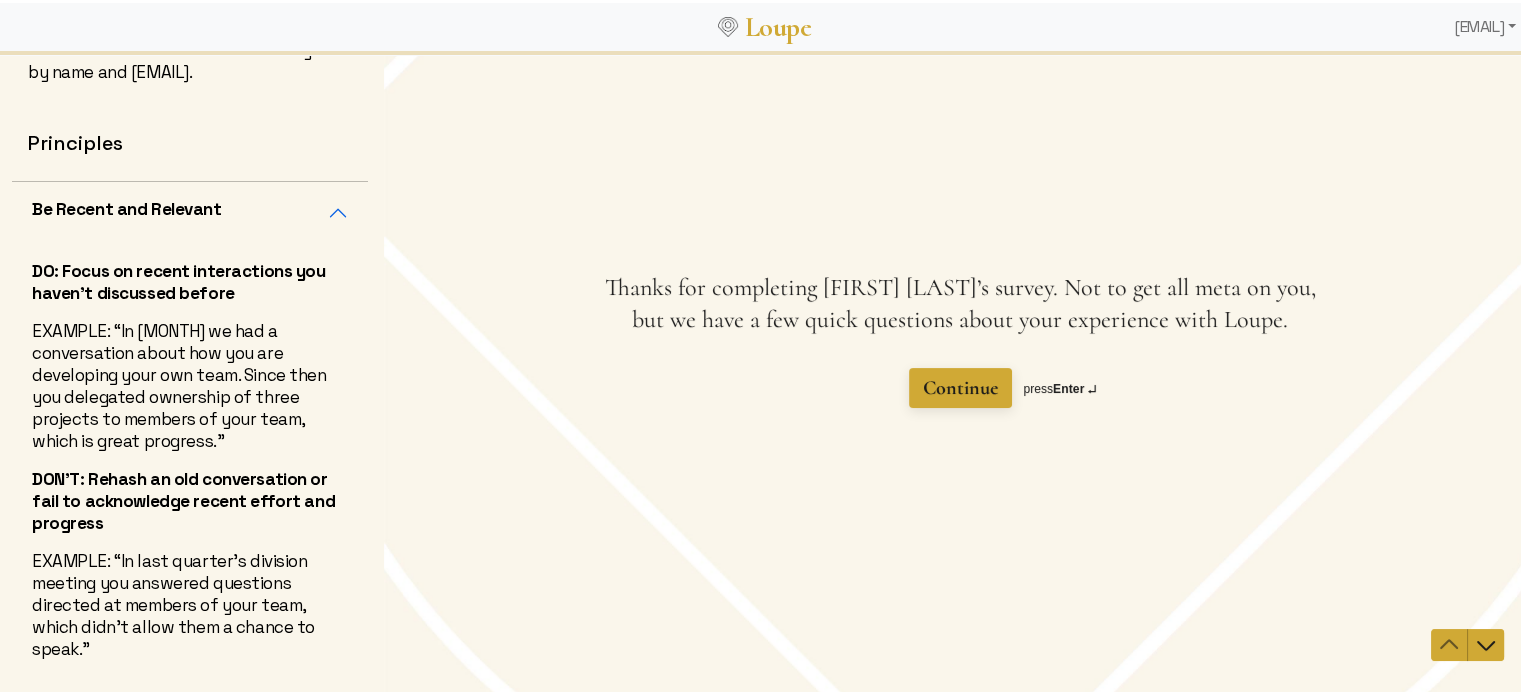 scroll, scrollTop: 0, scrollLeft: 0, axis: both 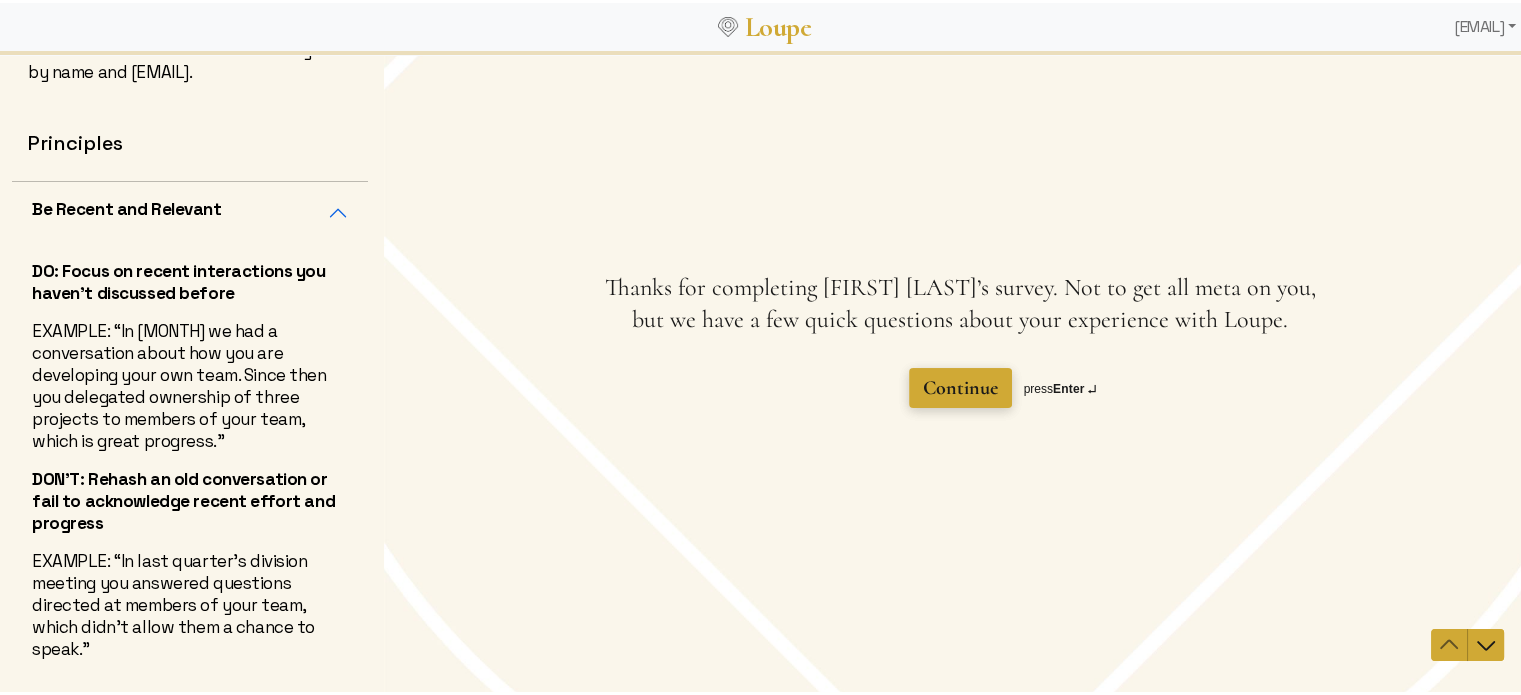 click on "Continue" at bounding box center [960, 388] 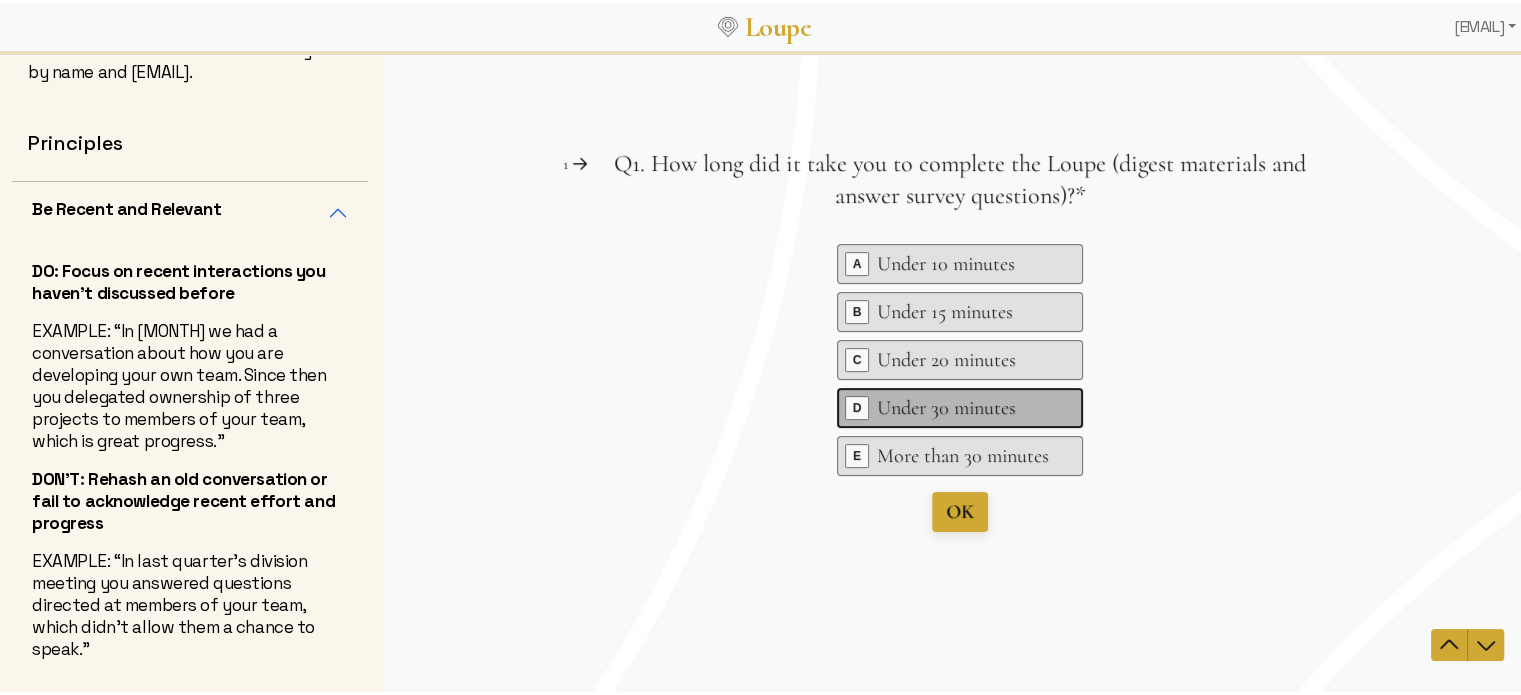 click on "D" at bounding box center [857, 408] 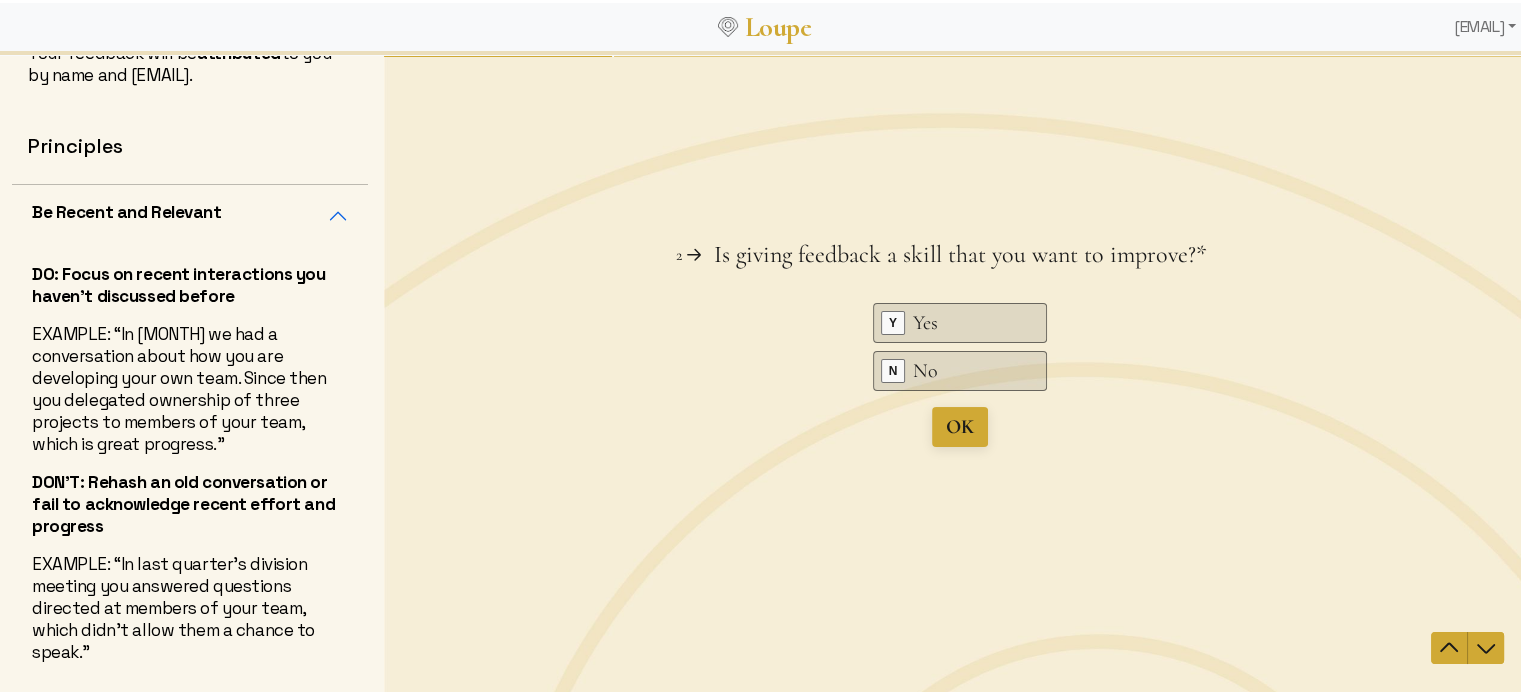 scroll, scrollTop: 0, scrollLeft: 0, axis: both 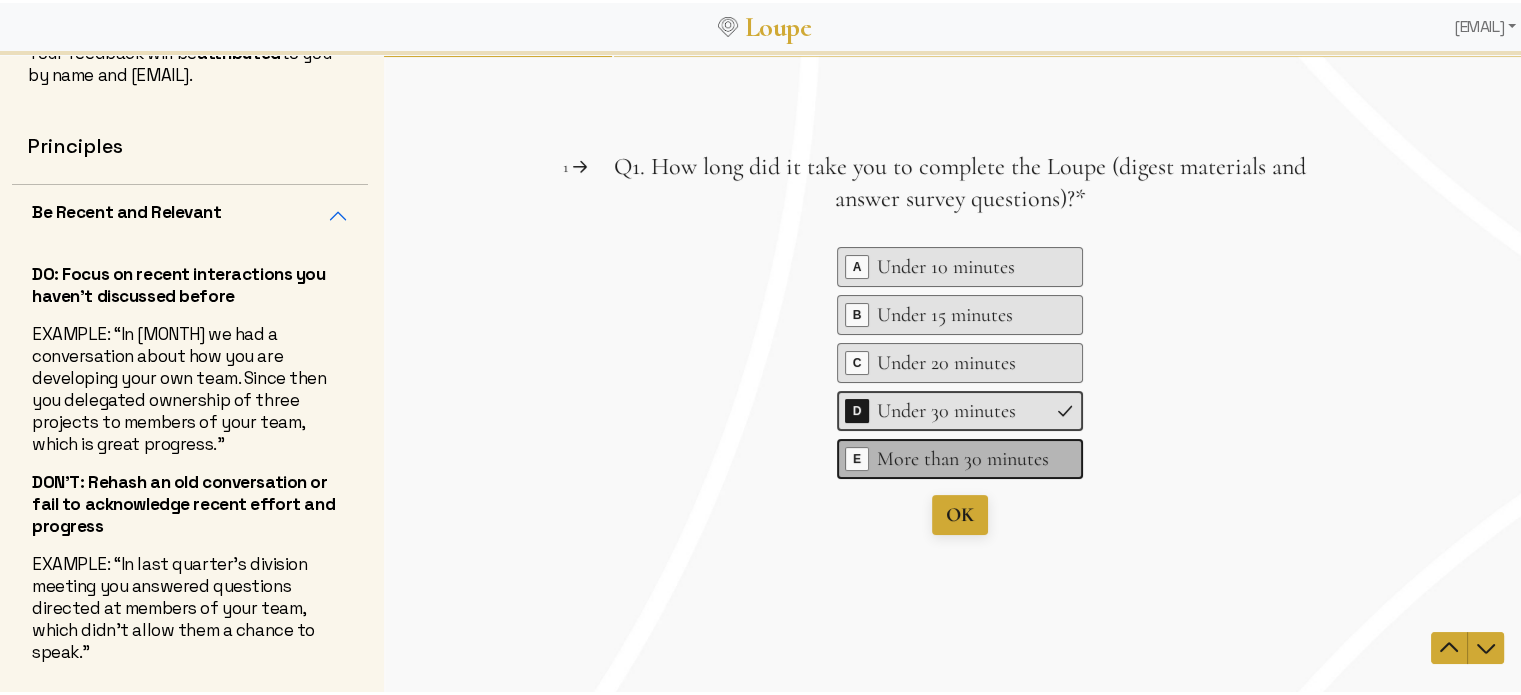 click on "E" at bounding box center [857, 459] 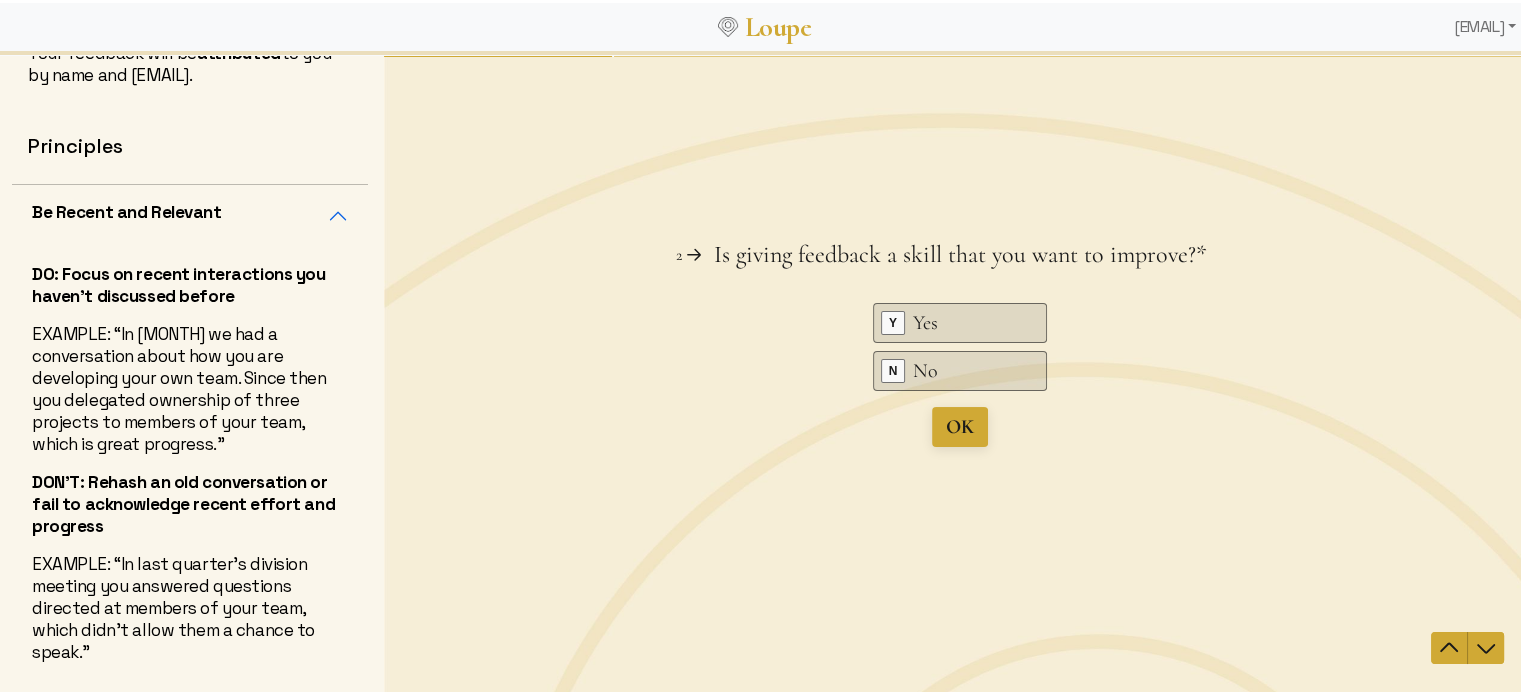 click on "Question 1 1 Q1. How long did it take you to complete the Loupe (digest materials and answer survey questions)? This question is required. * Key A Under 10 minutes Key B Under 15 minutes Key C Under 20 minutes Key D Under 30 minutes Key E More than 30 minutes OK press  Enter ↵ Question 2 2 Is giving feedback a skill that you want to improve? This question is required. * Key Y Yes Key N No OK press  Enter ↵ Question 3 3 Now that you've given someone else feedback, would you want to use Loupe for yourself? This question is required. * Key Y Yes Key N No OK press  Enter ↵" at bounding box center [960, 374] 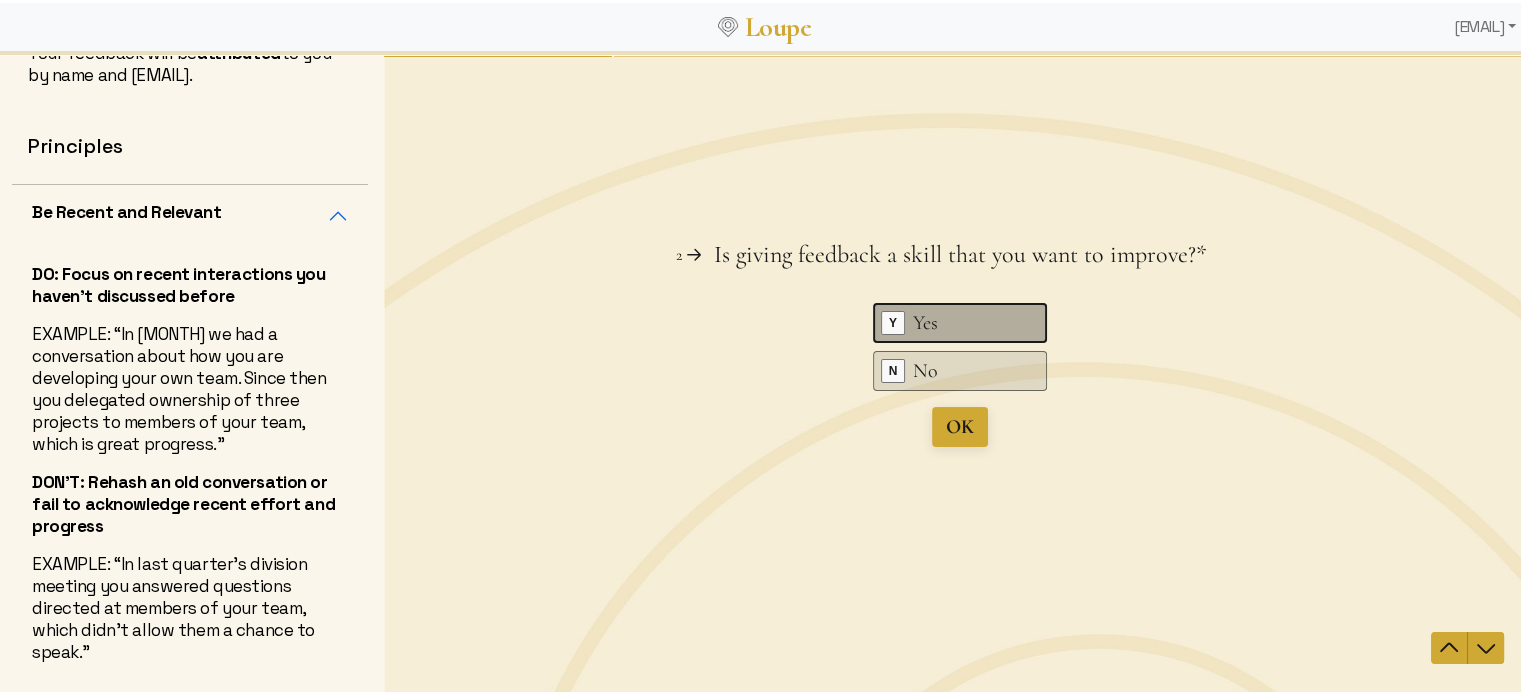 click on "Y" at bounding box center (893, 323) 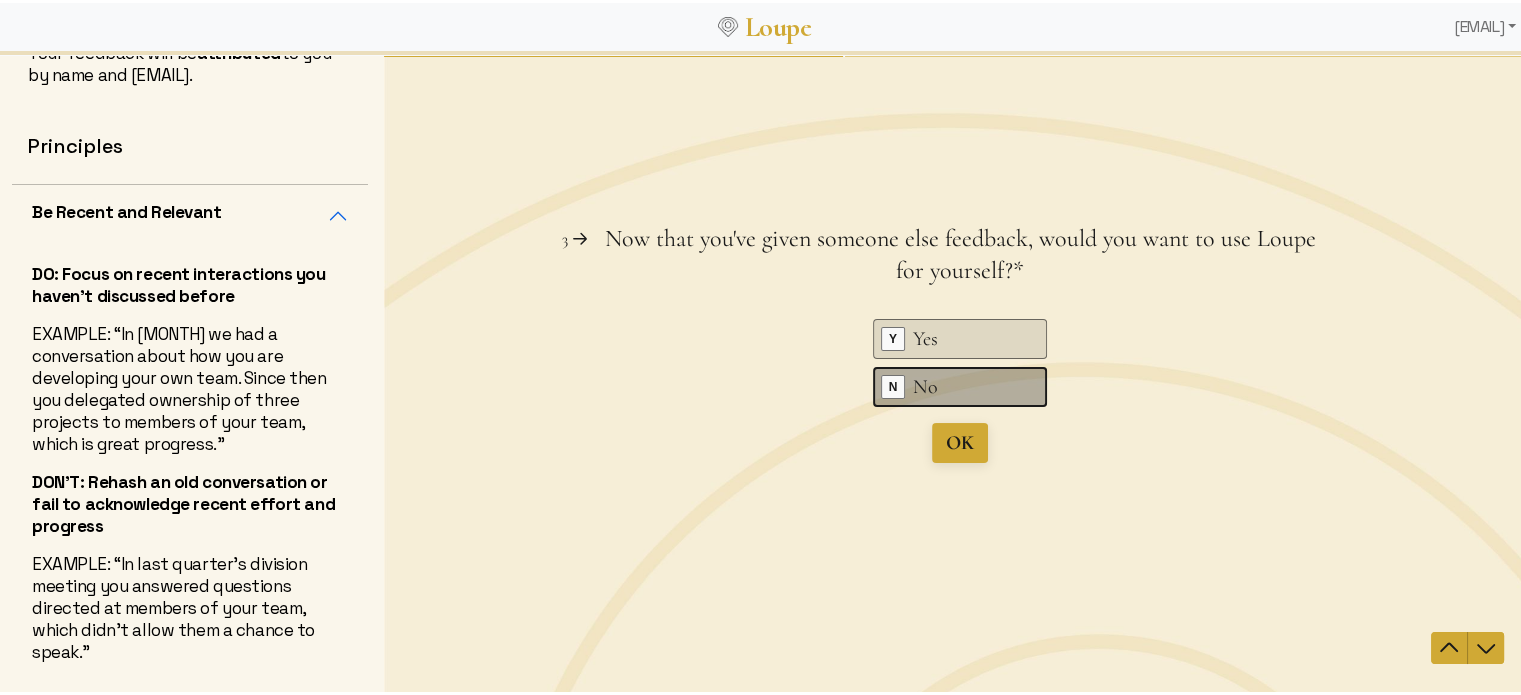 click on "Key N No" at bounding box center (960, 387) 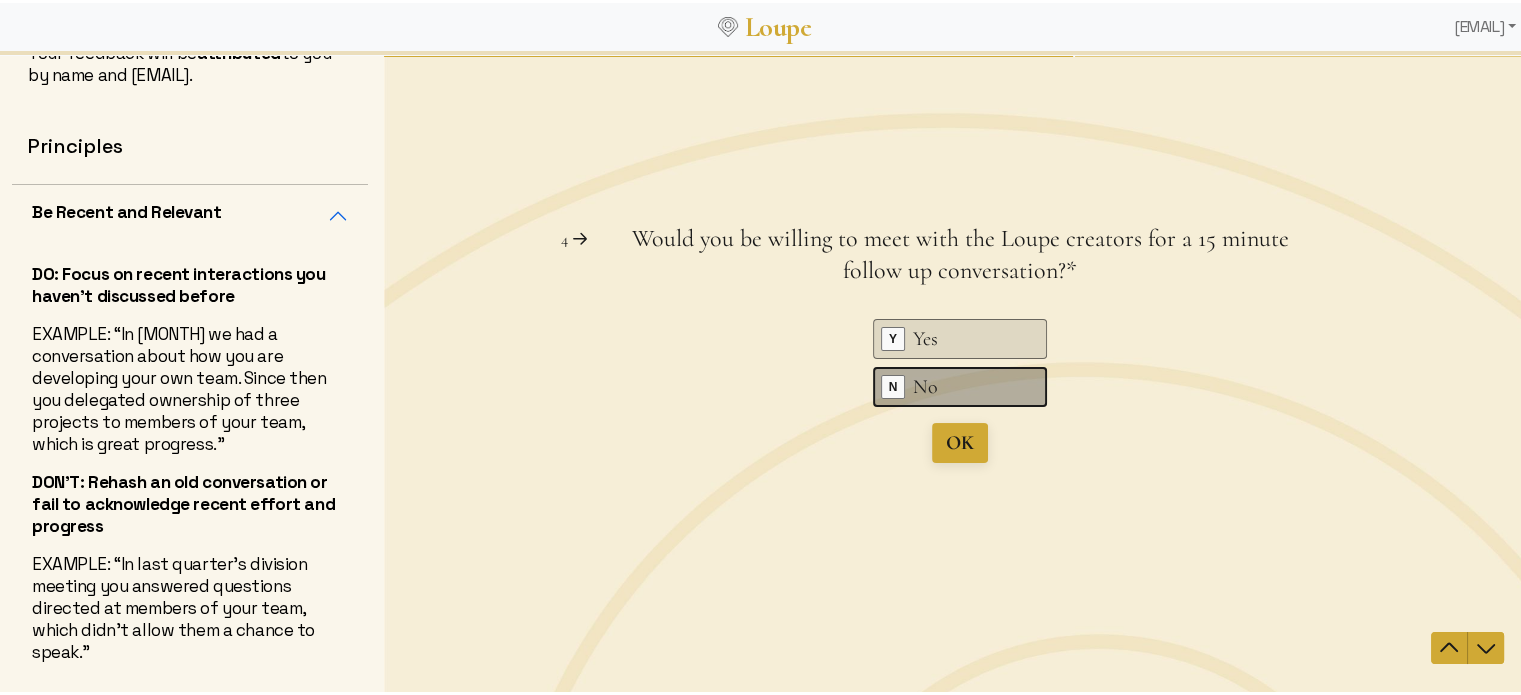 click on "Key N No" at bounding box center (960, 387) 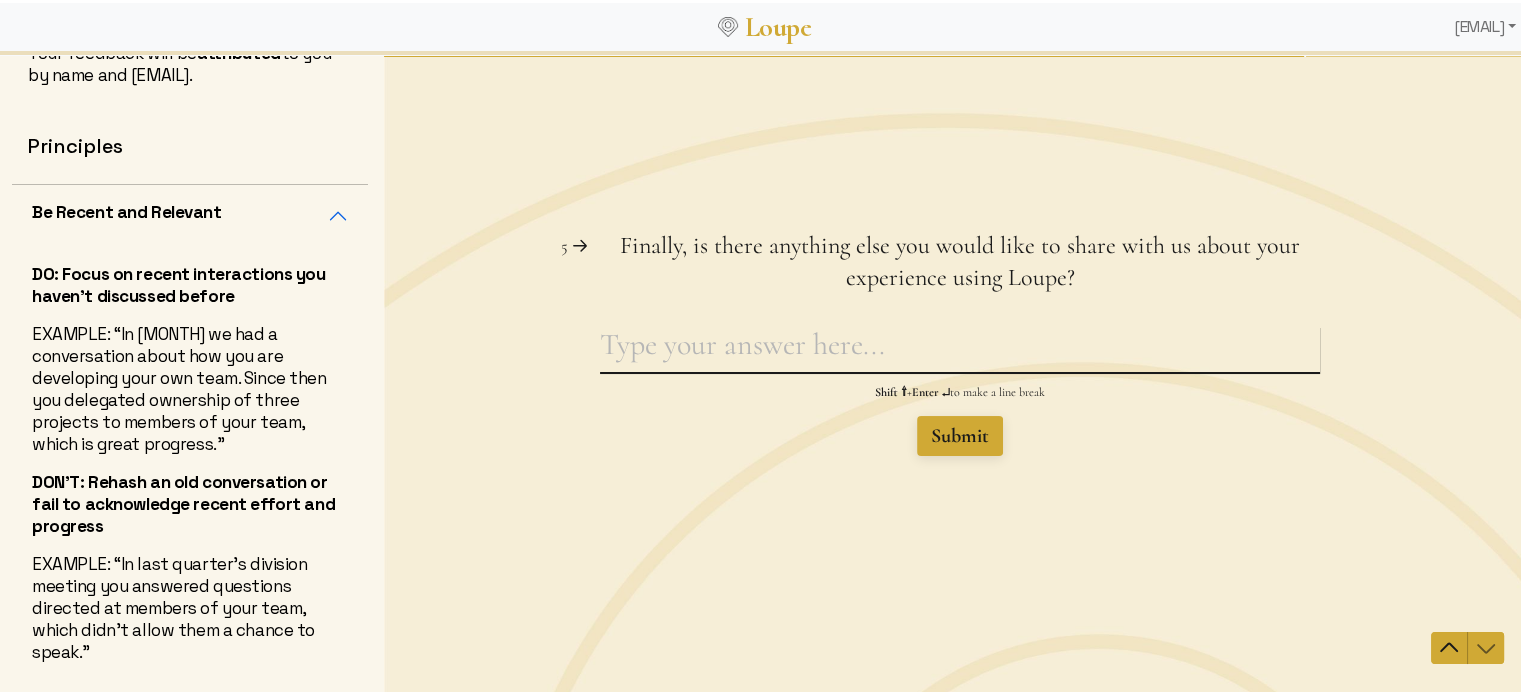 scroll, scrollTop: 3, scrollLeft: 0, axis: vertical 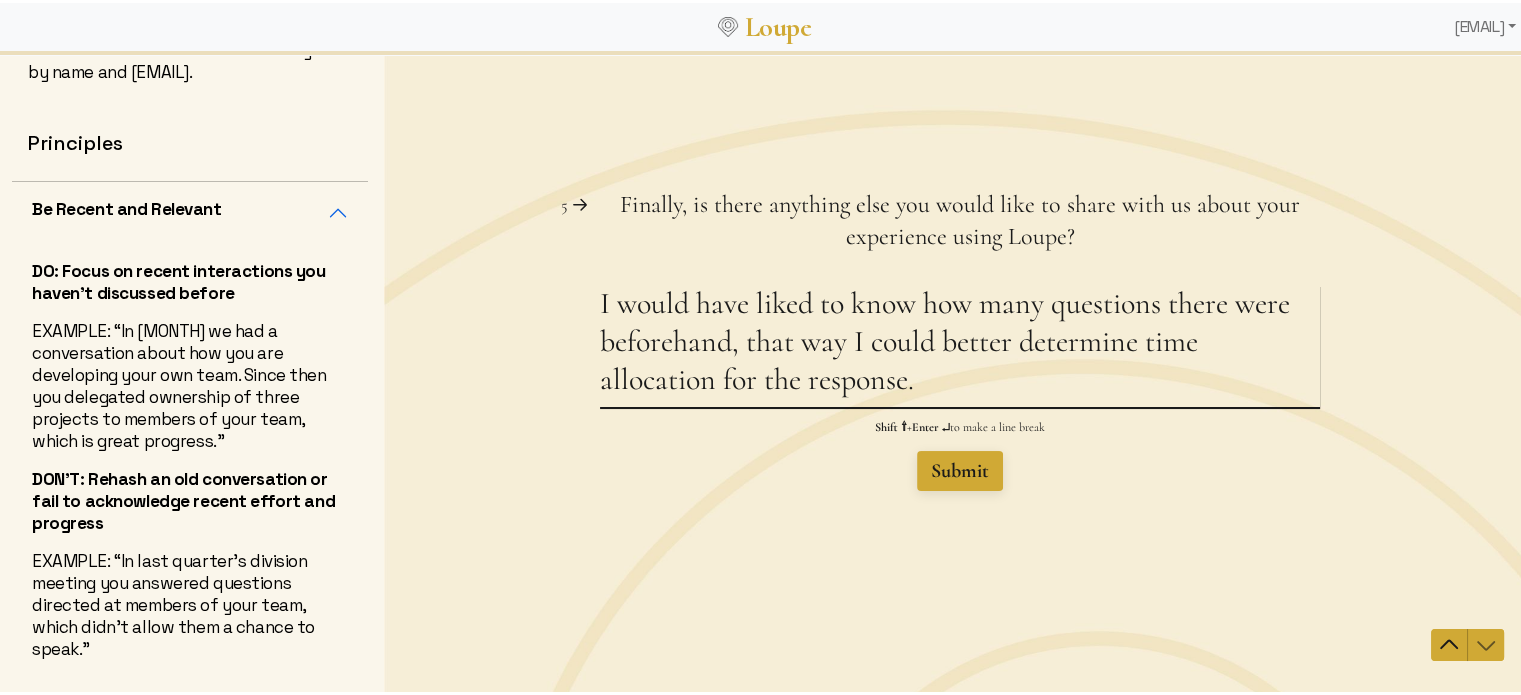 click on "I would have liked to know how many questions there were beforehand, that way I could better determine time allocation for the response." at bounding box center (960, 346) 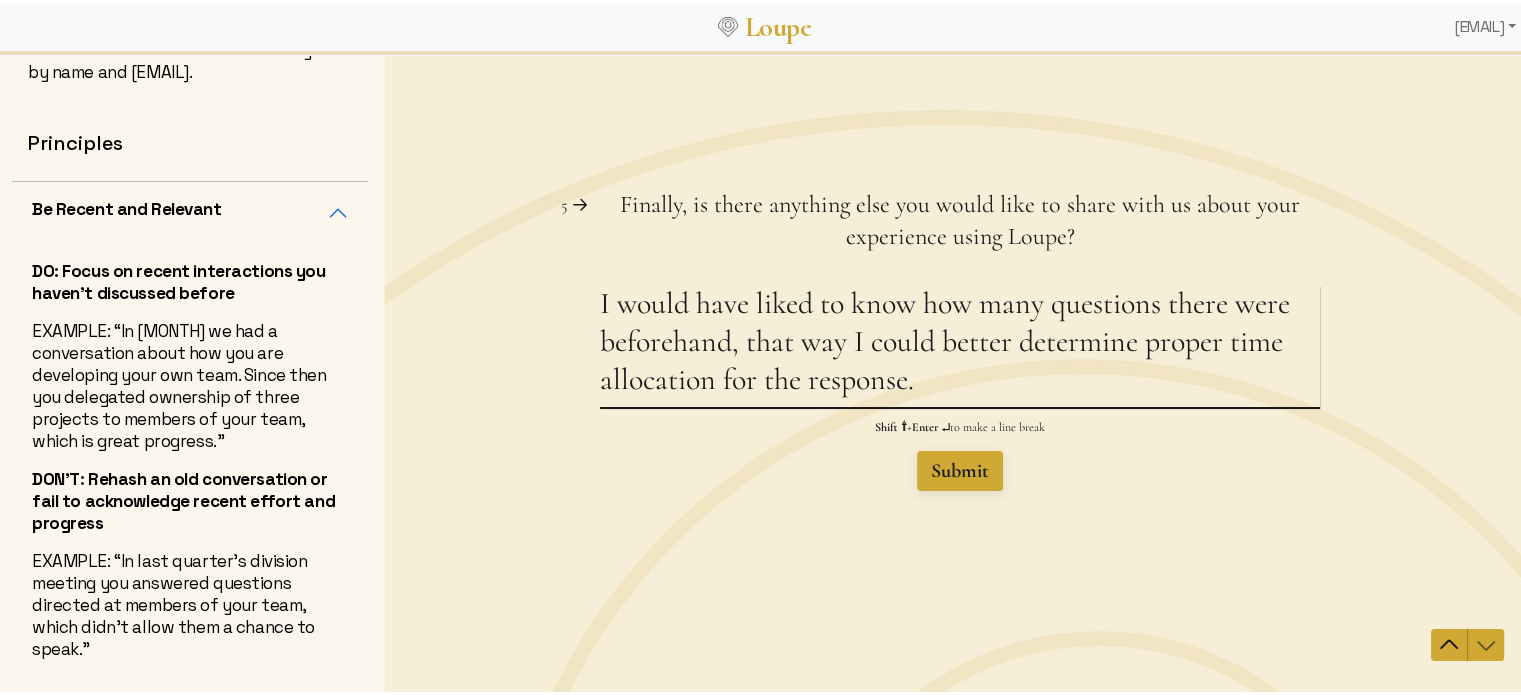 click on "I would have liked to know how many questions there were beforehand, that way I could better determine proper time allocation for the response." at bounding box center (960, 346) 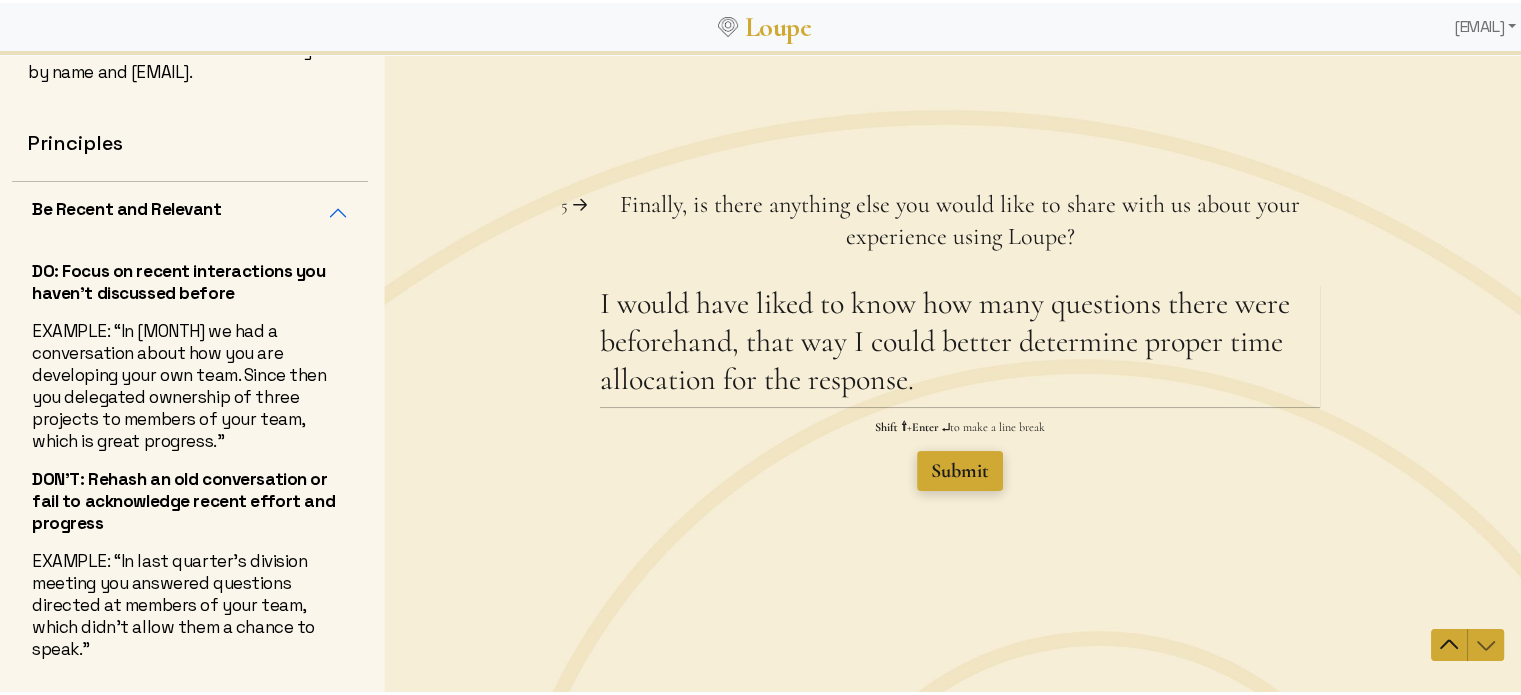 click on "Submit" at bounding box center (960, 471) 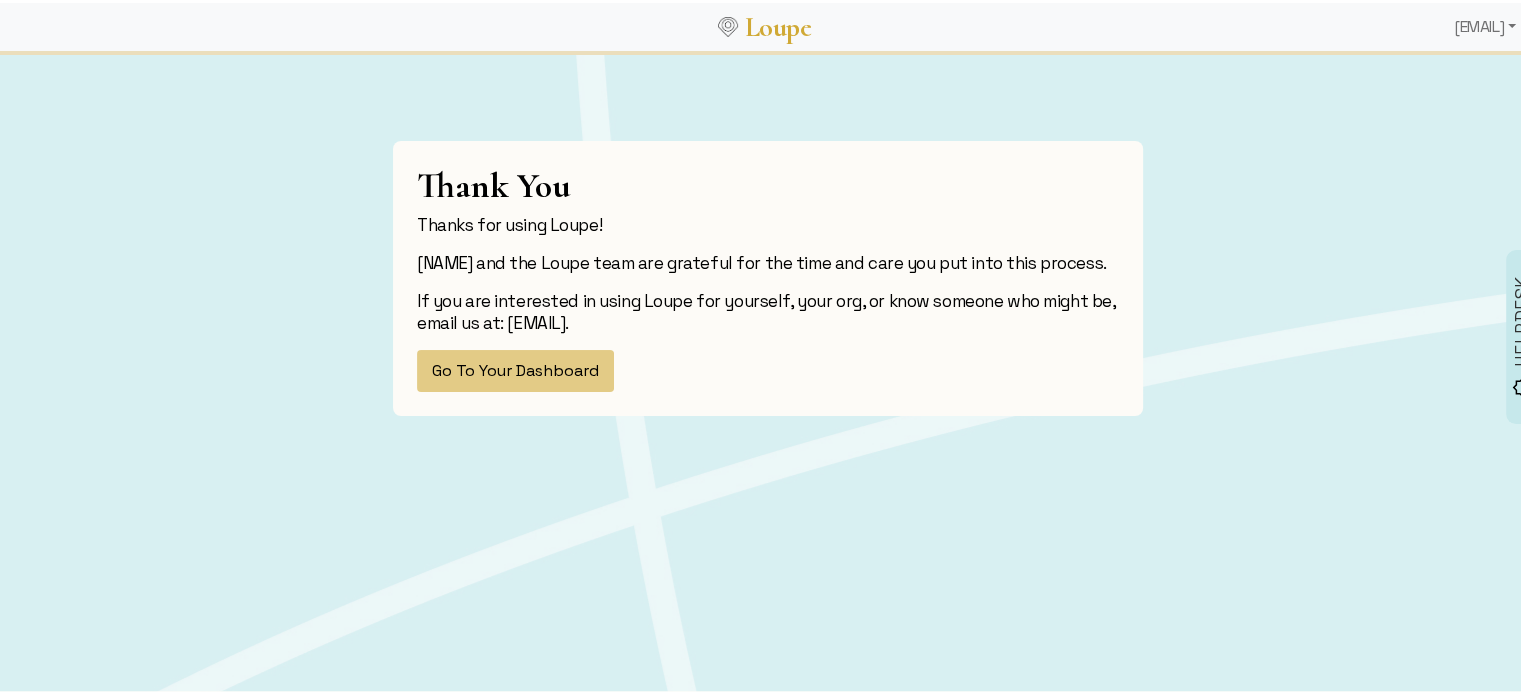 scroll, scrollTop: 0, scrollLeft: 0, axis: both 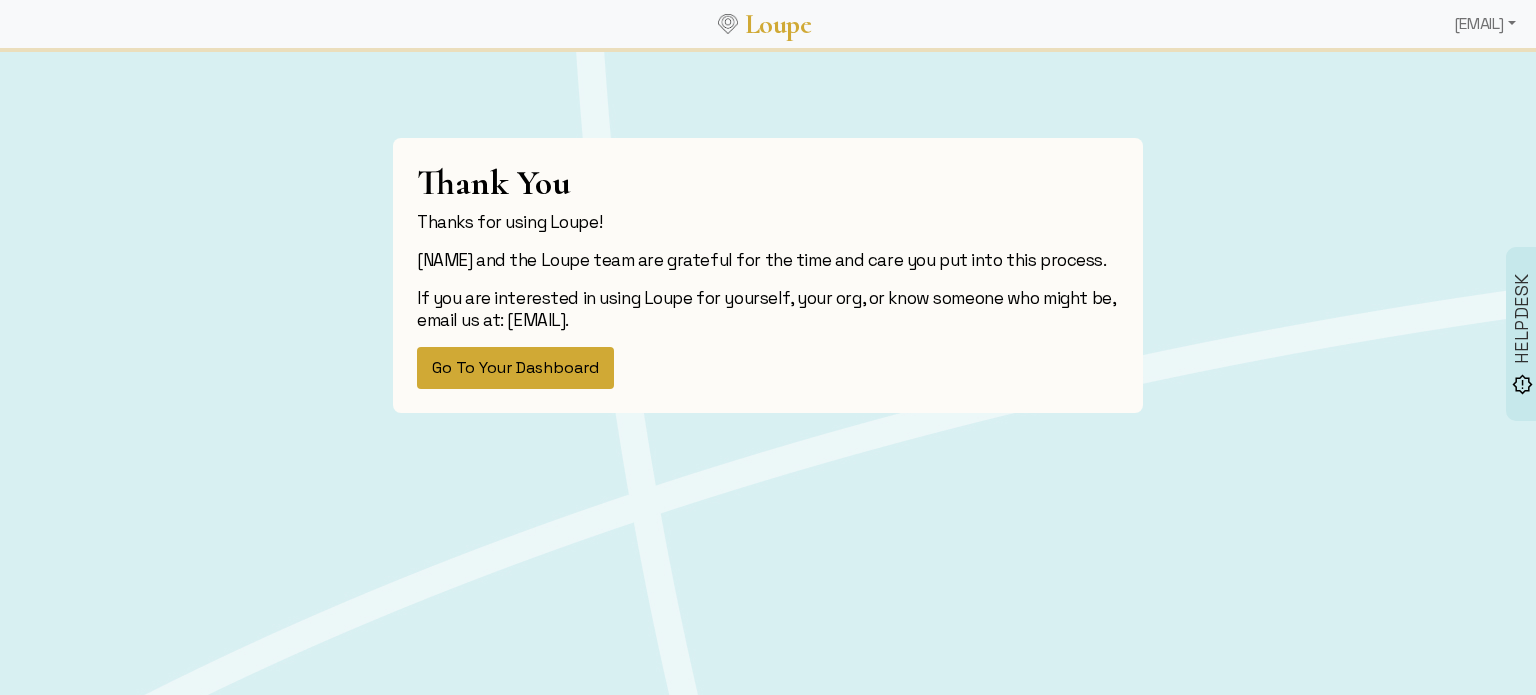 click on "Go To Your Dashboard" 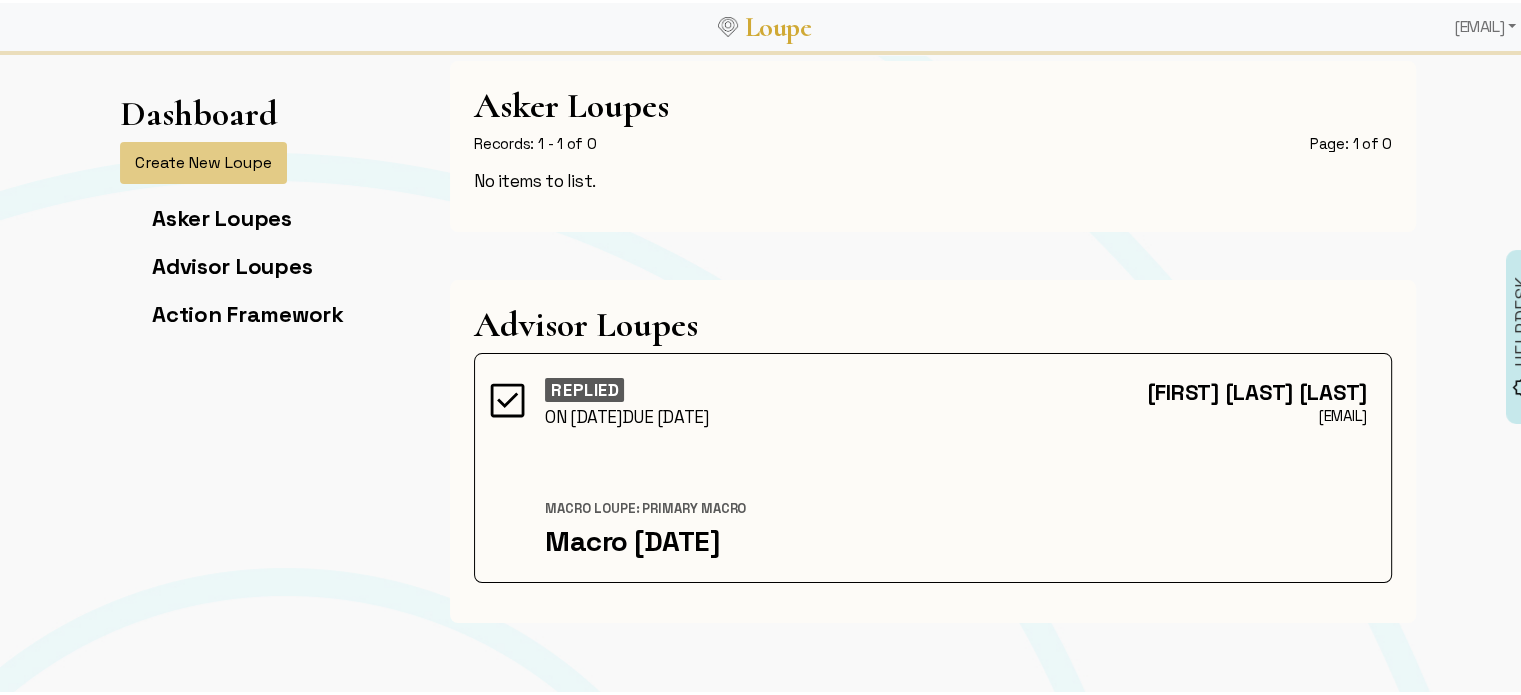 scroll, scrollTop: 0, scrollLeft: 0, axis: both 